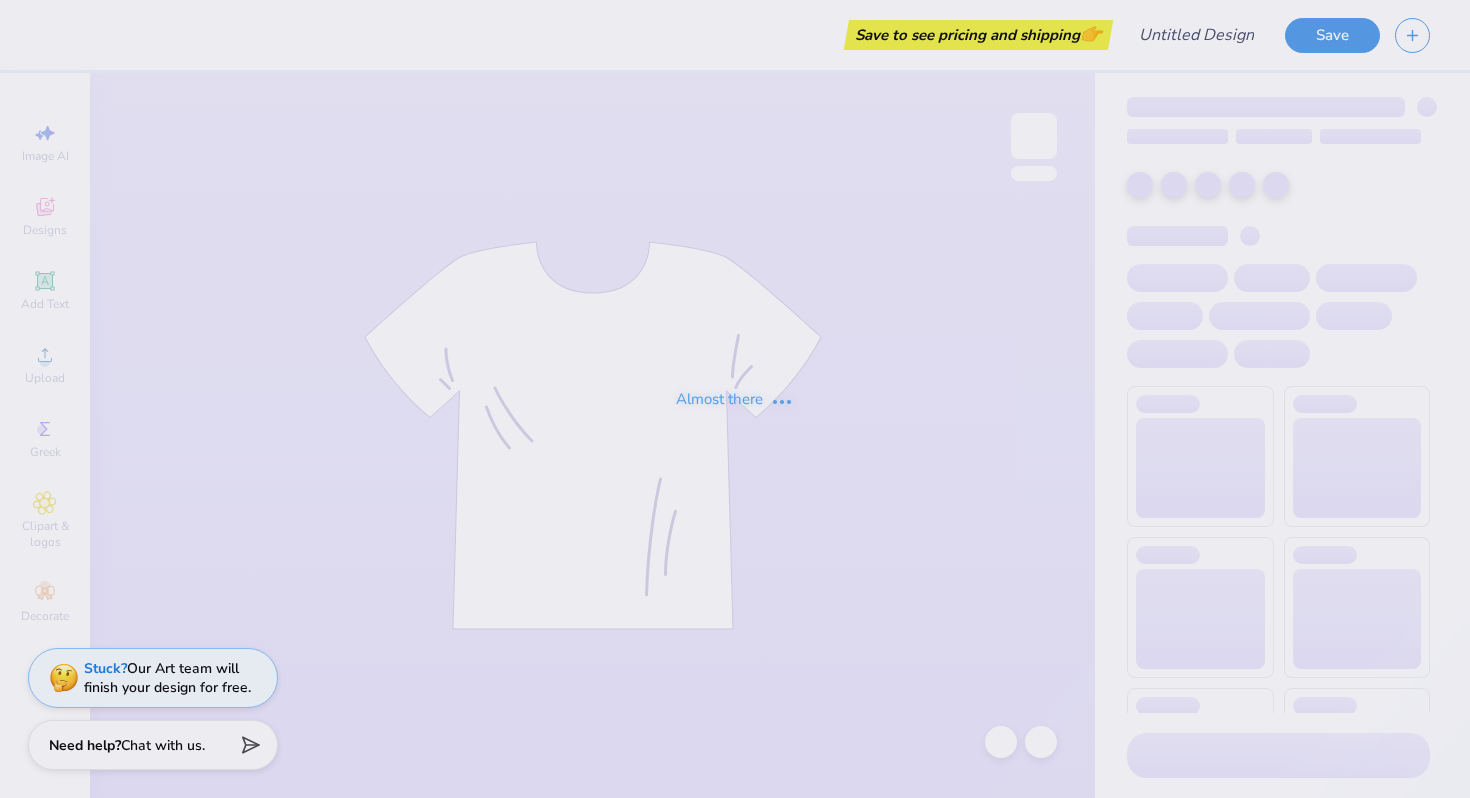 scroll, scrollTop: 0, scrollLeft: 0, axis: both 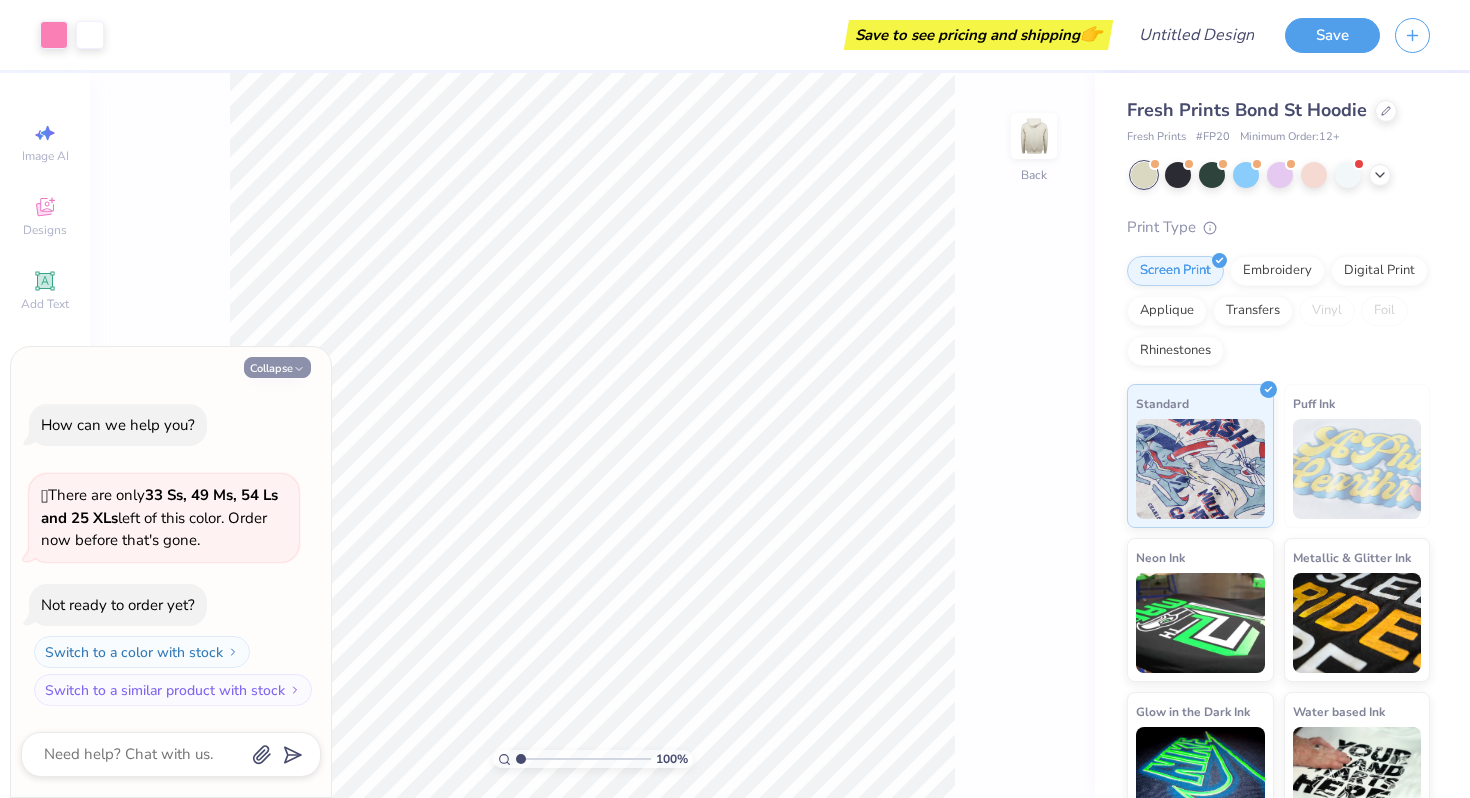 click on "Collapse" at bounding box center (277, 367) 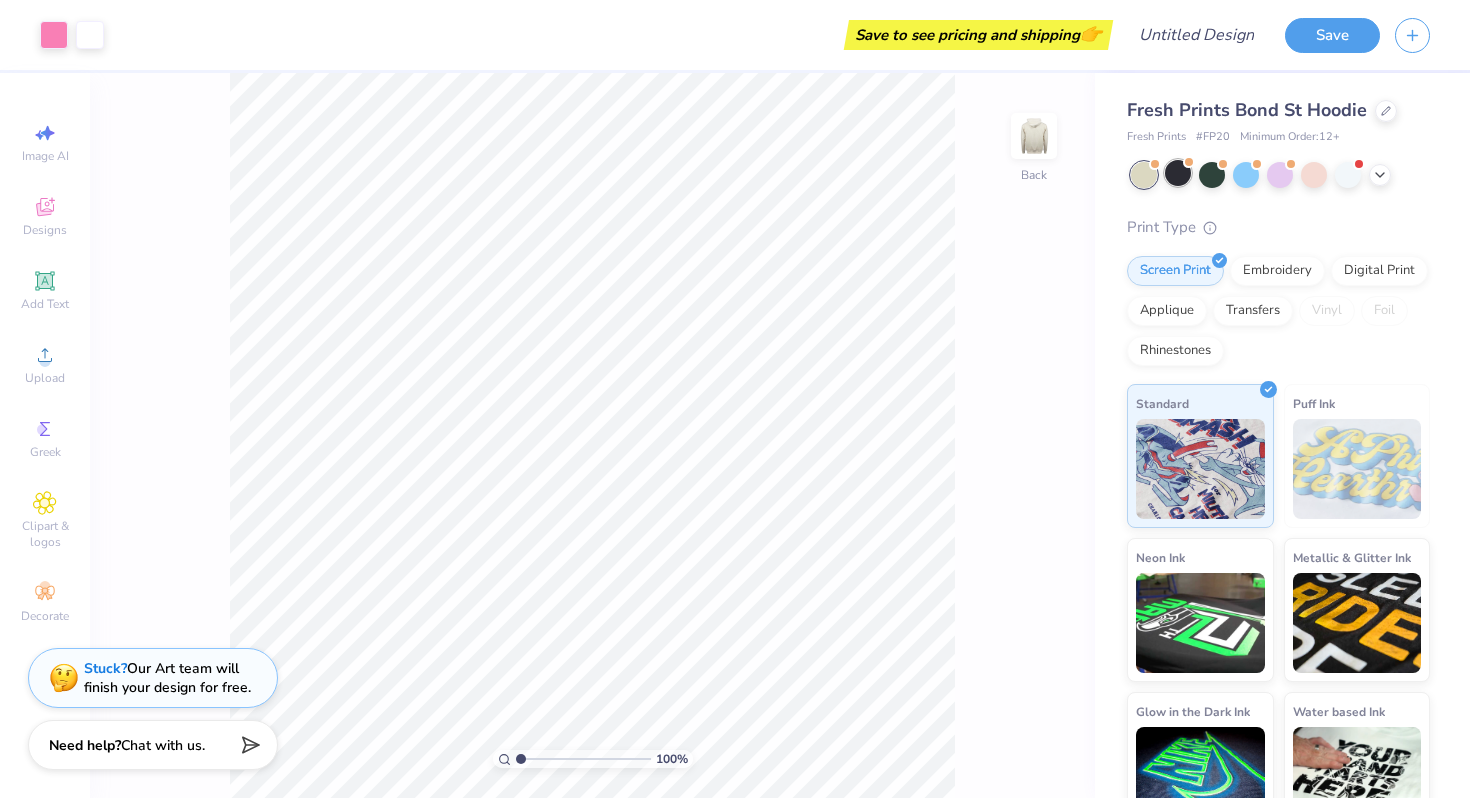 click at bounding box center (1178, 173) 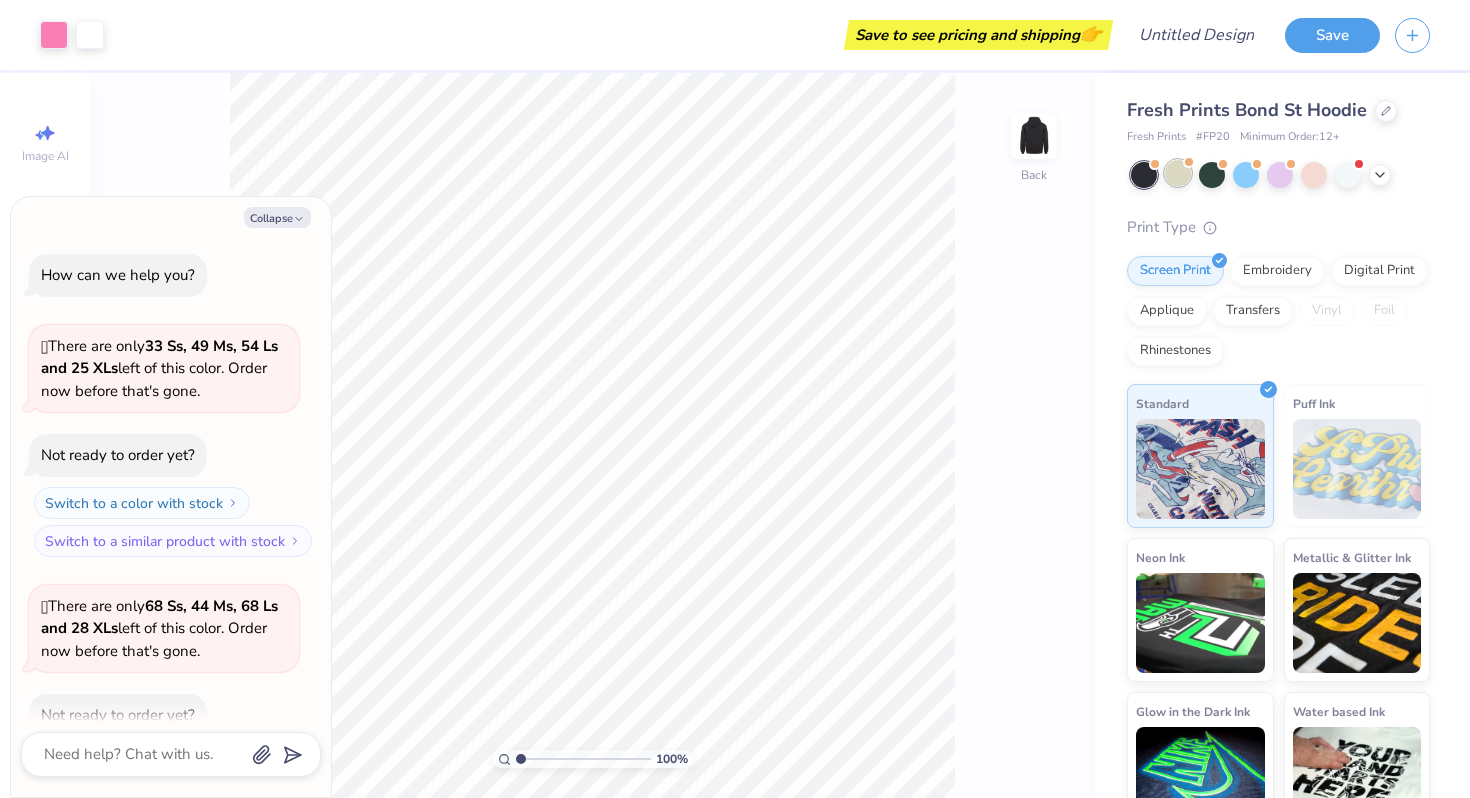 scroll, scrollTop: 110, scrollLeft: 0, axis: vertical 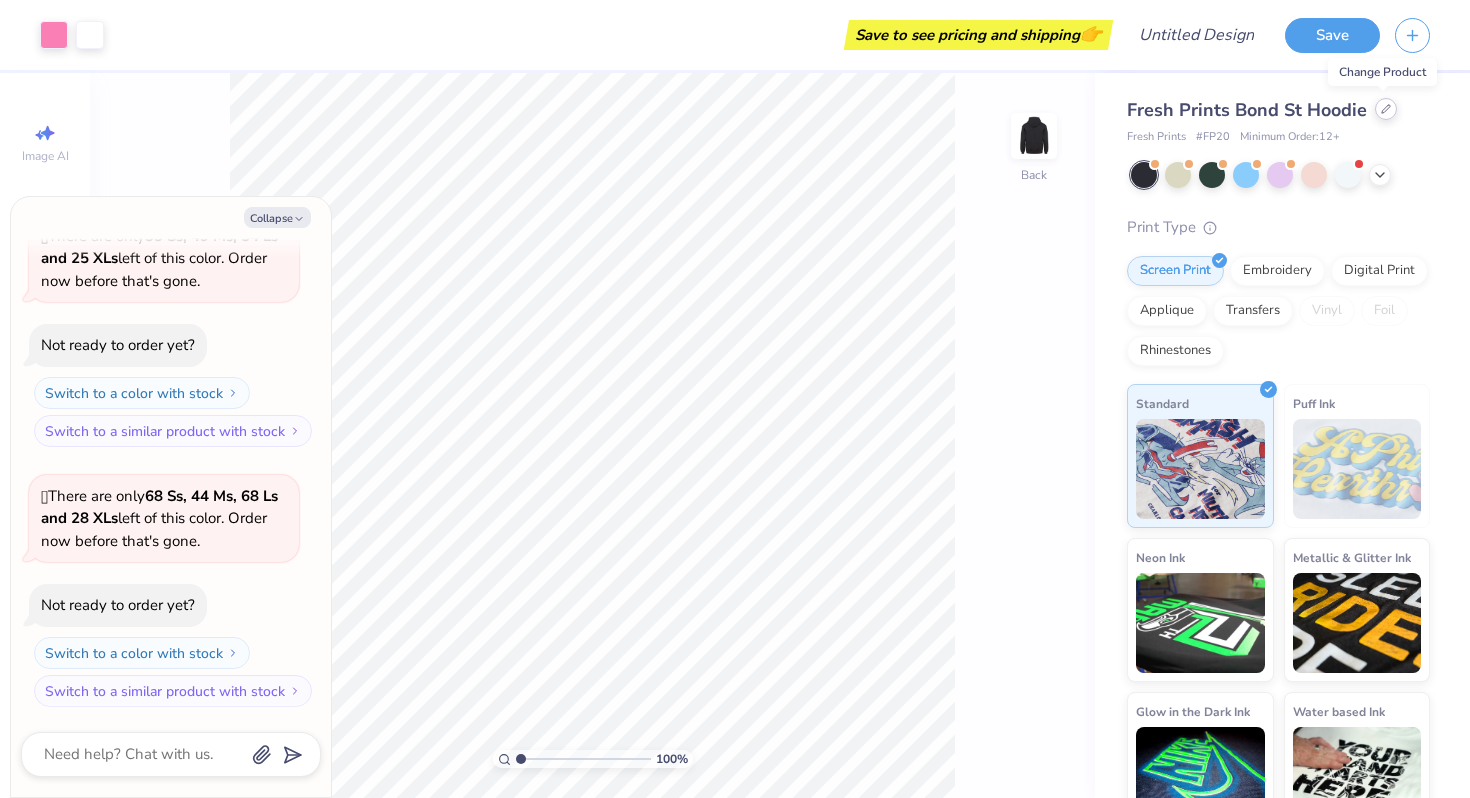 click at bounding box center (1386, 109) 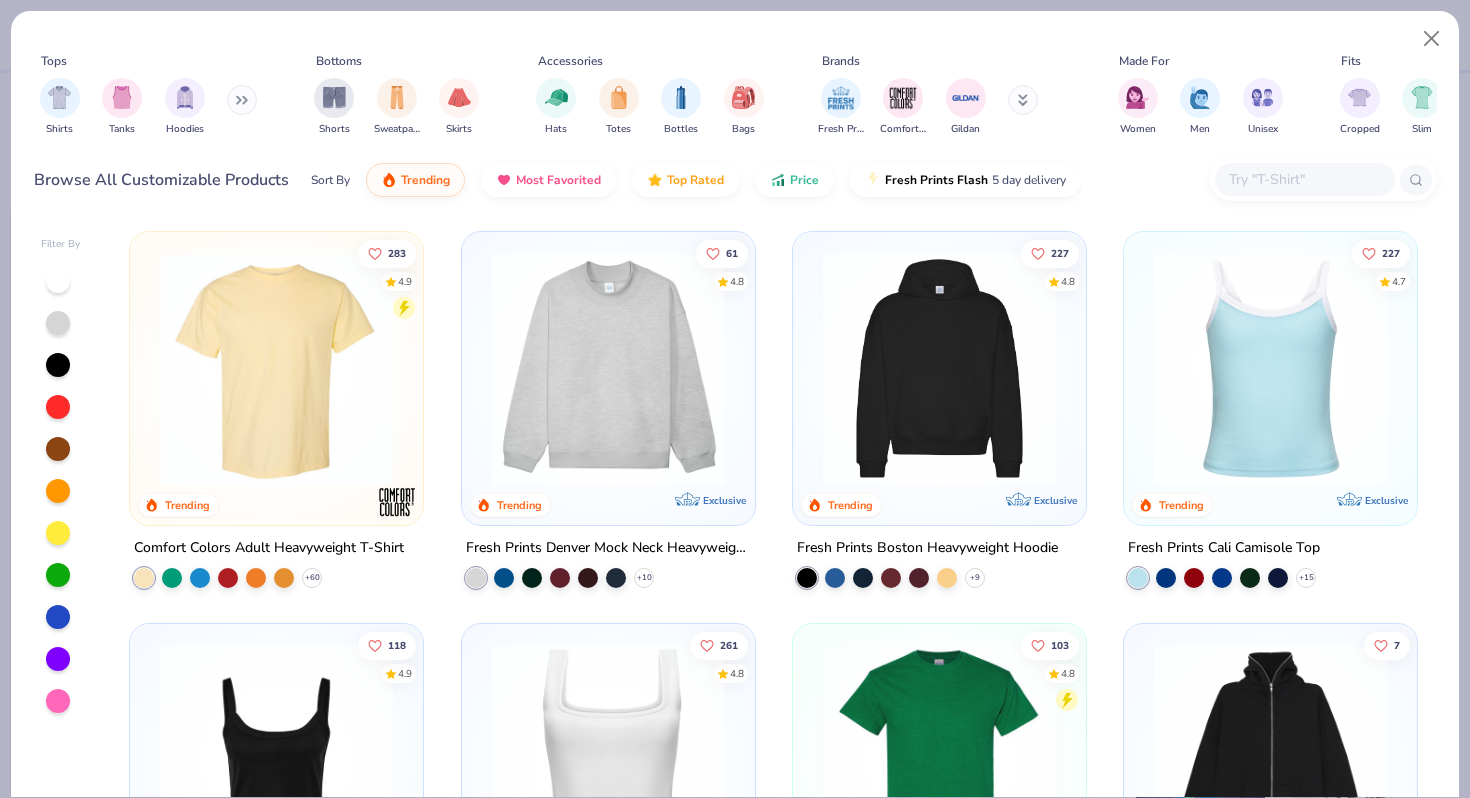 scroll, scrollTop: 125, scrollLeft: 0, axis: vertical 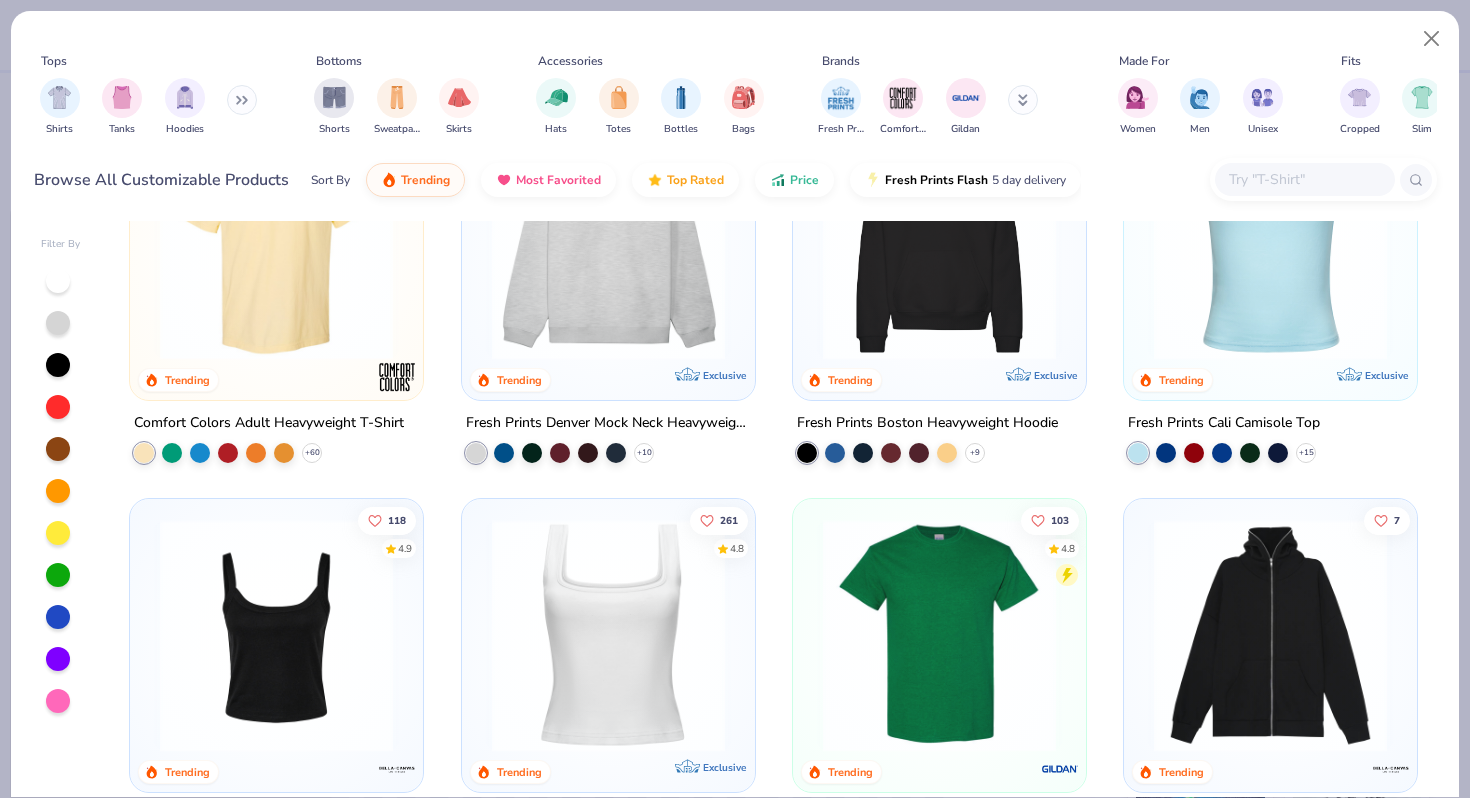 click at bounding box center (608, 243) 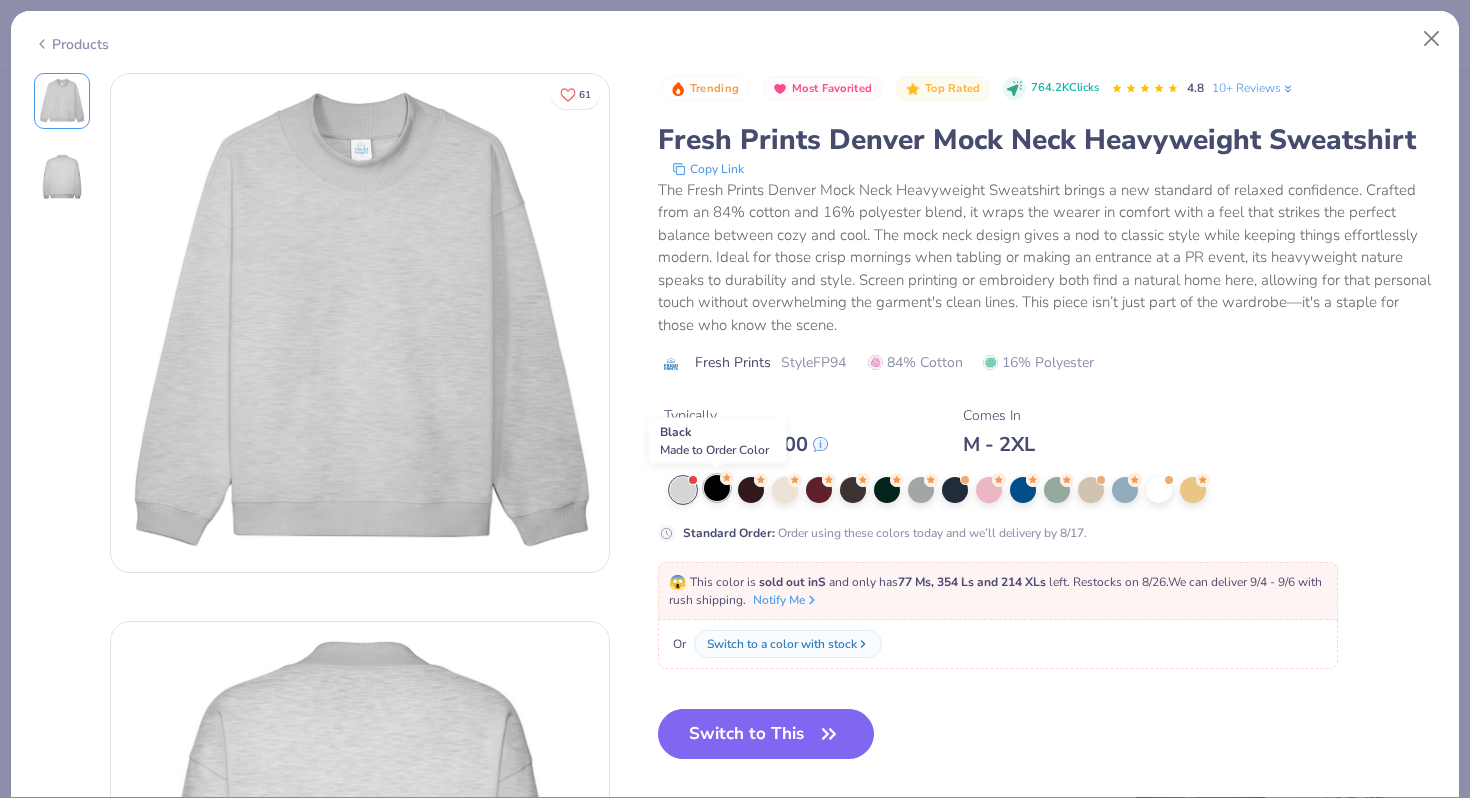 click at bounding box center [717, 488] 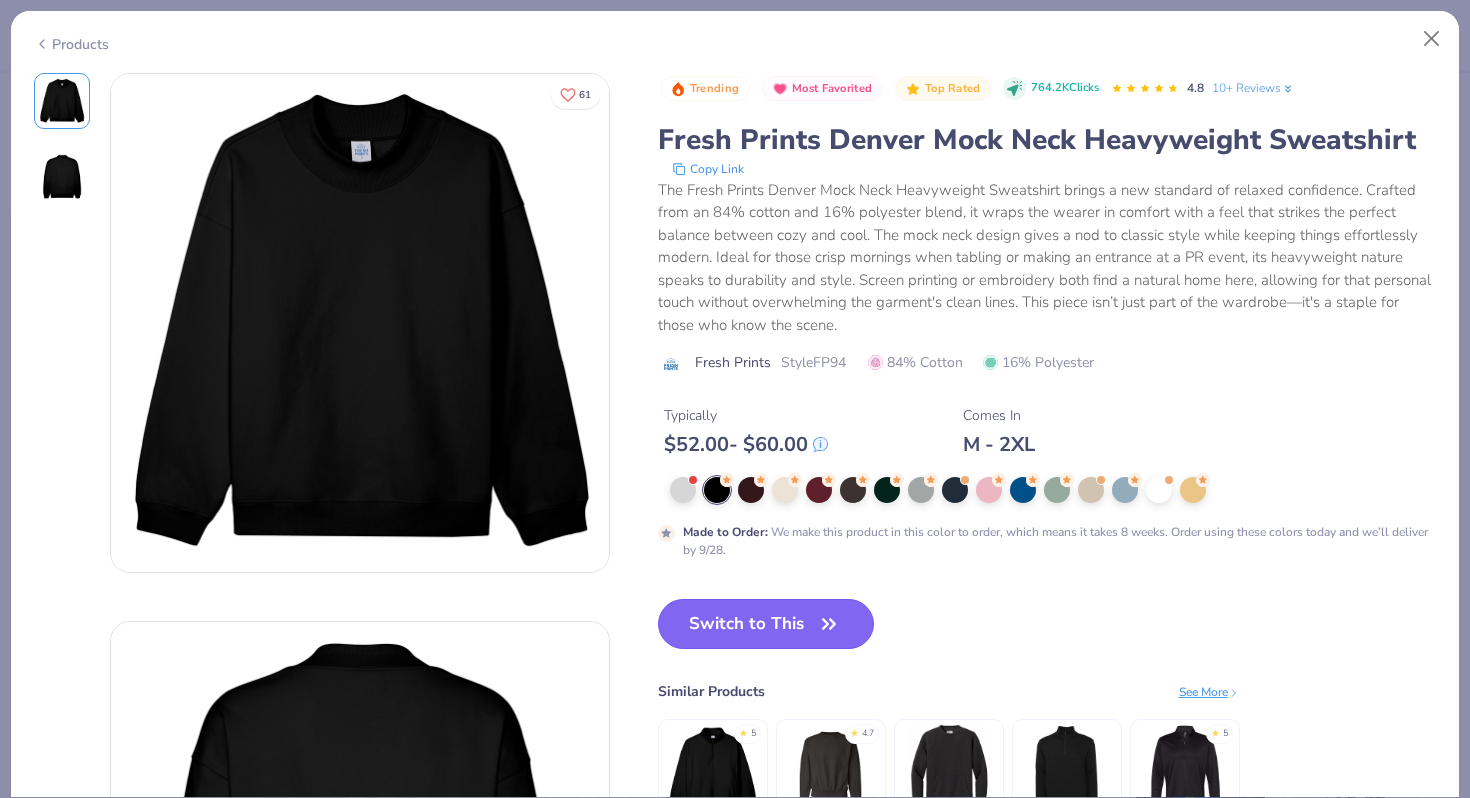 click on "Switch to This" at bounding box center (766, 624) 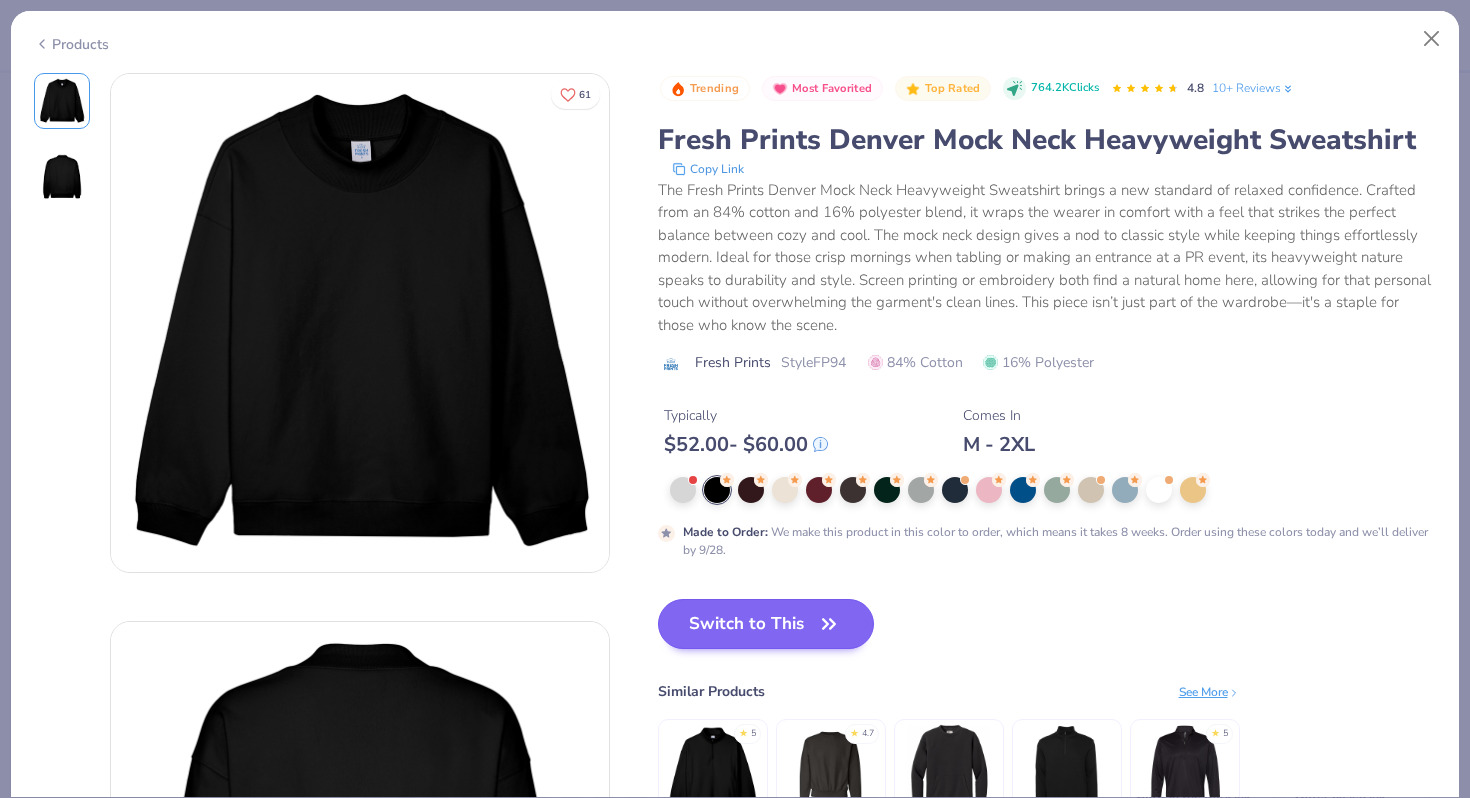 scroll, scrollTop: 276, scrollLeft: 0, axis: vertical 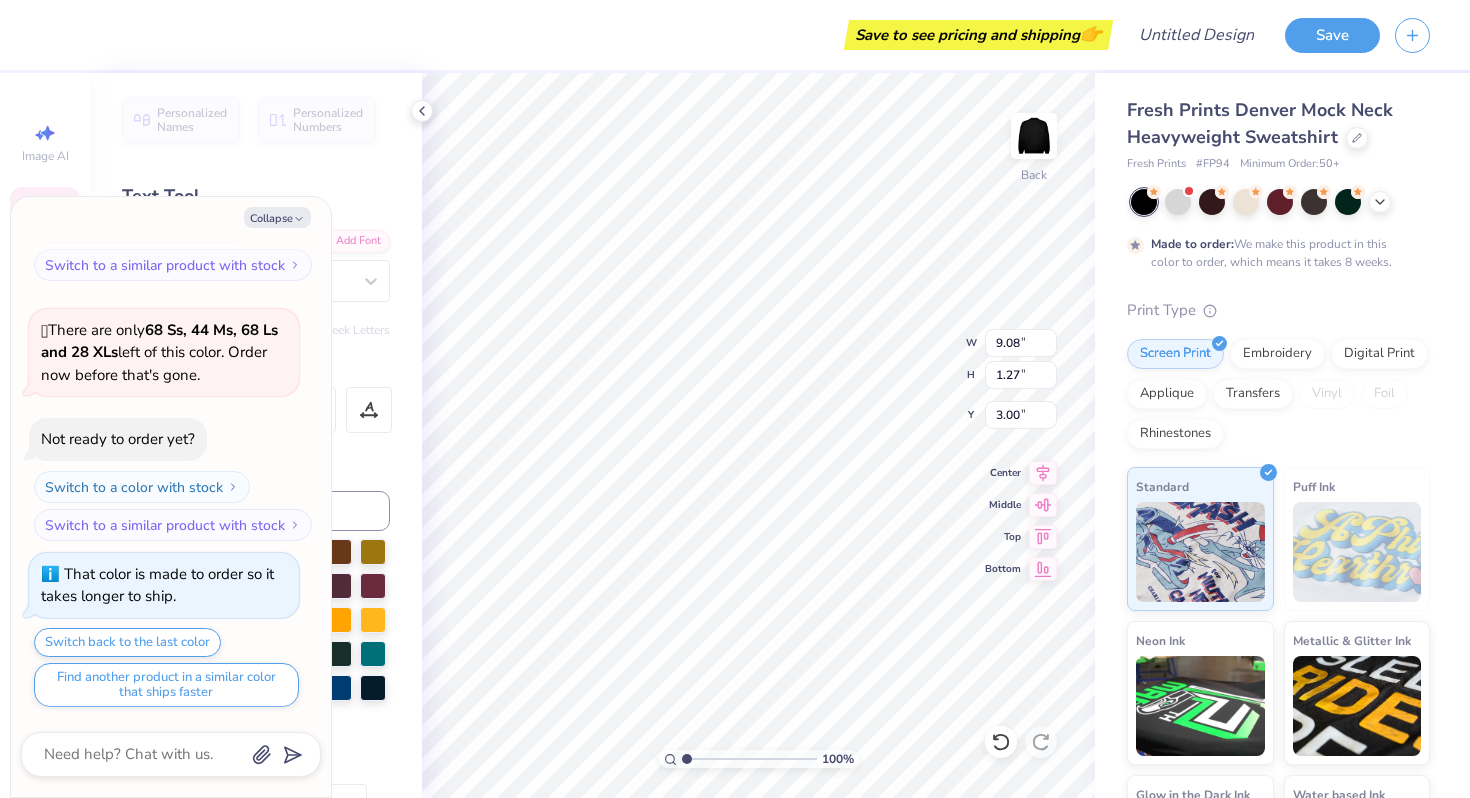 type on "x" 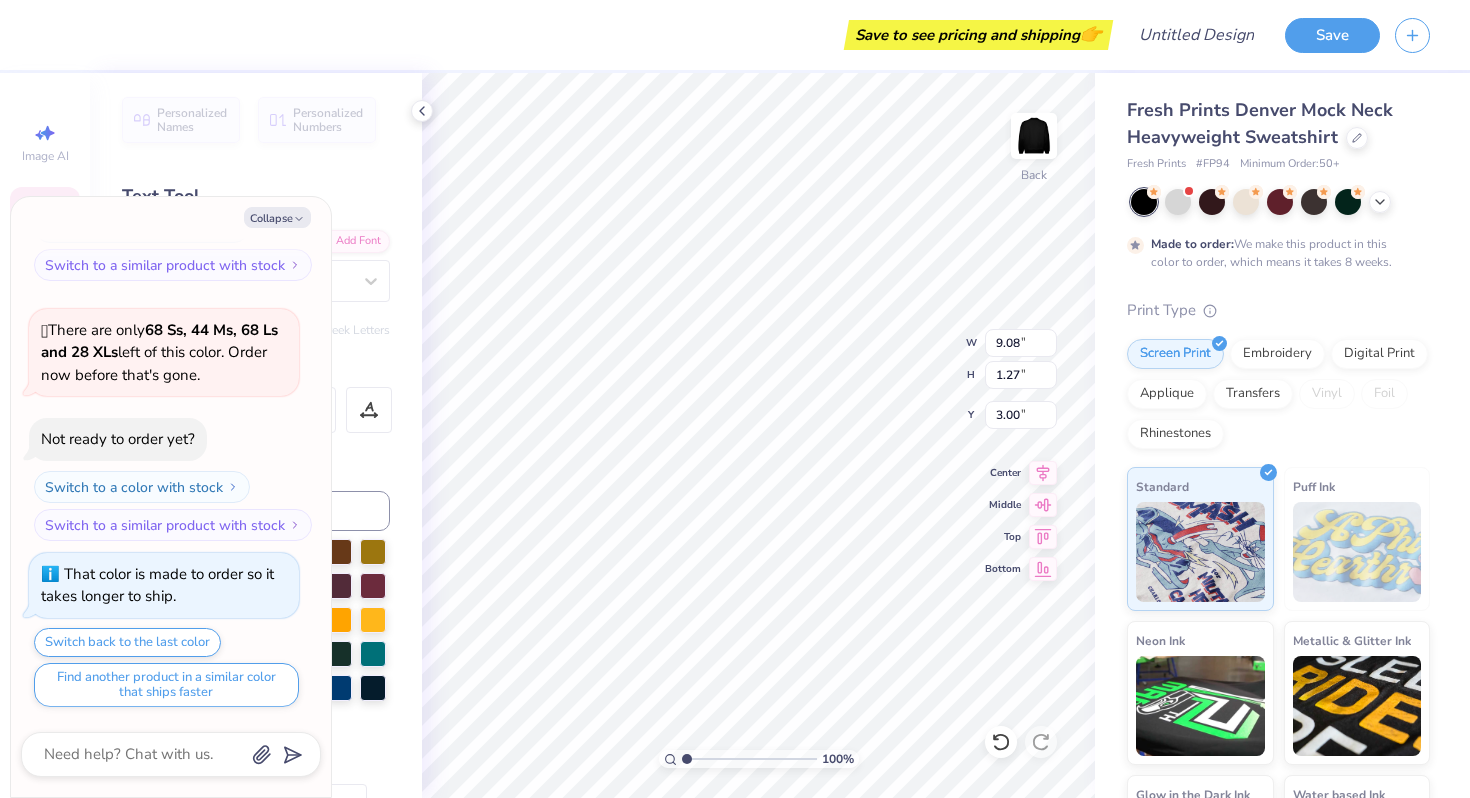 type on "x" 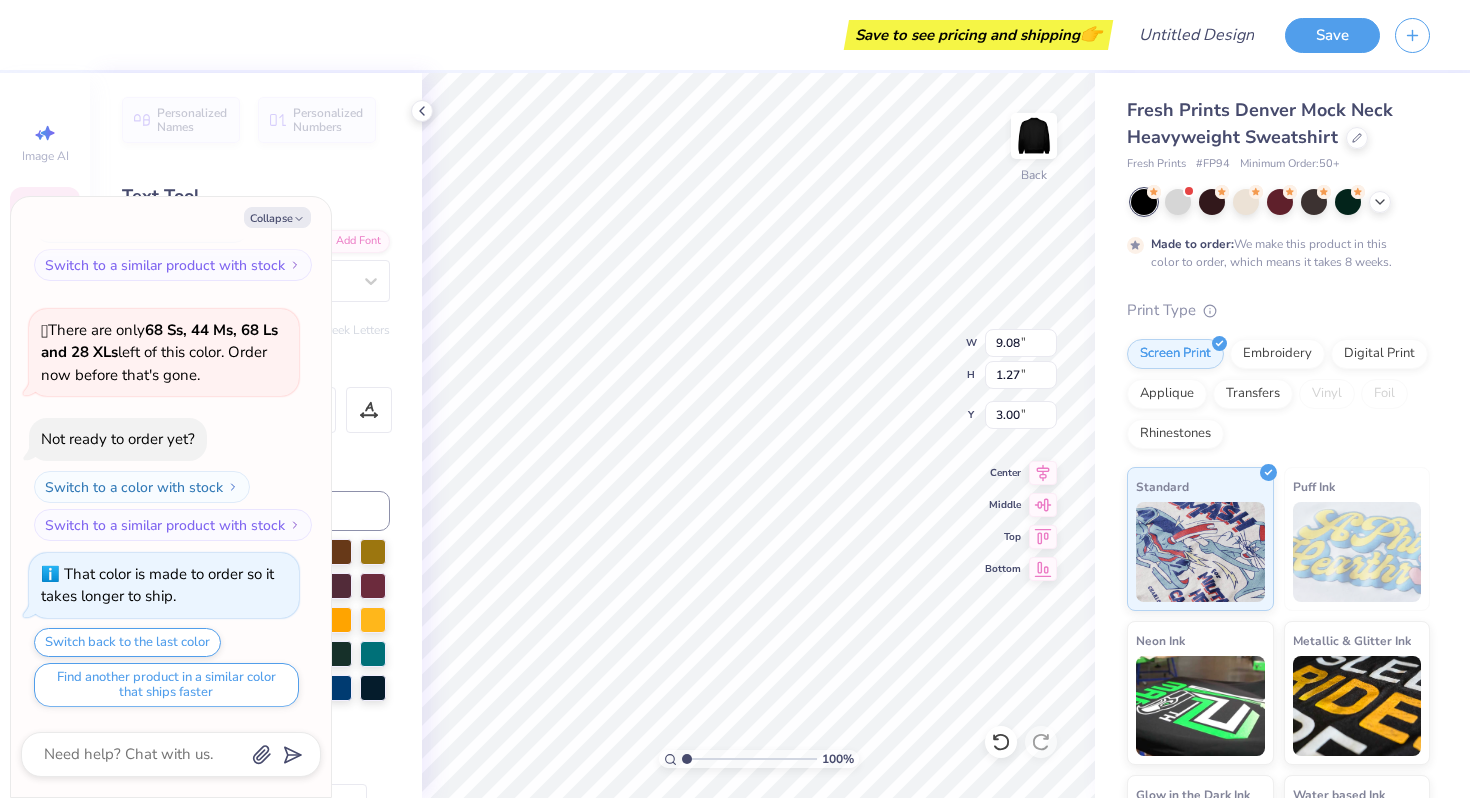 type on "x" 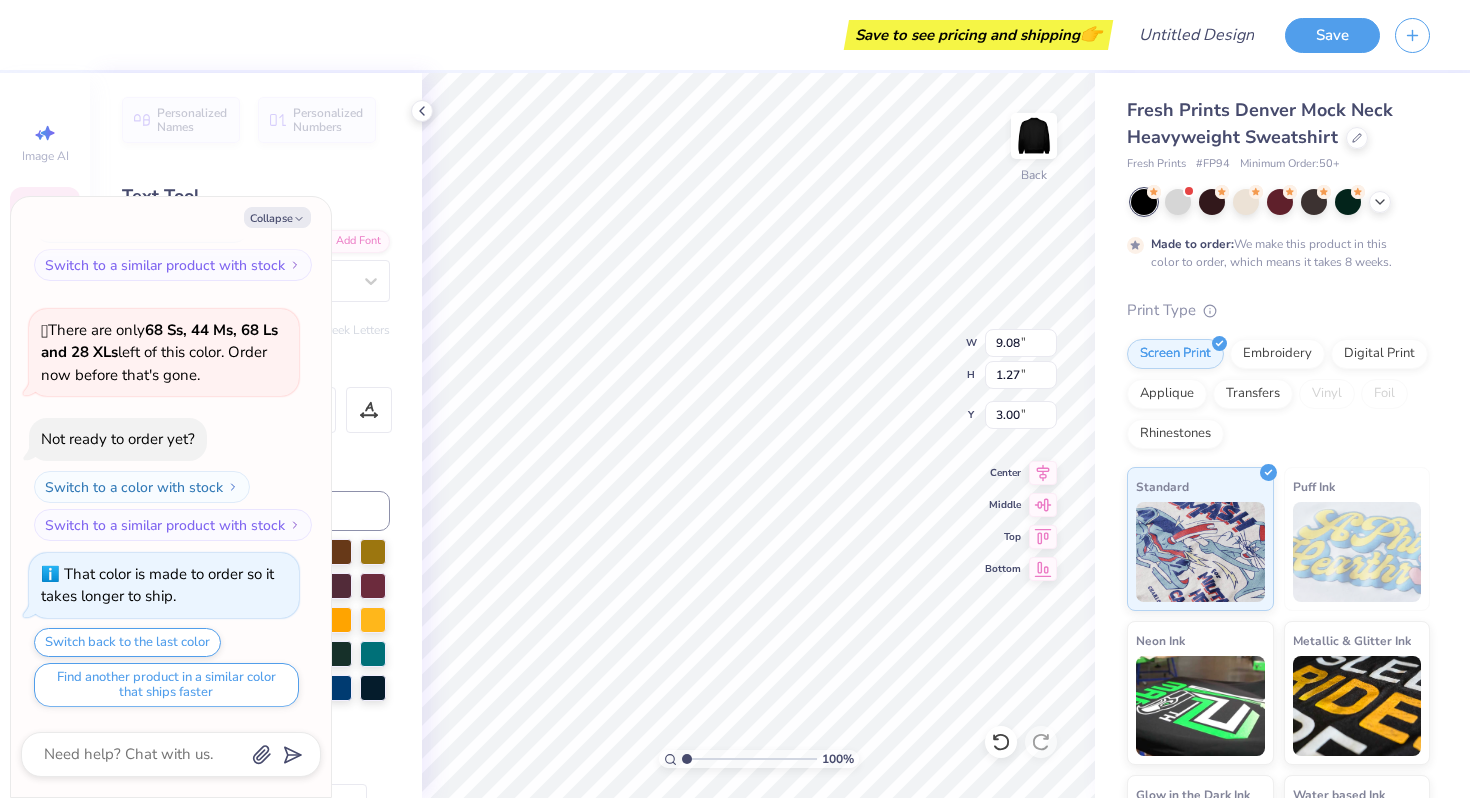 type on "x" 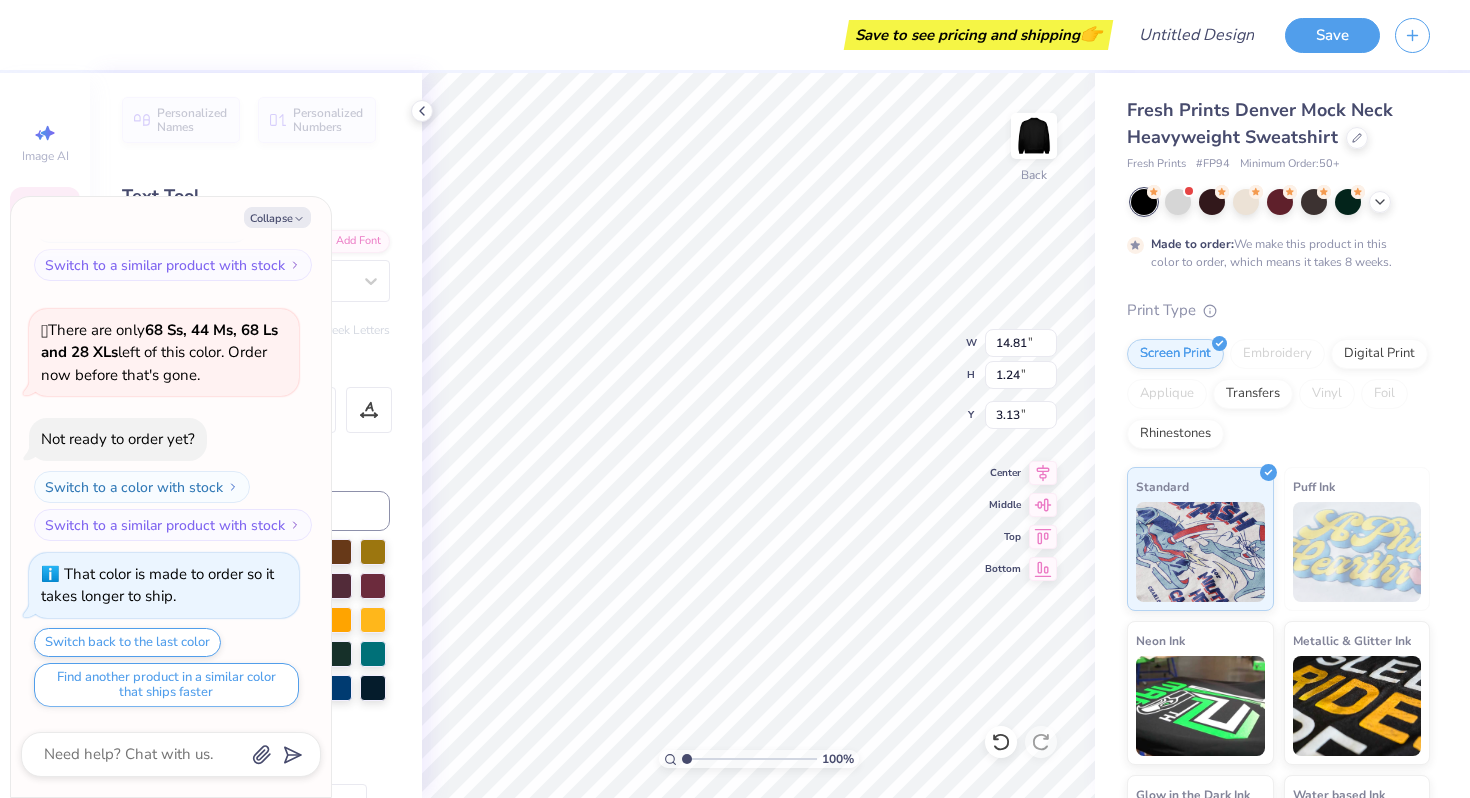 type on "x" 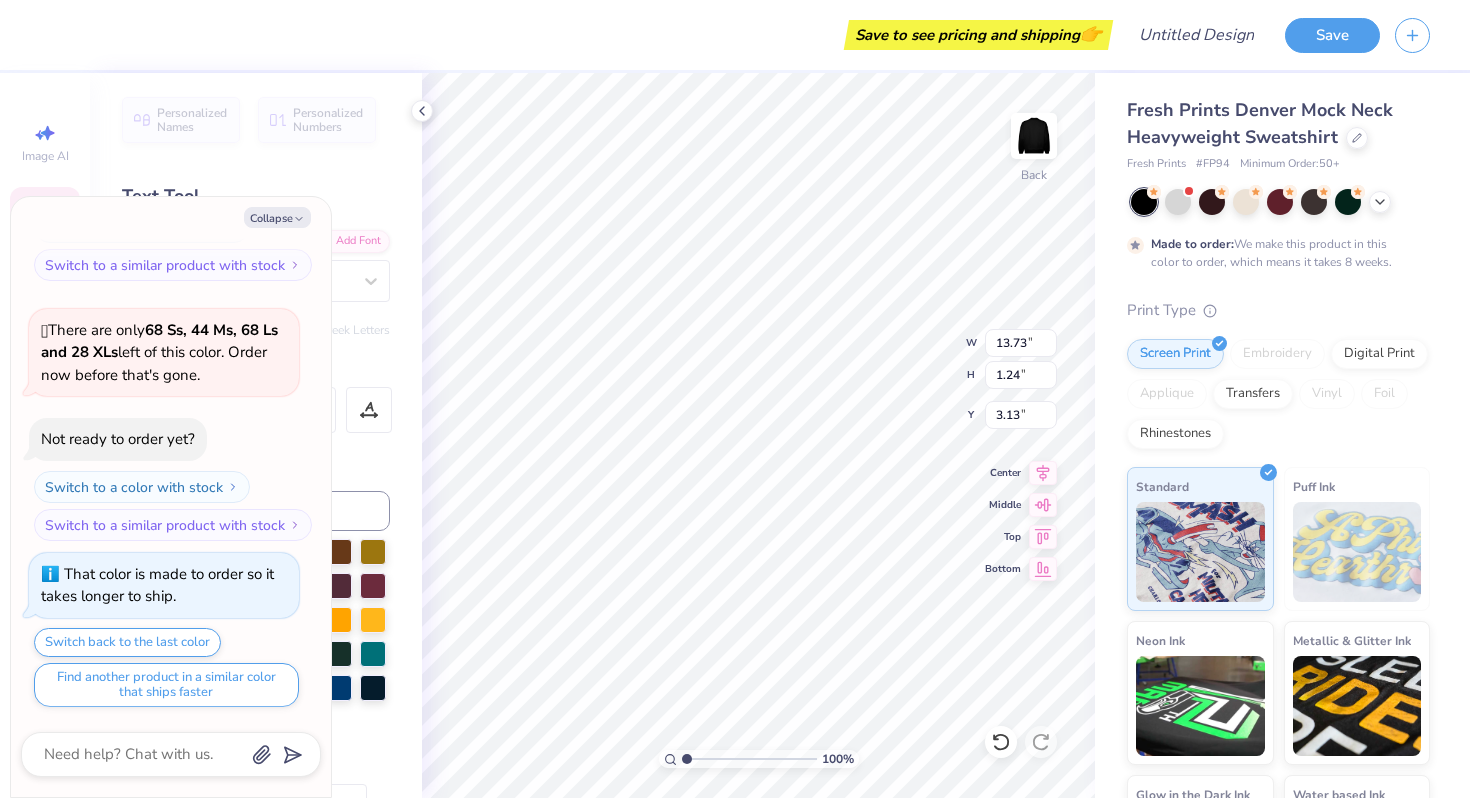 type on "x" 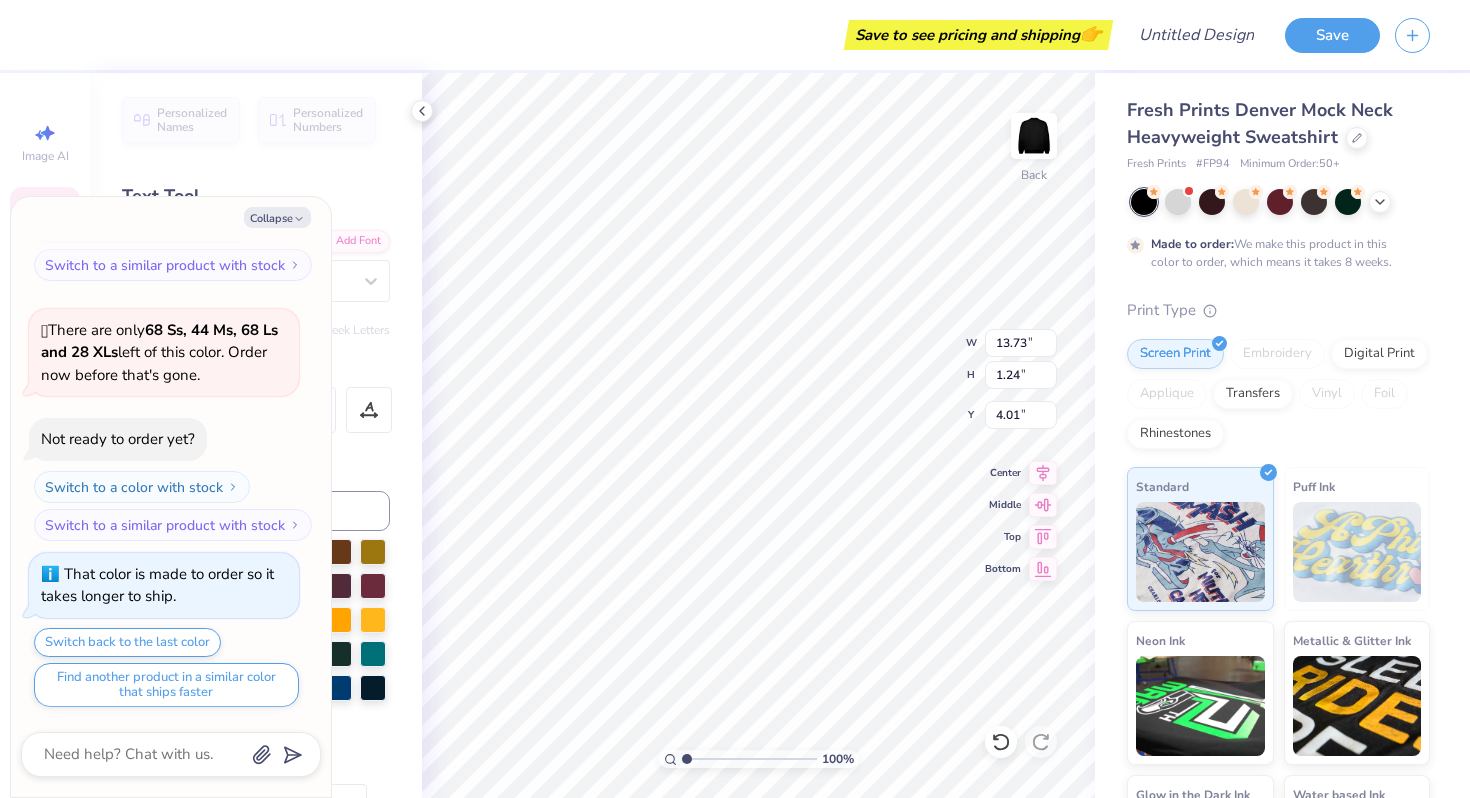 type on "x" 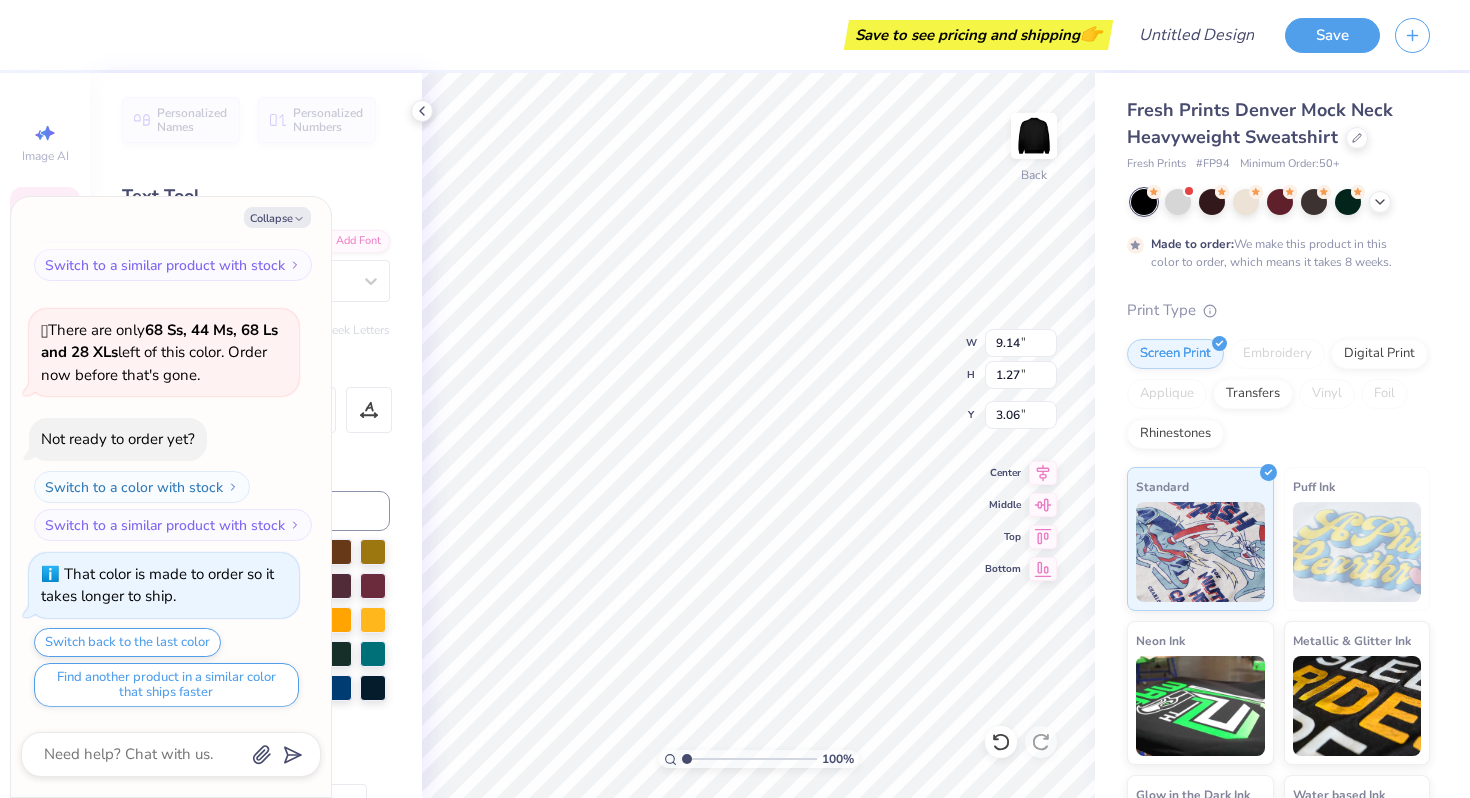type on "x" 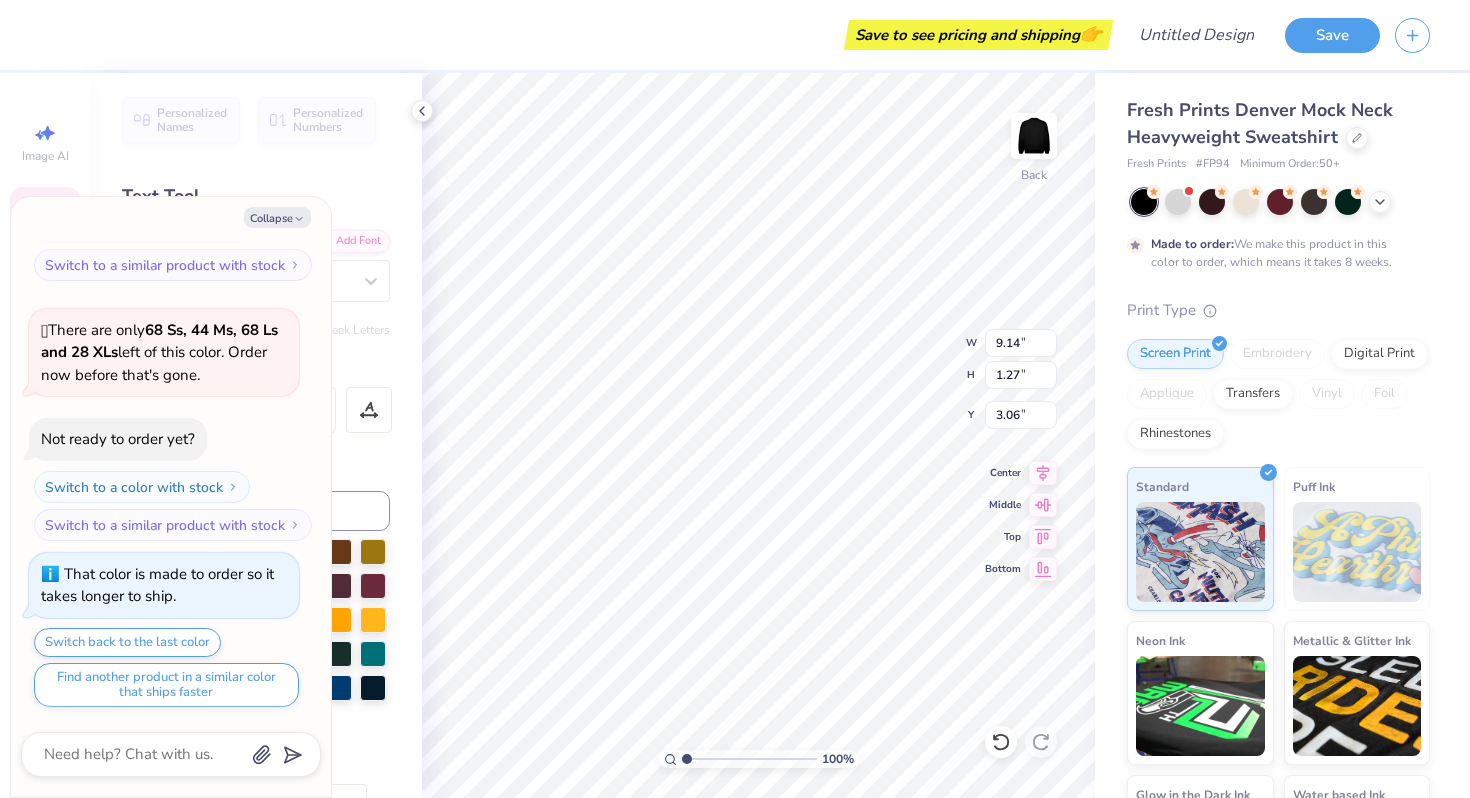 type on "x" 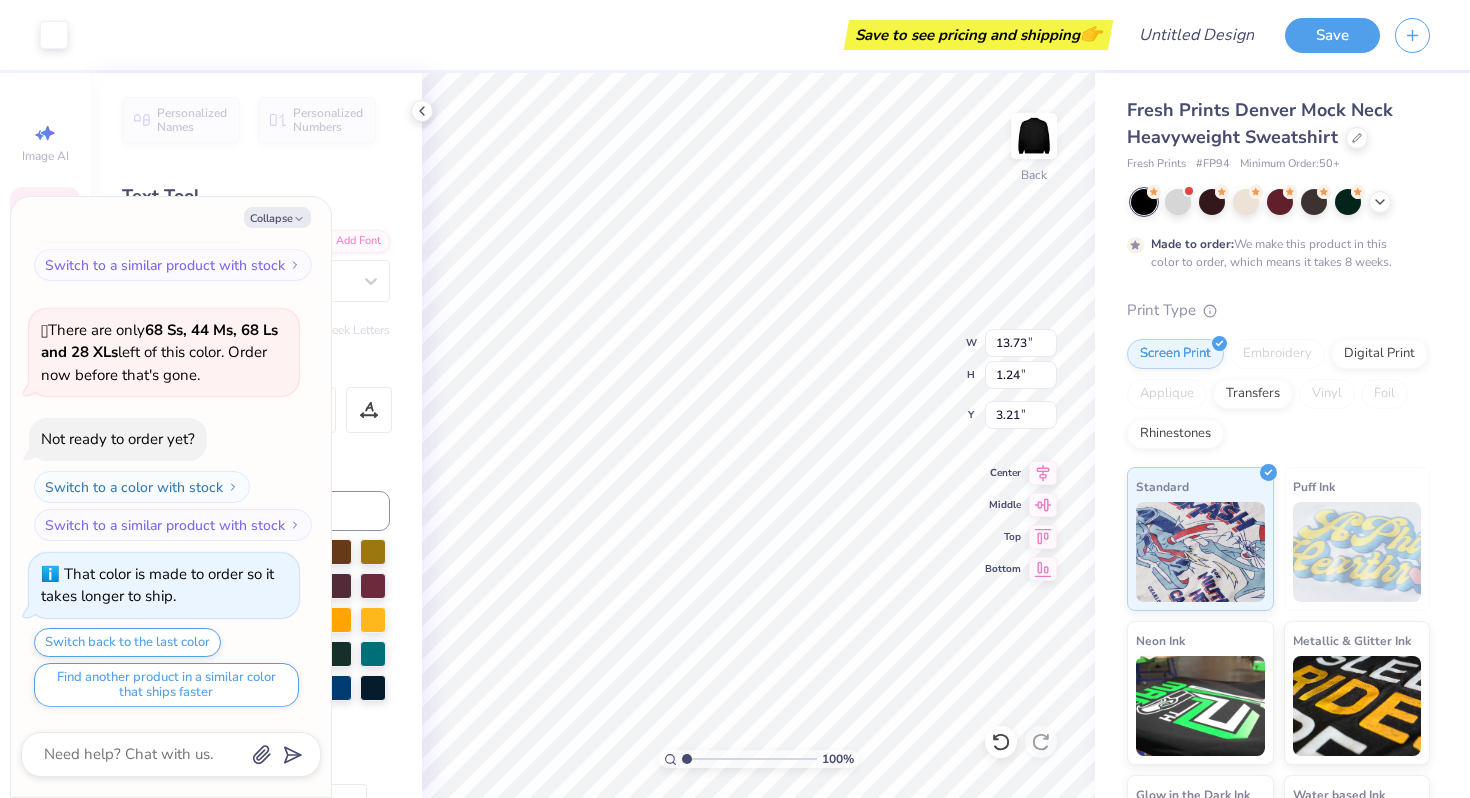 type on "x" 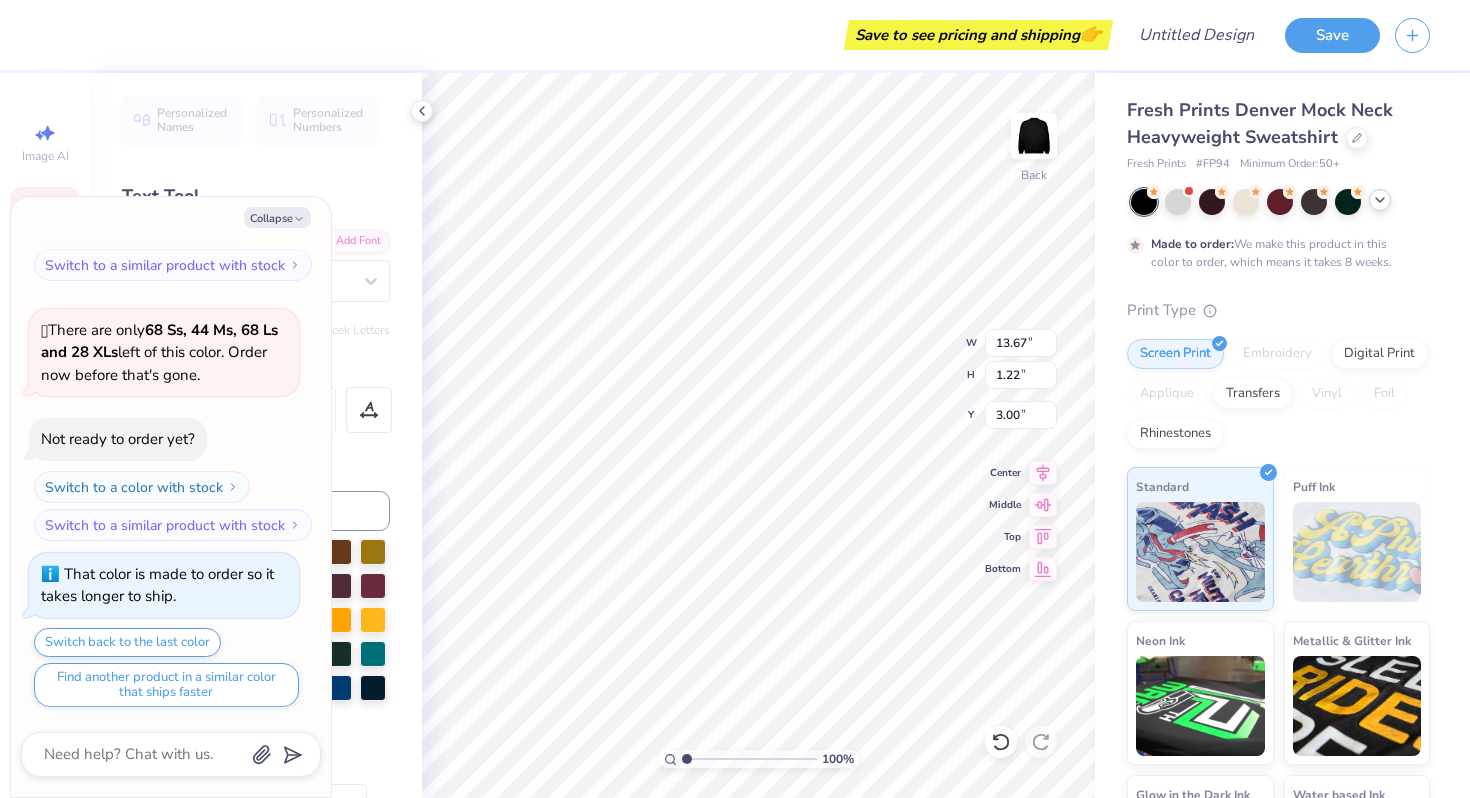click 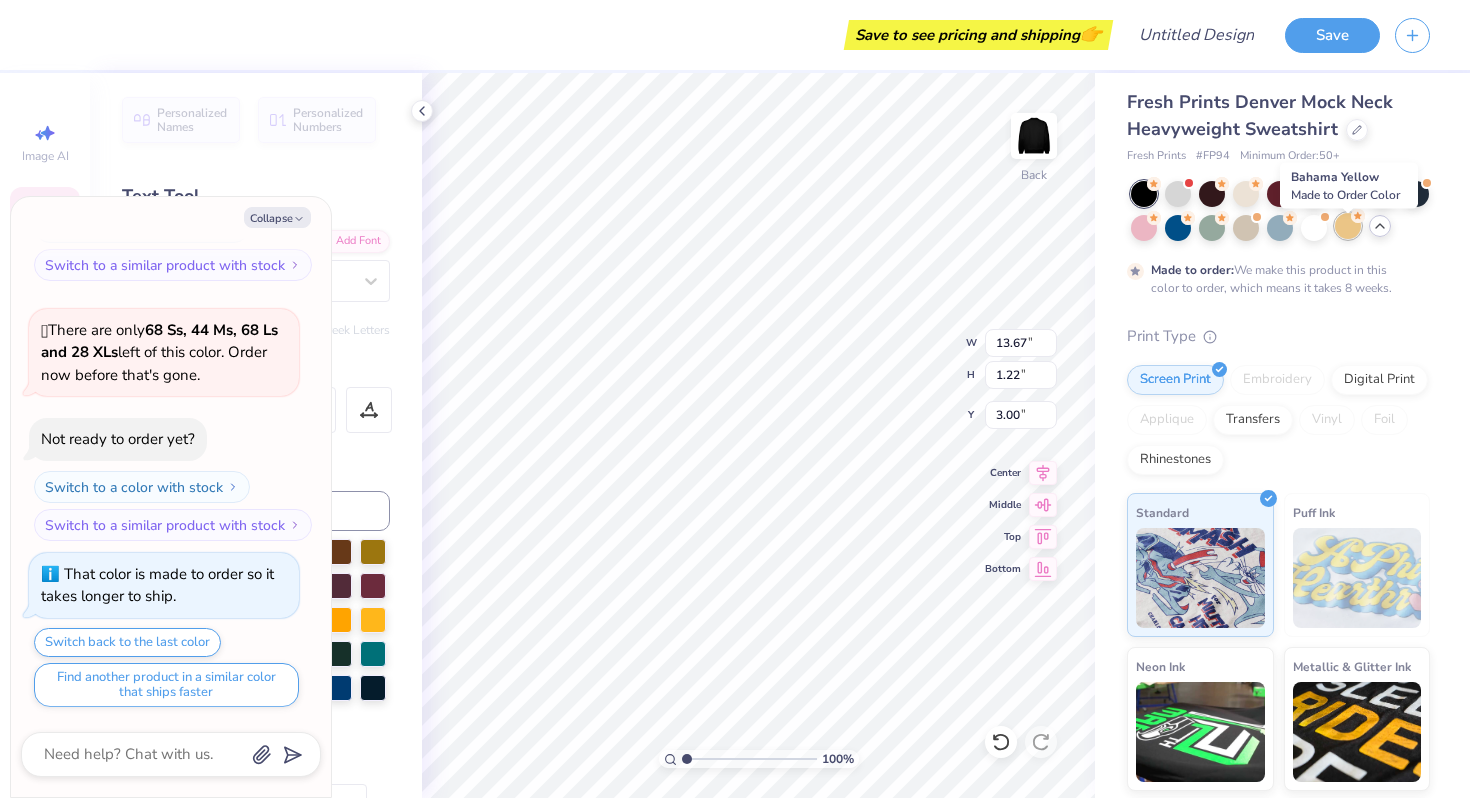 scroll, scrollTop: 0, scrollLeft: 0, axis: both 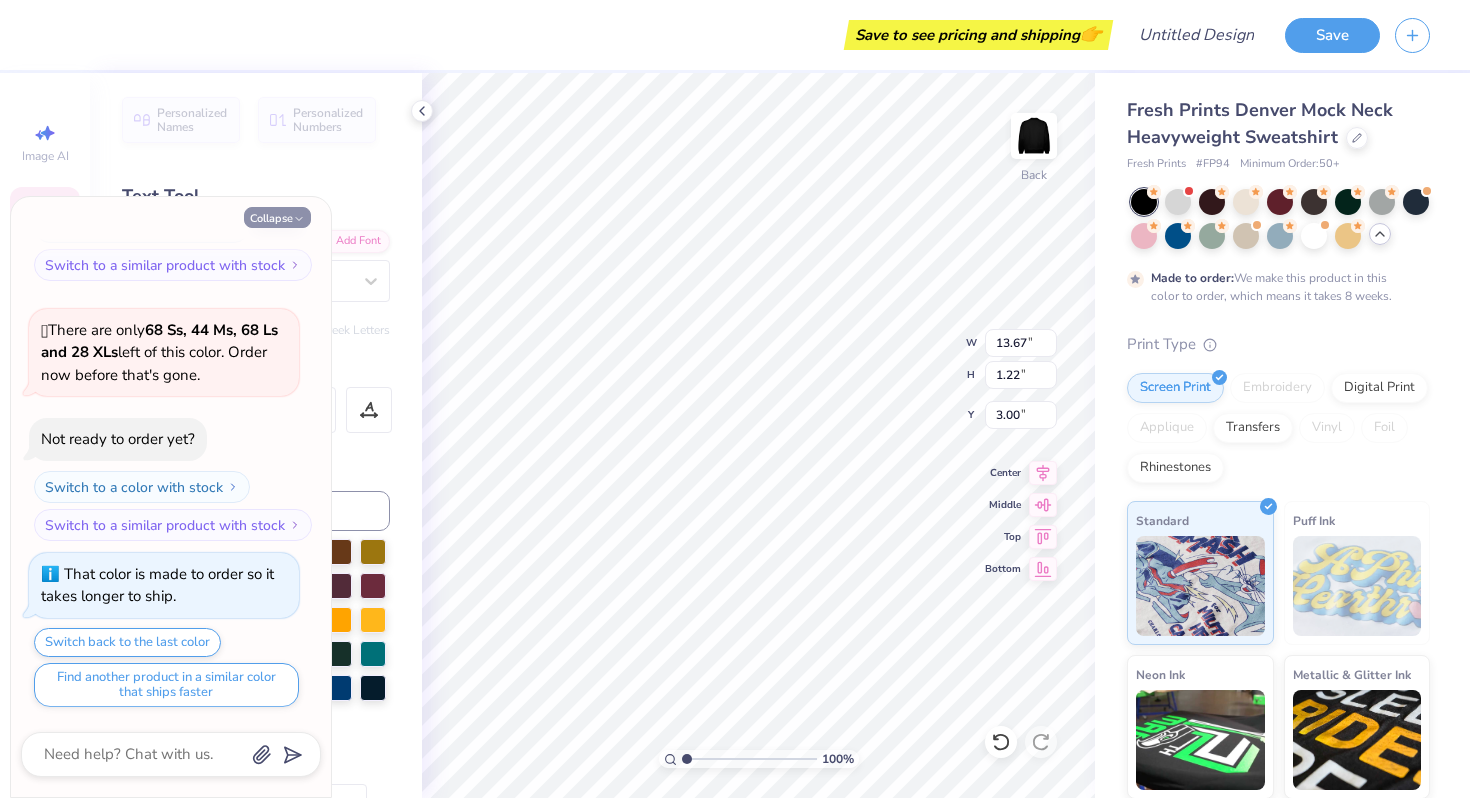 click on "Collapse" at bounding box center [277, 217] 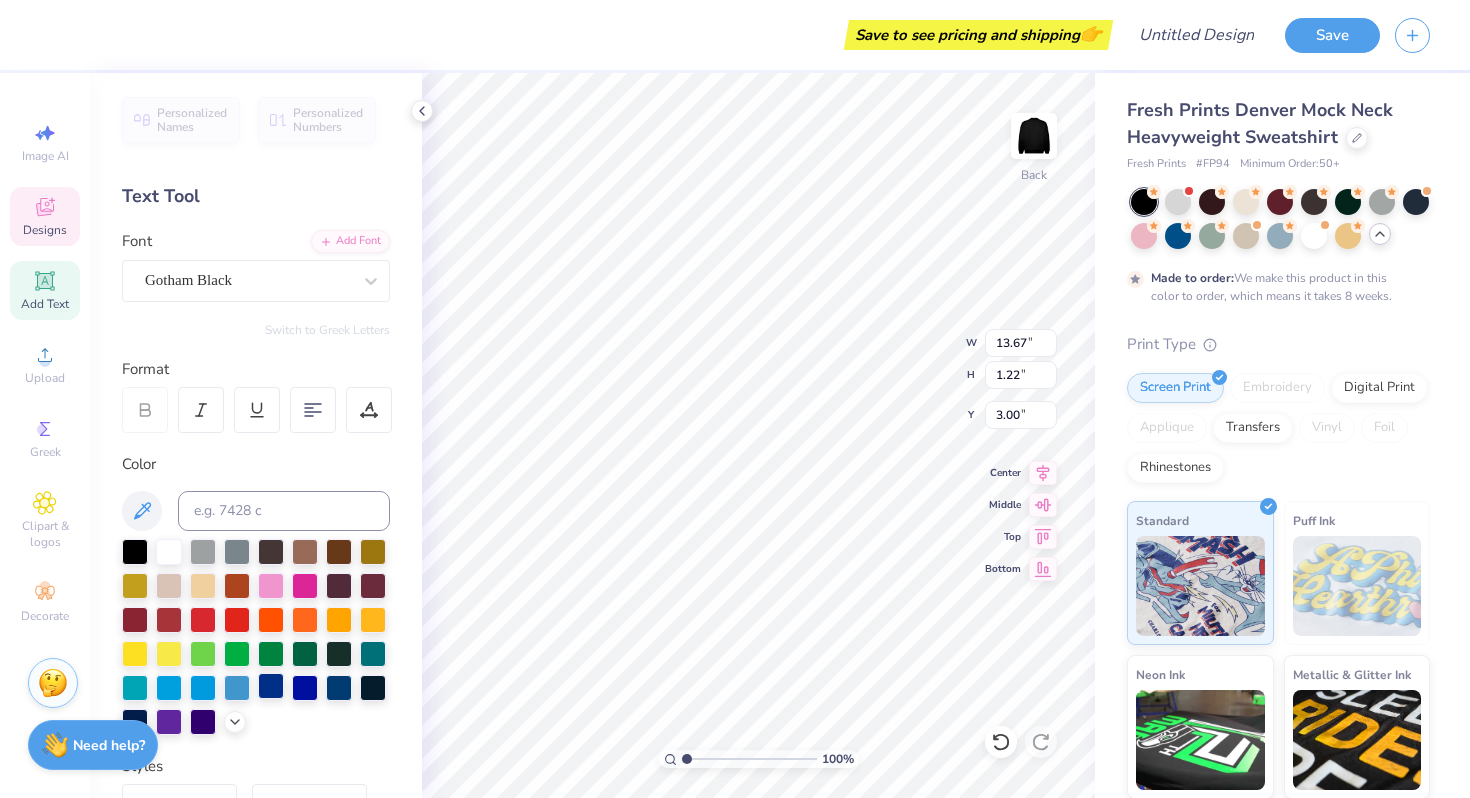 click at bounding box center [271, 686] 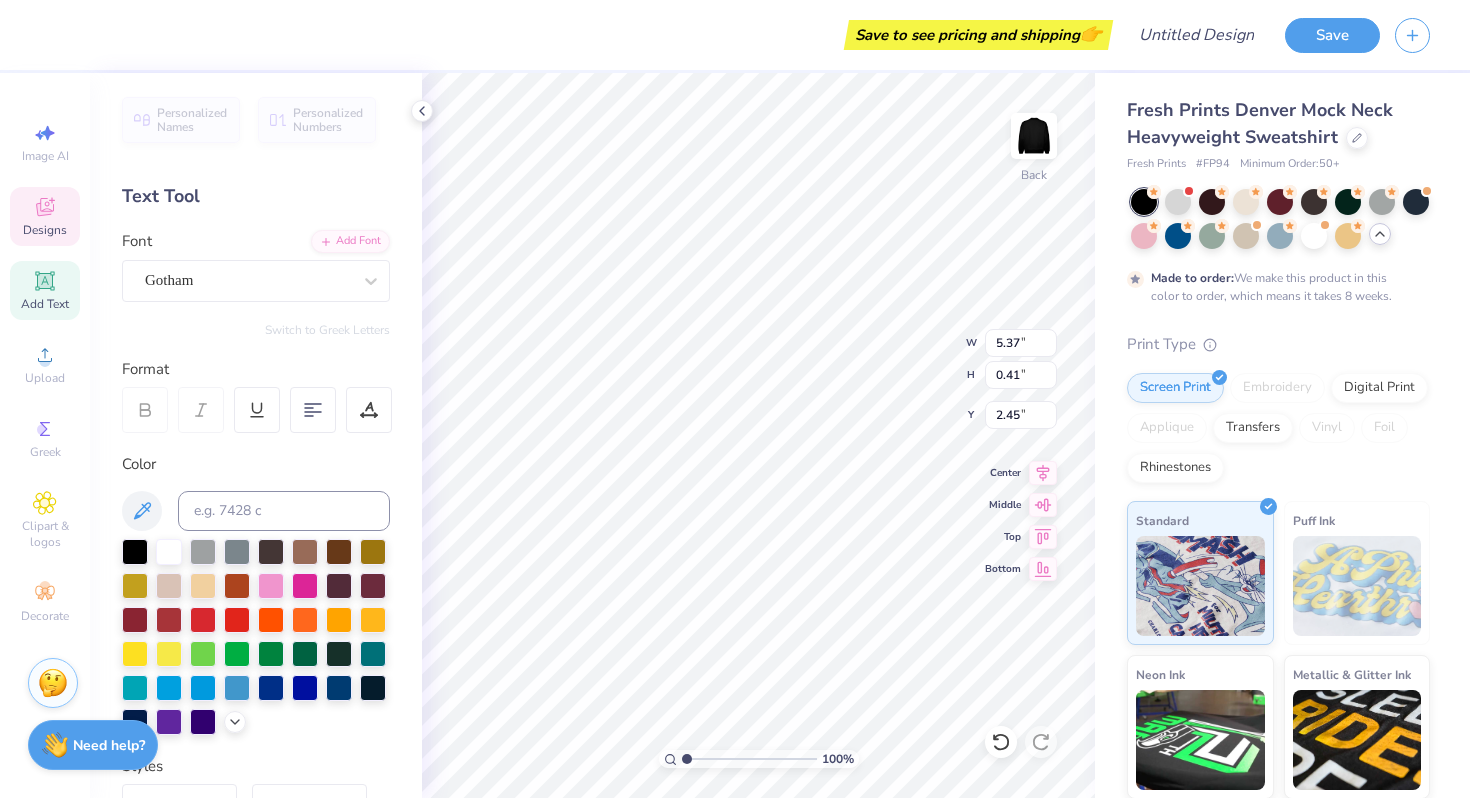 scroll, scrollTop: 0, scrollLeft: 10, axis: horizontal 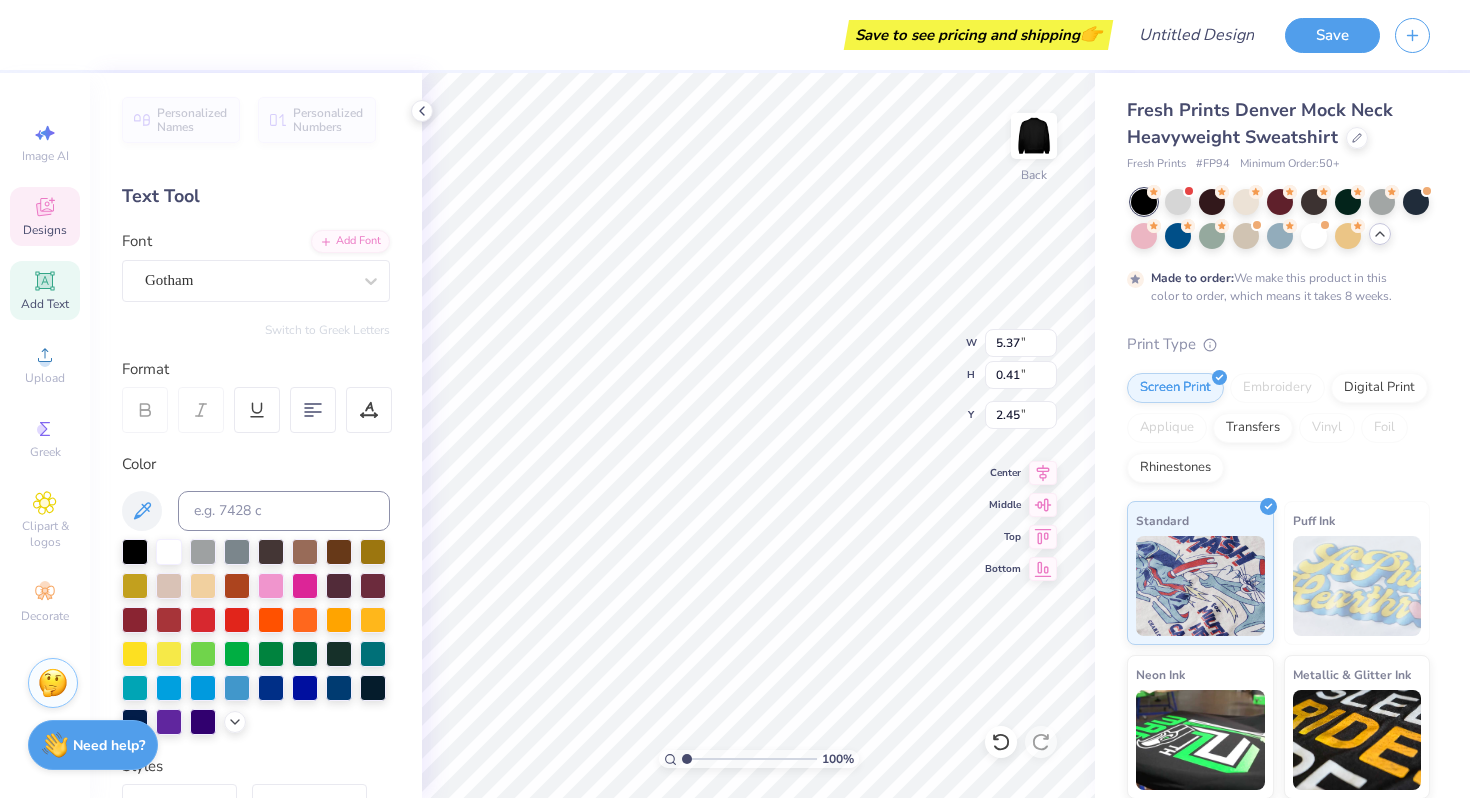 type on "SOUTH DAKOTAA STATE UNIVERISTY  I" 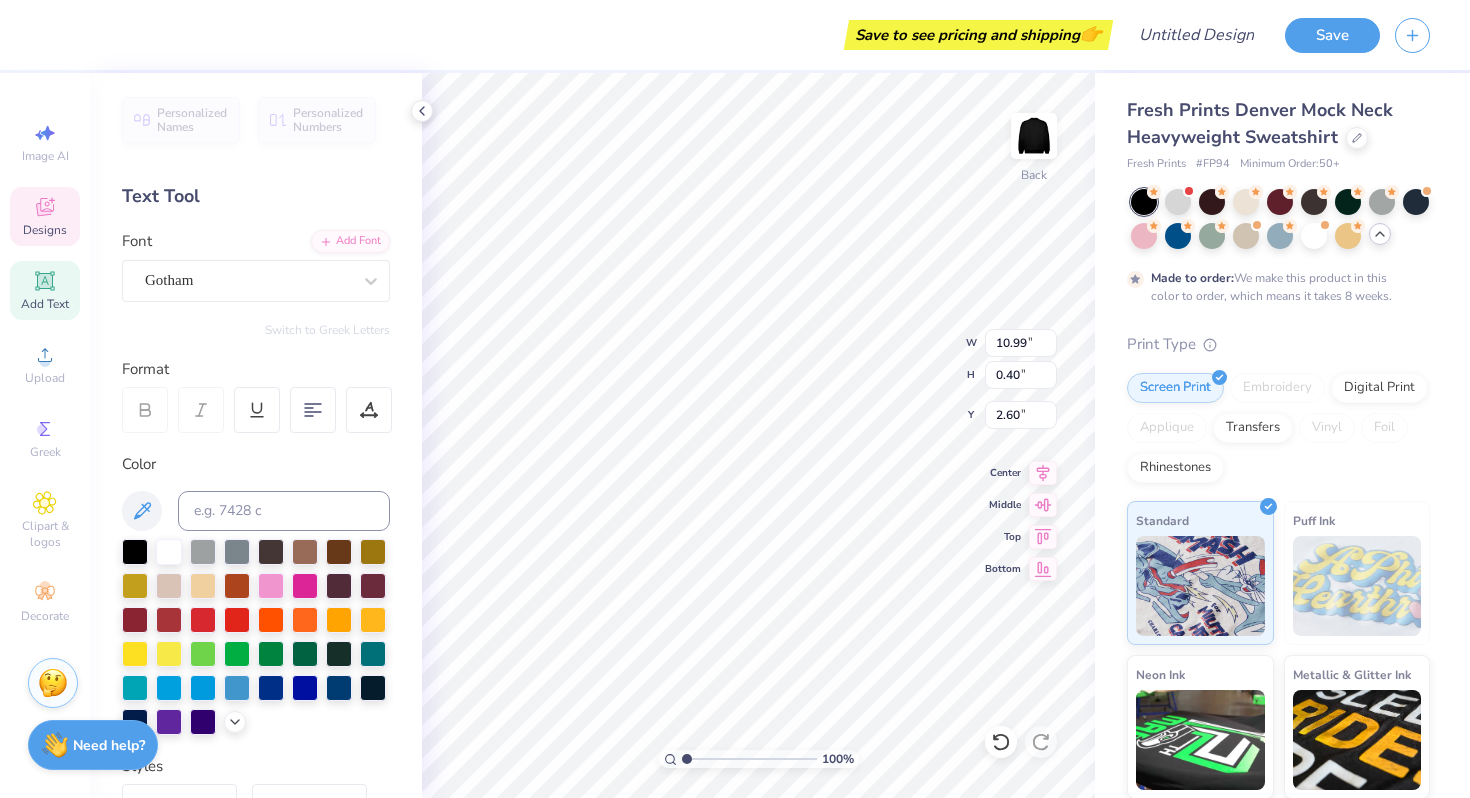 type on "SOUTH DAKOTAA STATE   I" 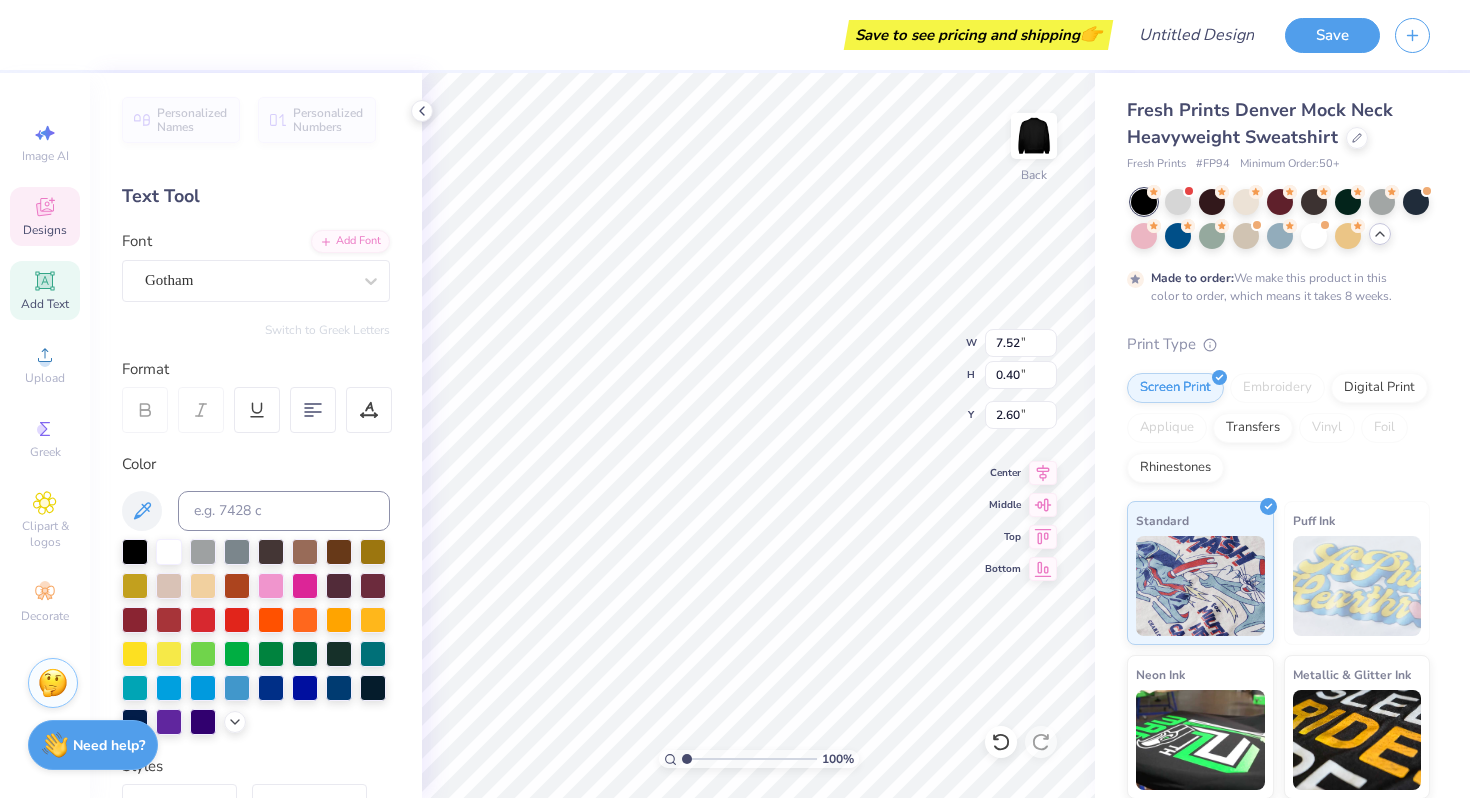 scroll, scrollTop: 0, scrollLeft: 9, axis: horizontal 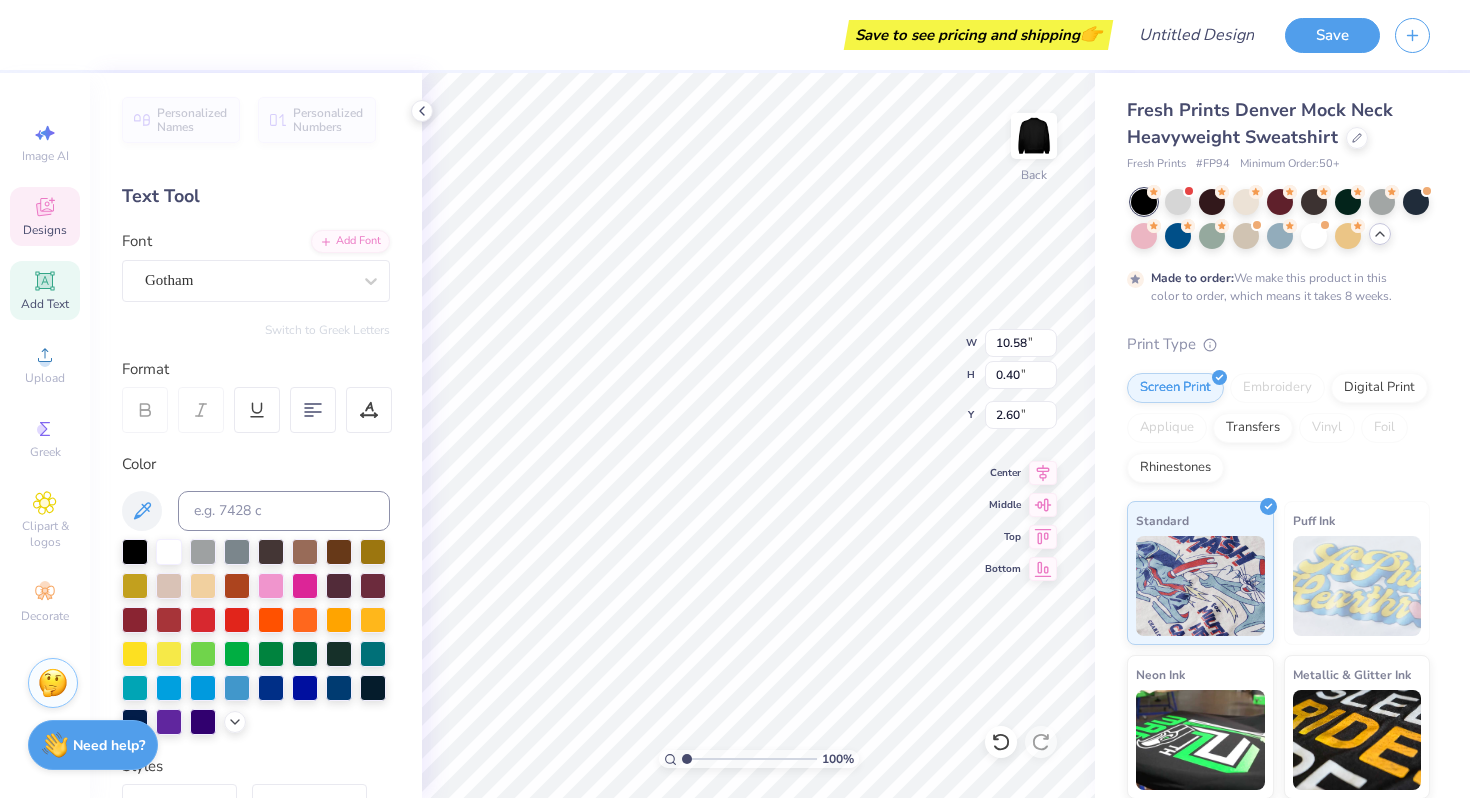 type on "SOUTH DAKOTA STATE UNIVERSITY I" 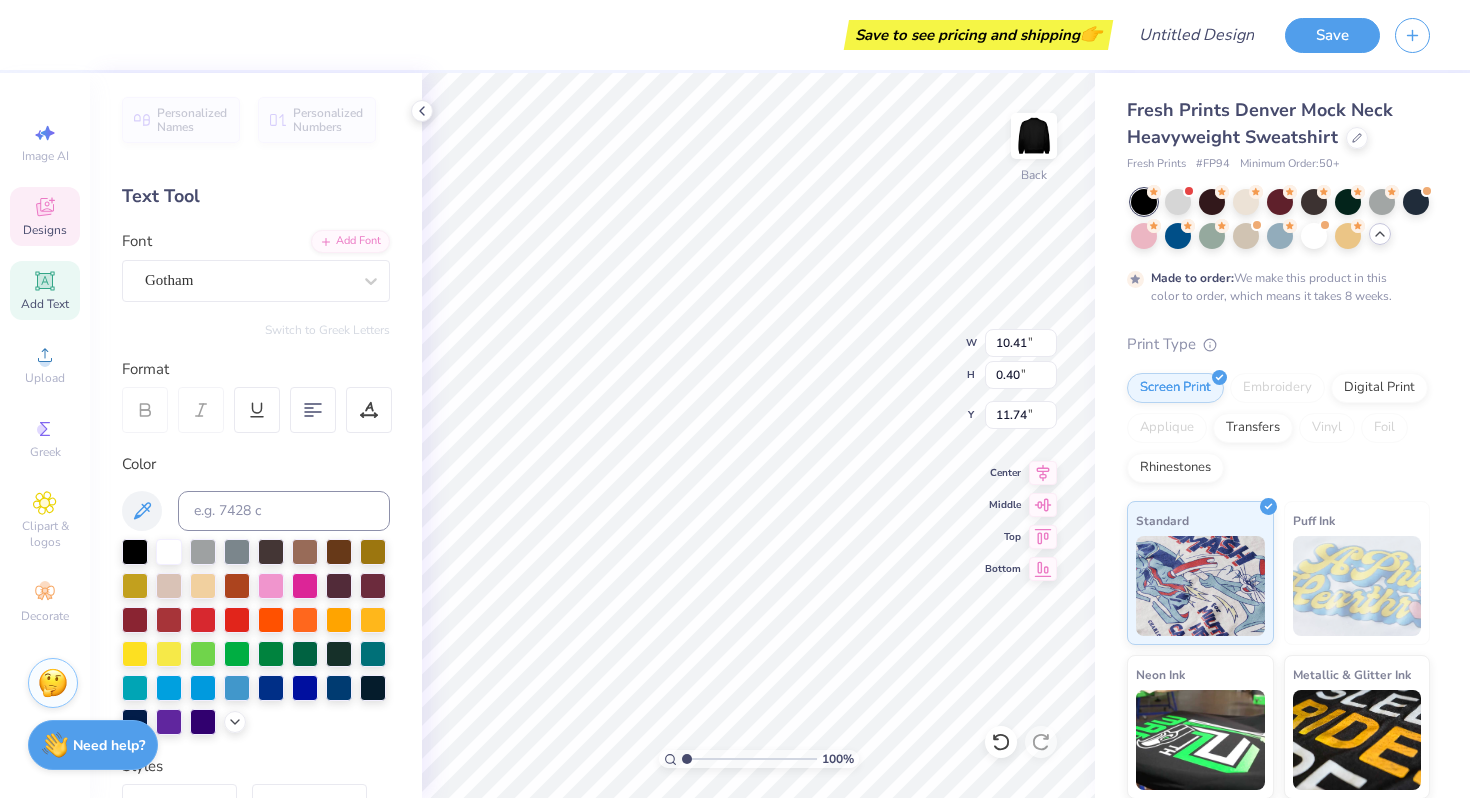 type on "11.75" 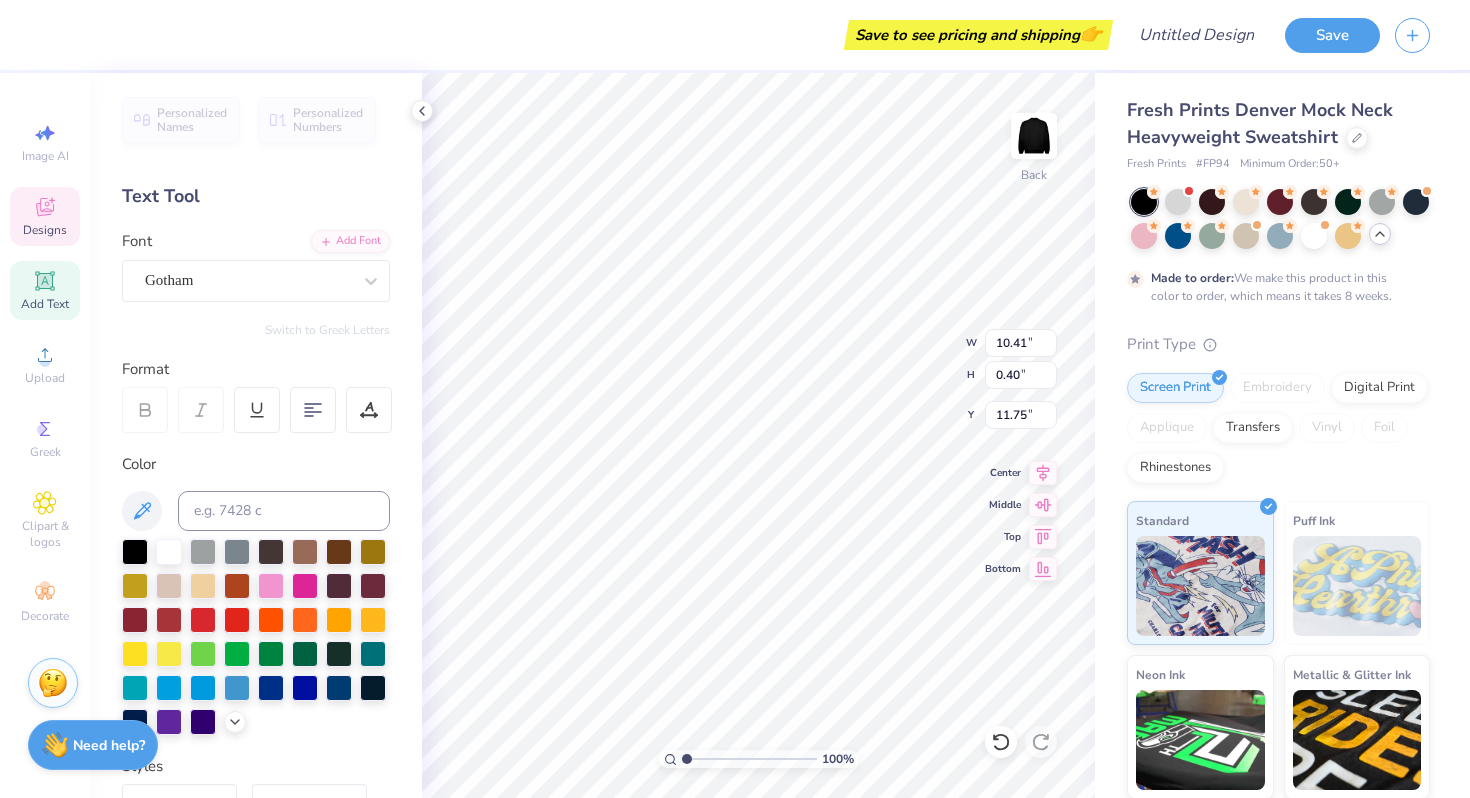type on "SOUTH DAKOTA STATE UNIVERSITY" 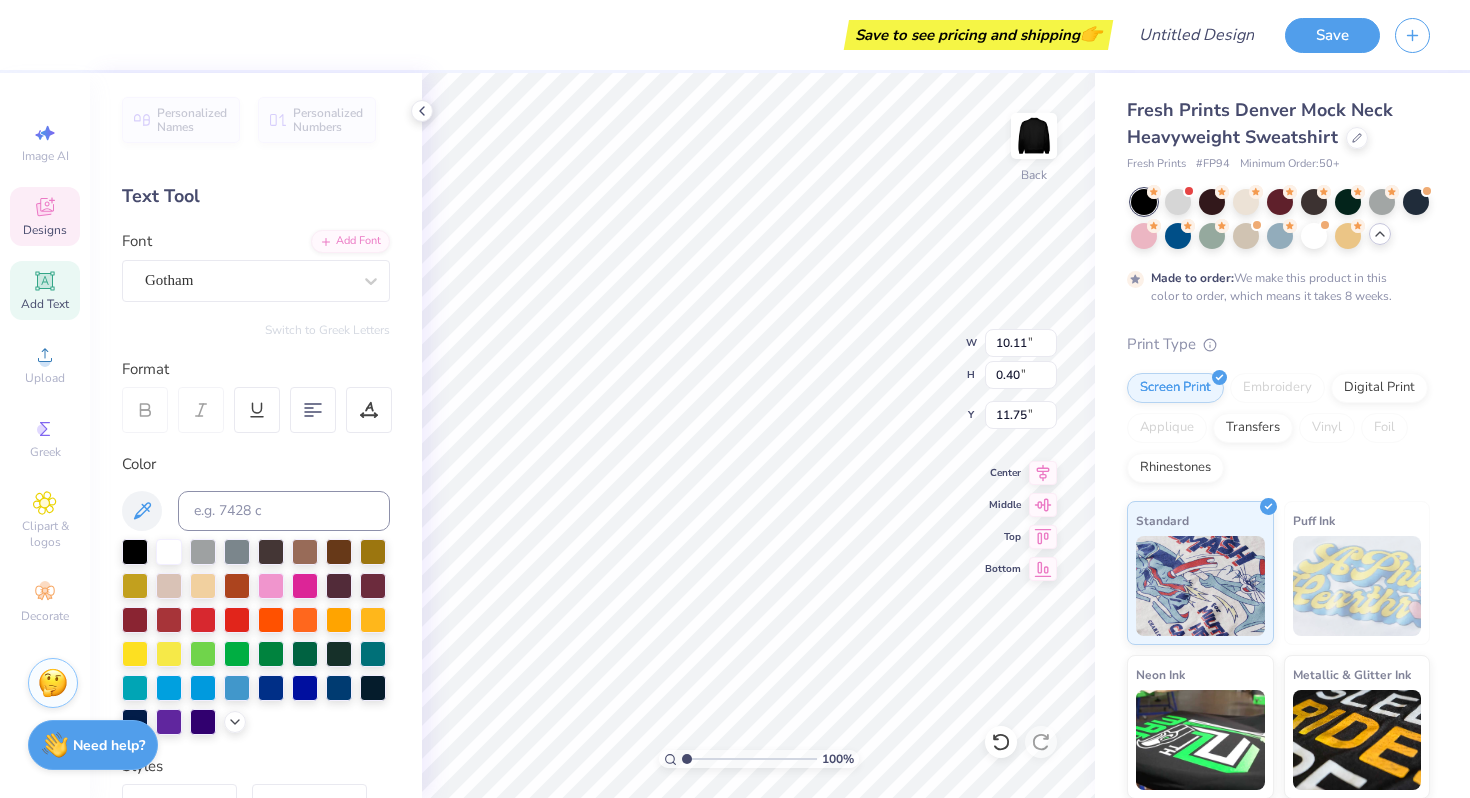 type on "2.28" 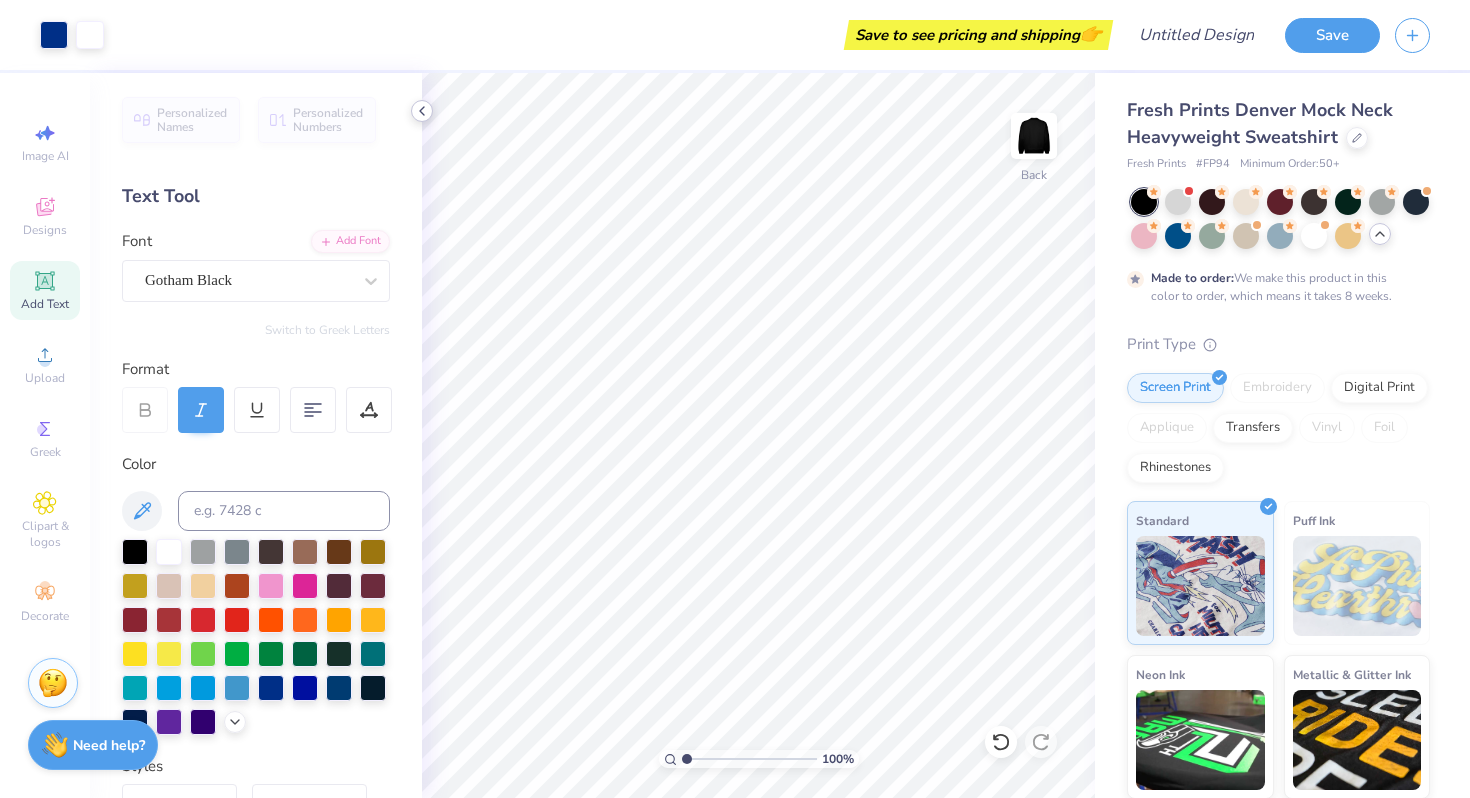 click 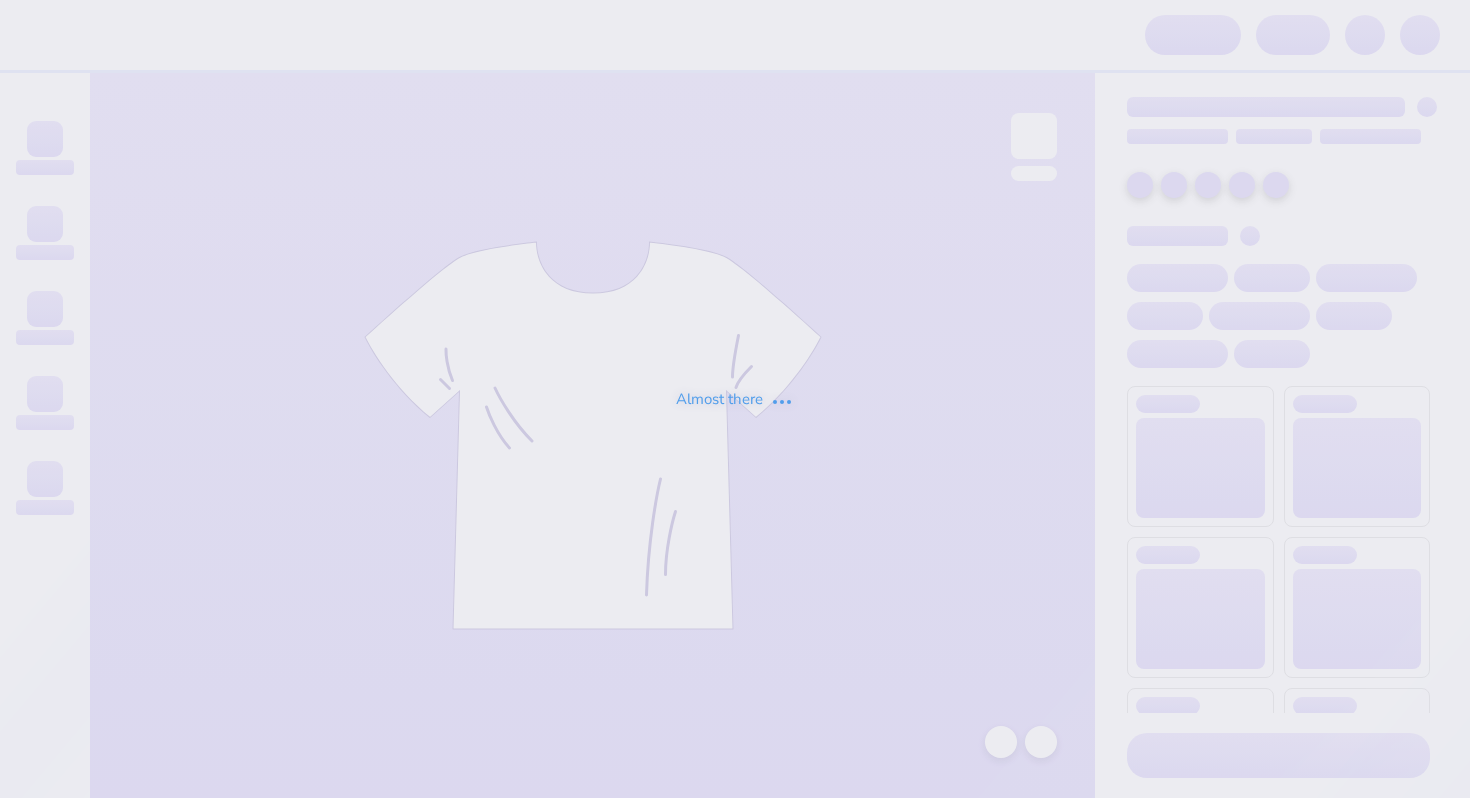 scroll, scrollTop: 0, scrollLeft: 0, axis: both 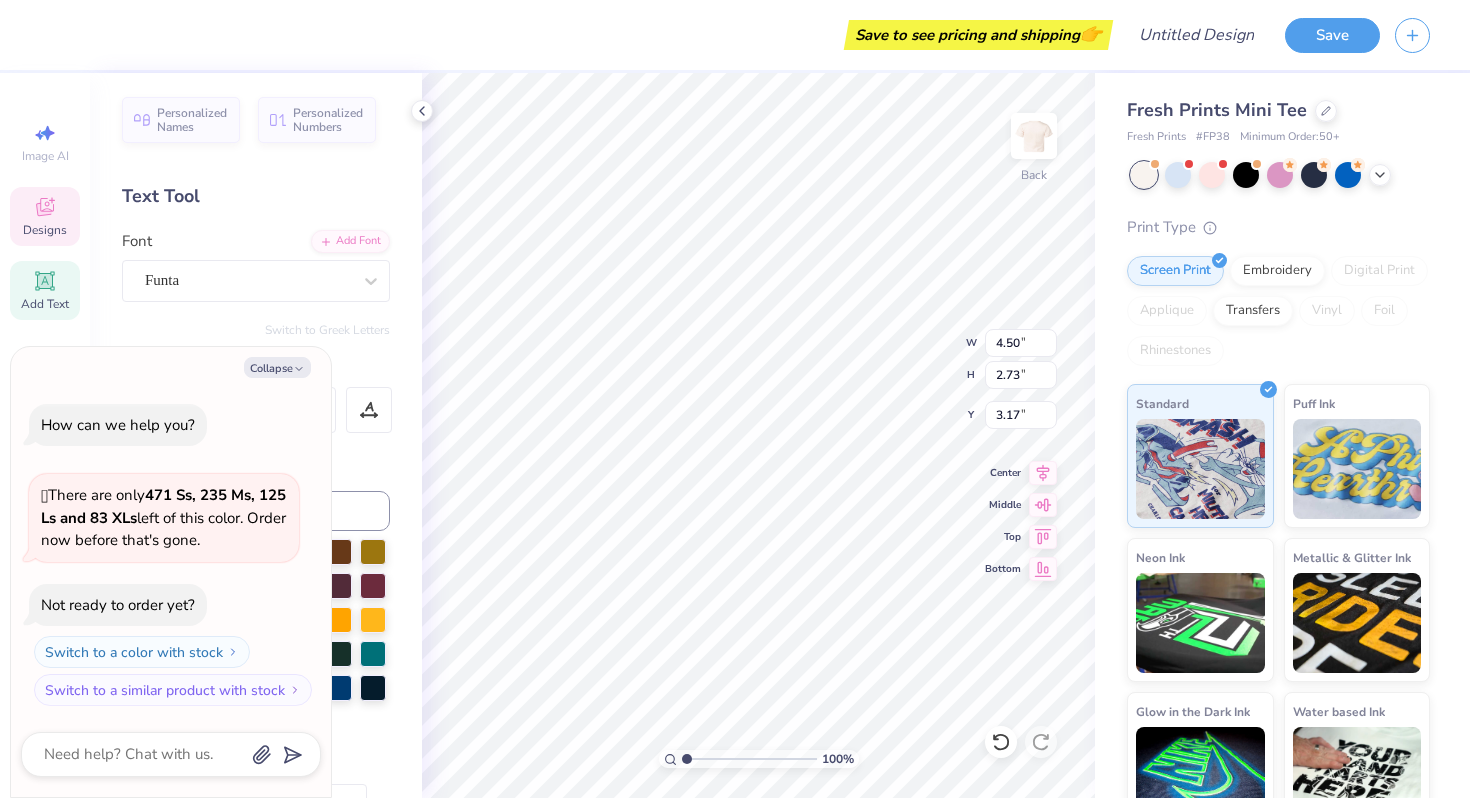 type on "x" 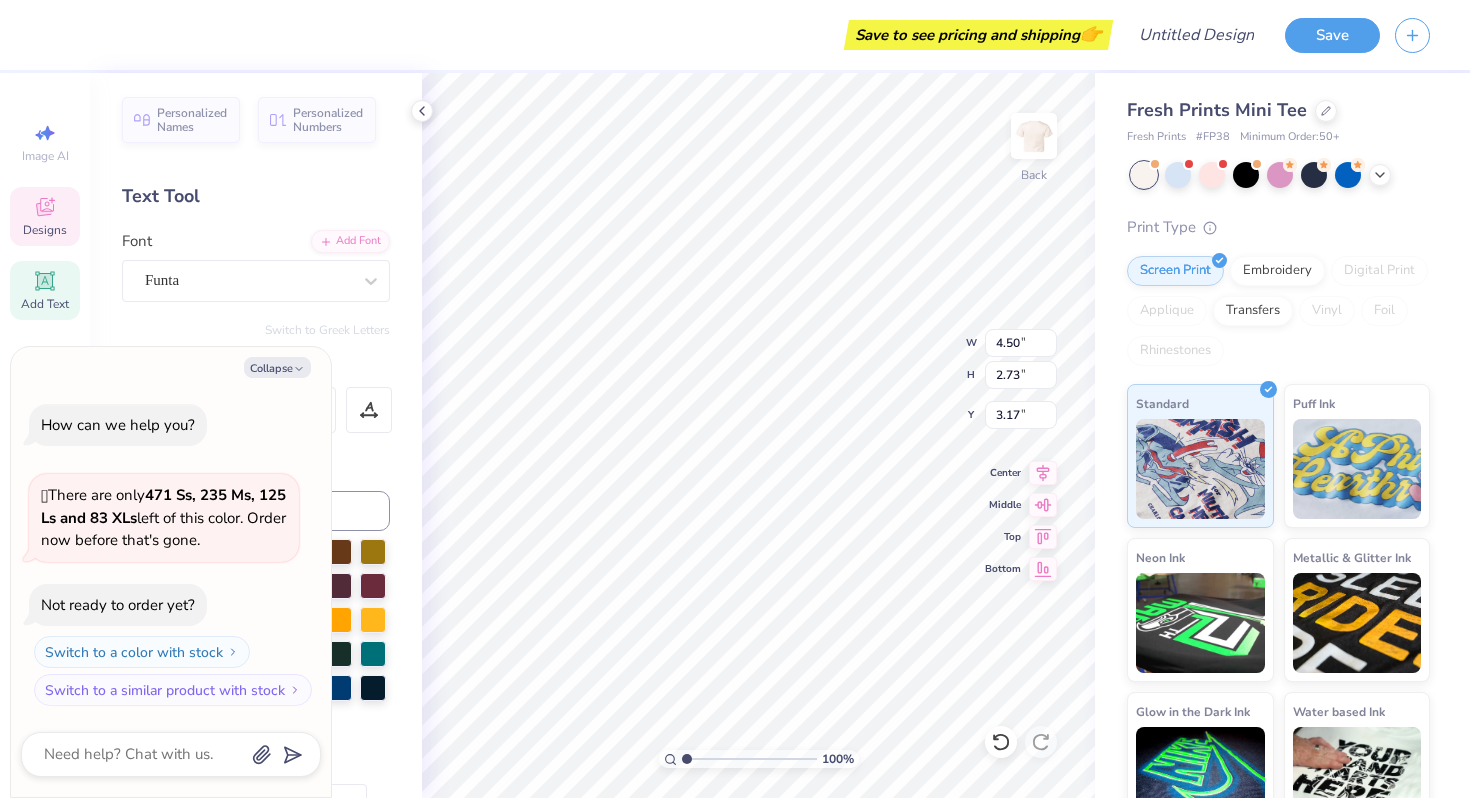 type on "x" 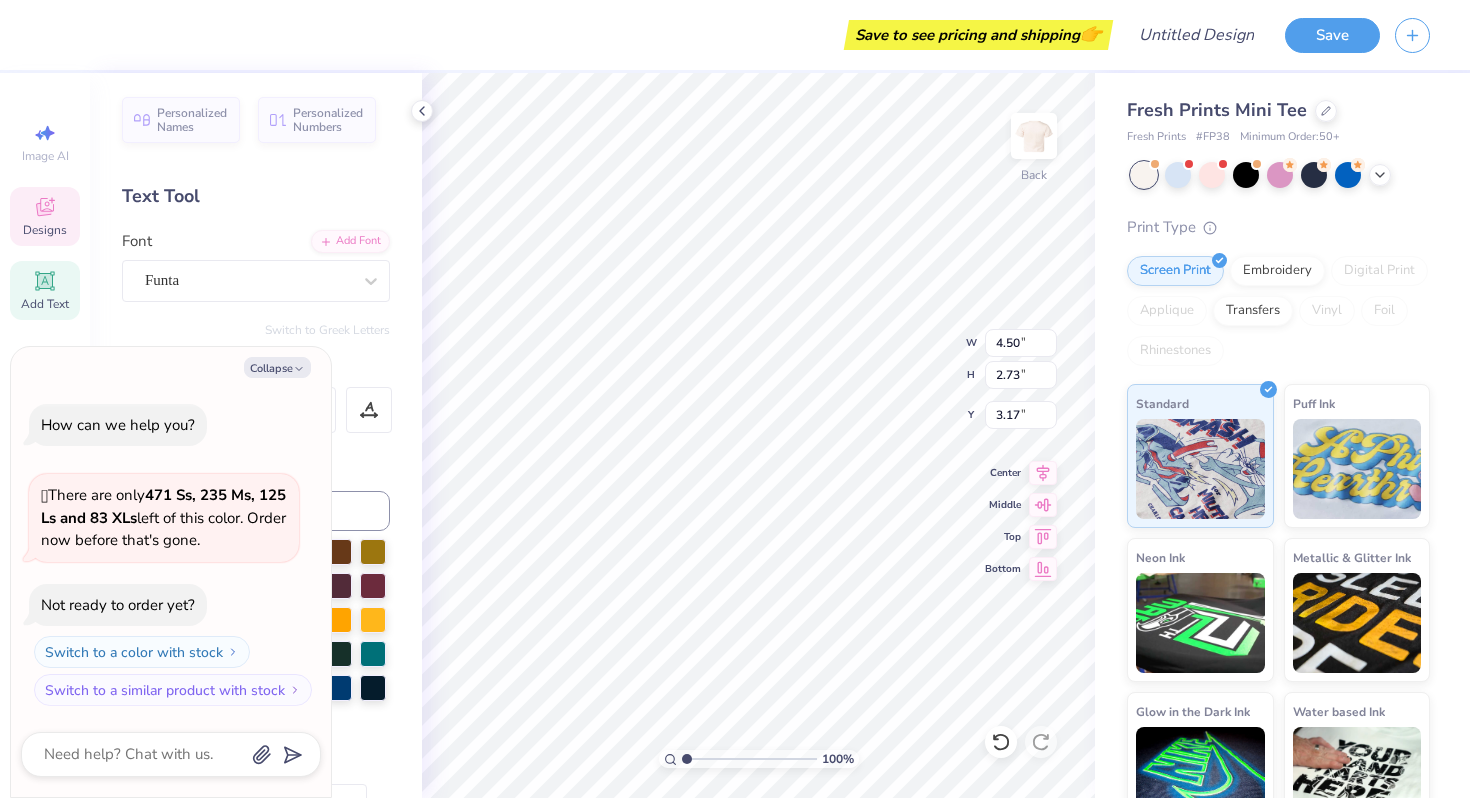 type on "x" 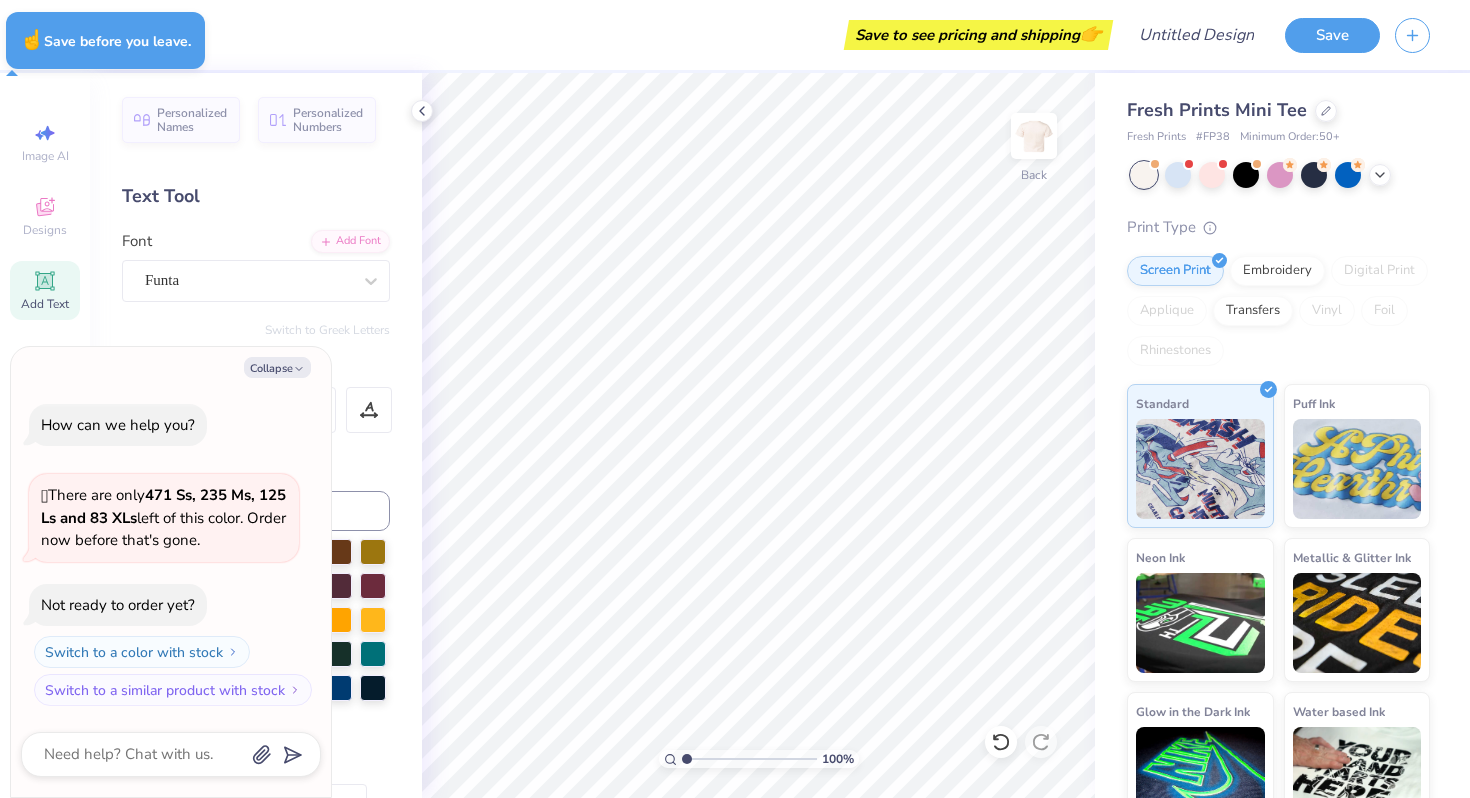 type on "x" 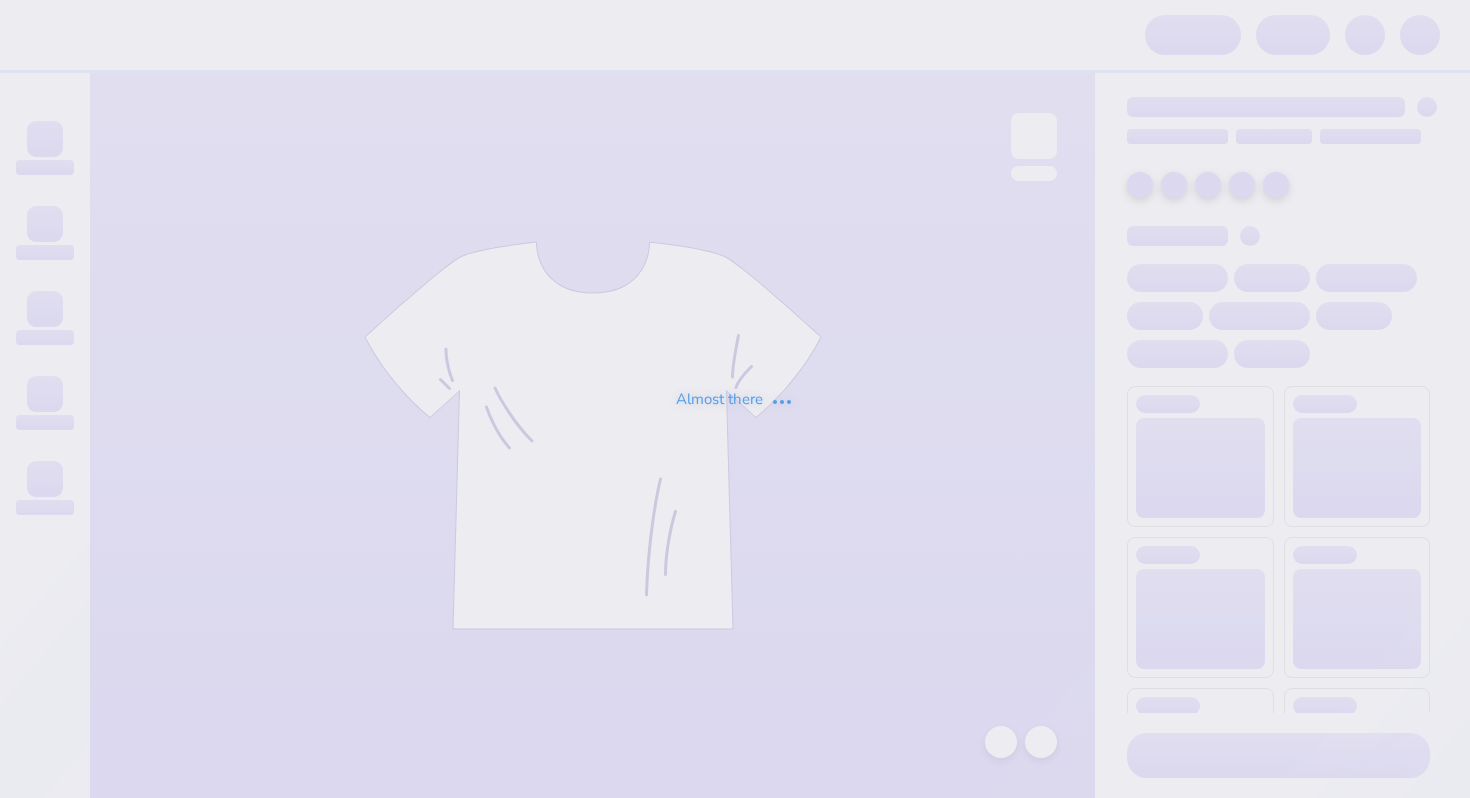 scroll, scrollTop: 0, scrollLeft: 0, axis: both 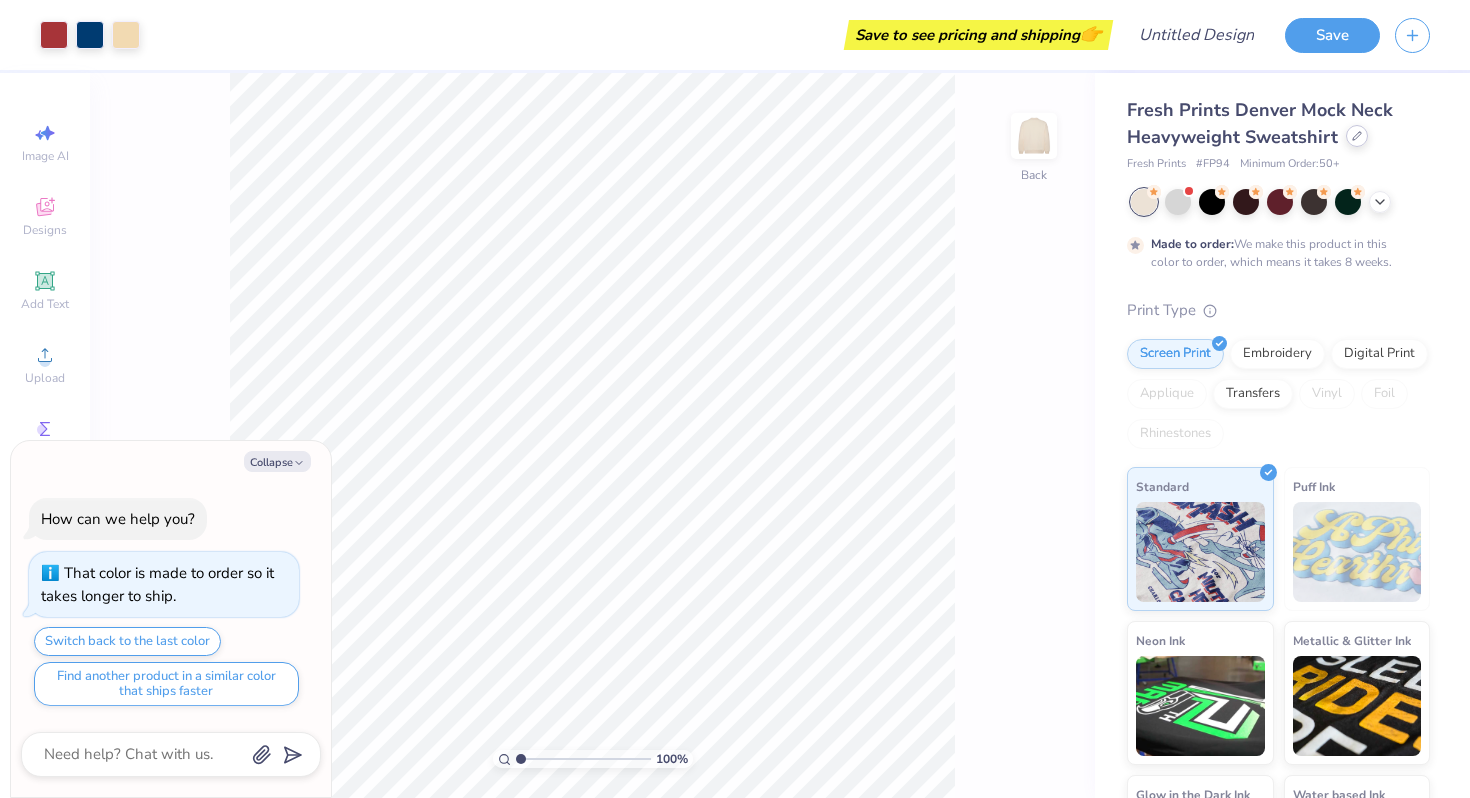 click at bounding box center [1357, 136] 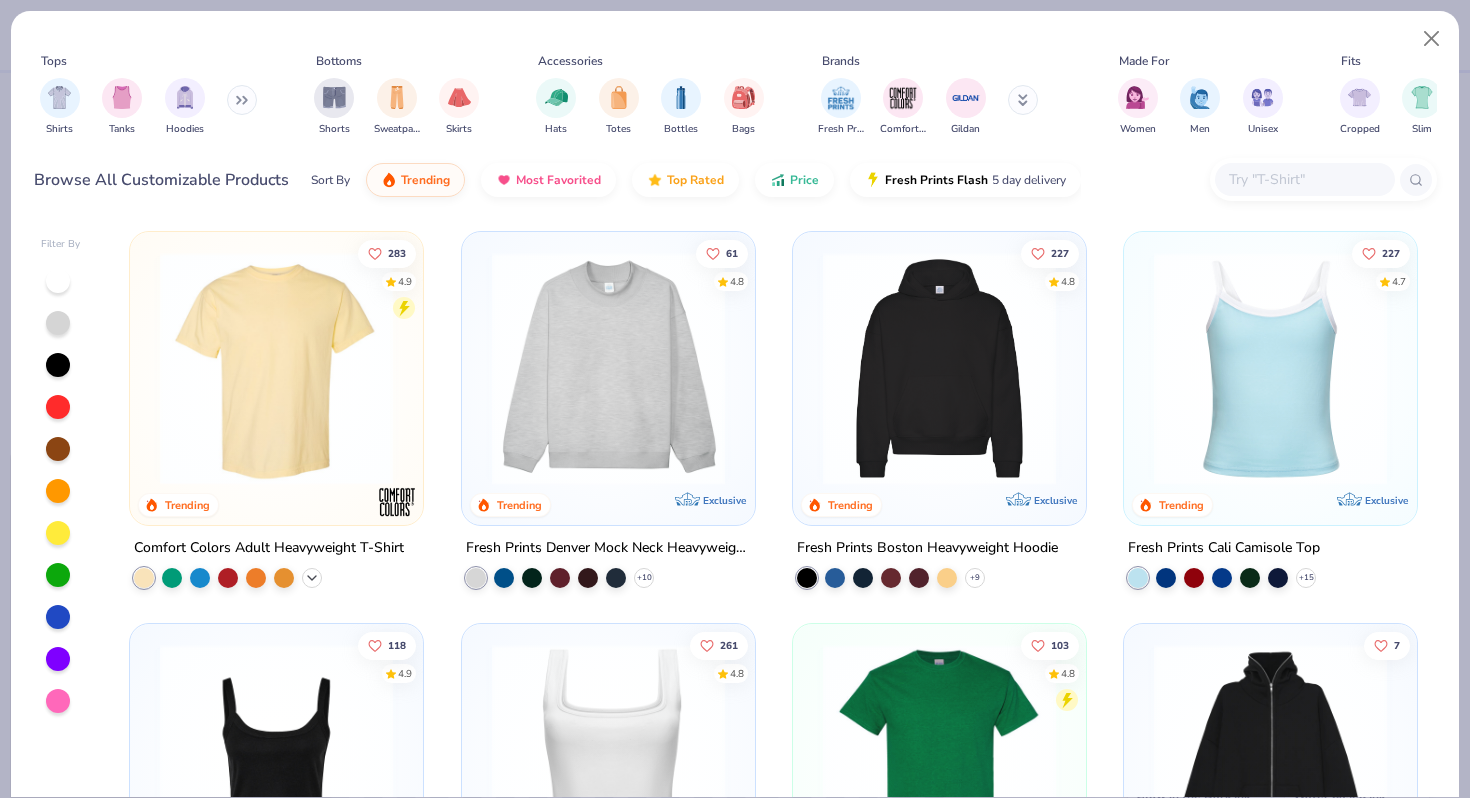 click 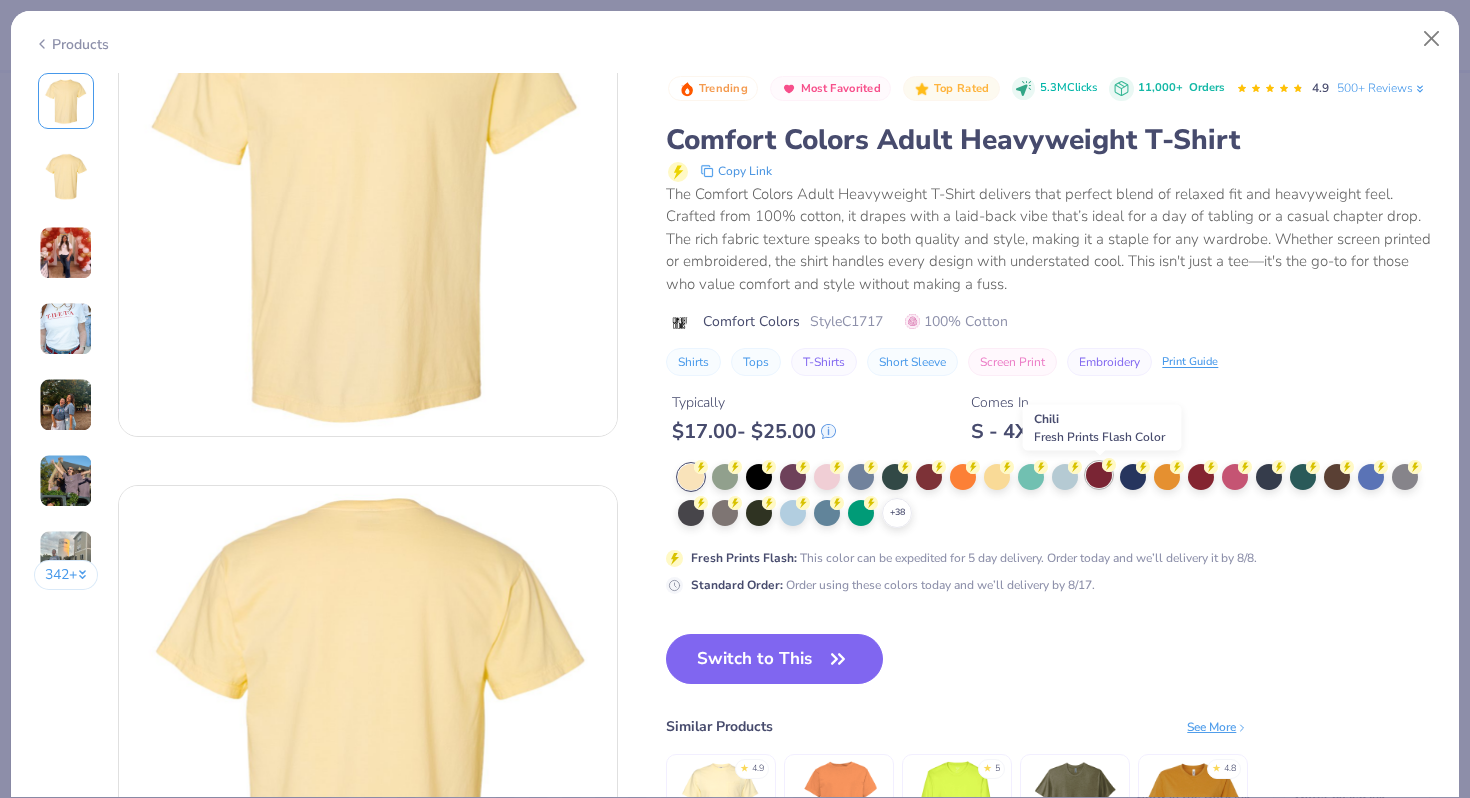 scroll, scrollTop: 485, scrollLeft: 0, axis: vertical 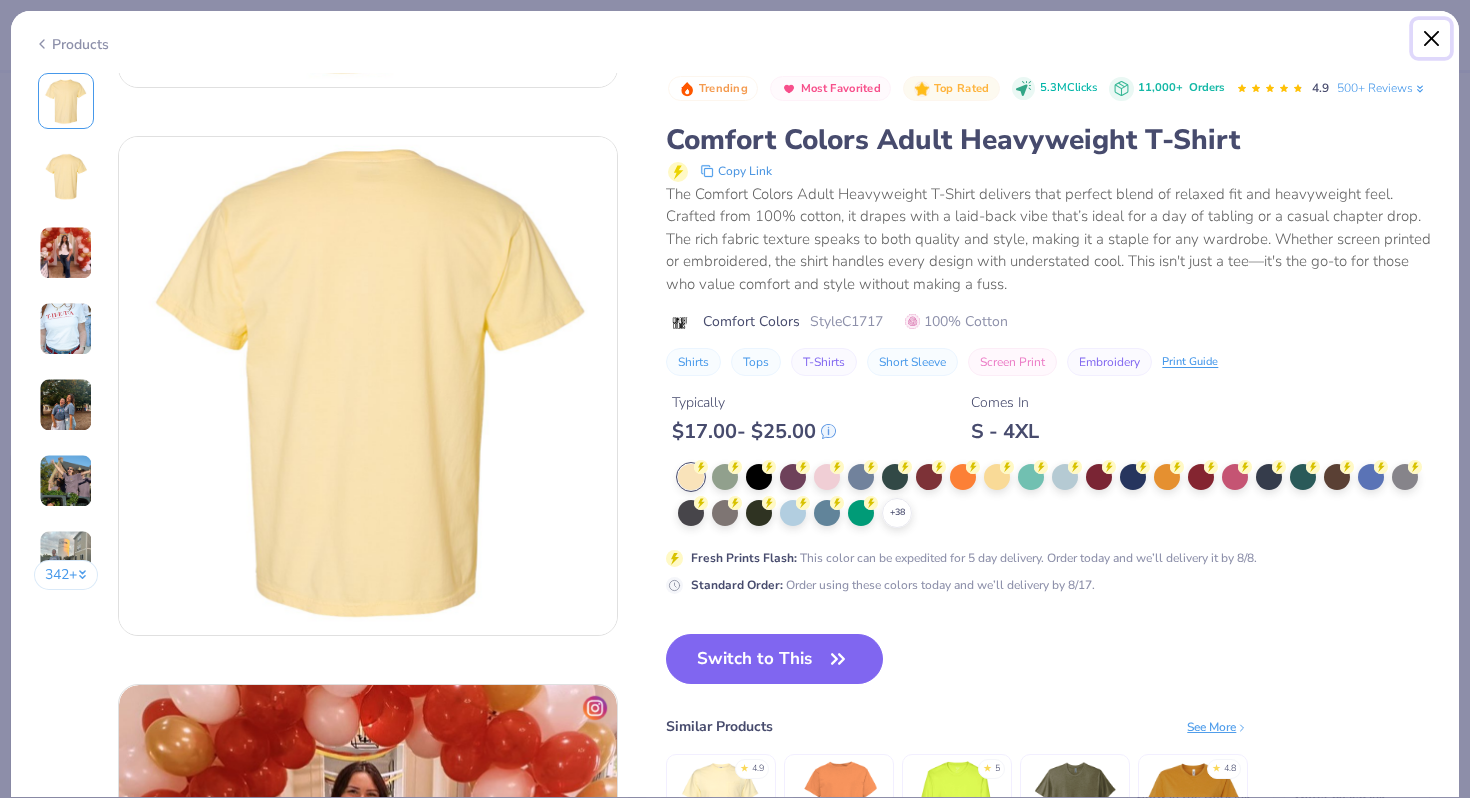 click at bounding box center [1432, 39] 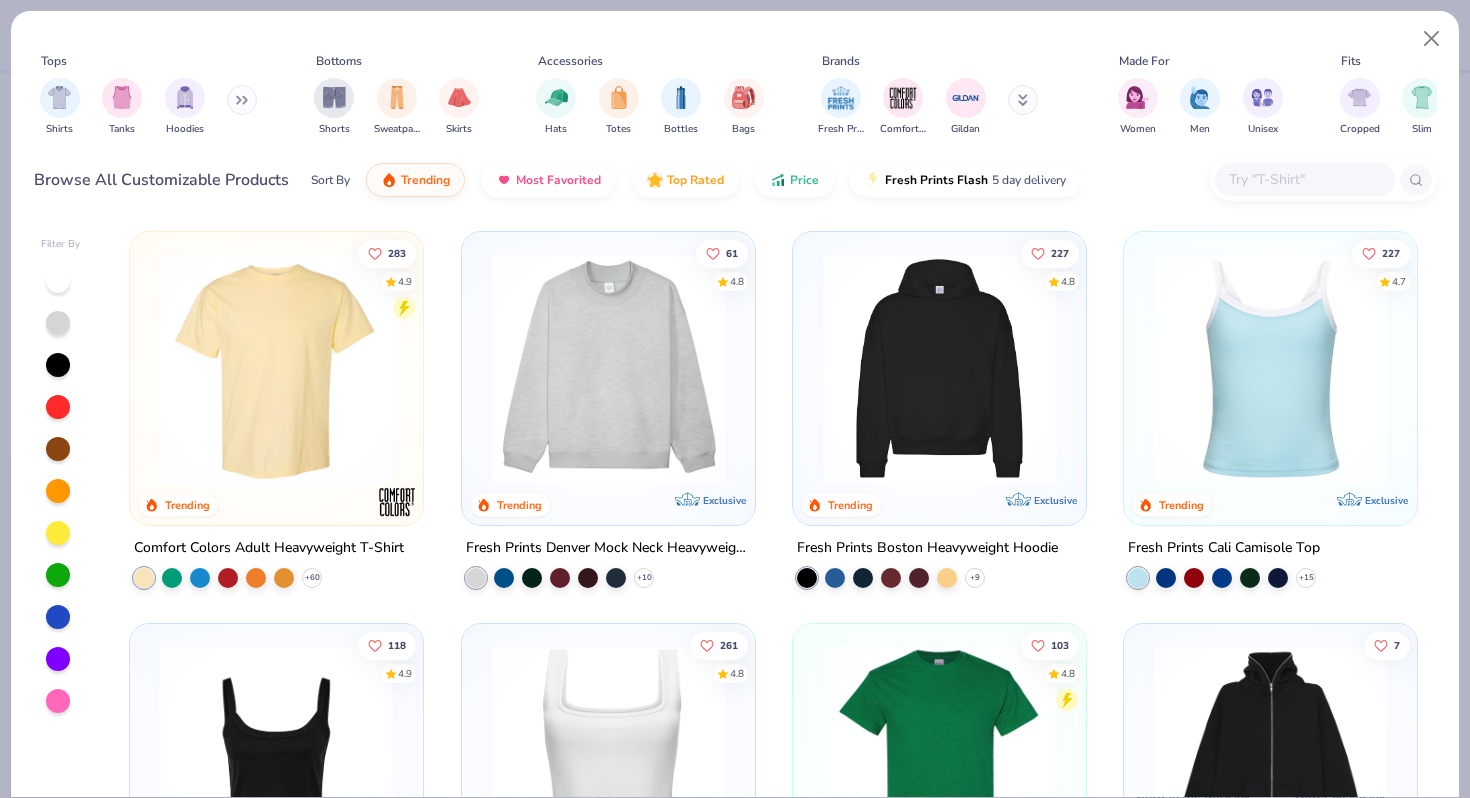 click at bounding box center (608, 368) 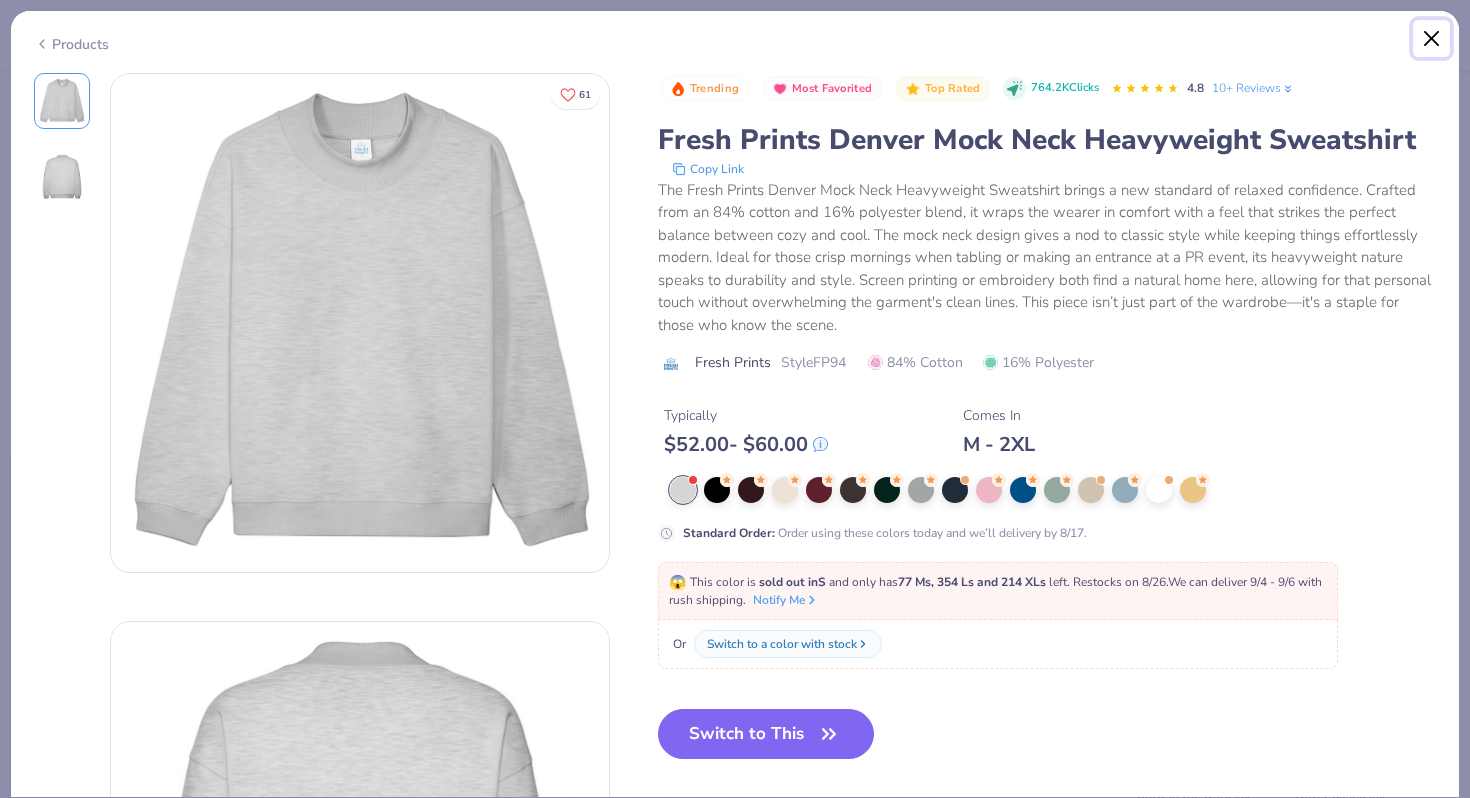 click at bounding box center [1432, 39] 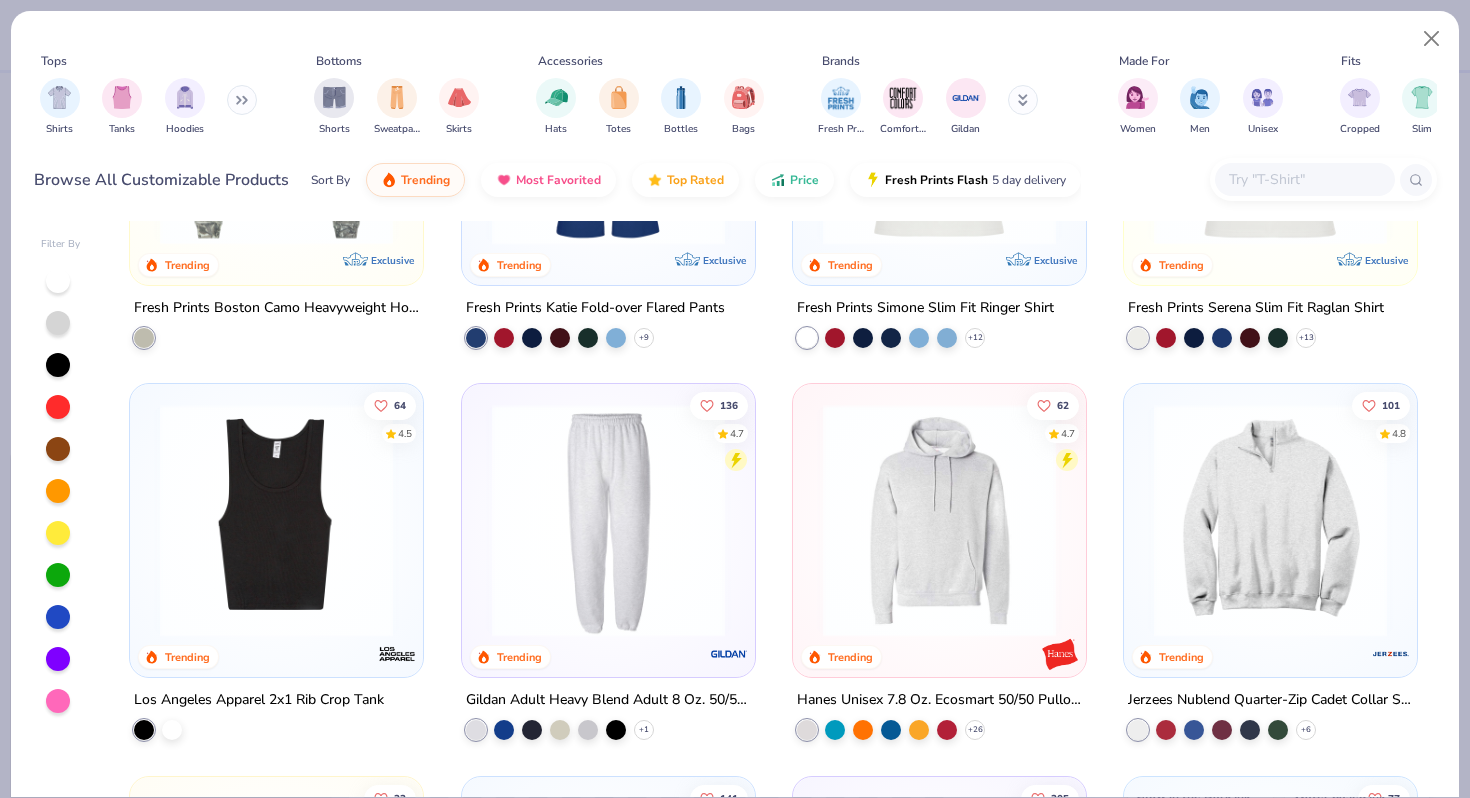 scroll, scrollTop: 3543, scrollLeft: 0, axis: vertical 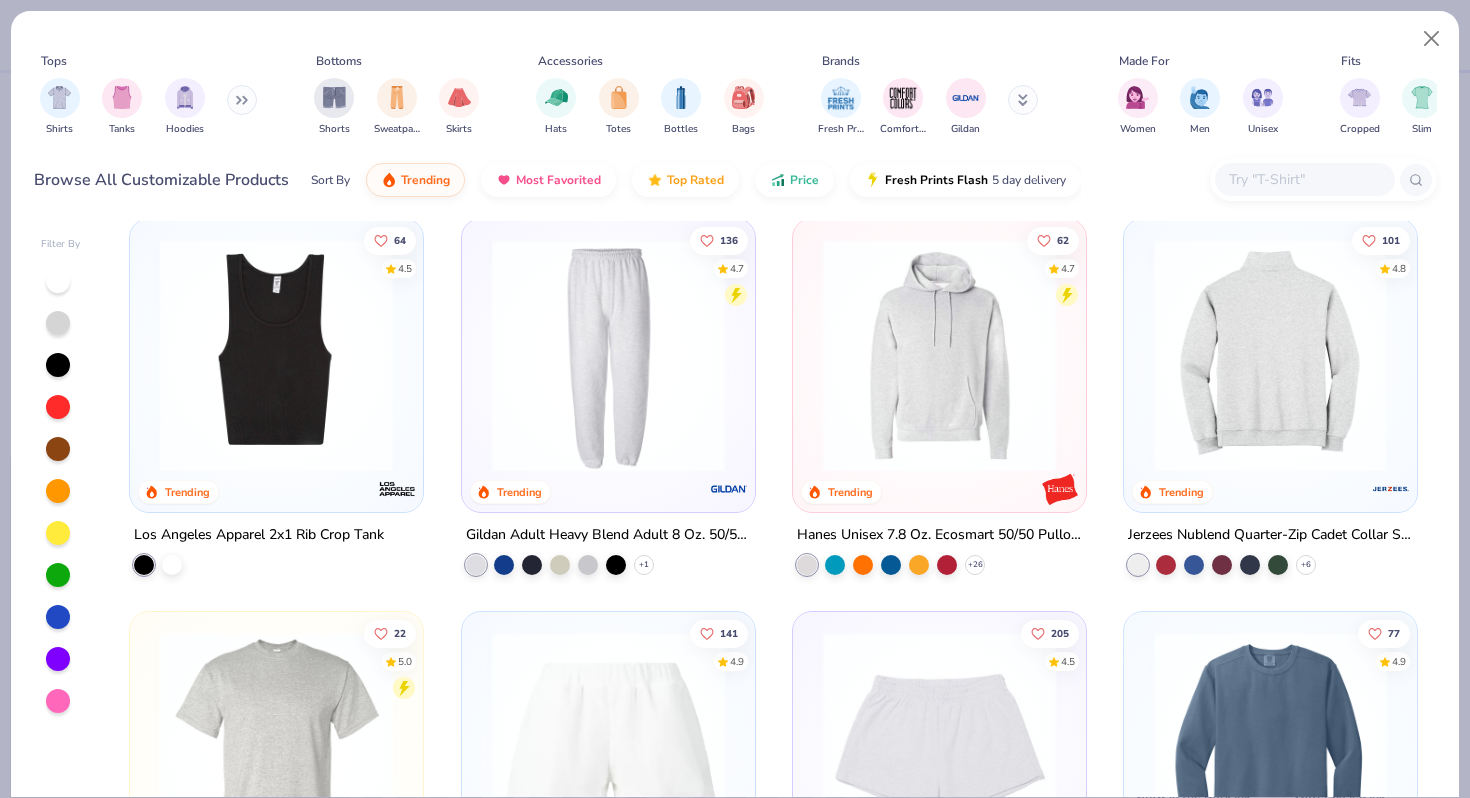 click at bounding box center (1271, 355) 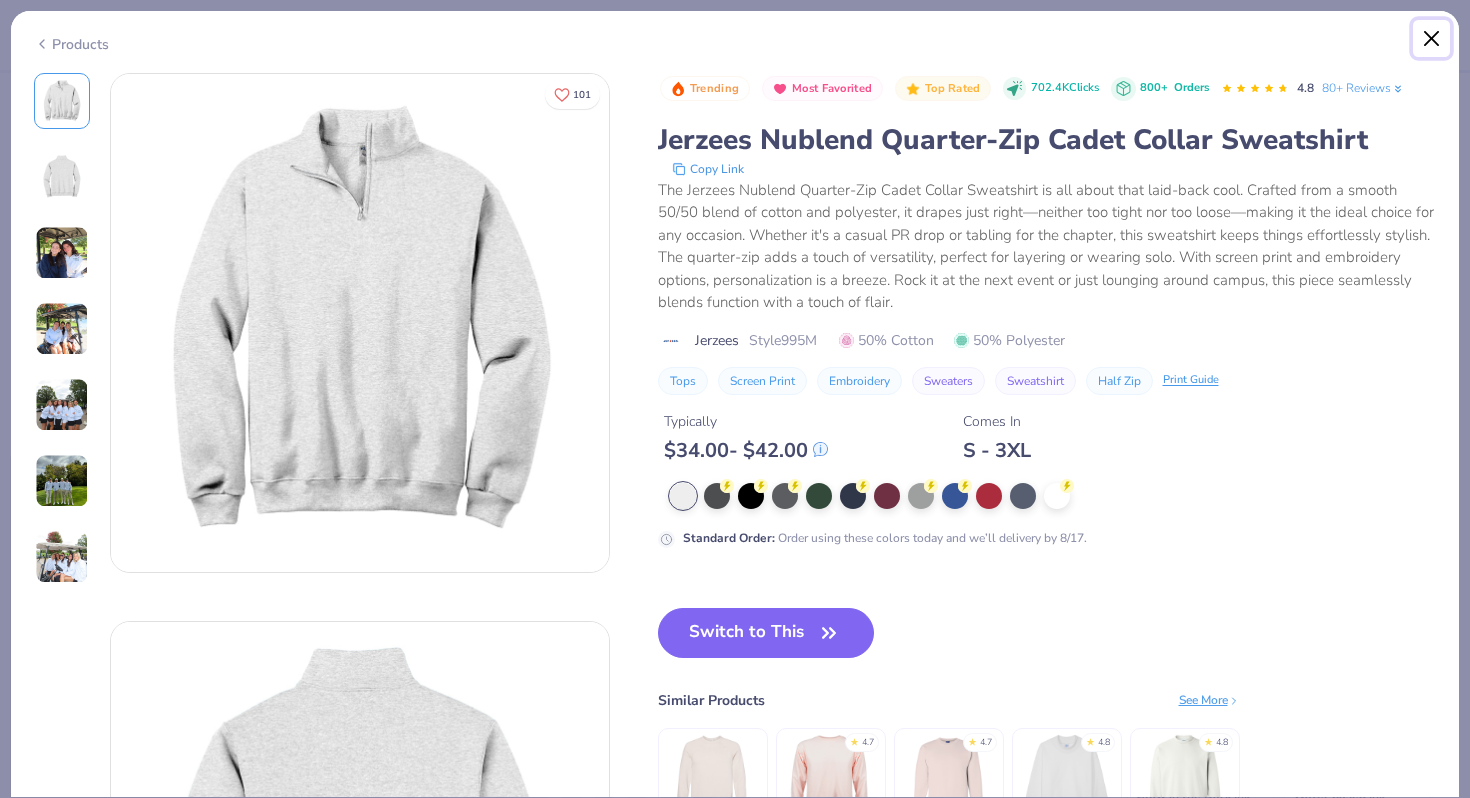 click at bounding box center (1432, 39) 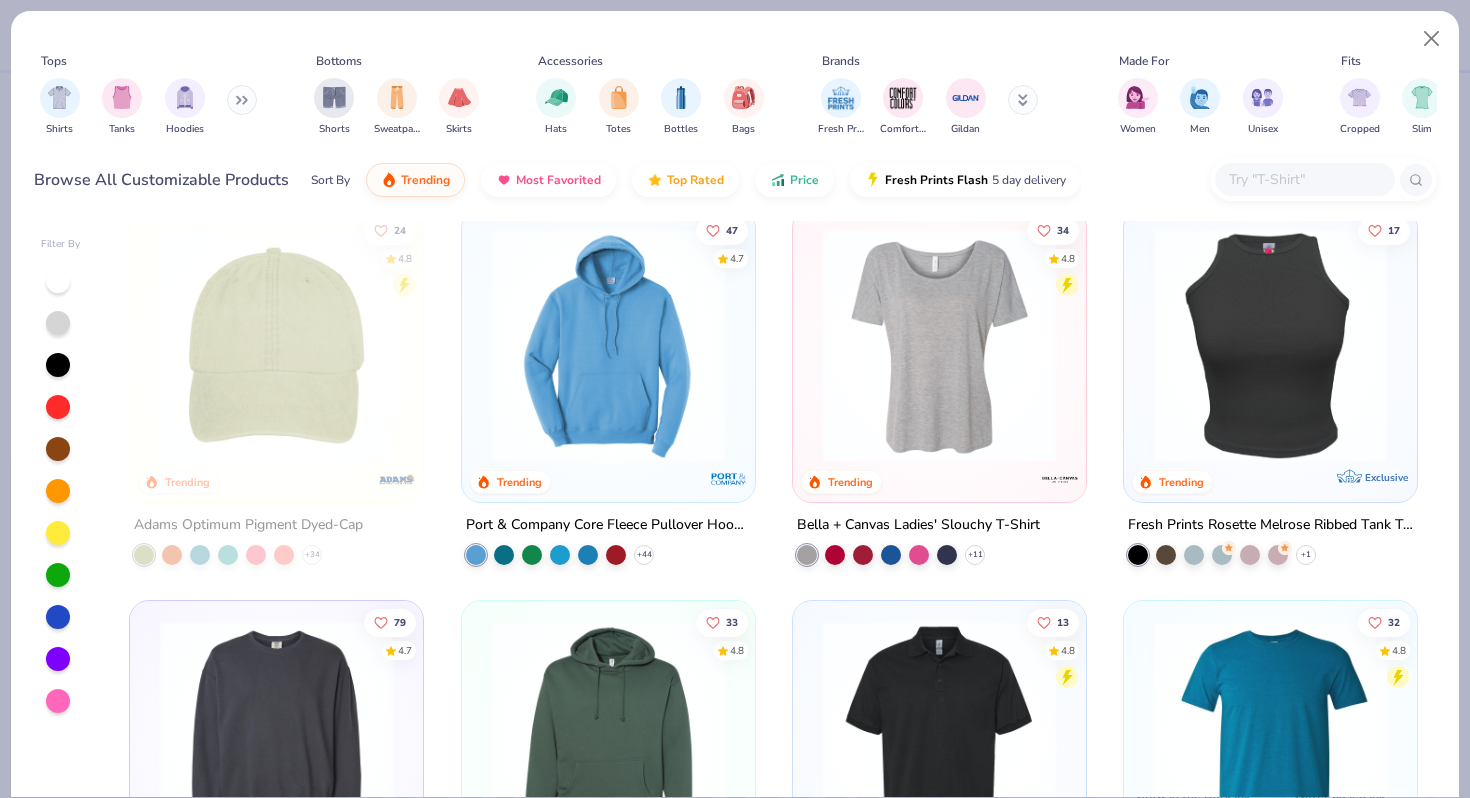 scroll, scrollTop: 4685, scrollLeft: 0, axis: vertical 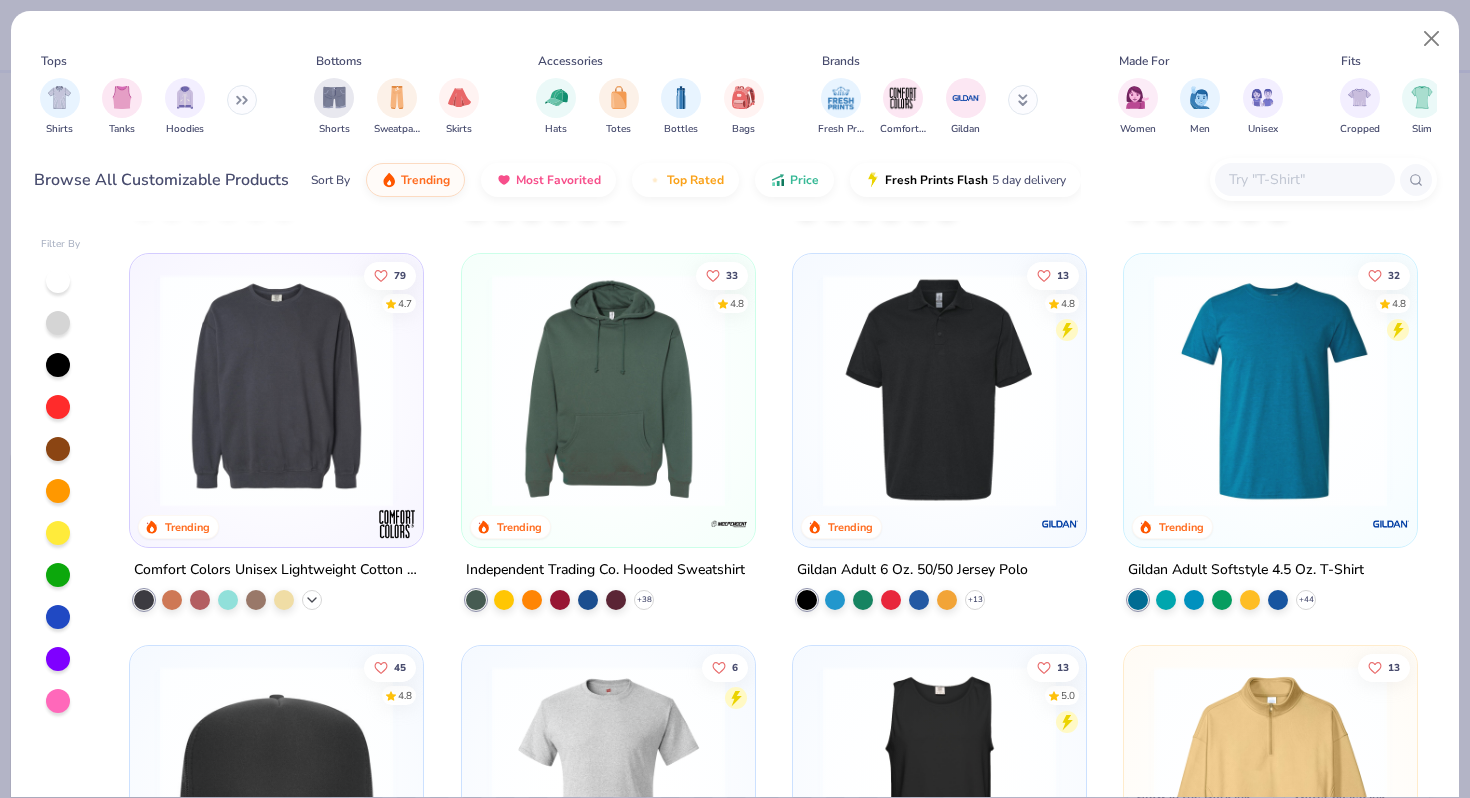 click 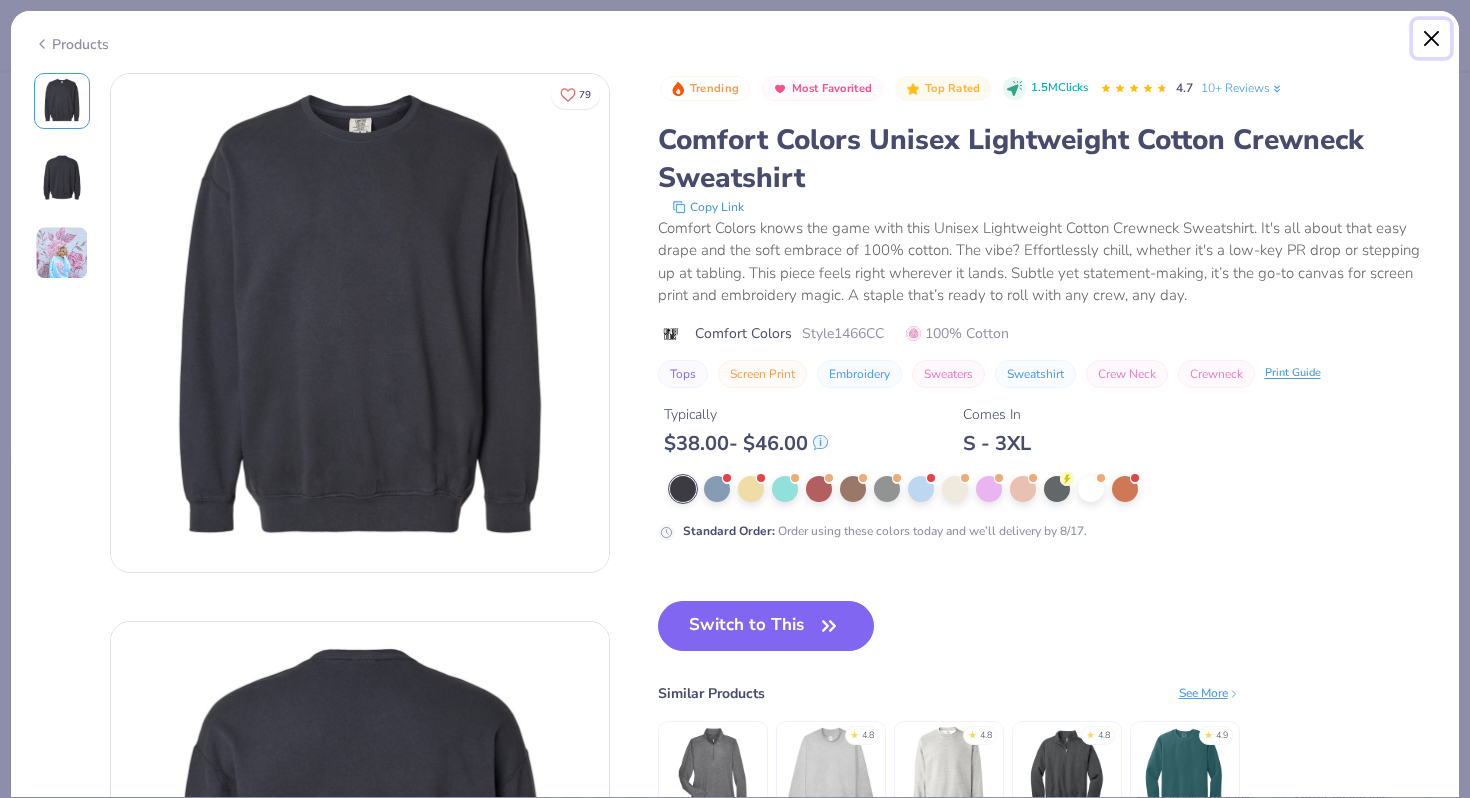 click at bounding box center (1432, 39) 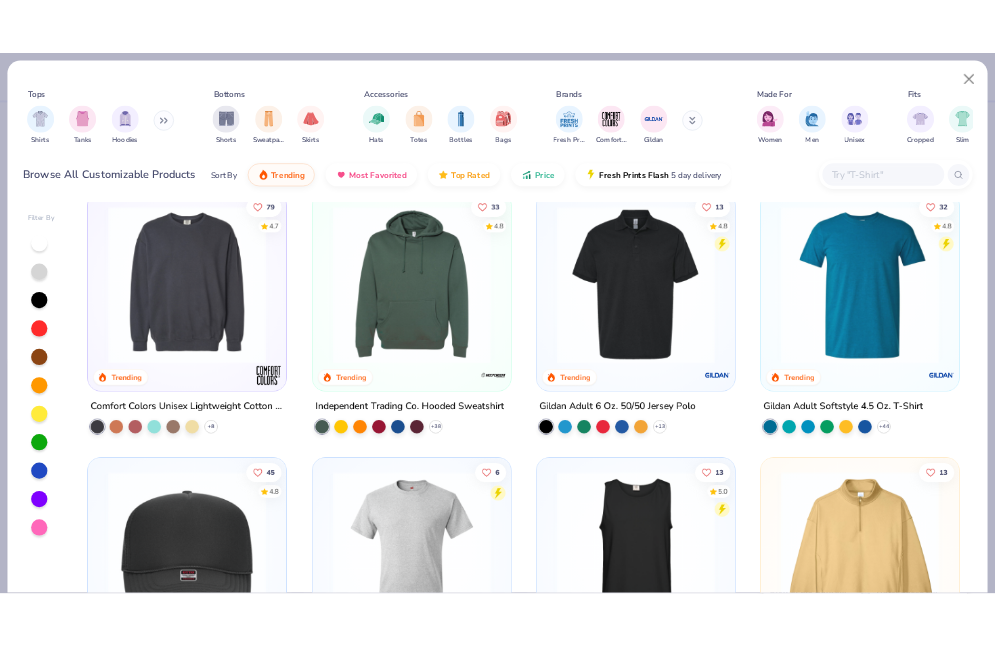 scroll, scrollTop: 4759, scrollLeft: 0, axis: vertical 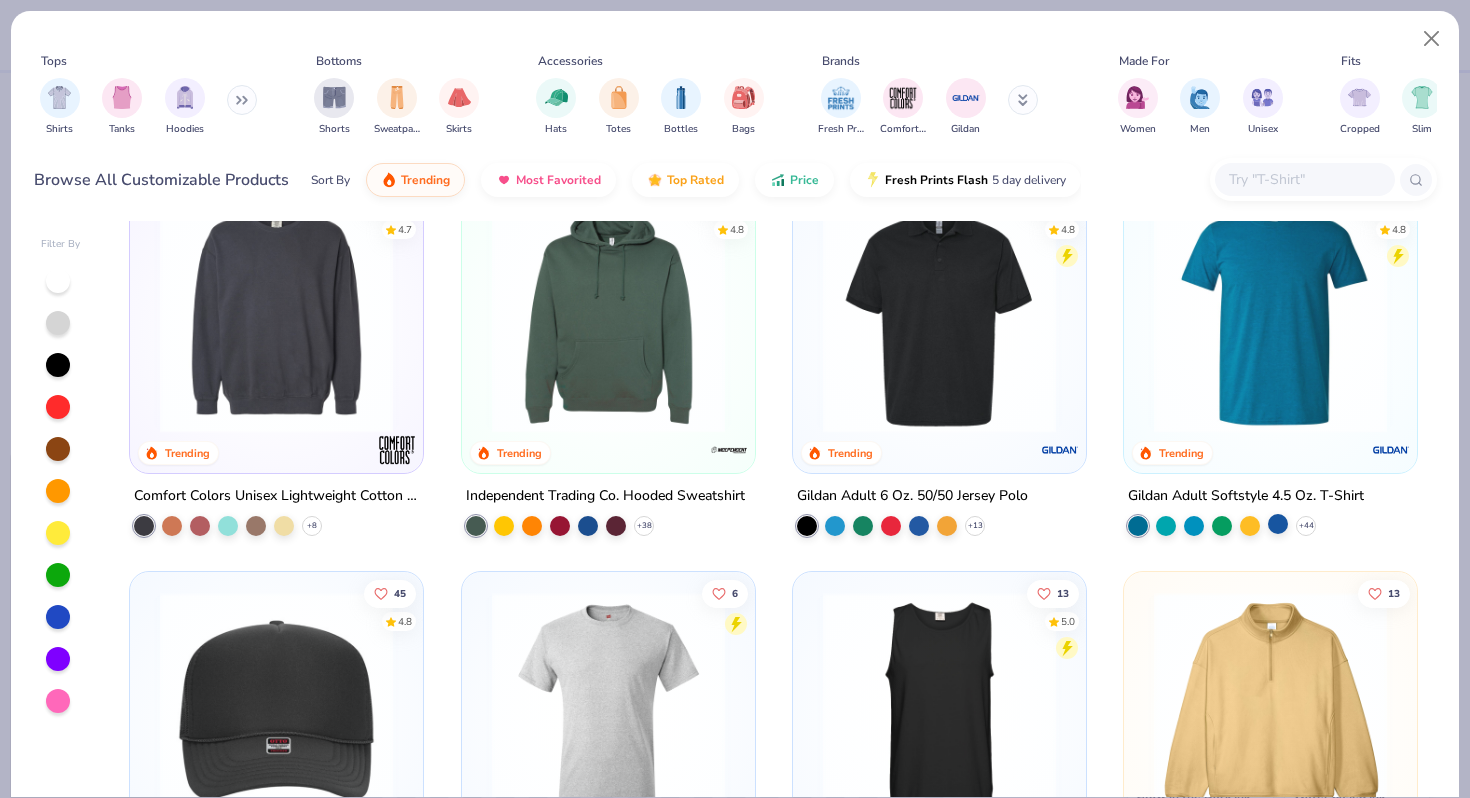 click at bounding box center (1278, 524) 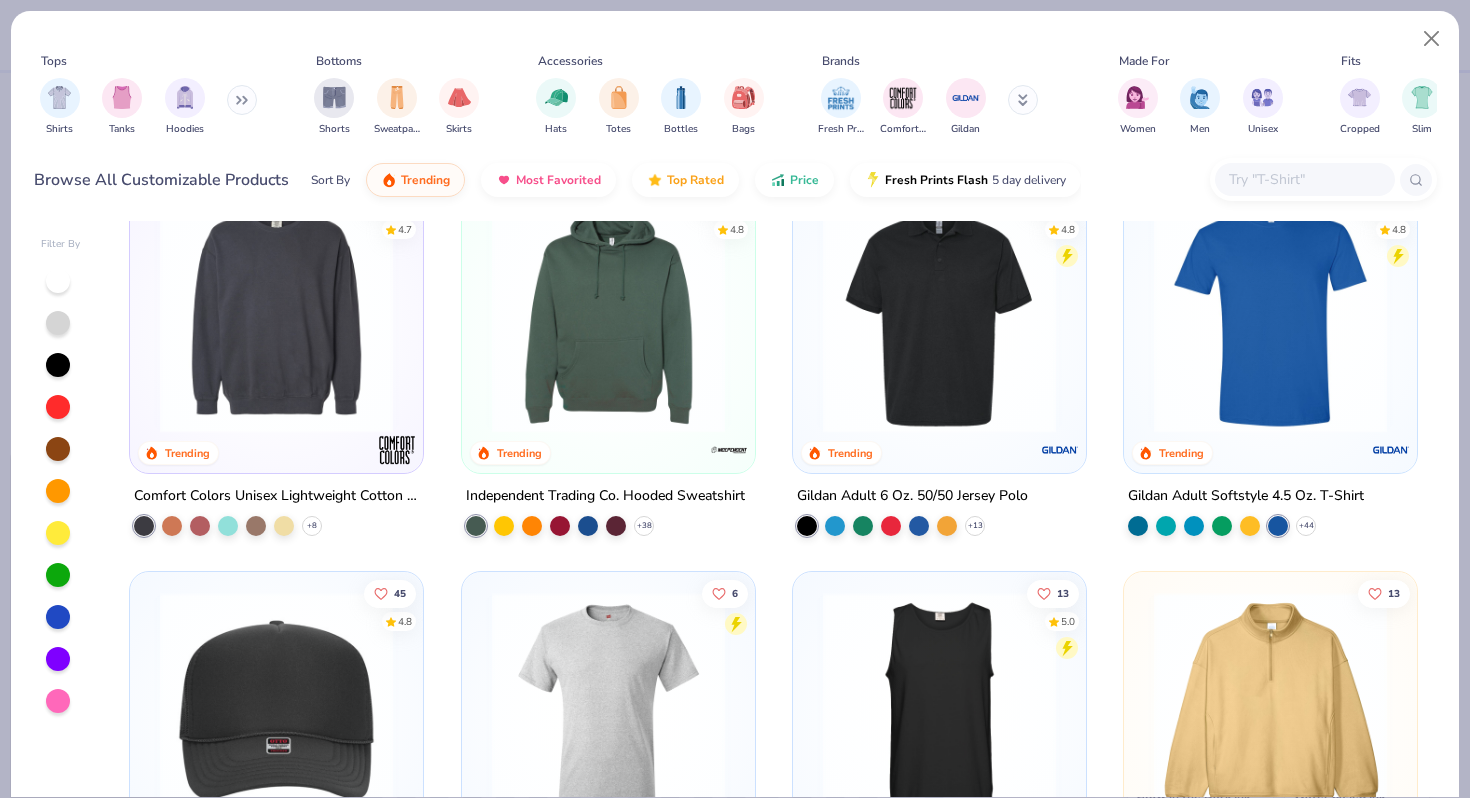 click at bounding box center [1270, 316] 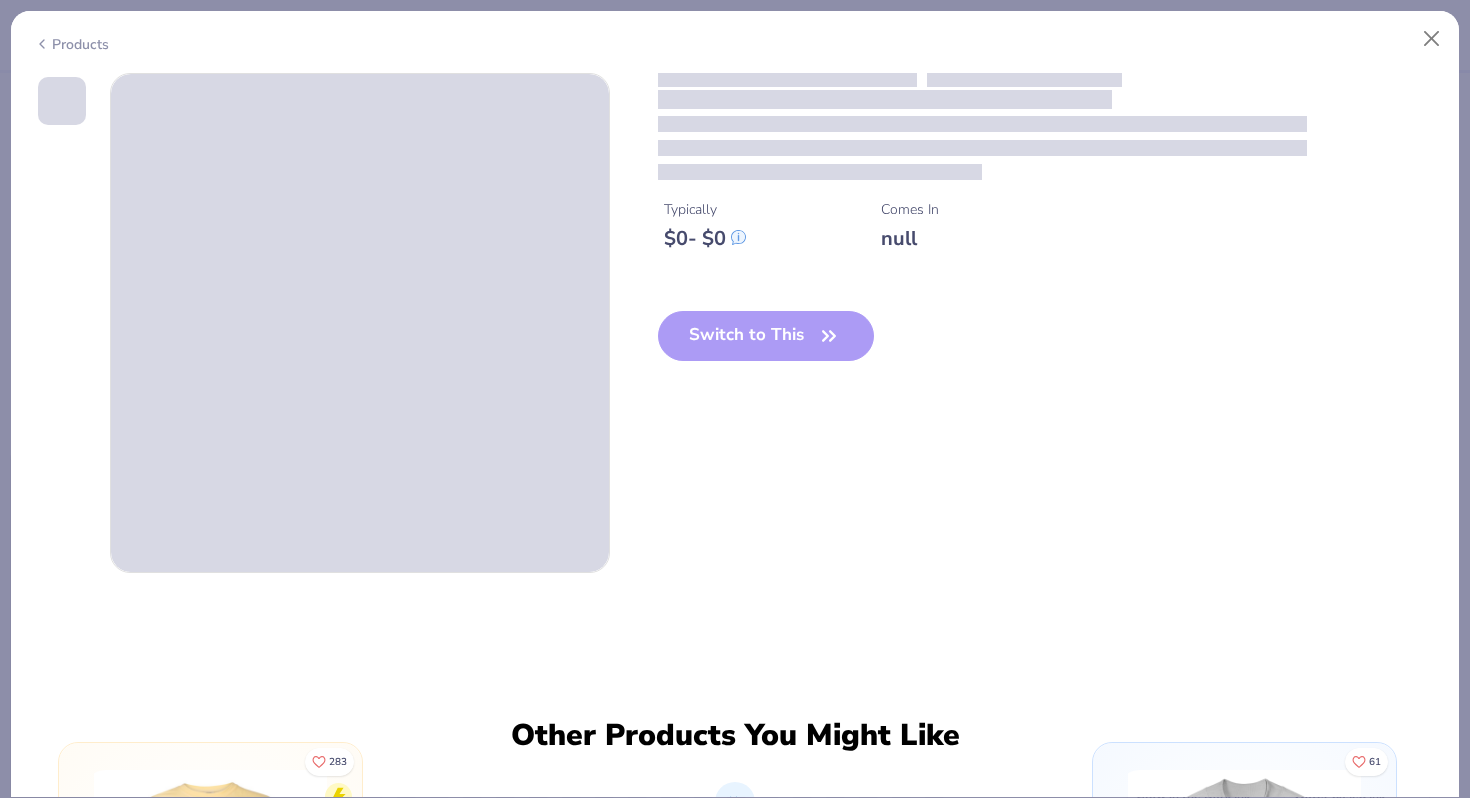 click on "Switch to This" at bounding box center [766, 352] 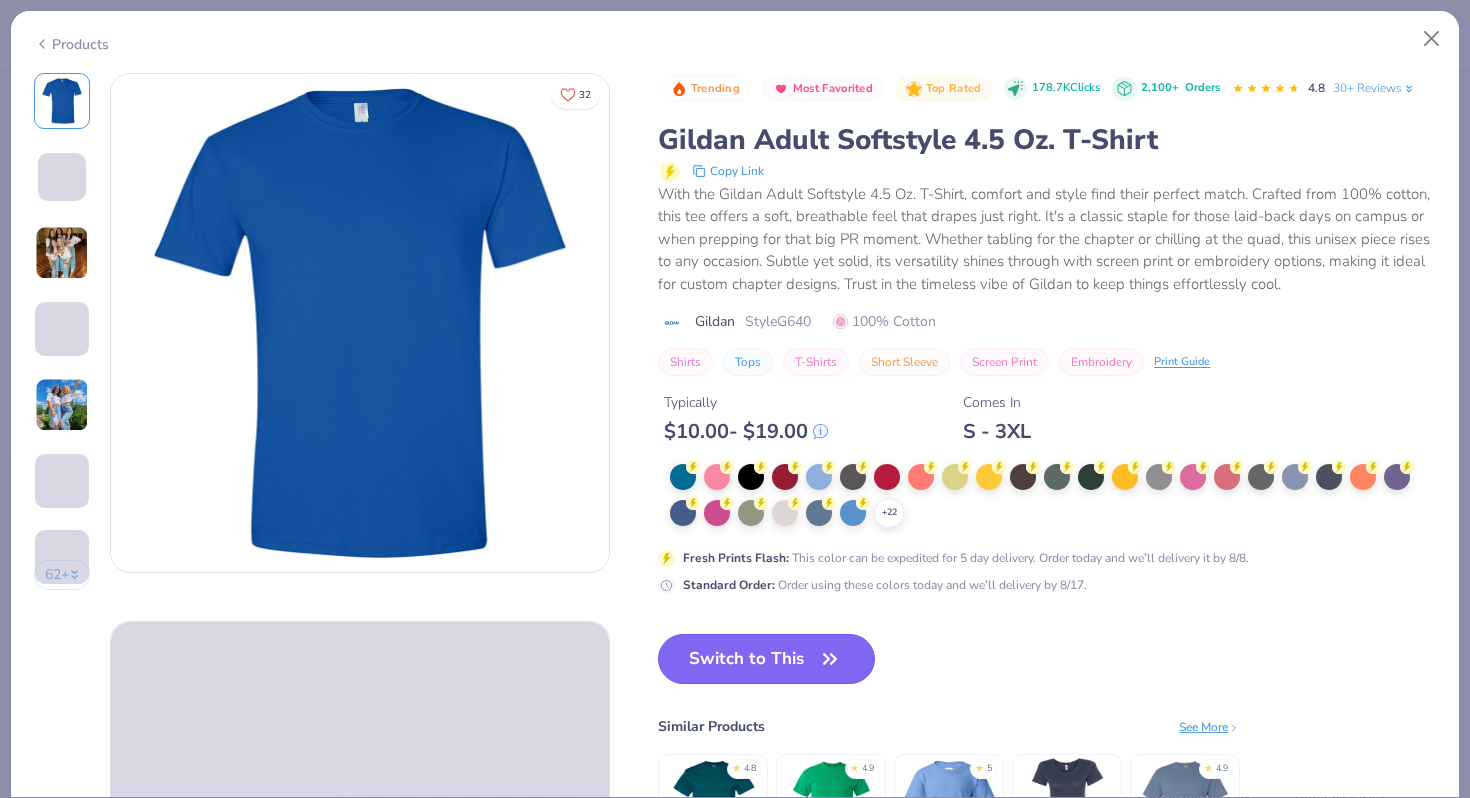 click on "Switch to This" at bounding box center (766, 659) 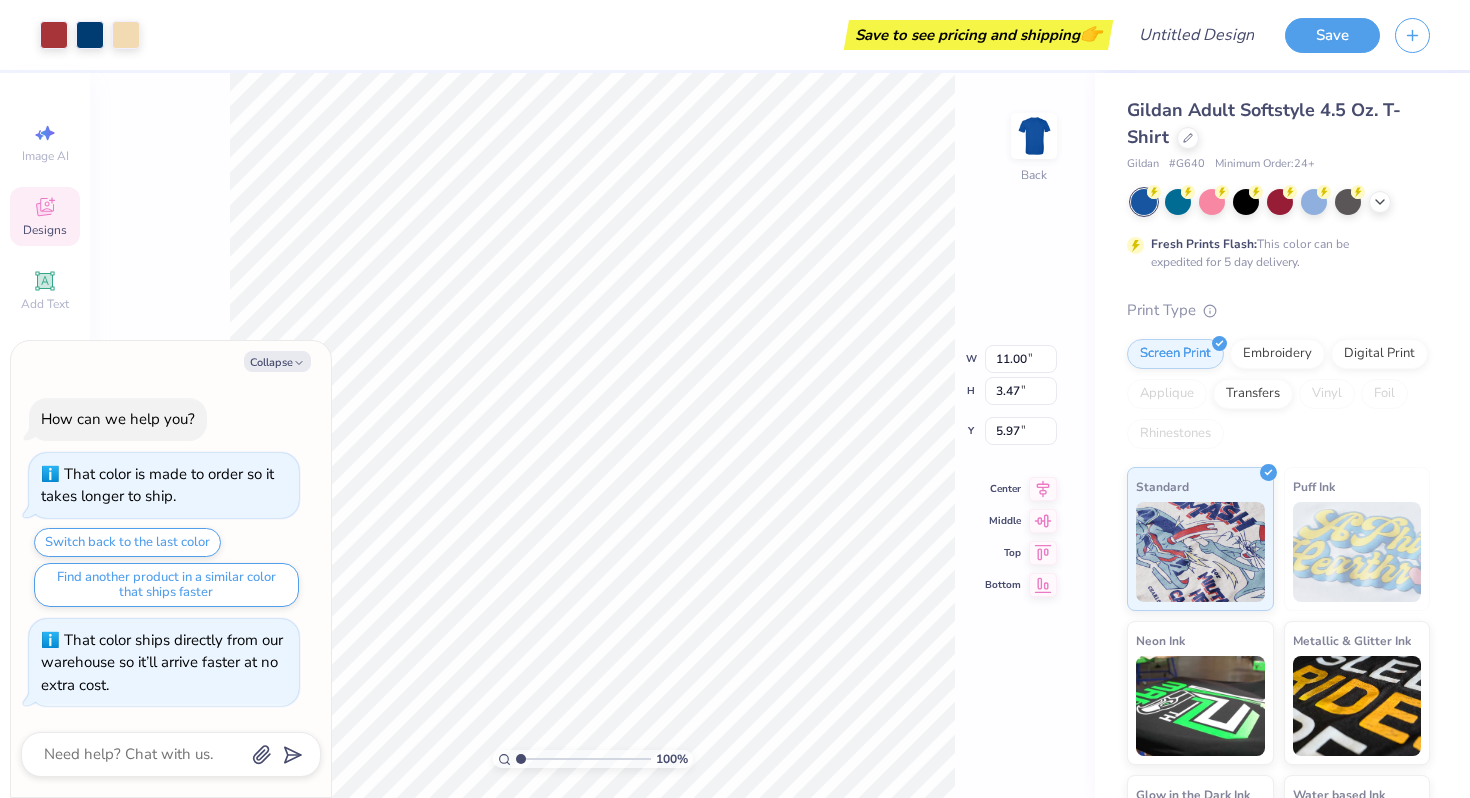 type on "x" 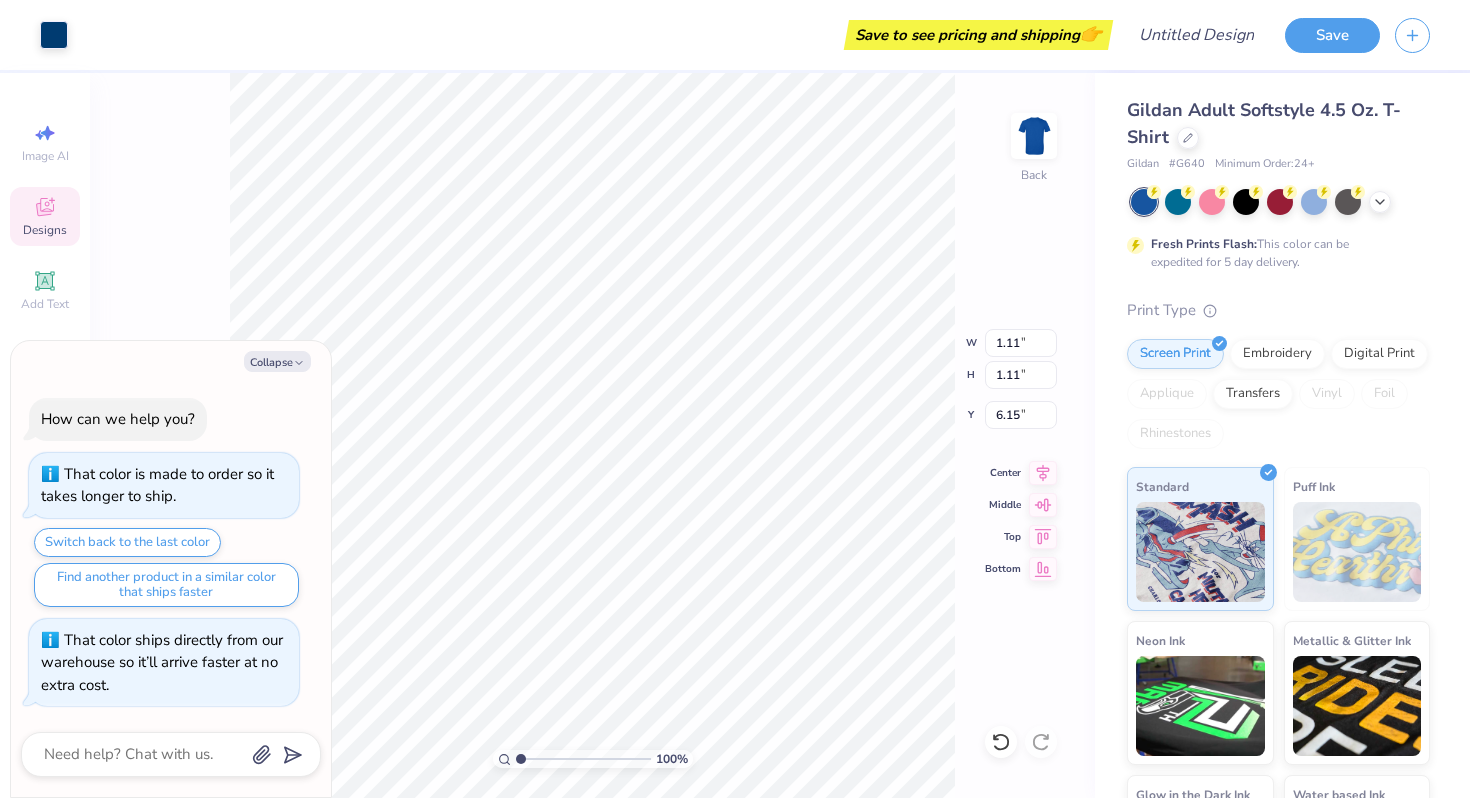click on "Collapse How can we help you? That color is made to order so it takes longer to ship. Switch back to the last color Find another product in a similar color that ships faster That color ships directly from our warehouse so it’ll arrive faster at no extra cost." at bounding box center [171, 569] 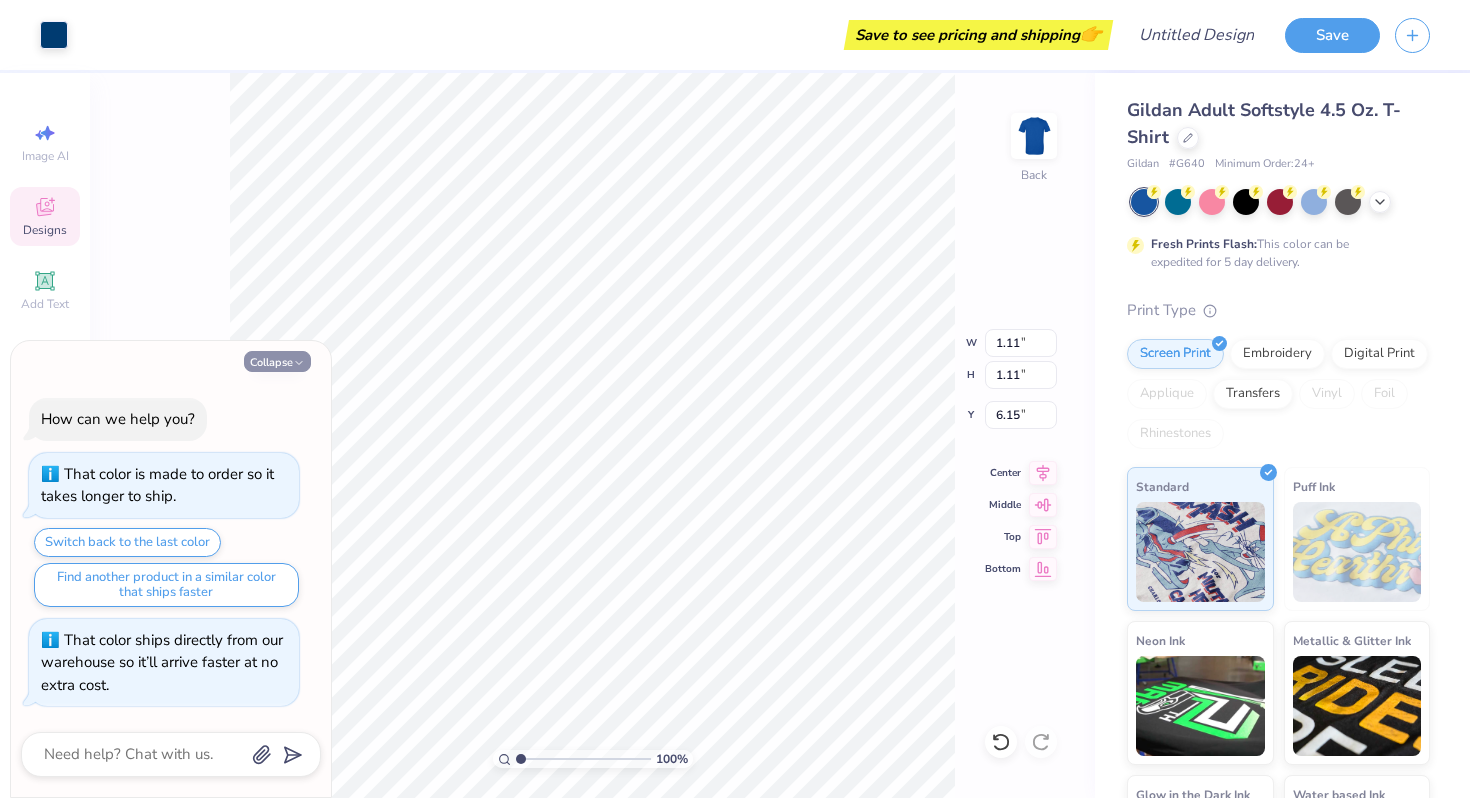 click on "Collapse" at bounding box center (277, 361) 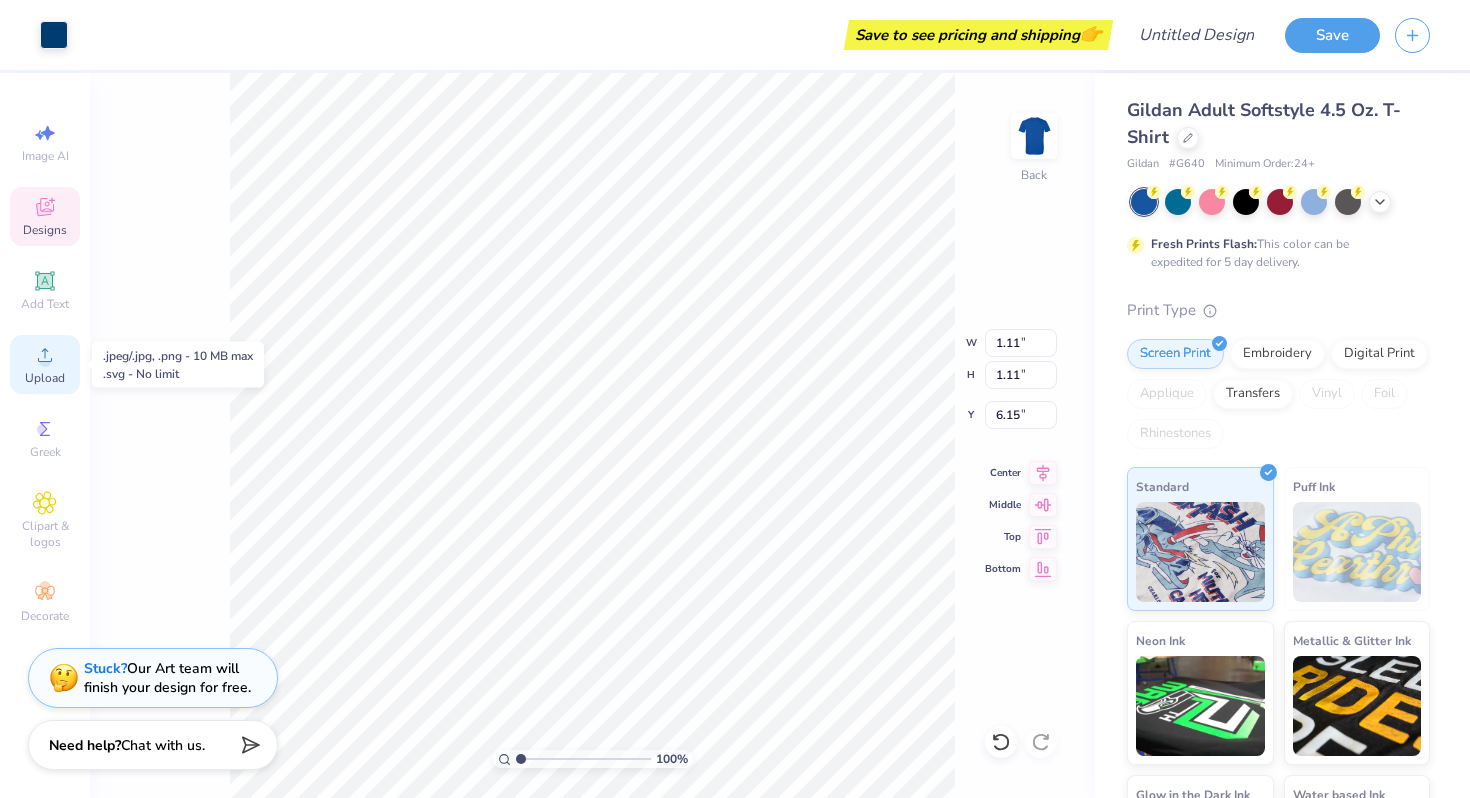click 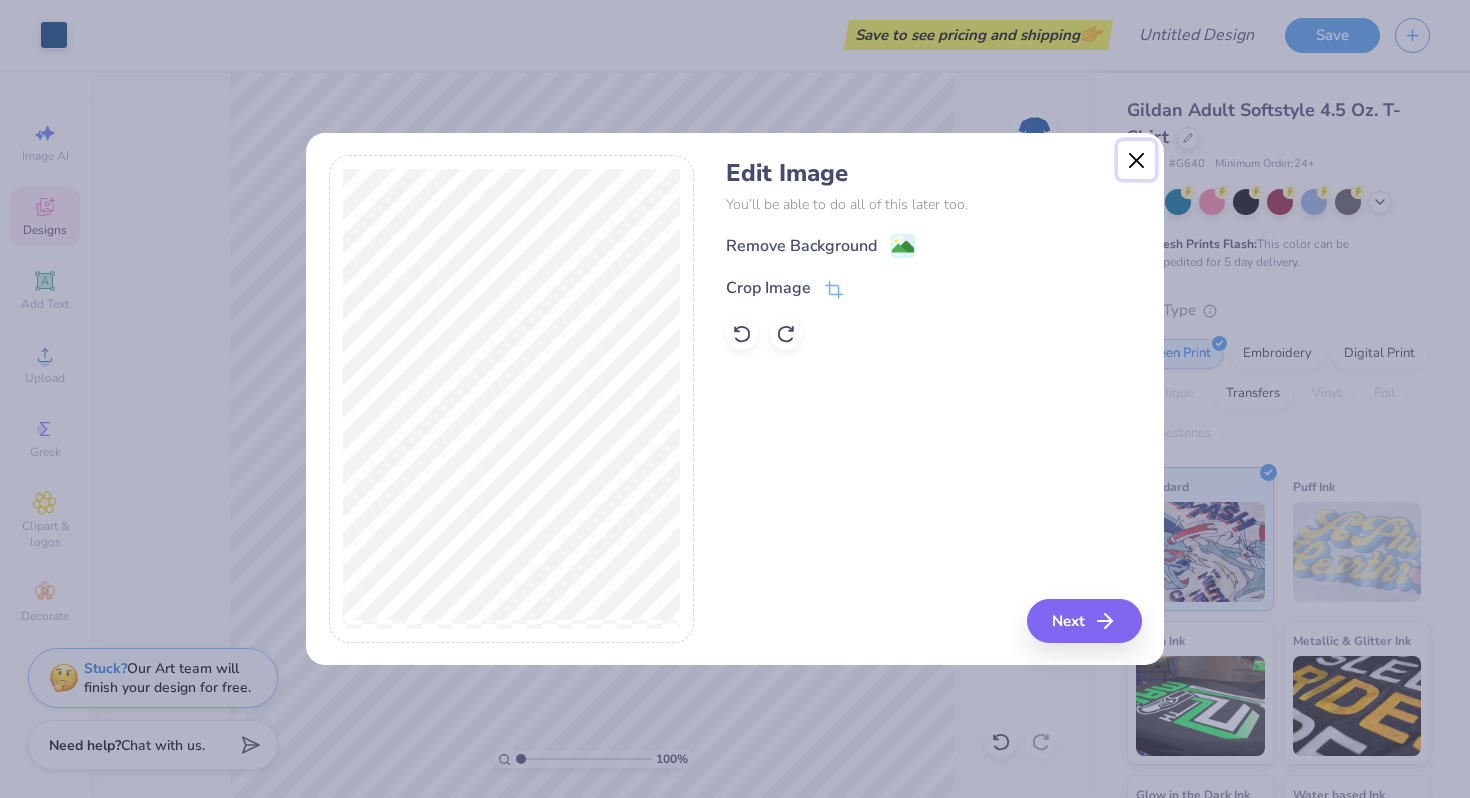 click at bounding box center (1137, 160) 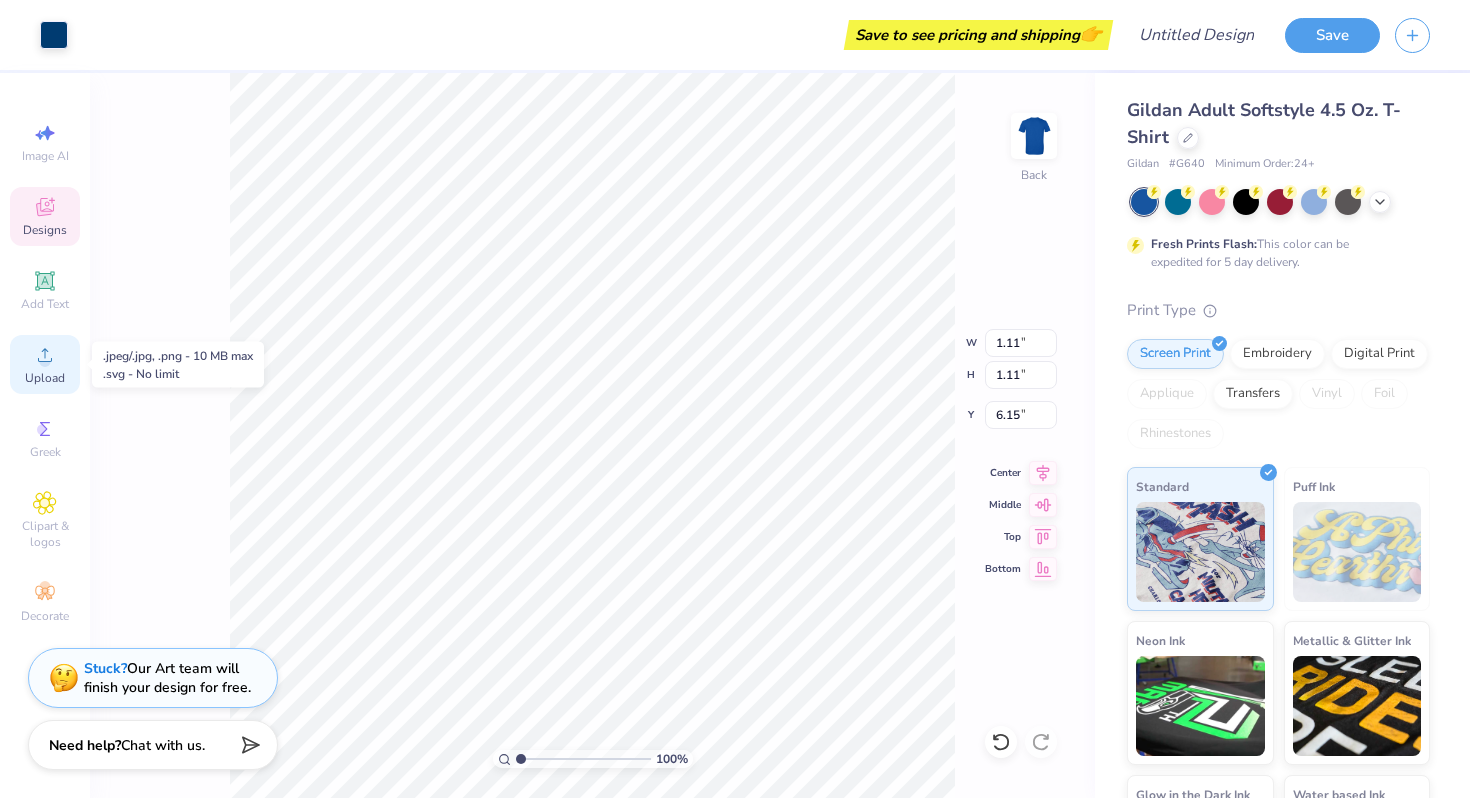 click on "Upload" at bounding box center [45, 378] 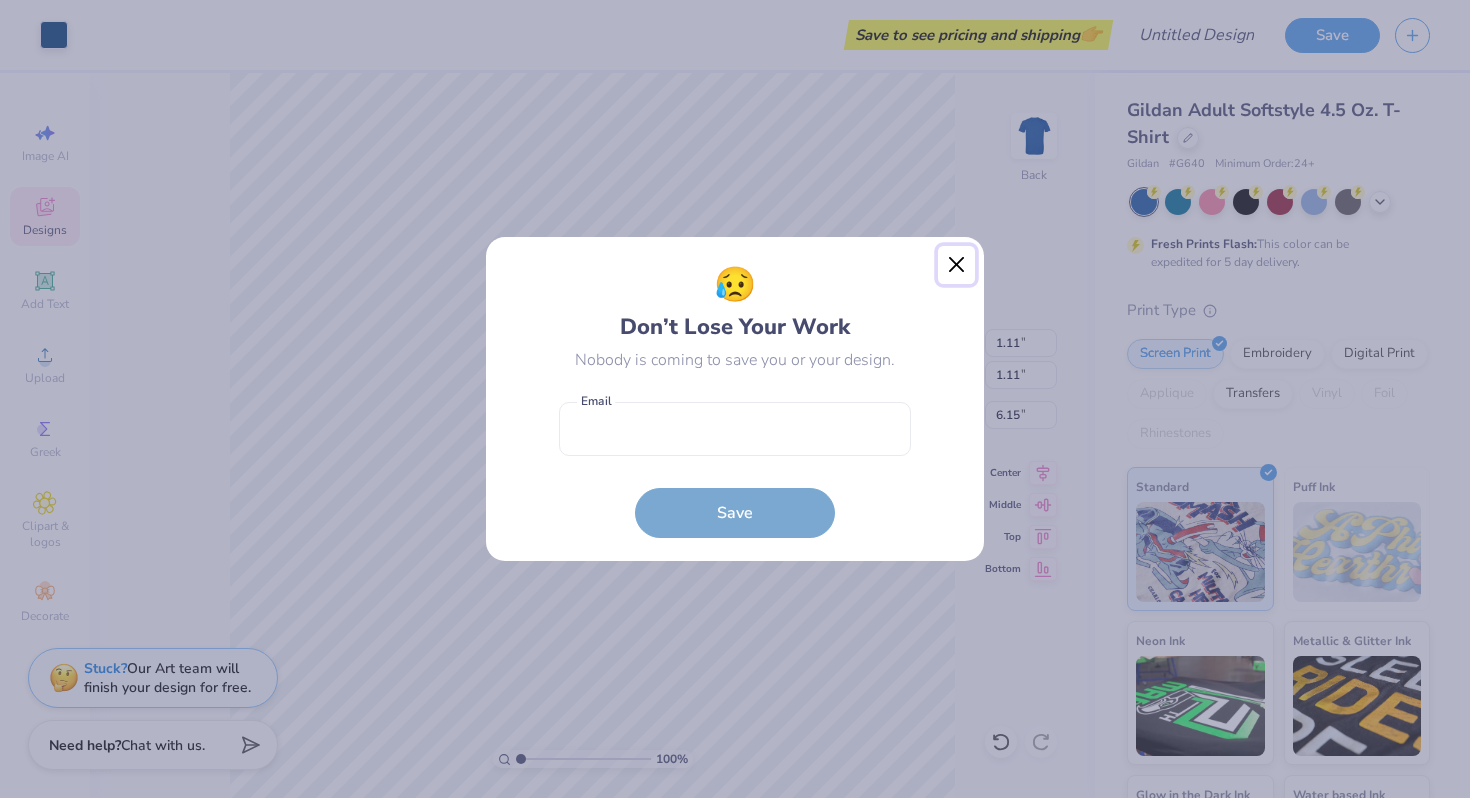 click at bounding box center [957, 265] 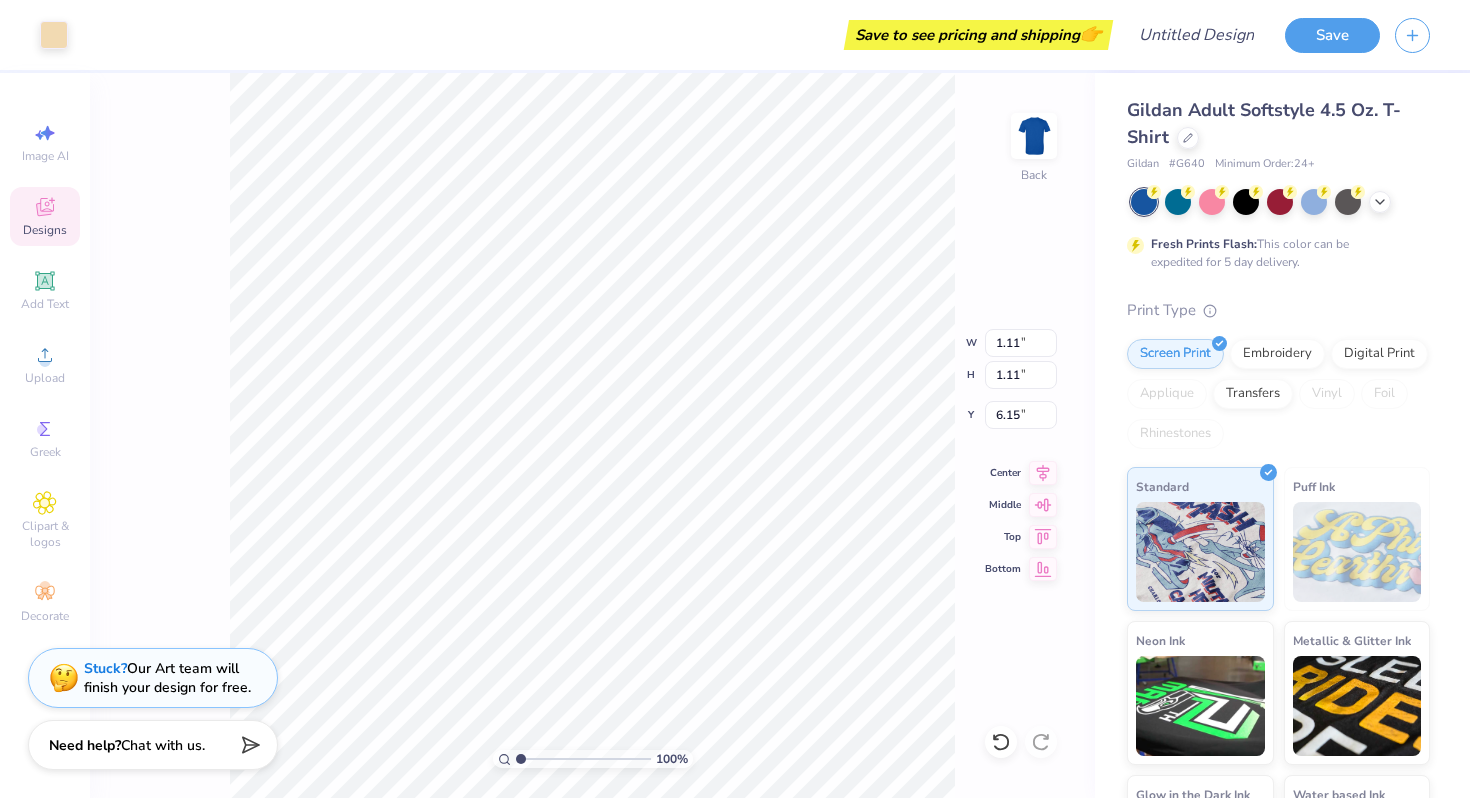 type on "1.22" 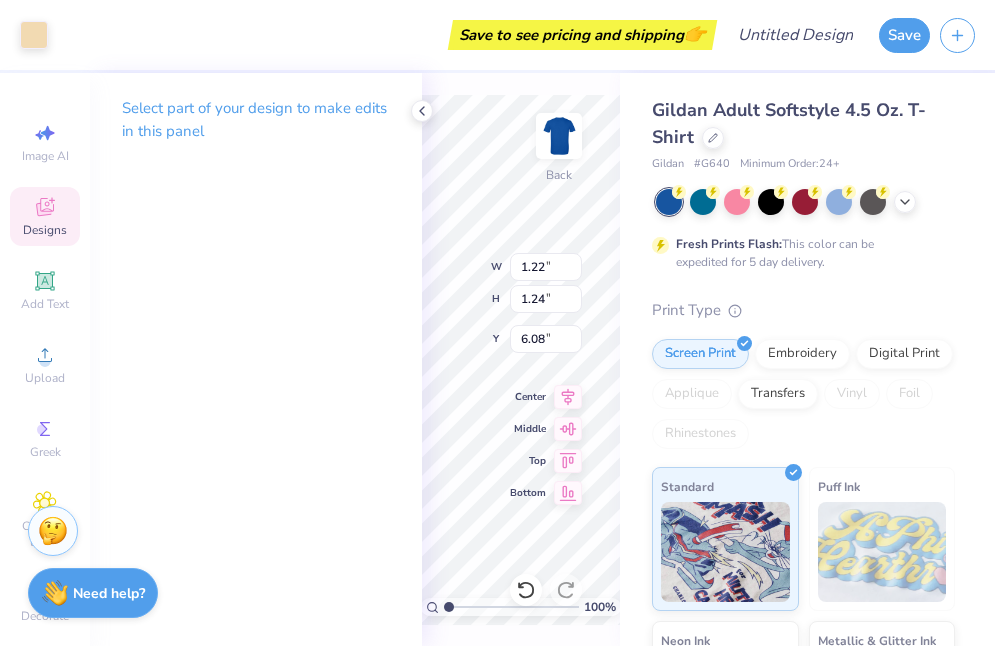 click on "Select part of your design to make edits in this panel" at bounding box center [256, 359] 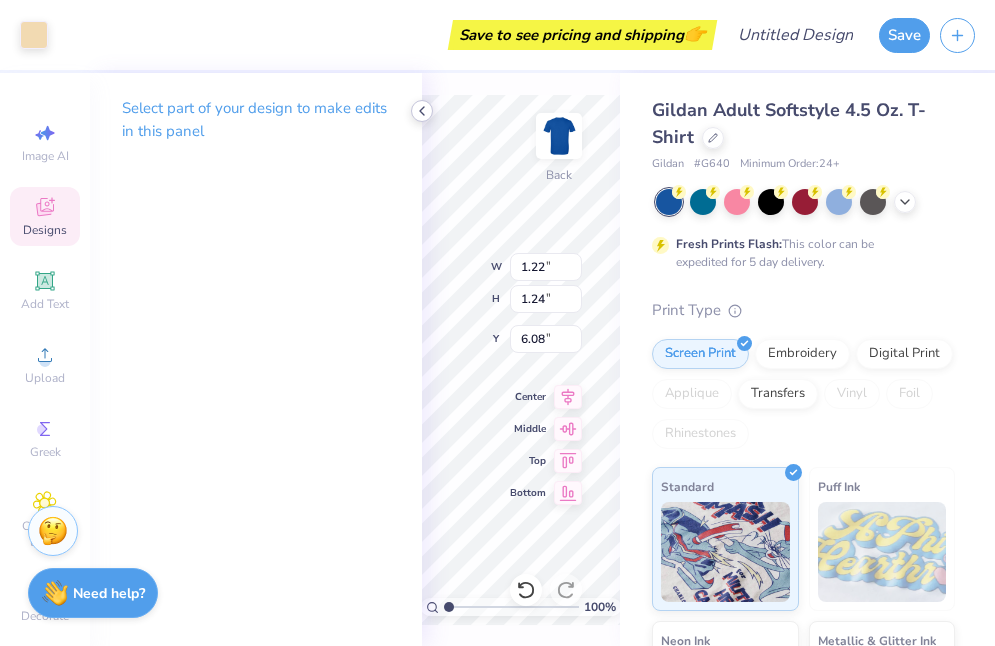 click 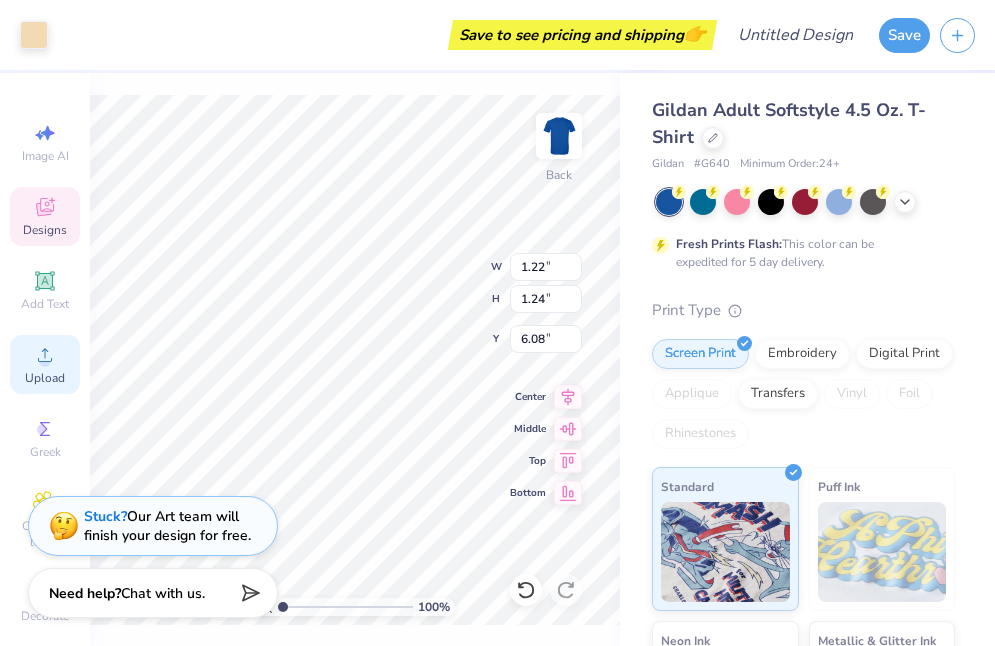click 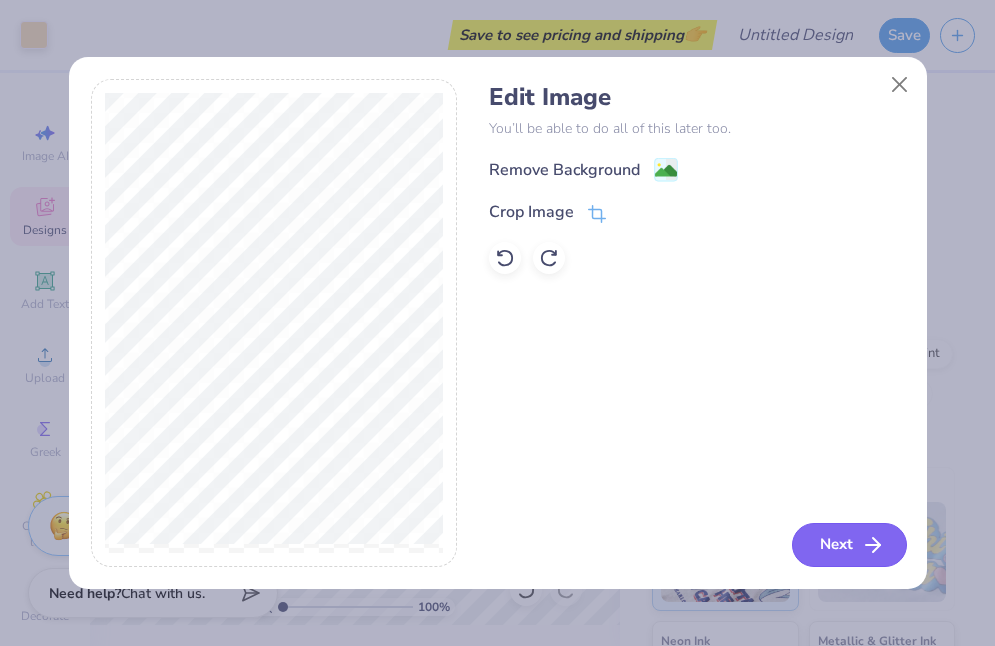 click on "Next" at bounding box center (849, 545) 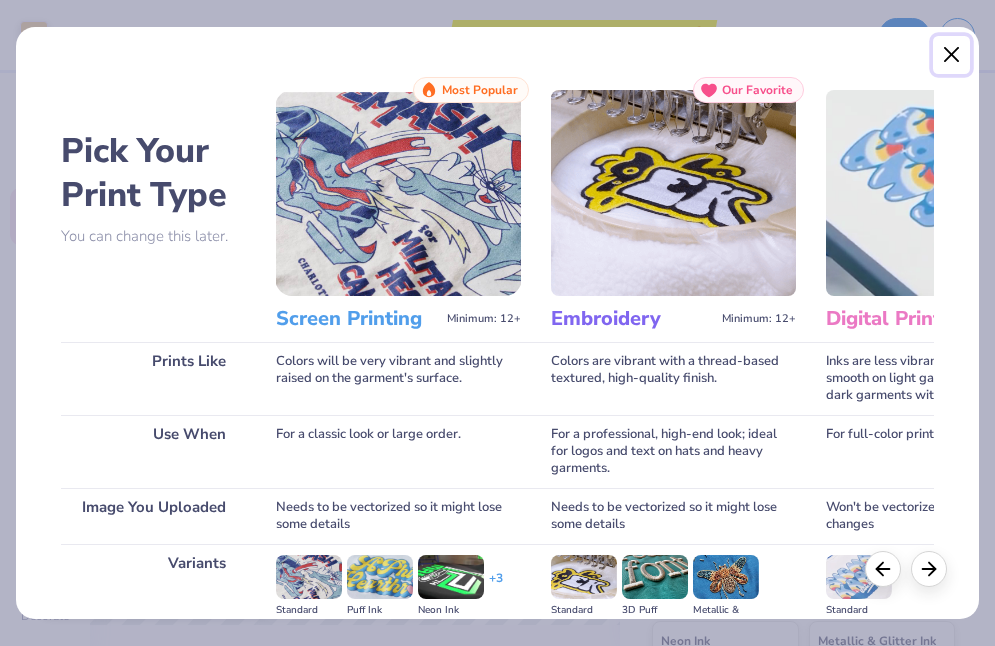 click at bounding box center [952, 55] 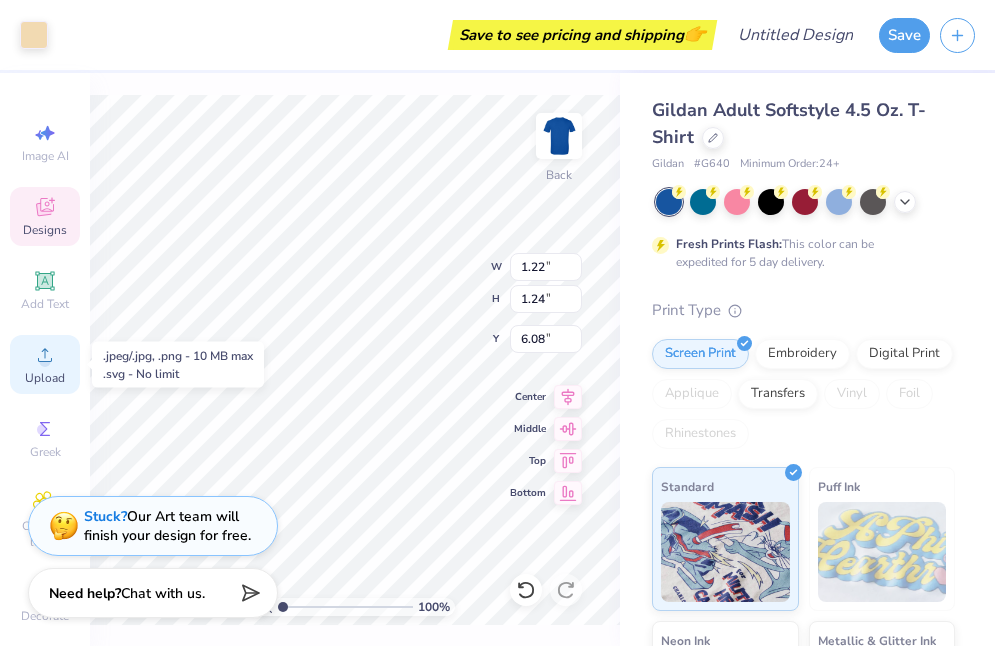 click 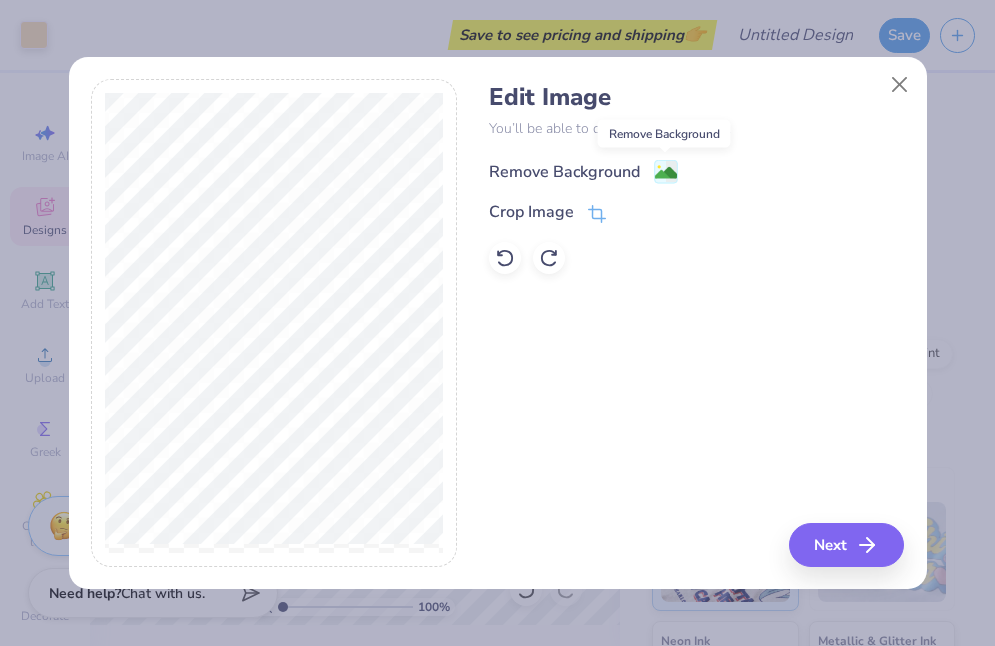 click 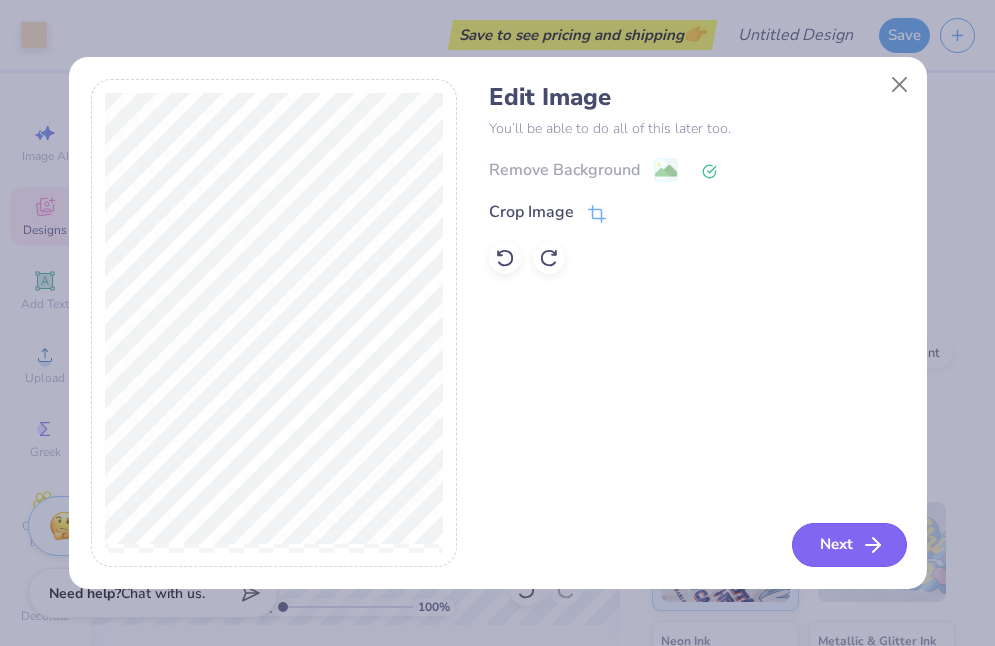 click on "Next" at bounding box center [849, 545] 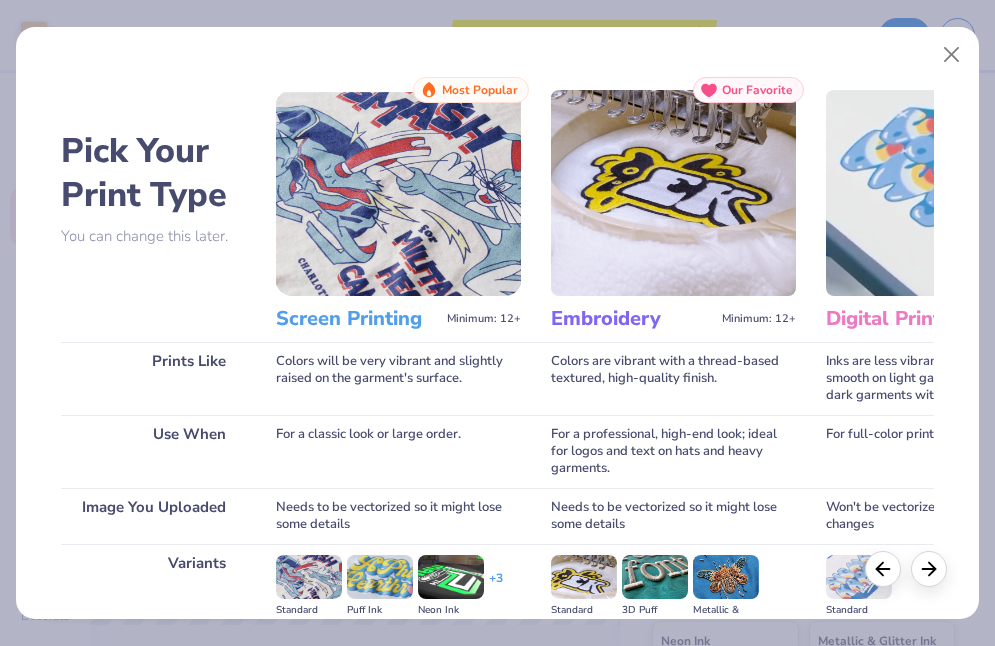 click on "Screen Printing" at bounding box center (357, 319) 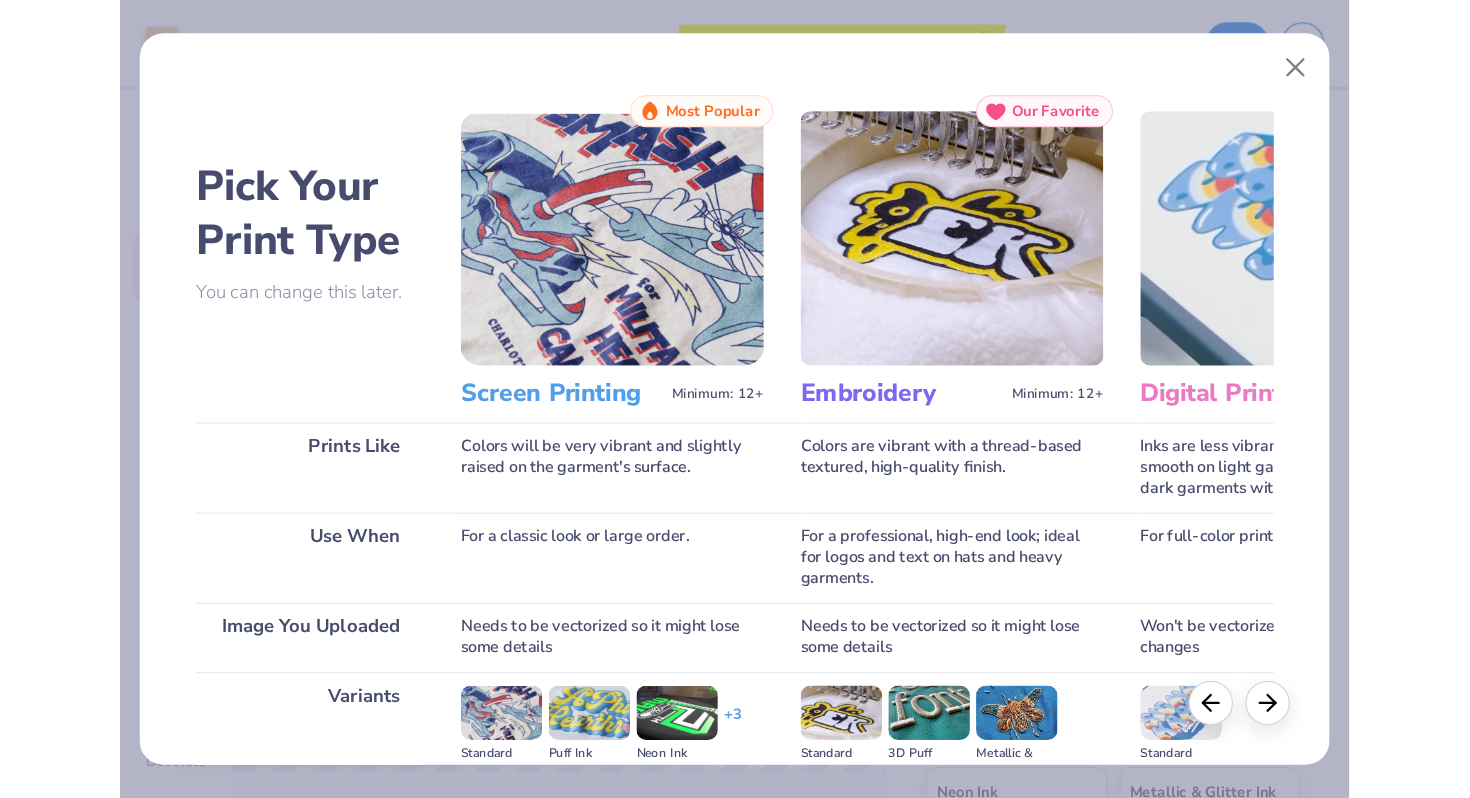 scroll, scrollTop: 251, scrollLeft: 0, axis: vertical 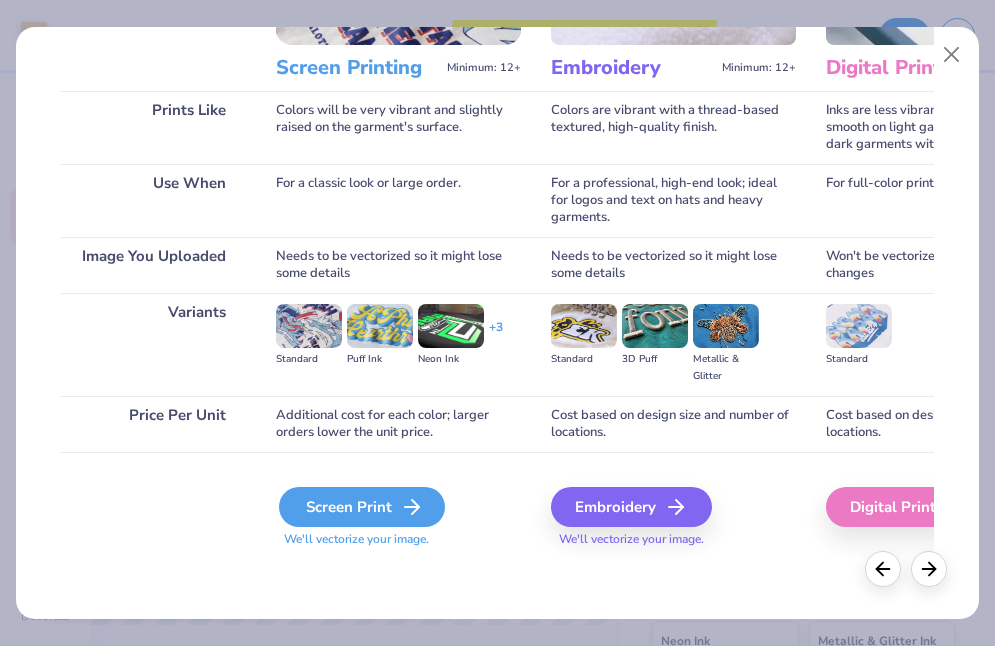 click 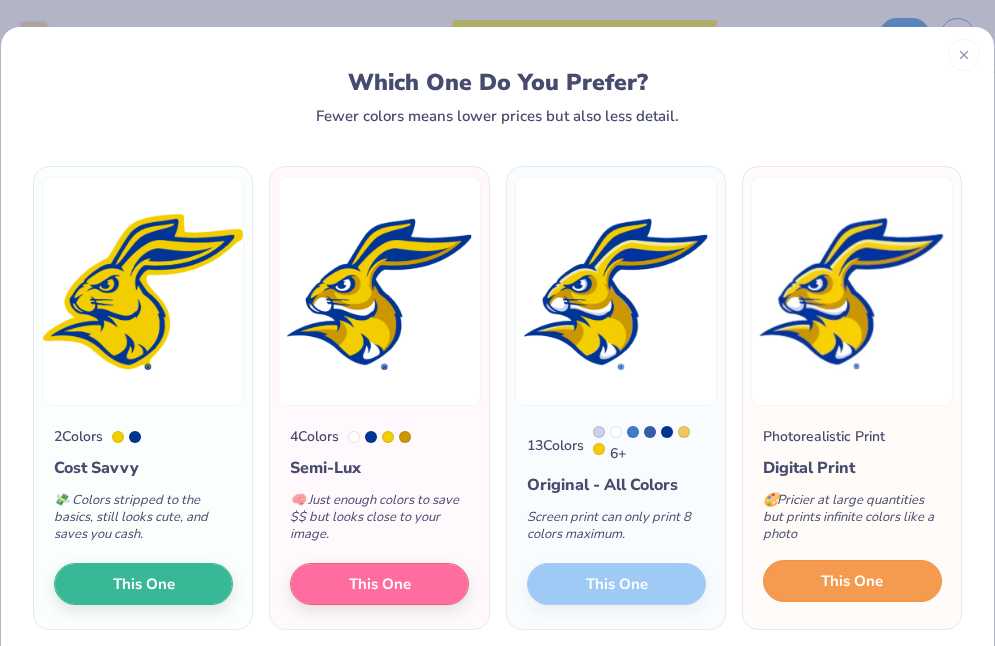 click on "This One" at bounding box center [852, 581] 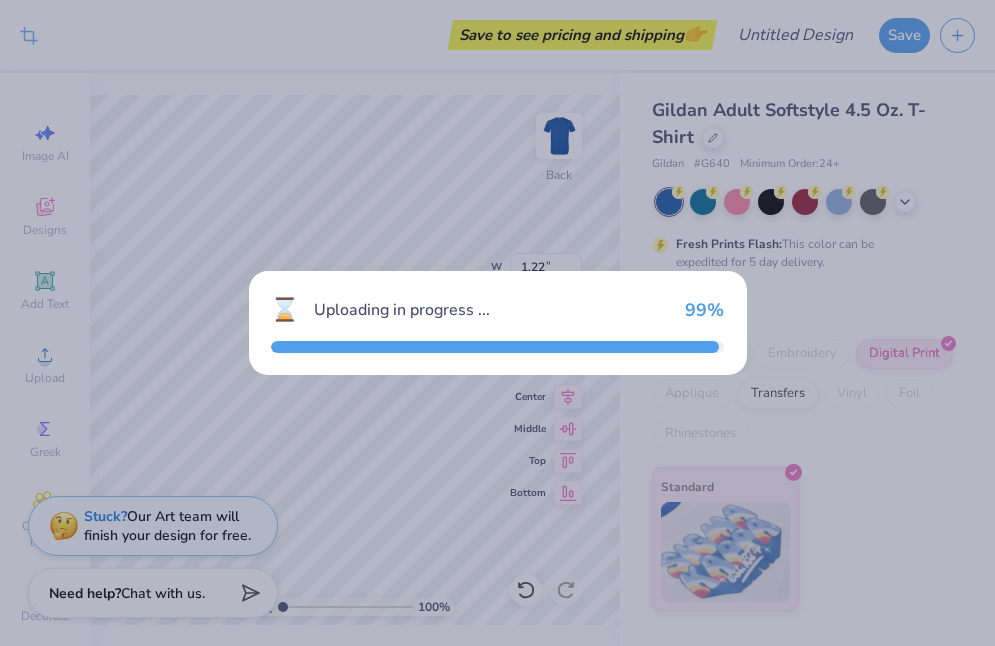 type on "14.64" 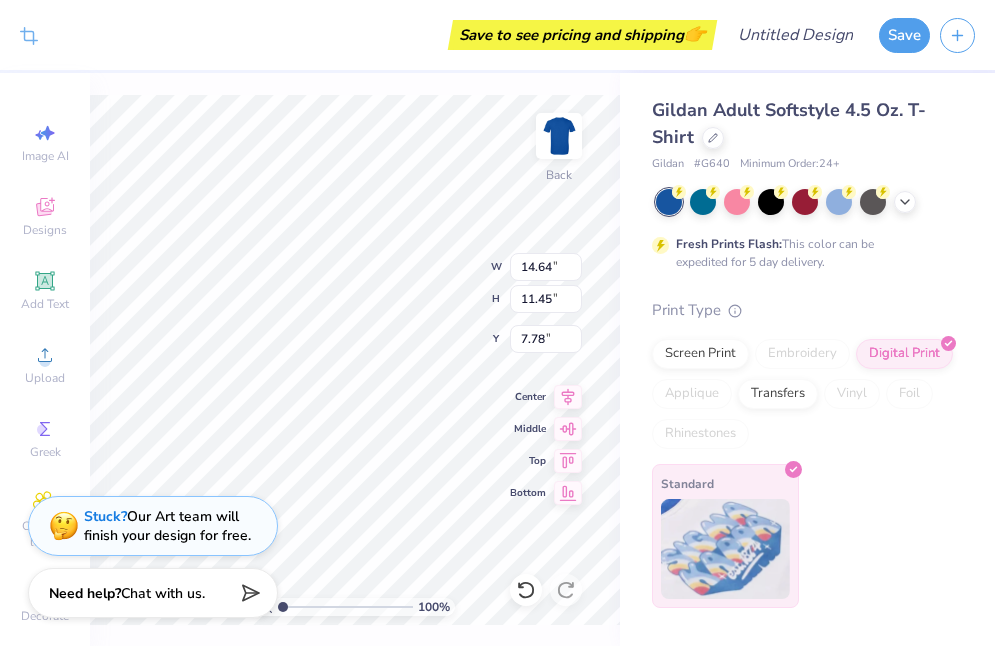 type on "4.02" 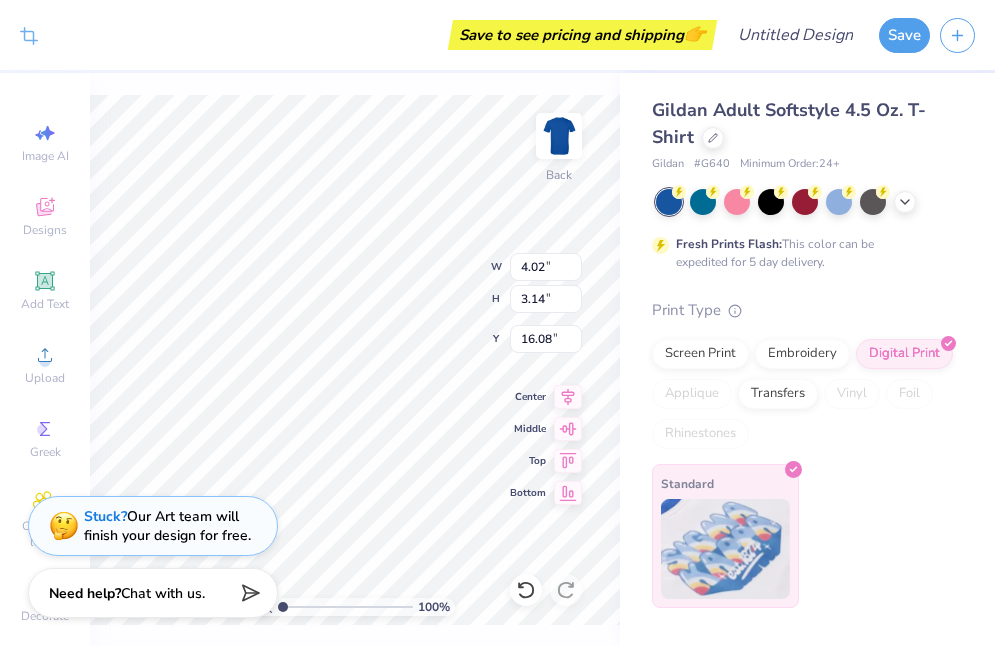 type on "2.30" 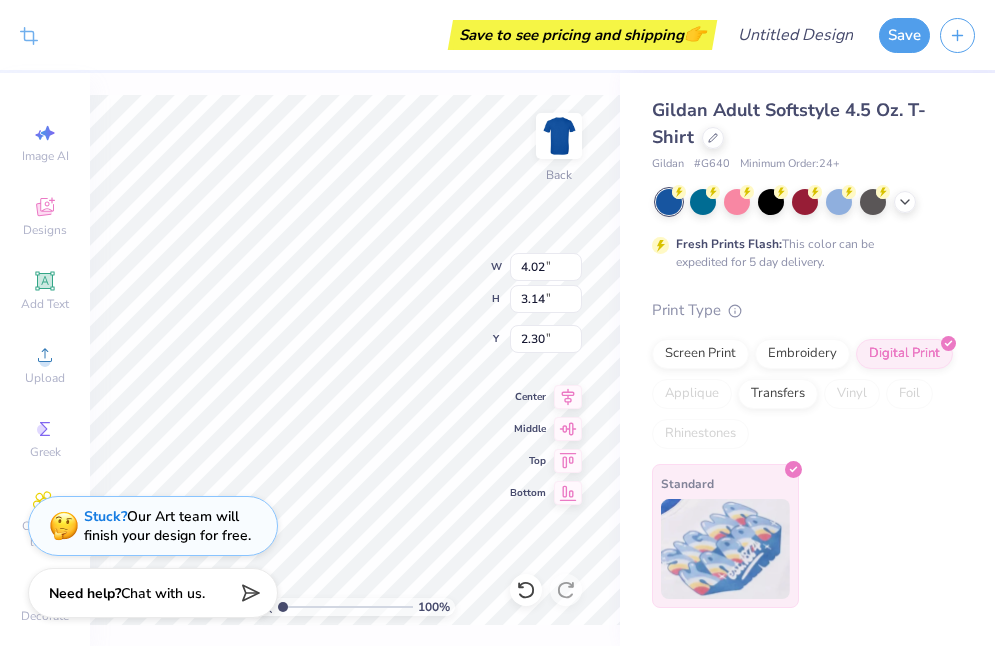 type on "1.22" 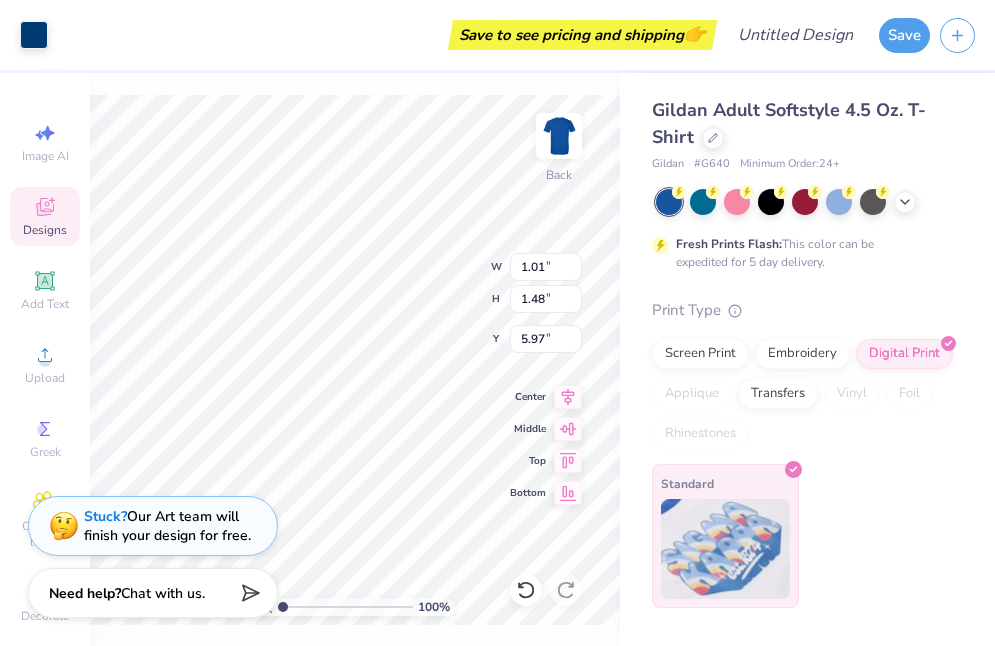 type on "5.96" 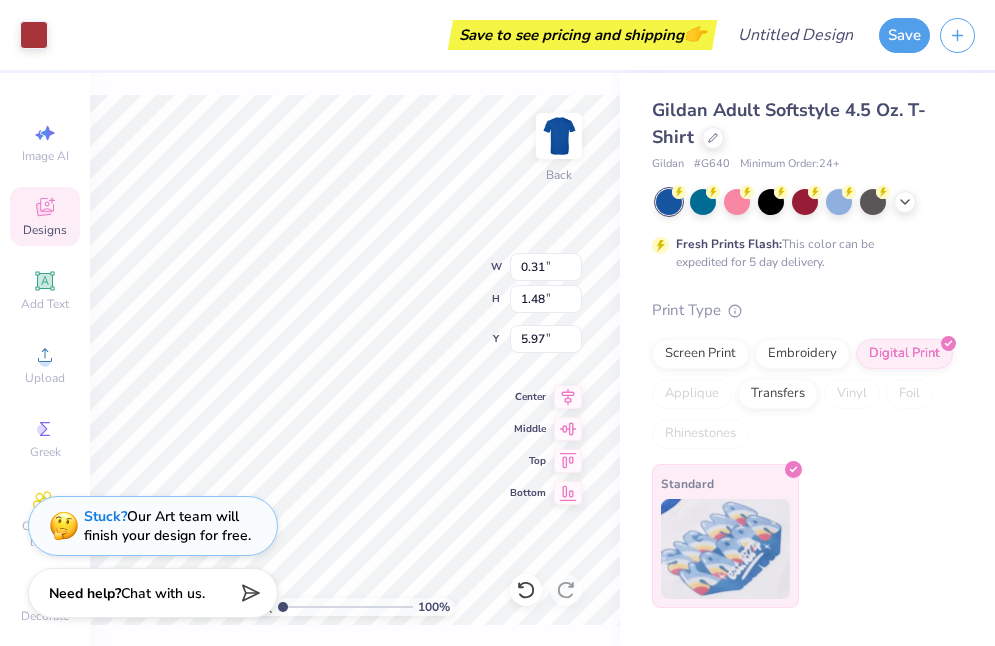type on "5.96" 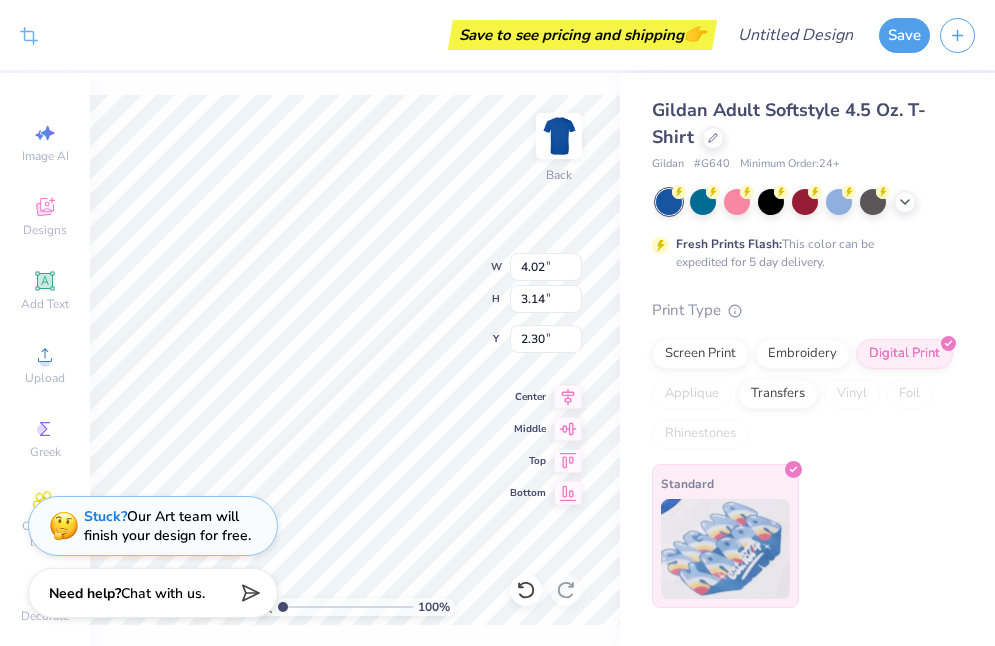 type on "4.62" 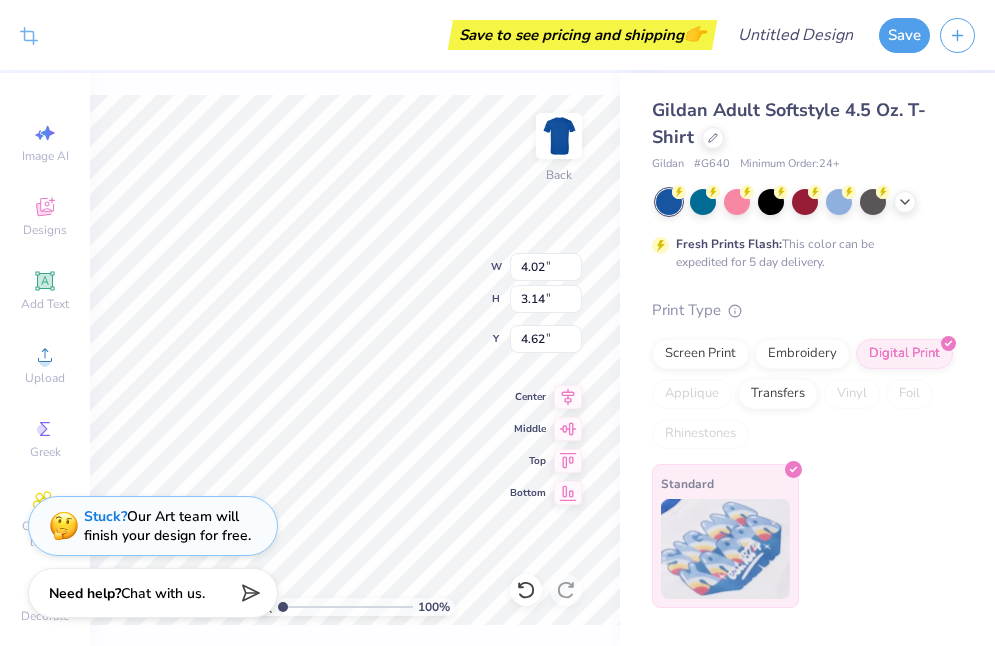 type on "2.77" 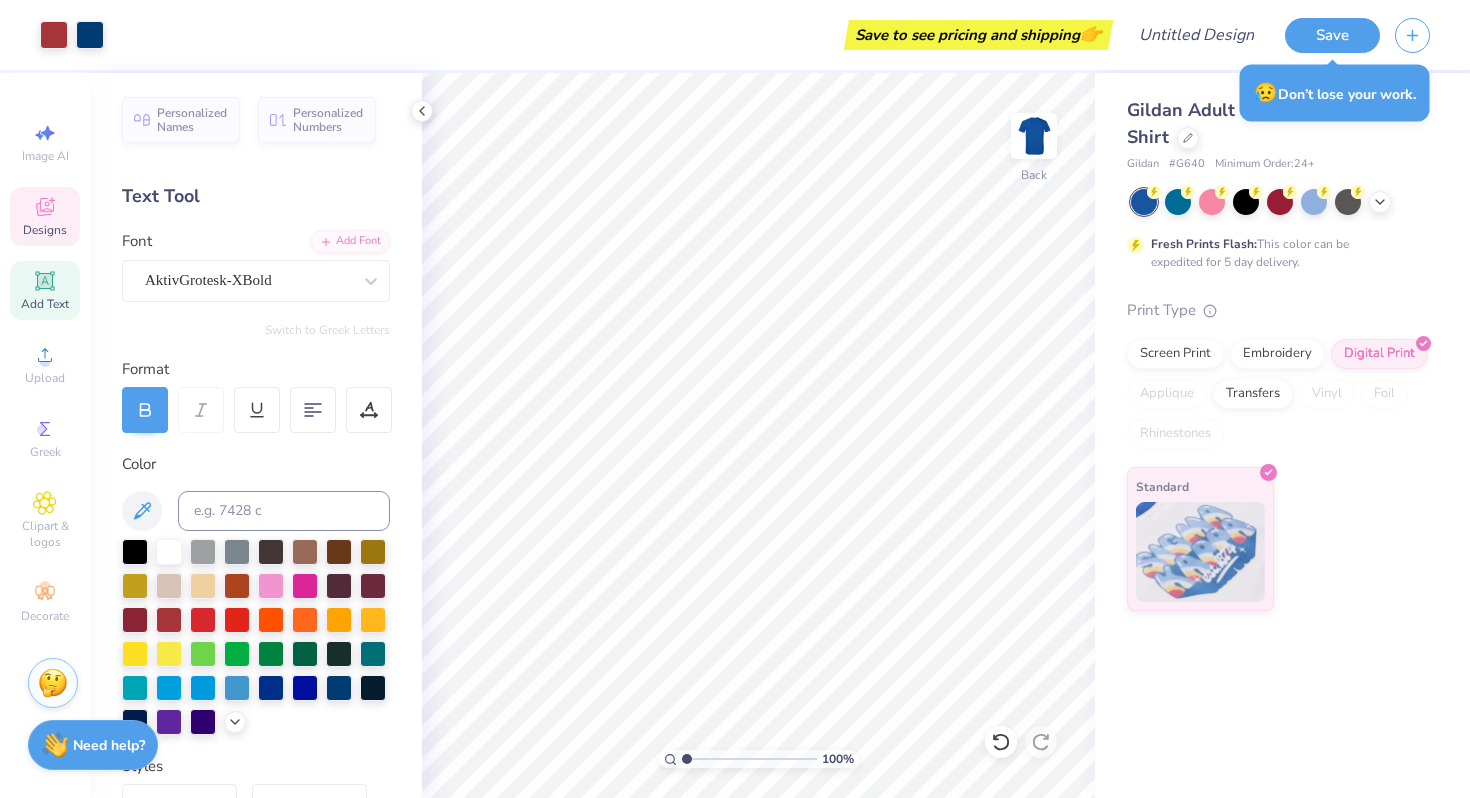 click on "Designs" at bounding box center [45, 216] 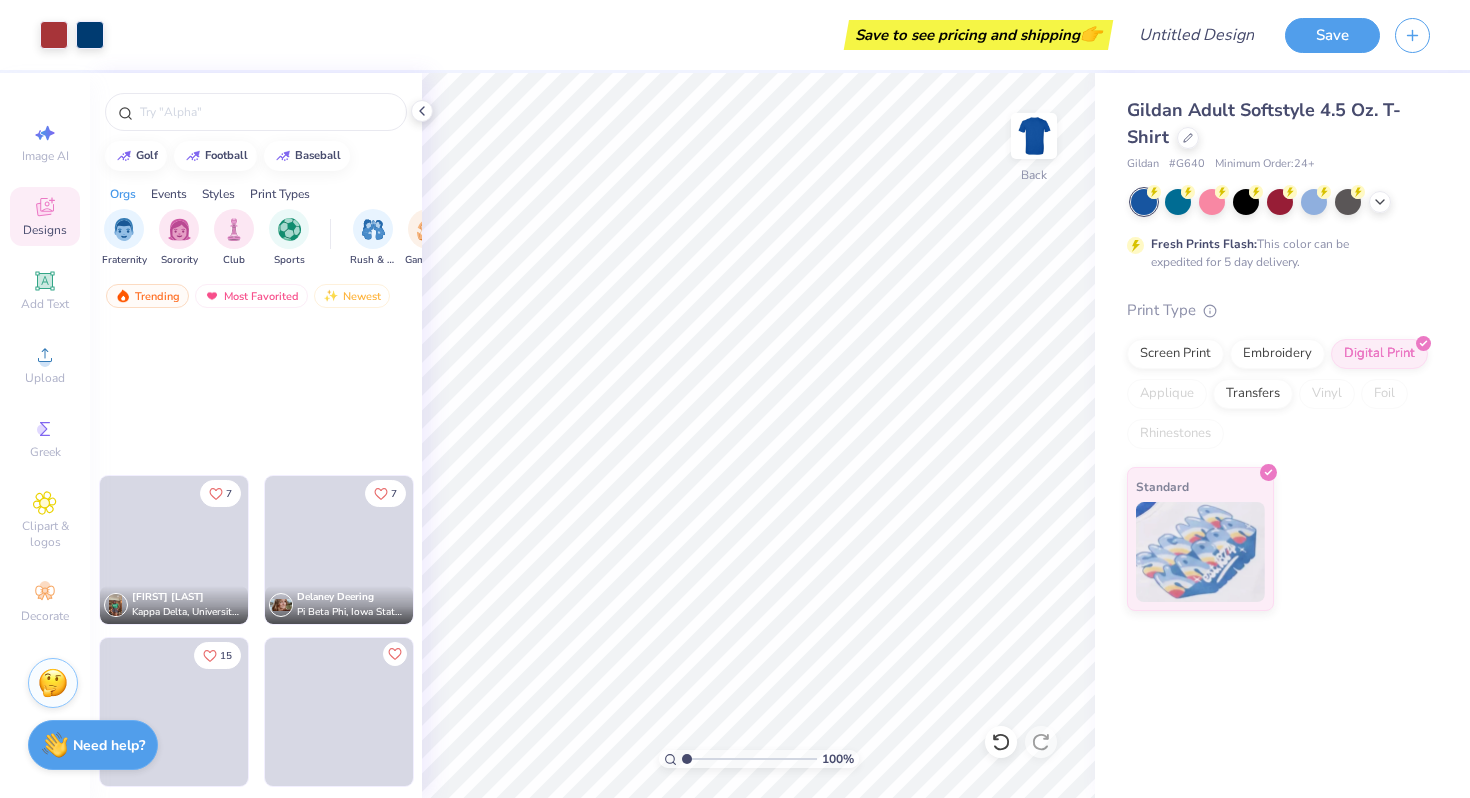 scroll, scrollTop: 45292, scrollLeft: 0, axis: vertical 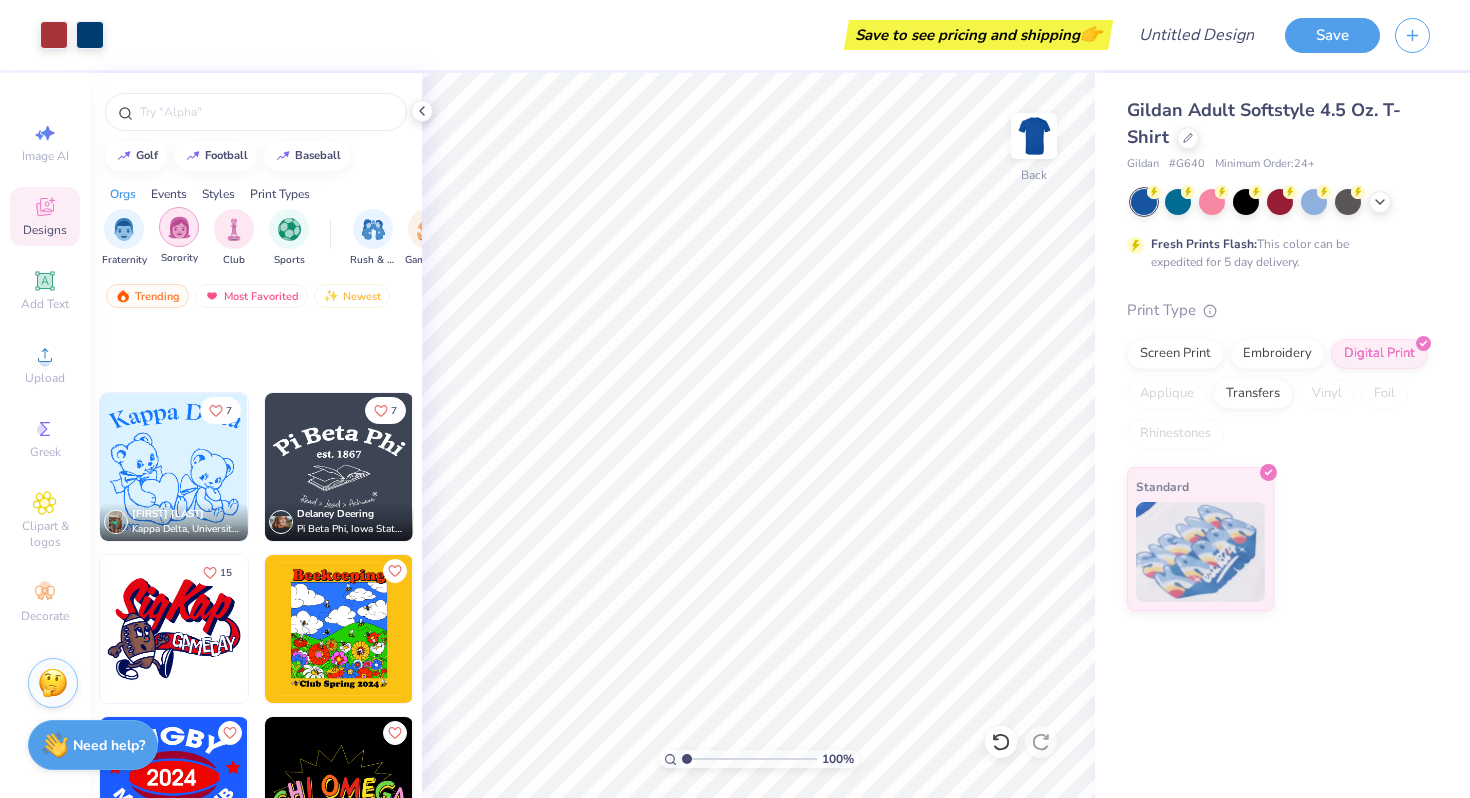 click at bounding box center [179, 227] 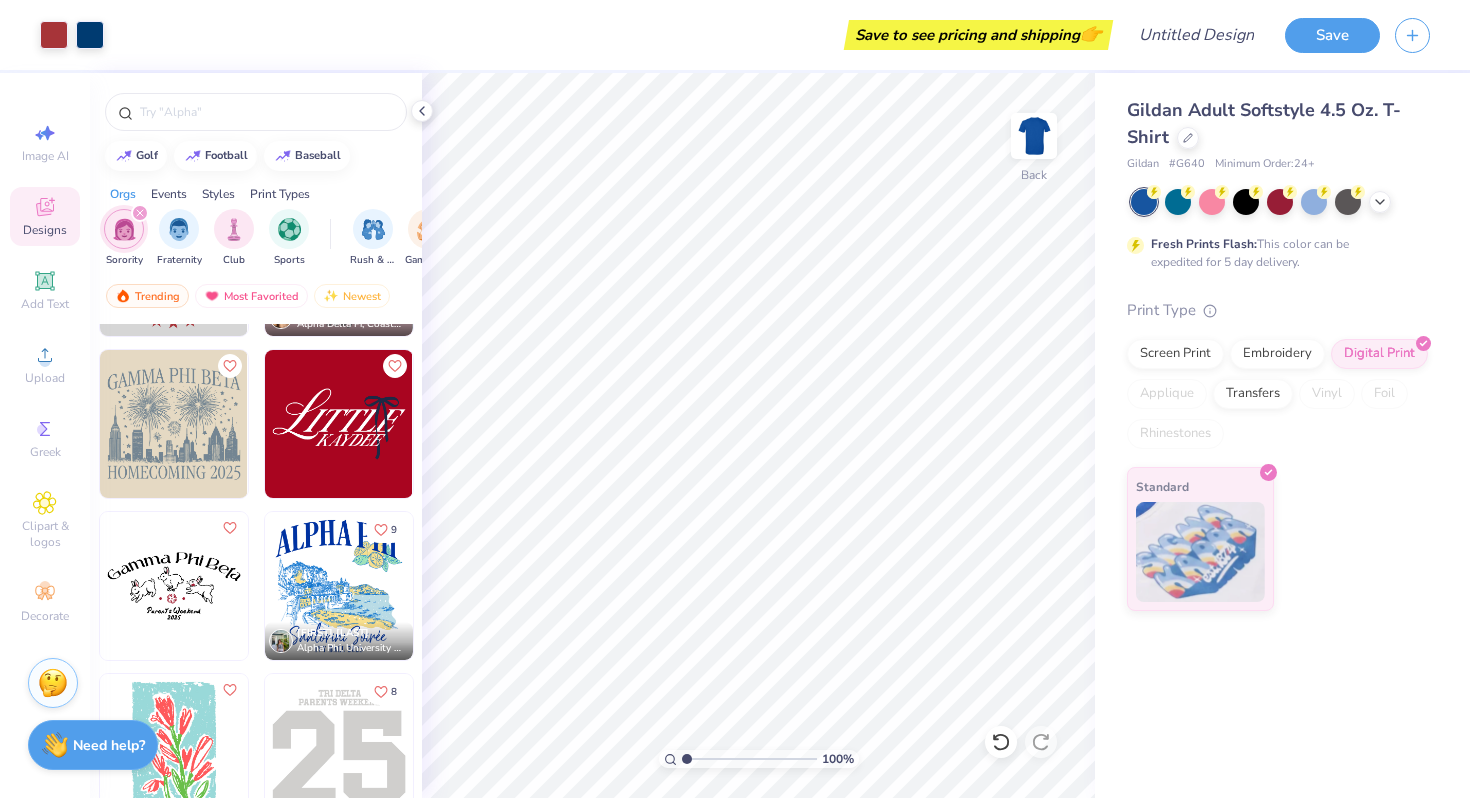 scroll, scrollTop: 22181, scrollLeft: 0, axis: vertical 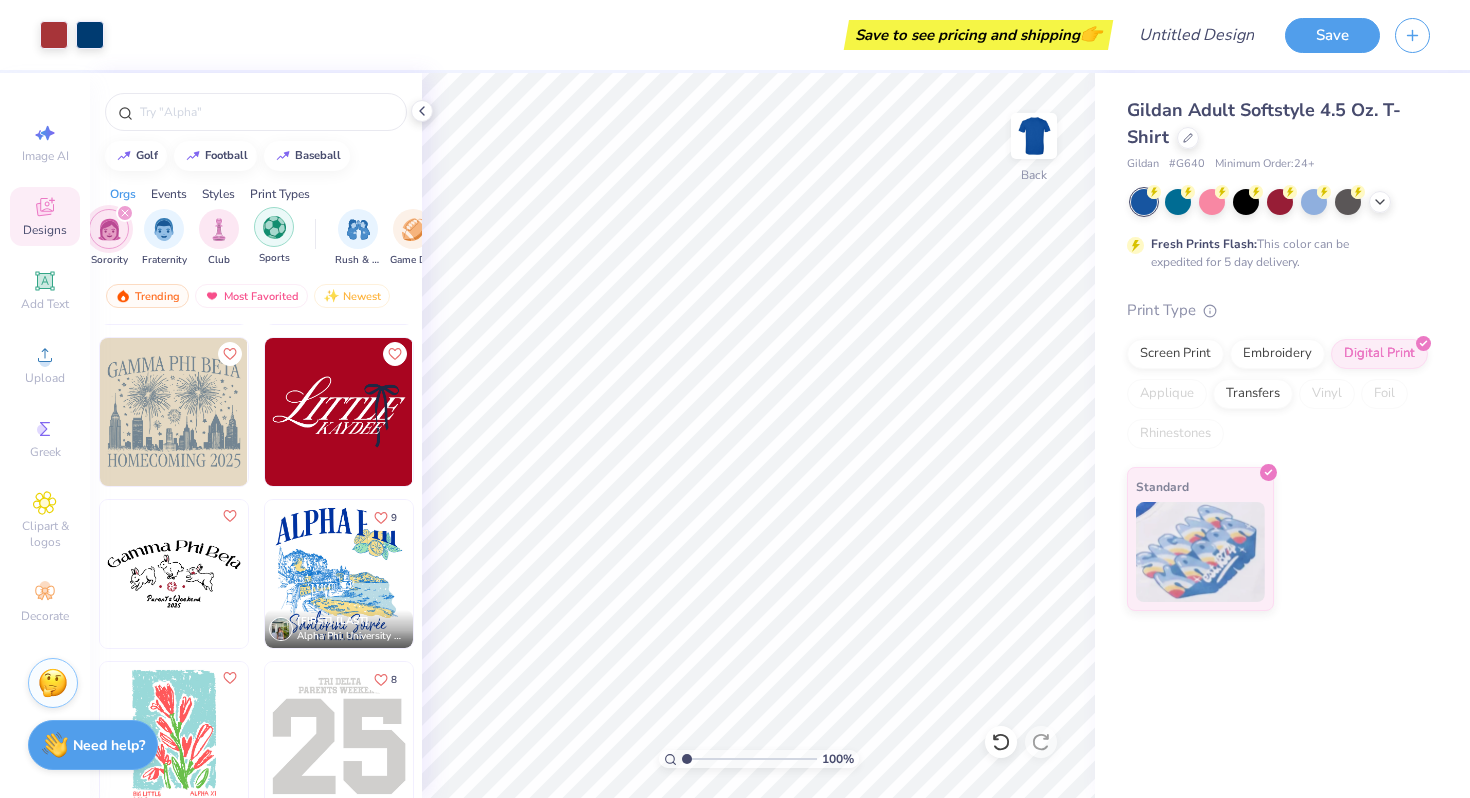 click at bounding box center (274, 227) 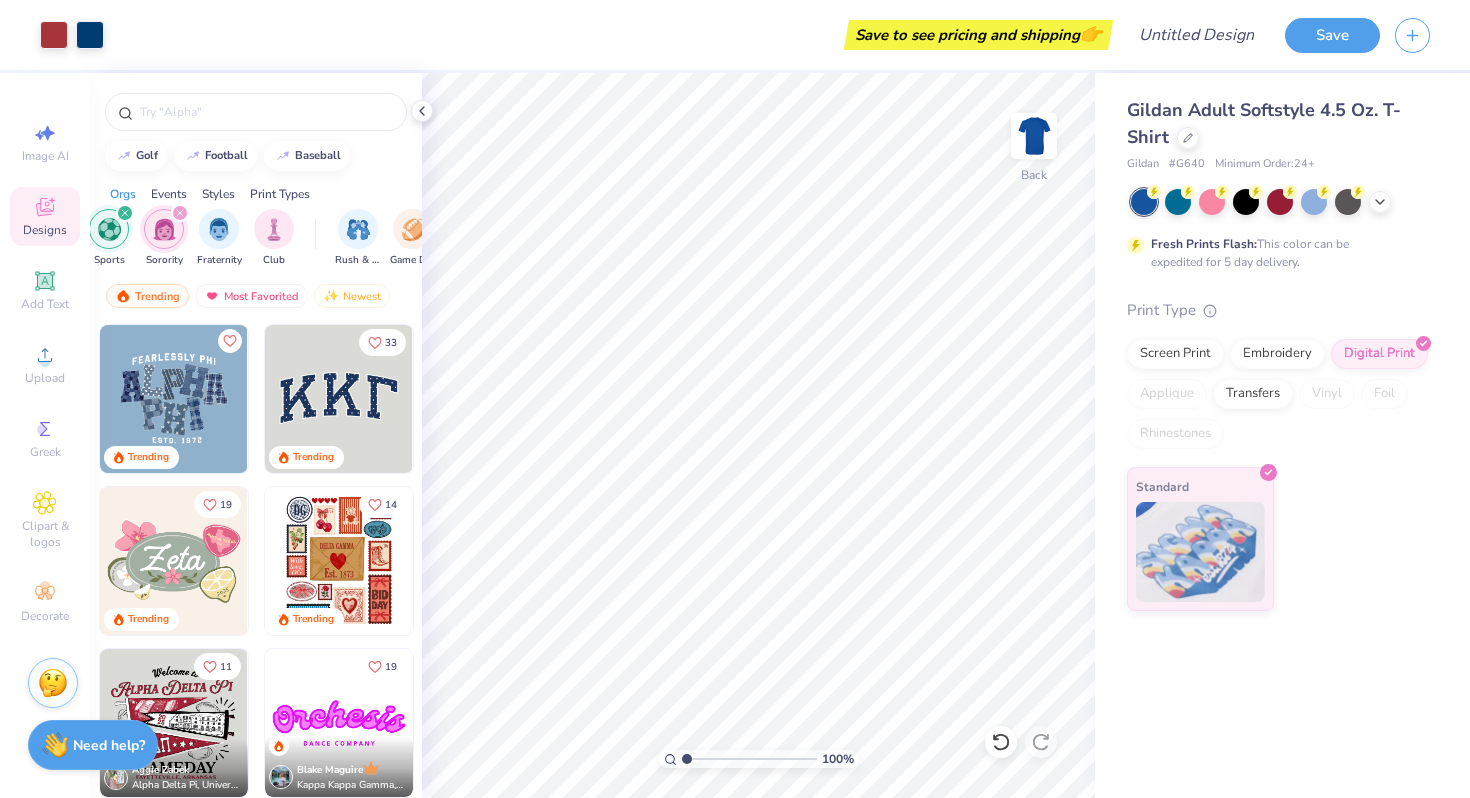 click 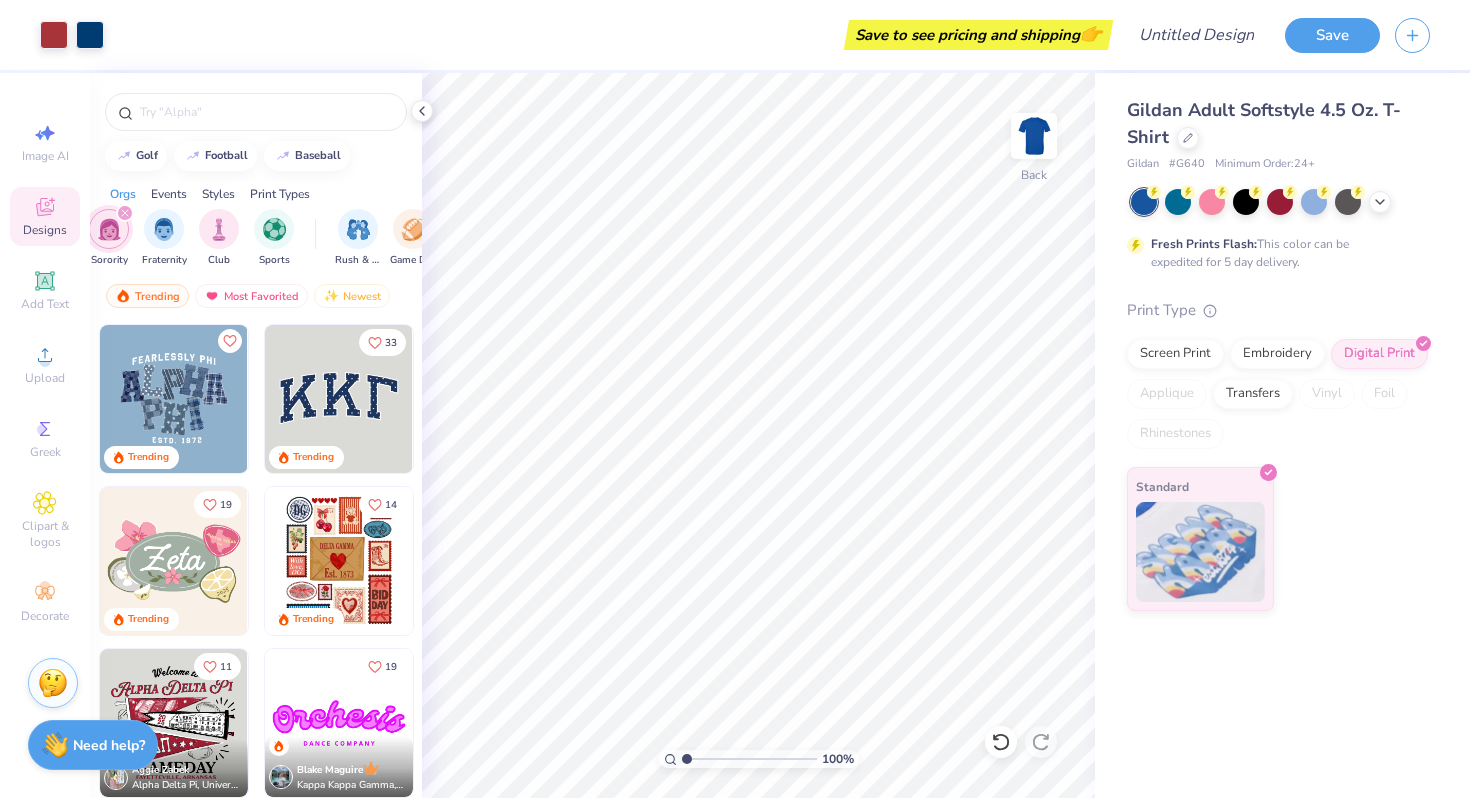 click 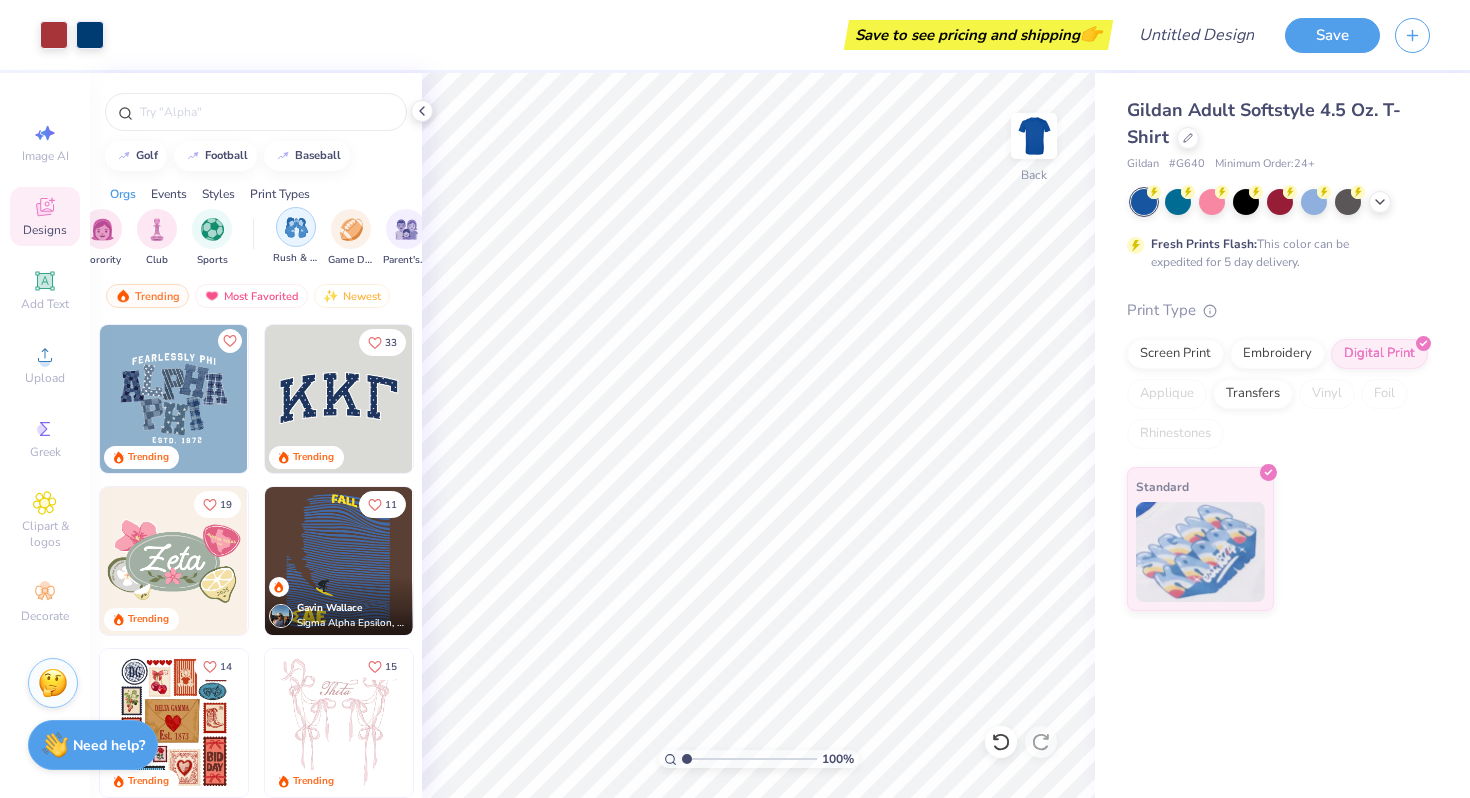 scroll, scrollTop: 0, scrollLeft: 89, axis: horizontal 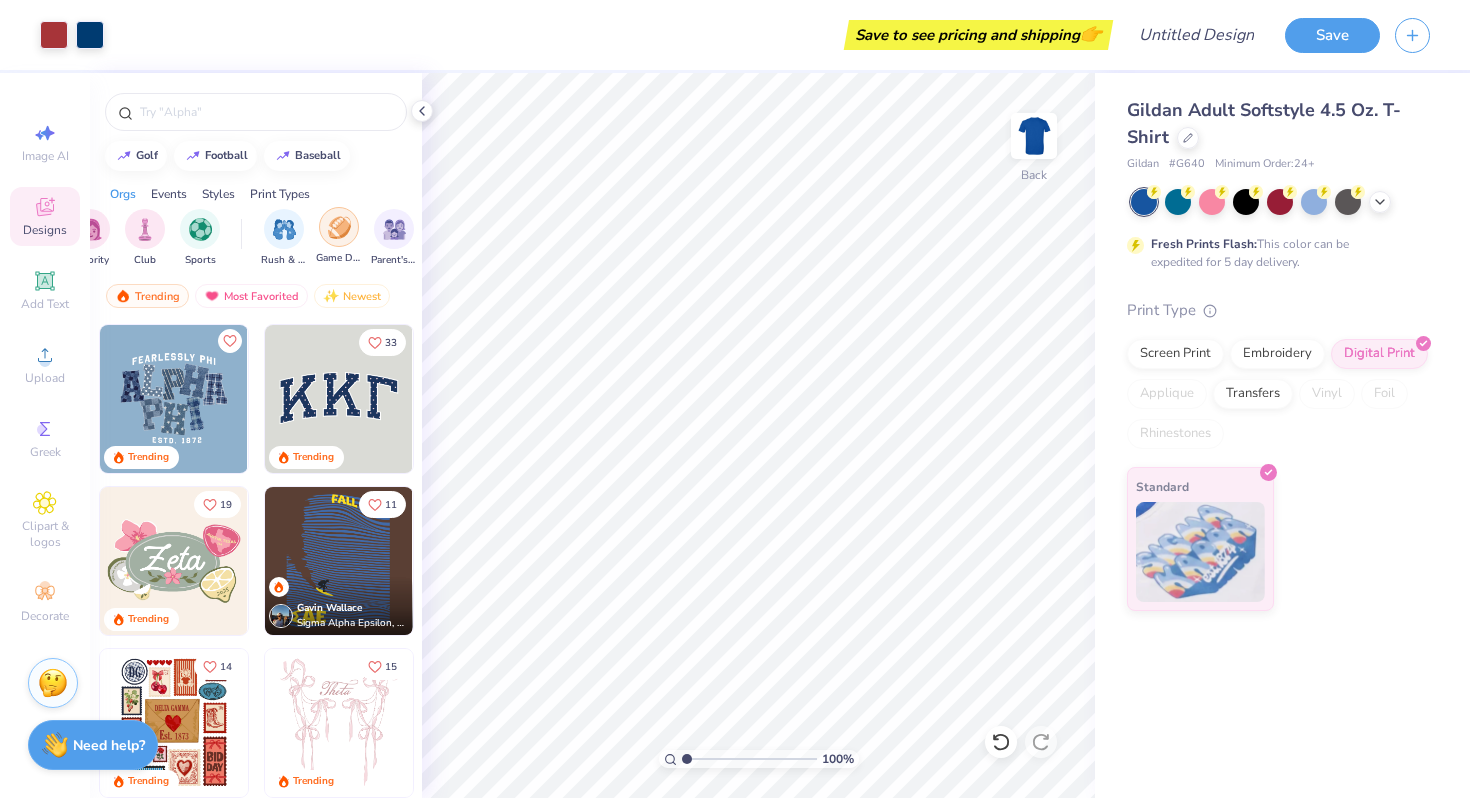 click at bounding box center [339, 227] 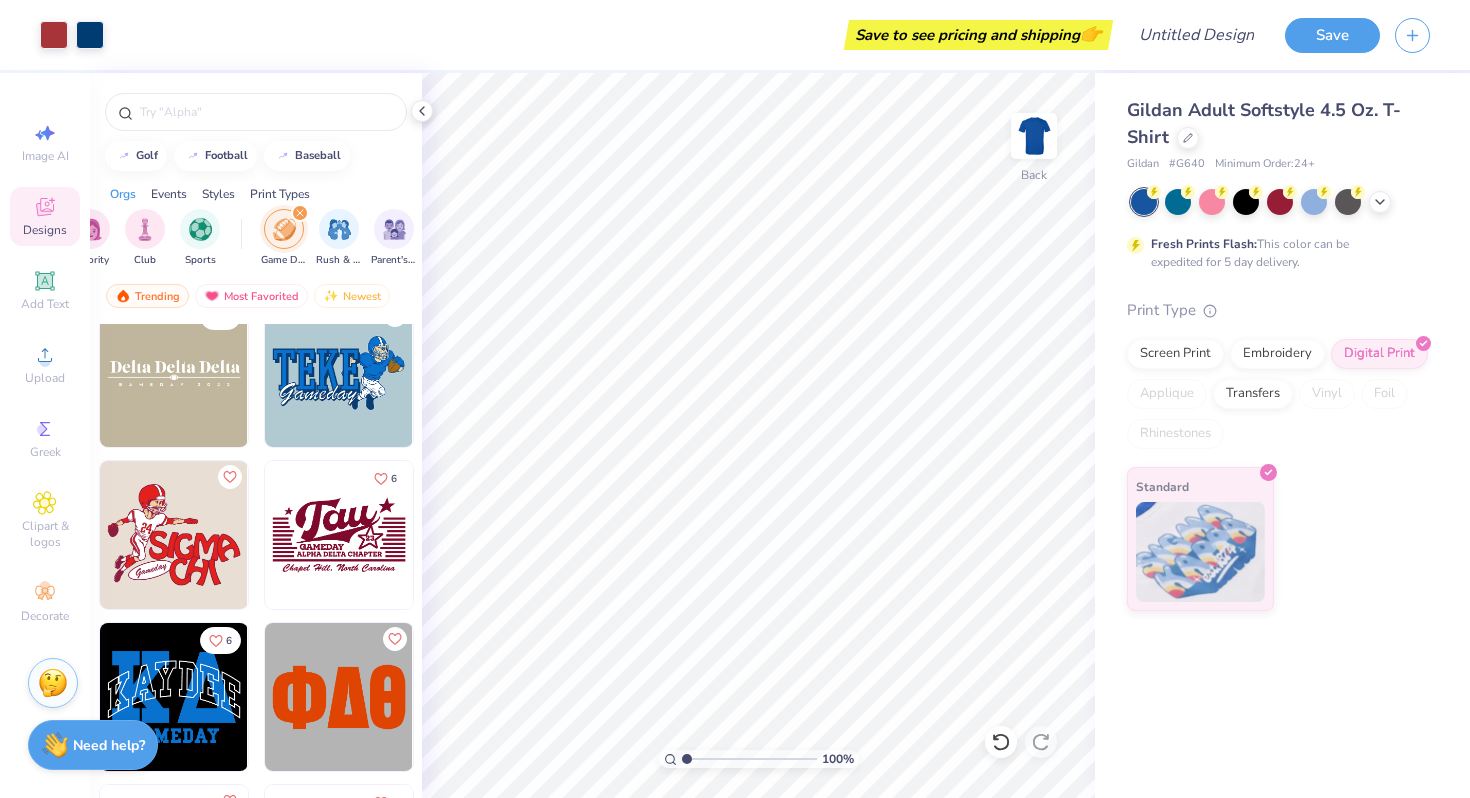 scroll, scrollTop: 14711, scrollLeft: 0, axis: vertical 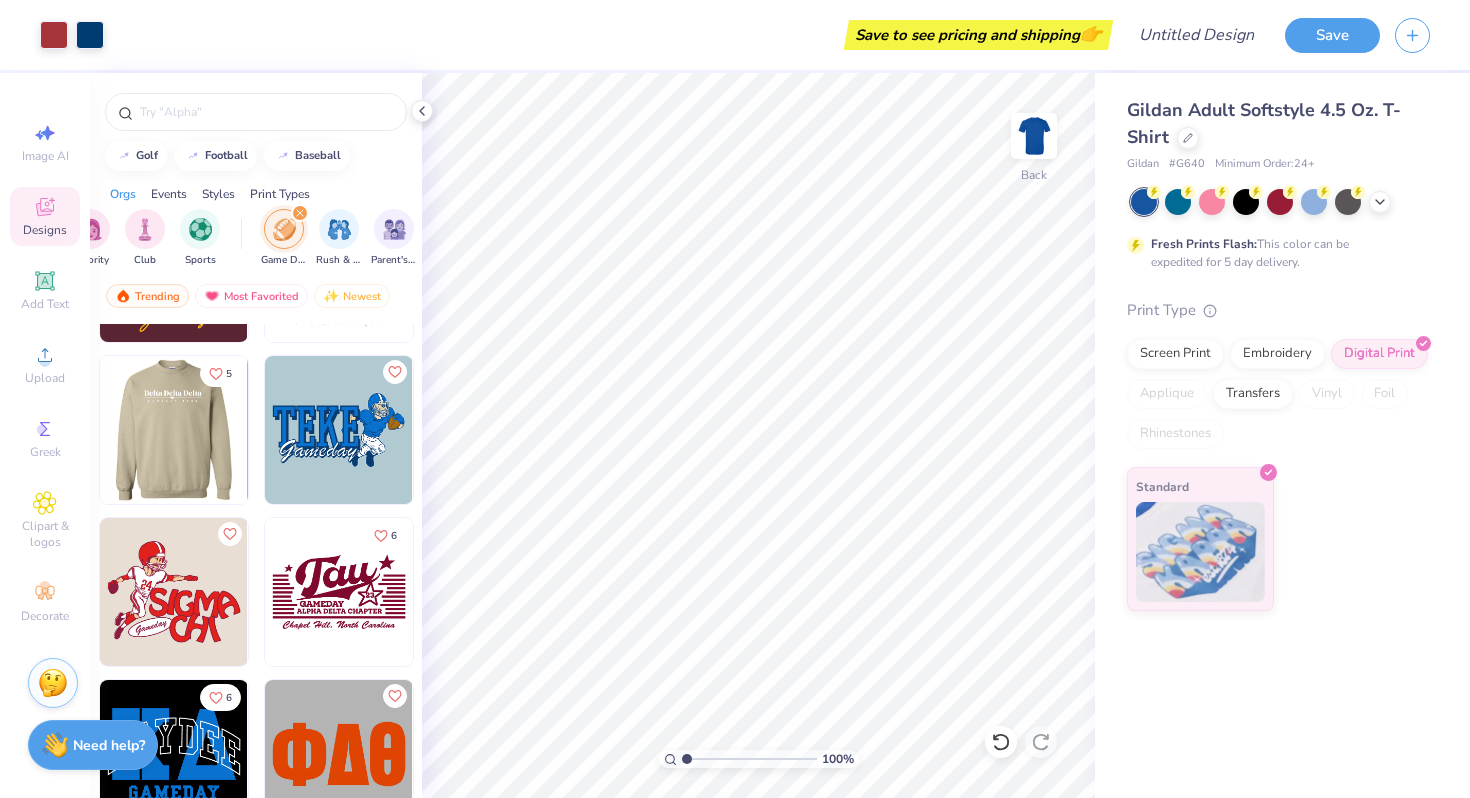 click at bounding box center (173, 430) 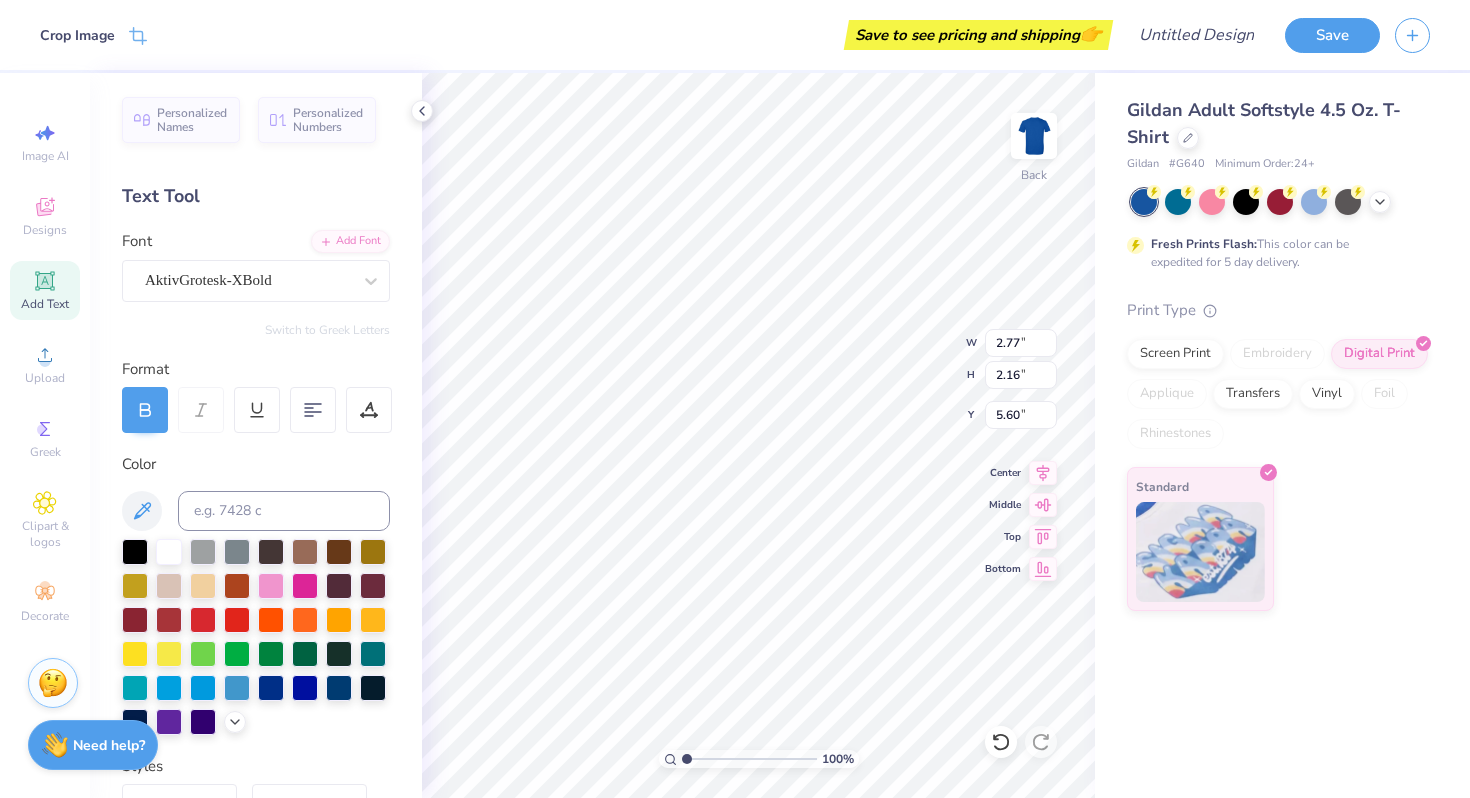 type on "14.01" 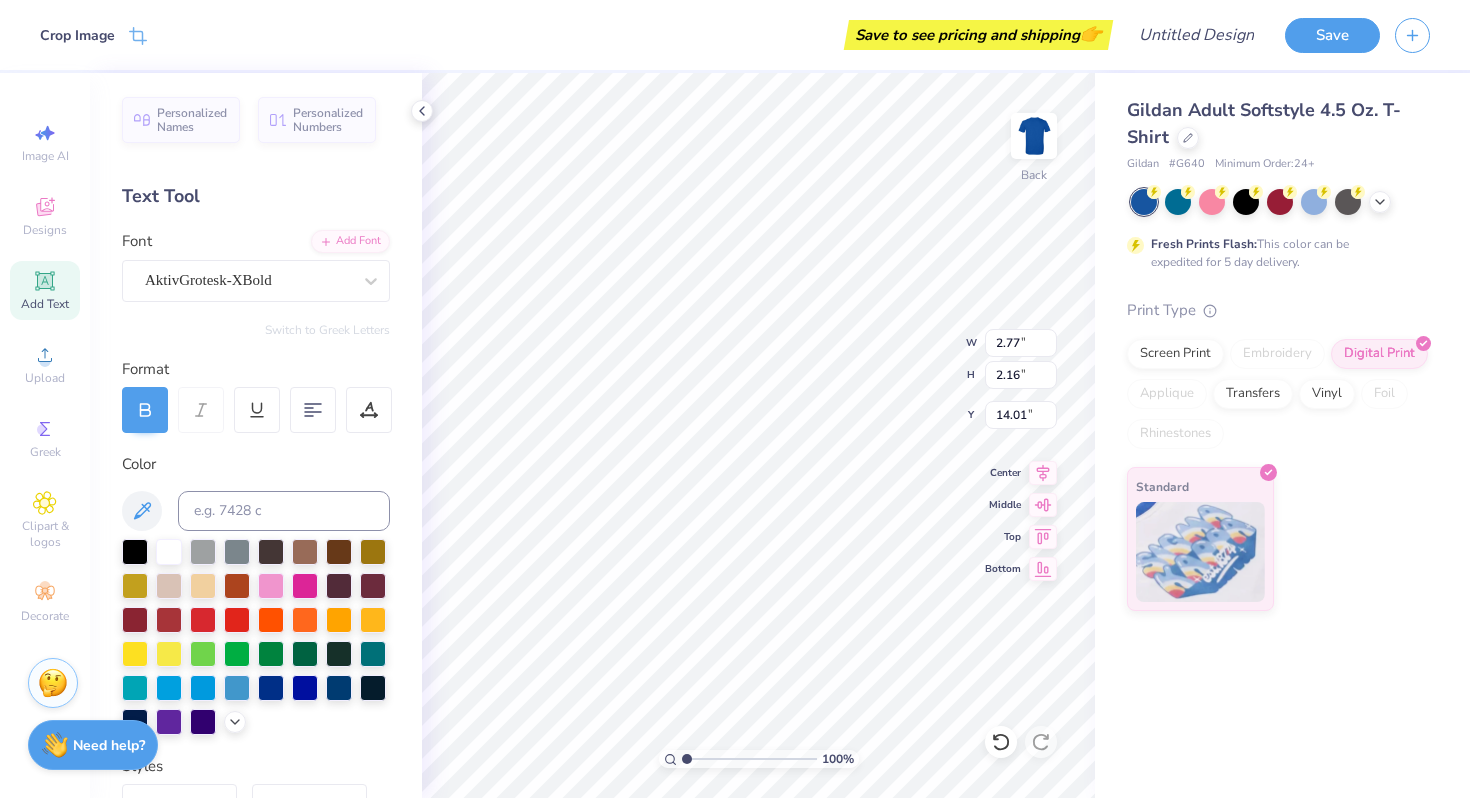 type on "12.16" 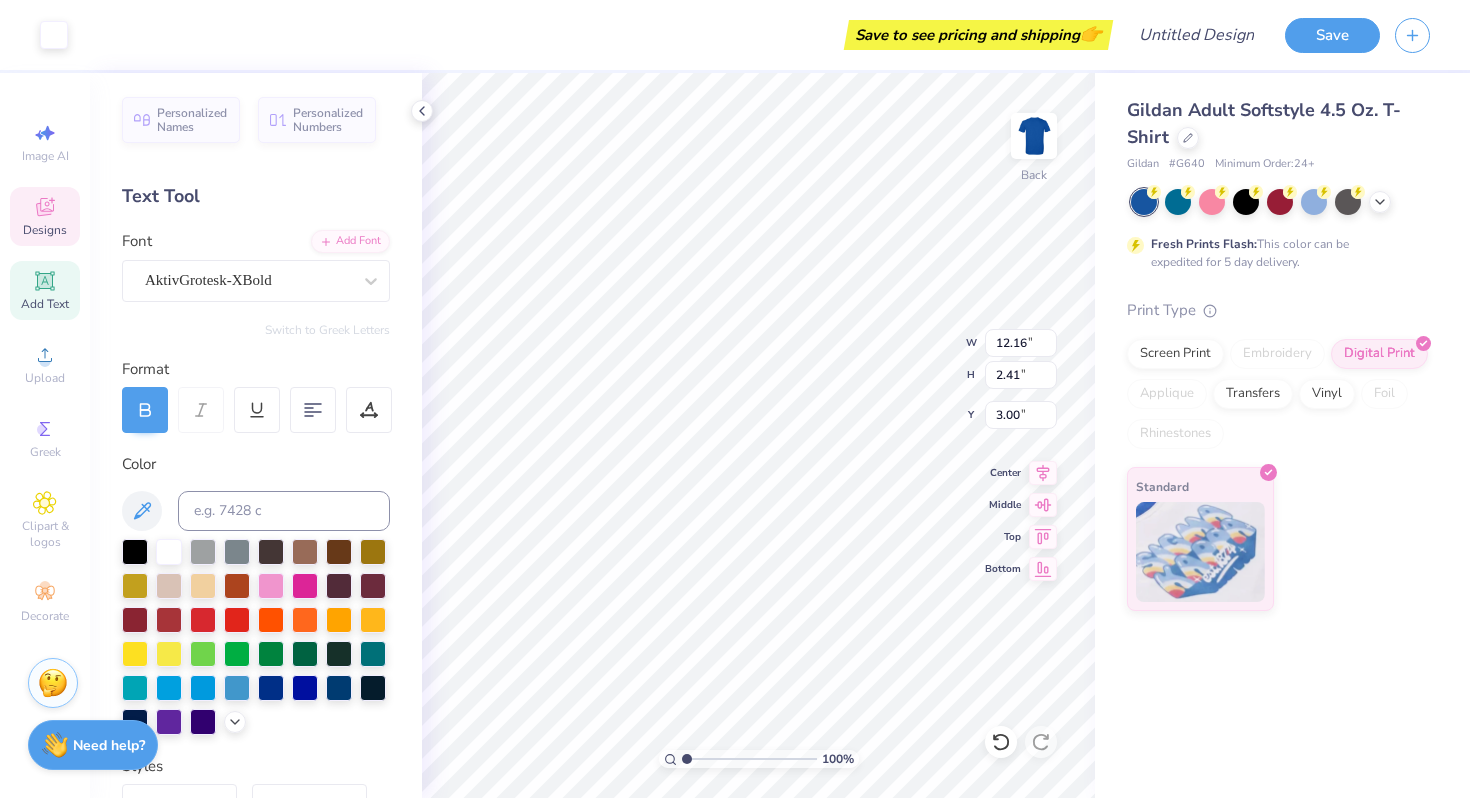 type on "4.43" 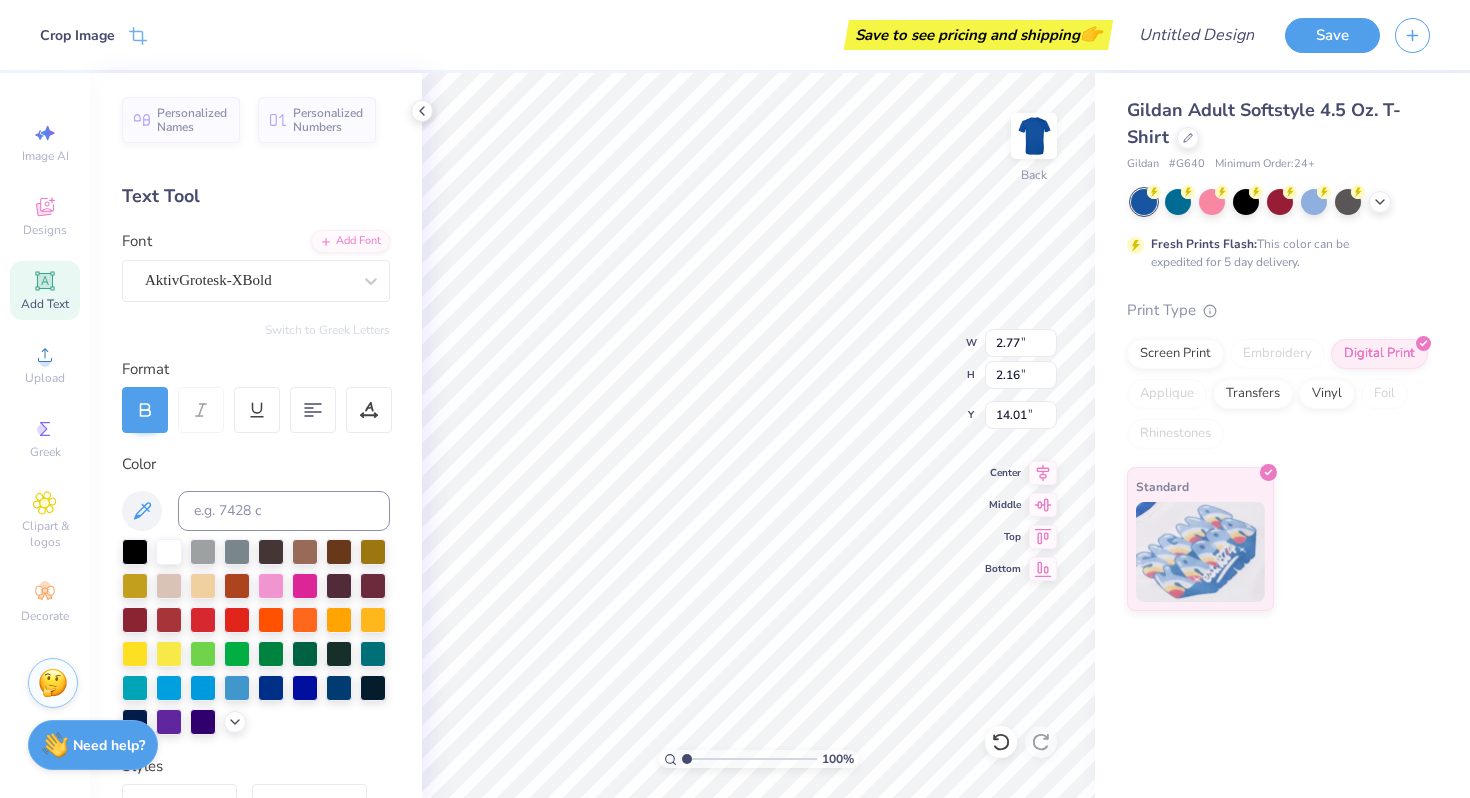 type on "14.02" 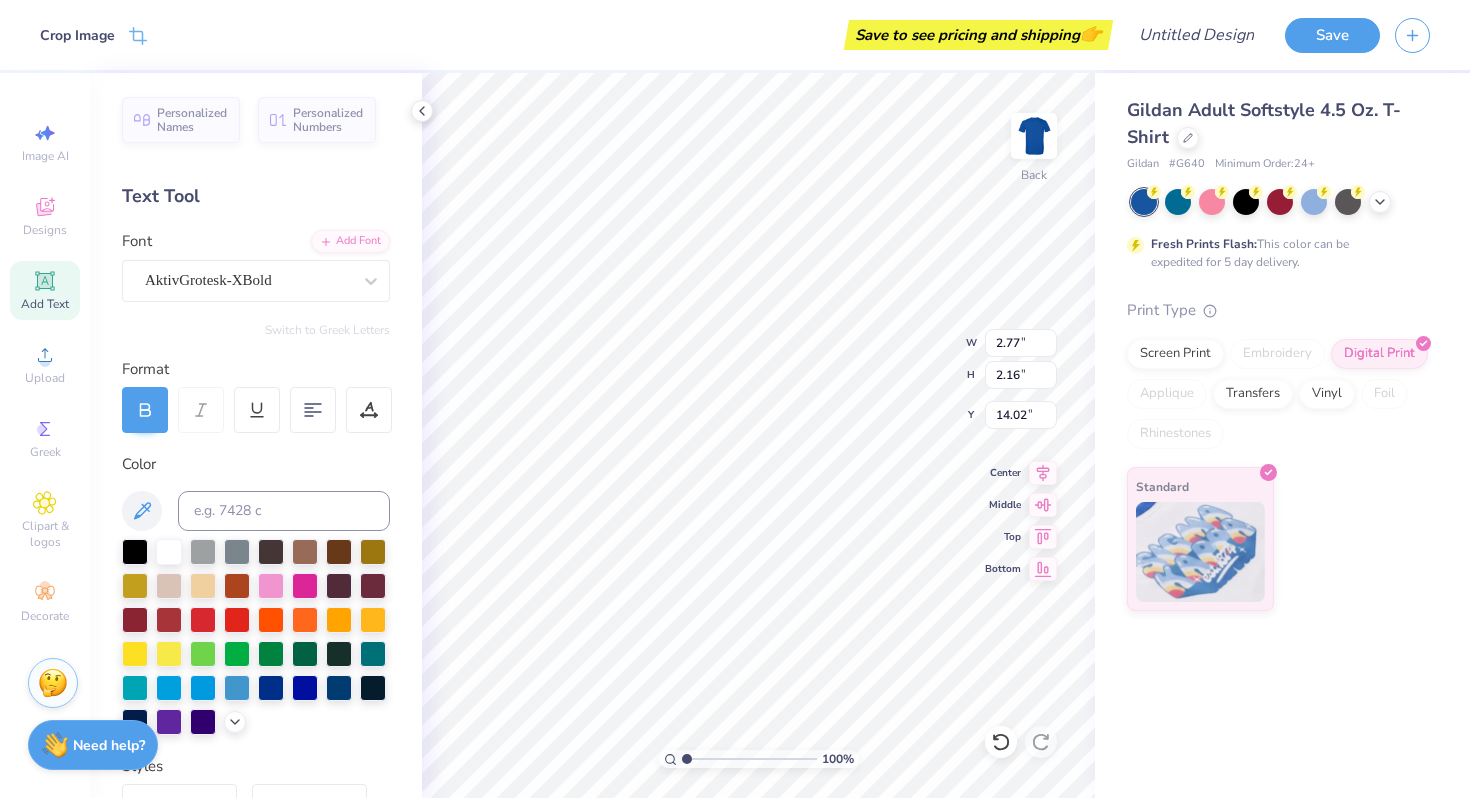 type on "1.46" 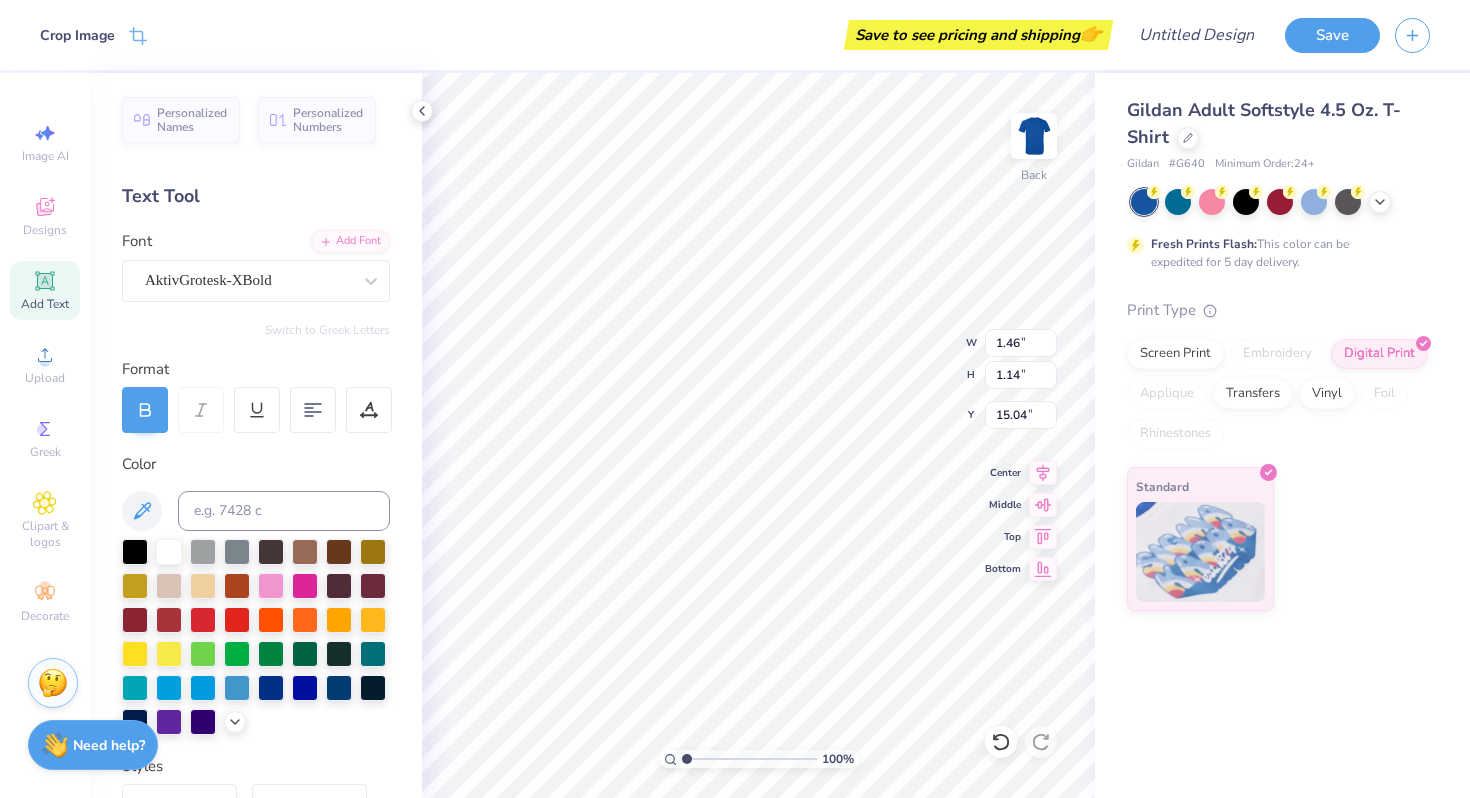 type on "5.38" 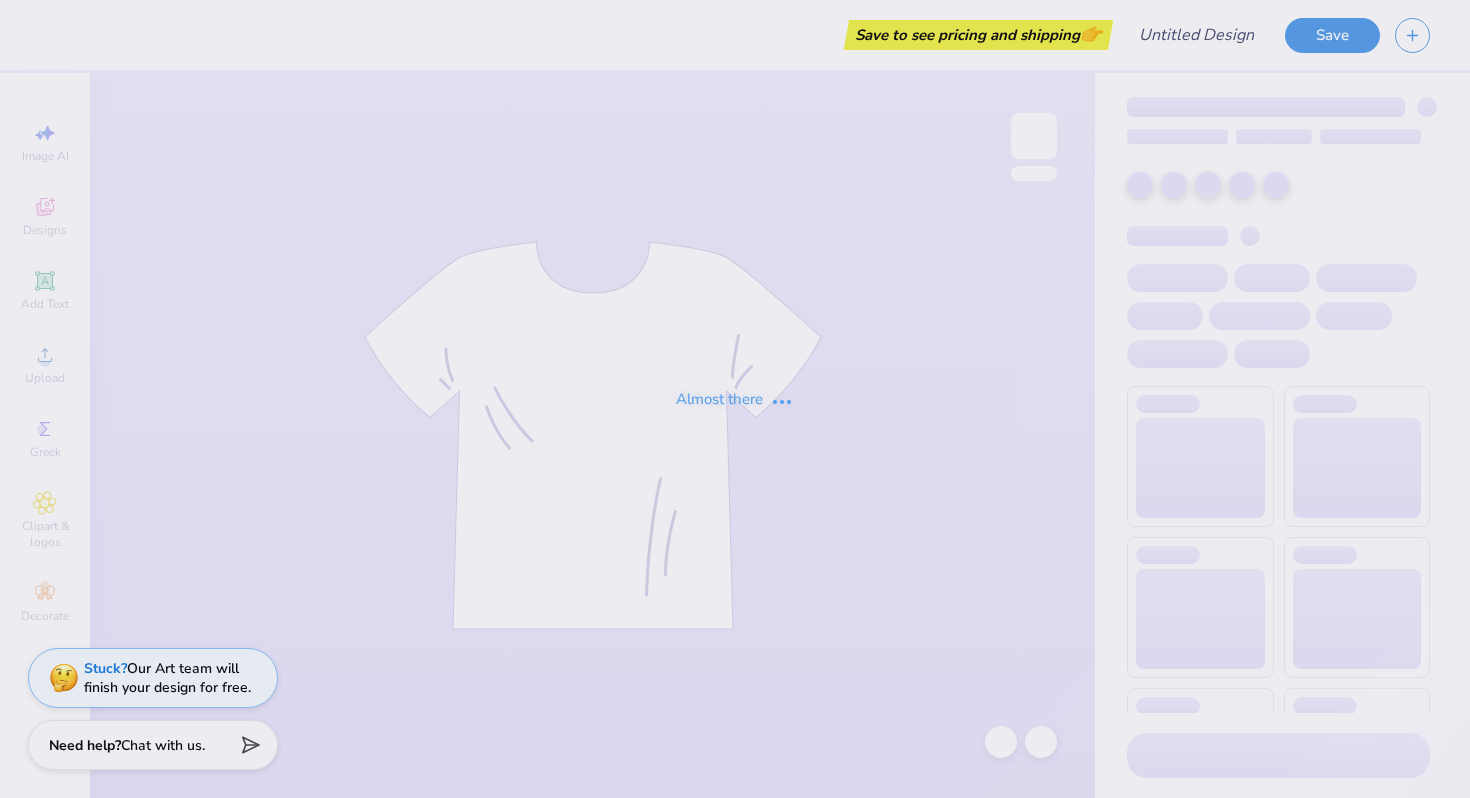 scroll, scrollTop: 0, scrollLeft: 0, axis: both 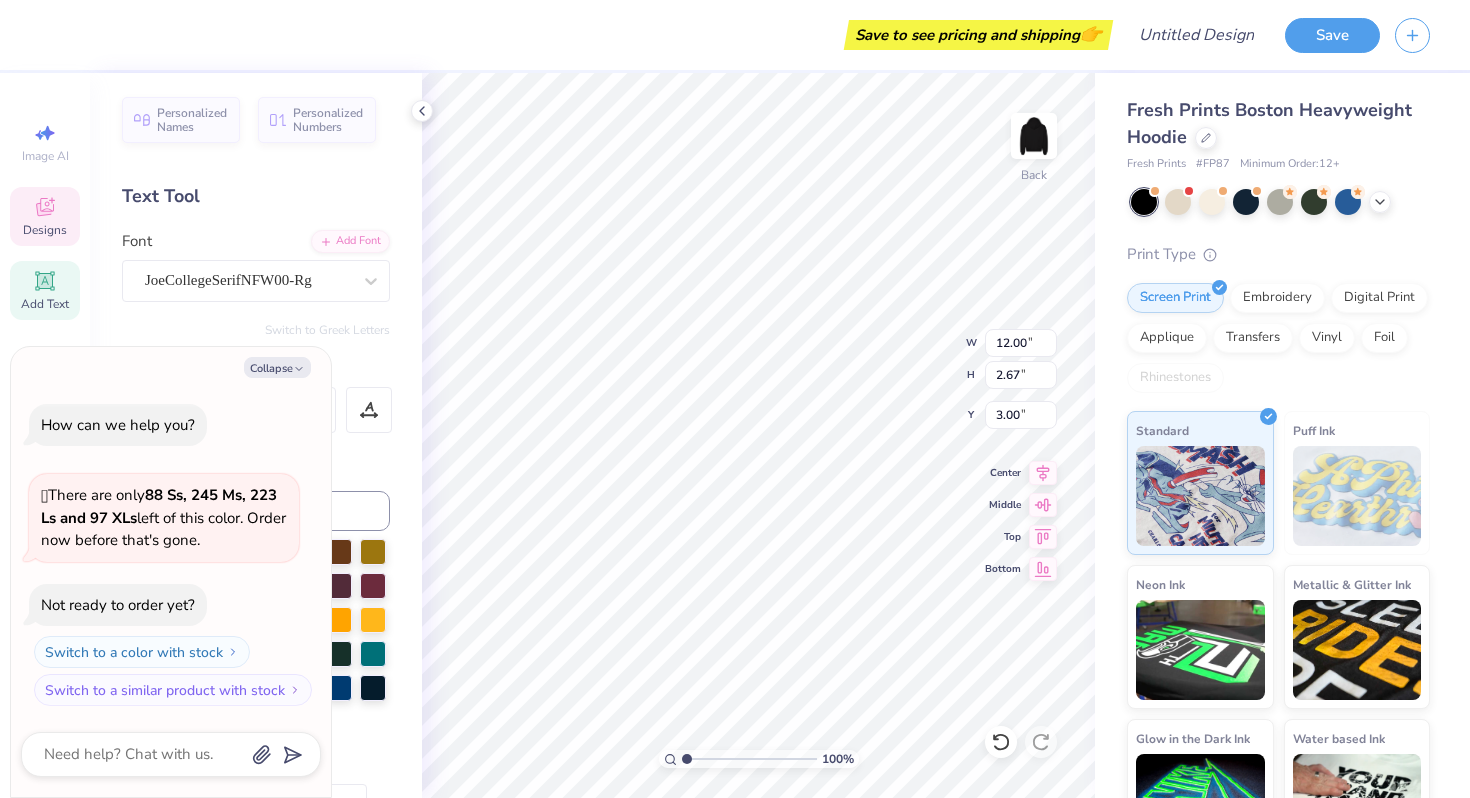type on "x" 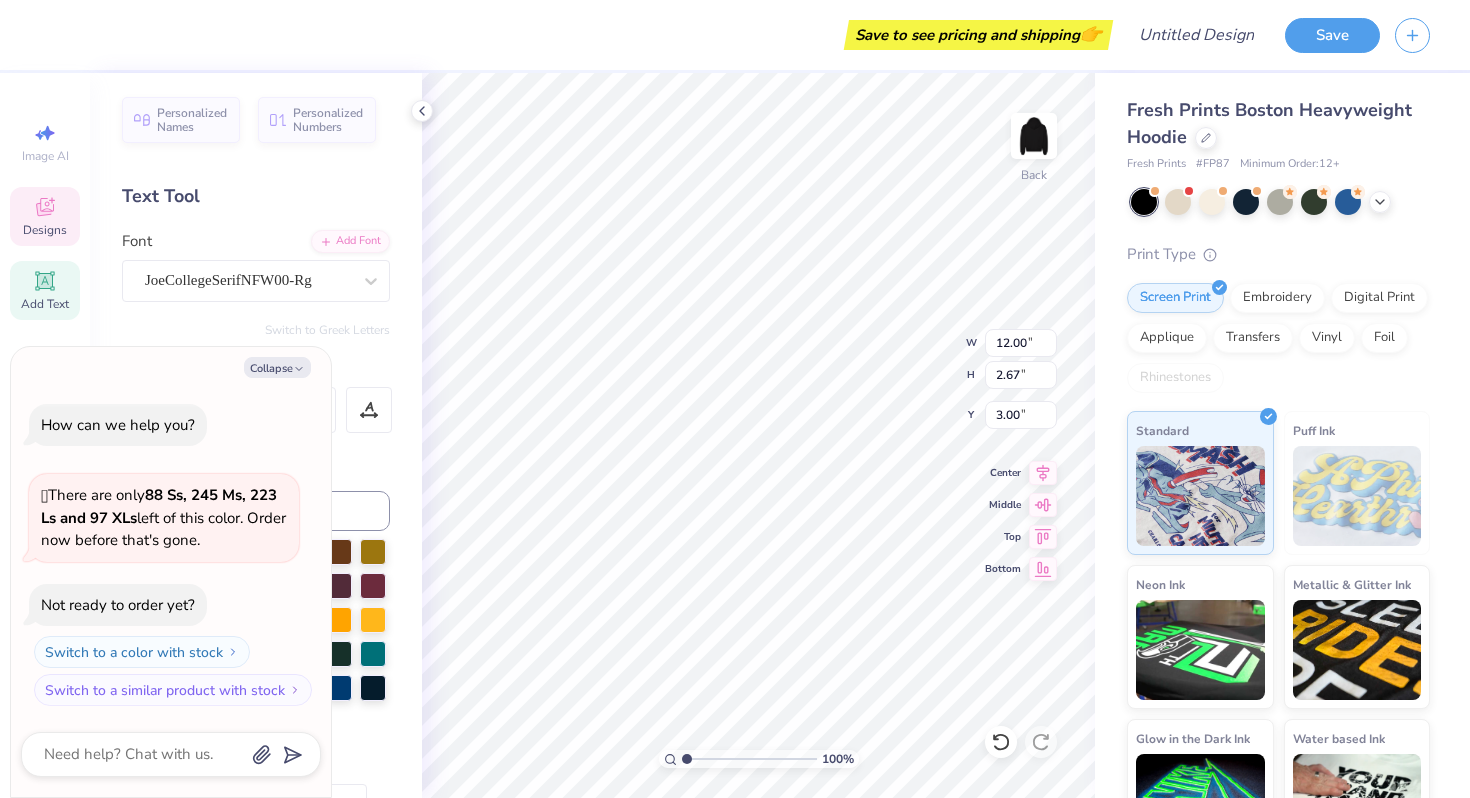 type on "x" 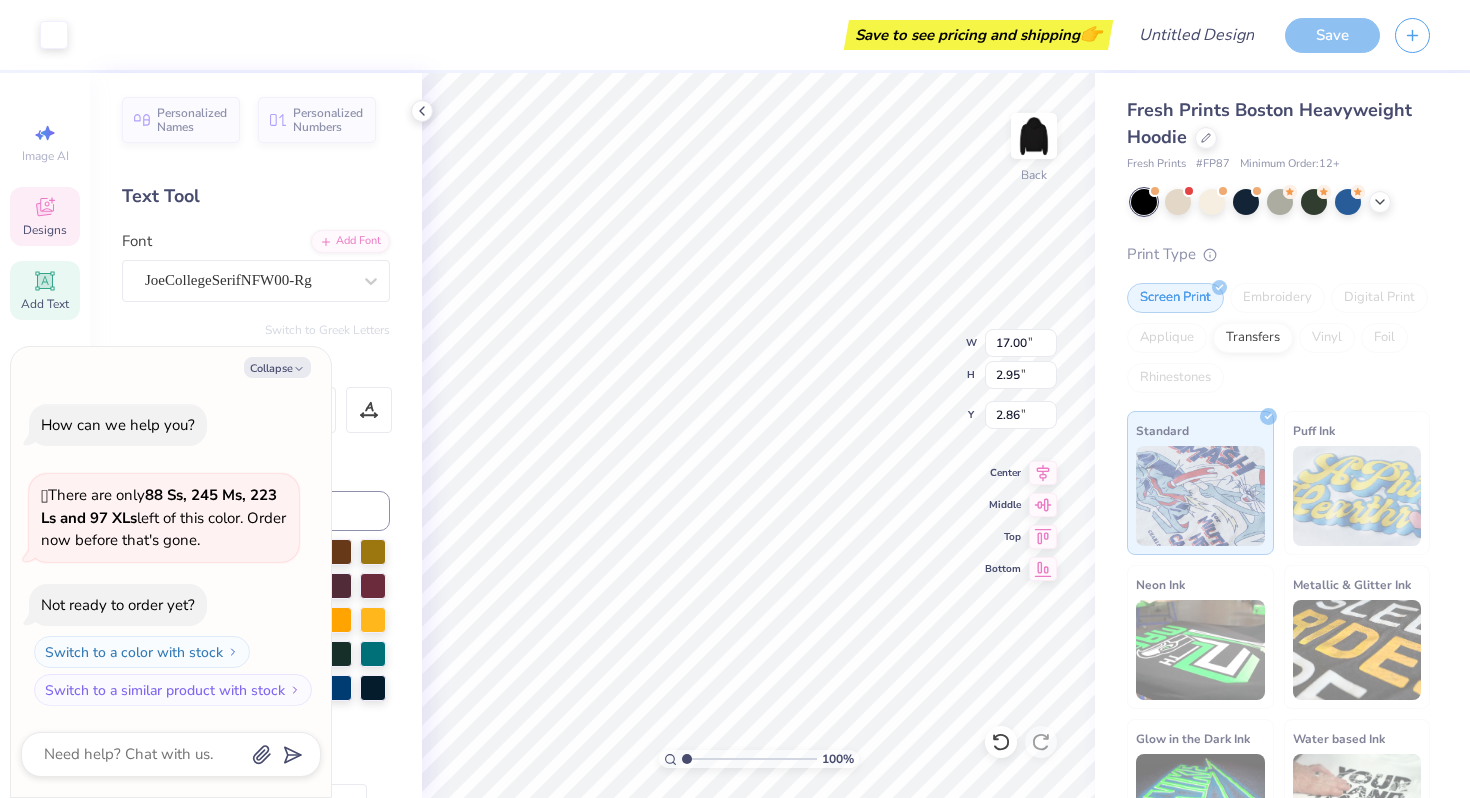 type on "x" 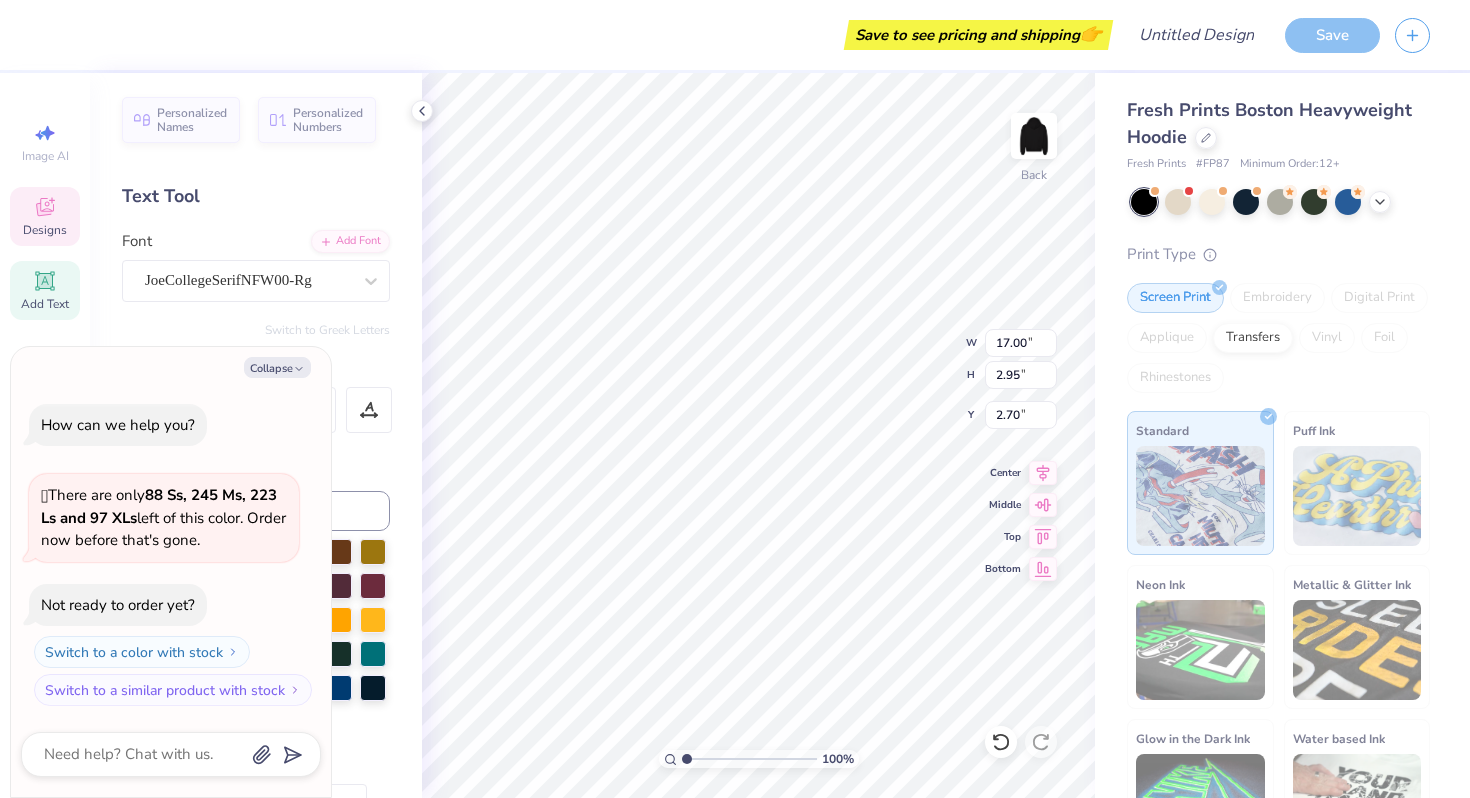 type on "x" 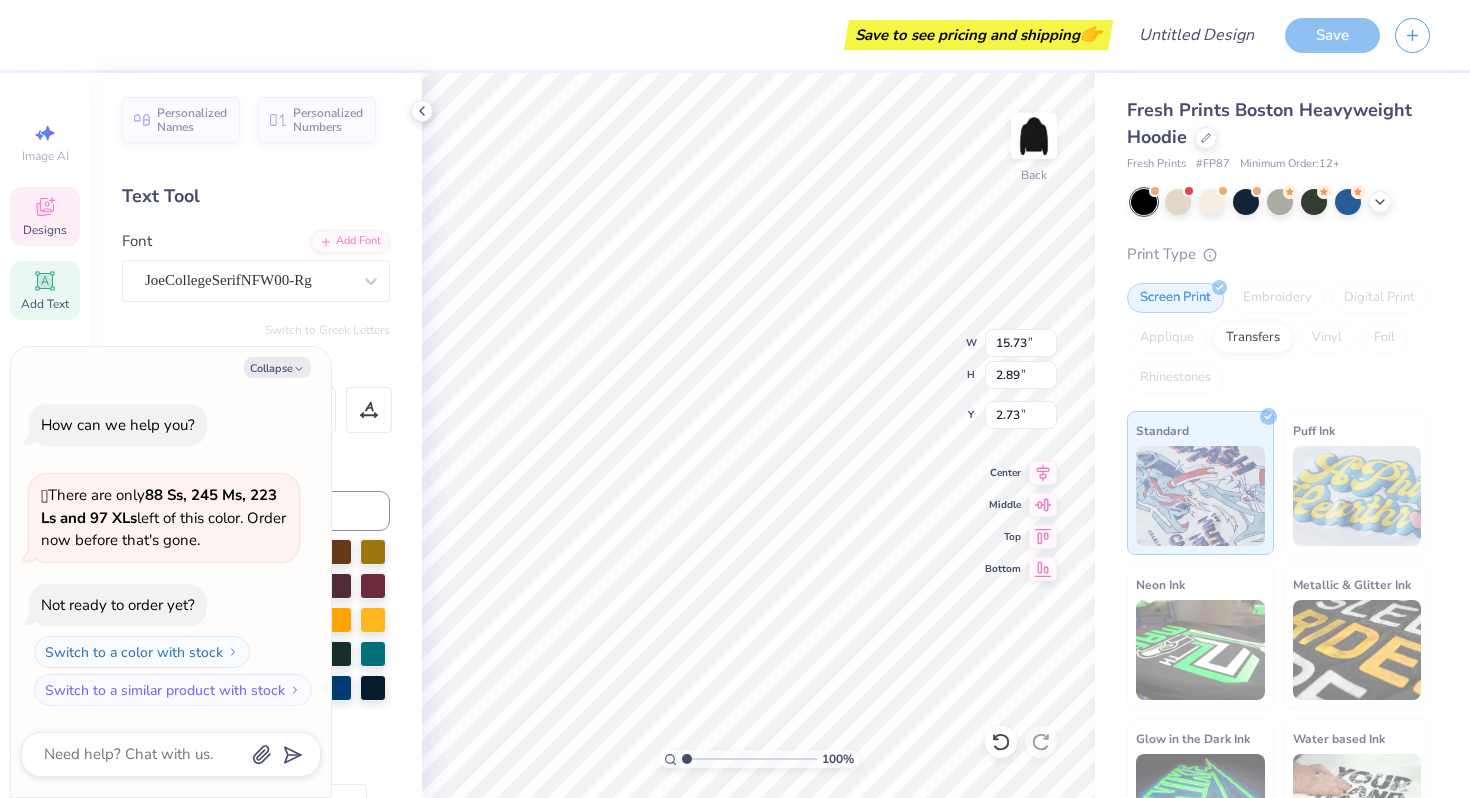 type on "x" 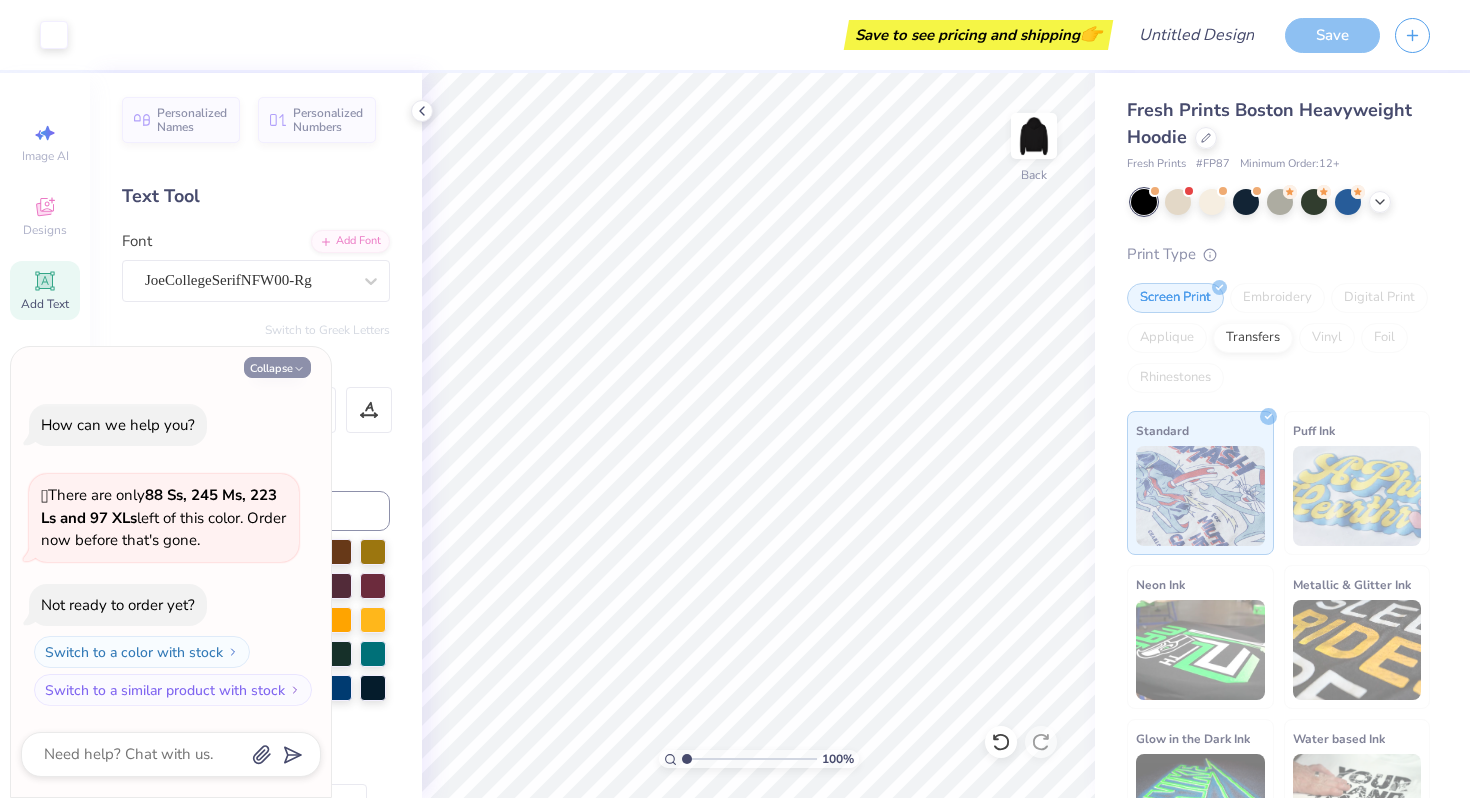 click 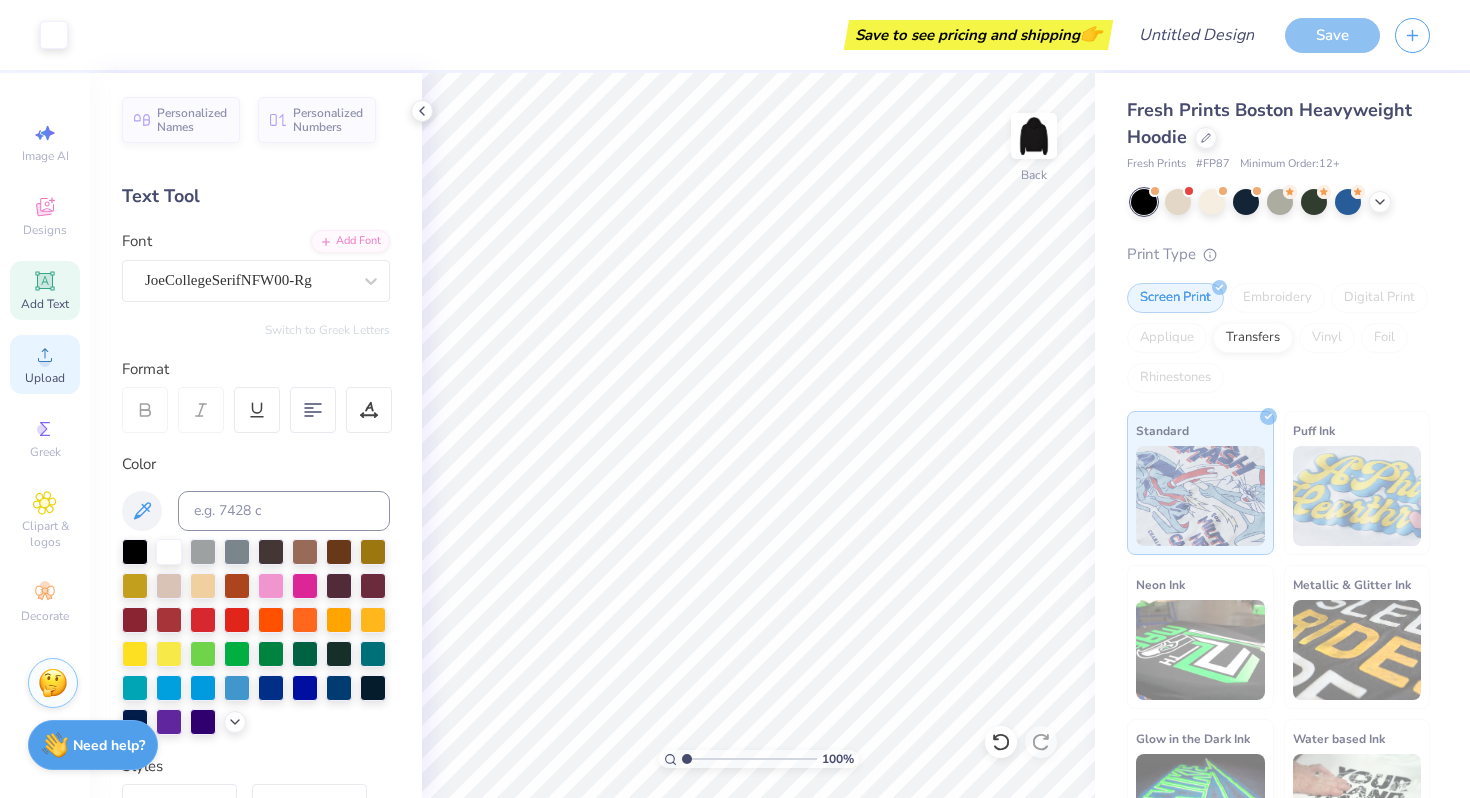 click on "Upload" at bounding box center [45, 364] 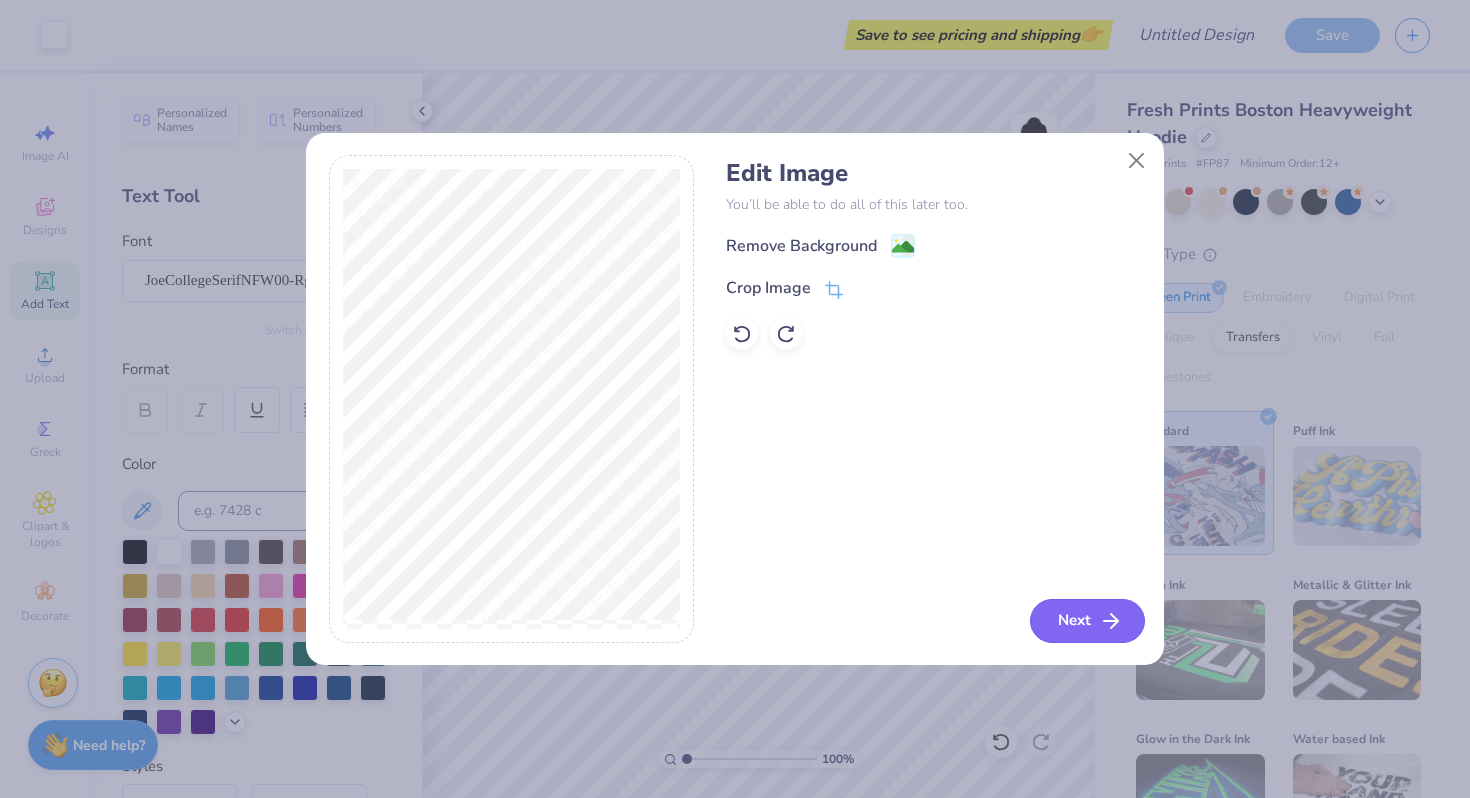 click on "Next" at bounding box center [1087, 621] 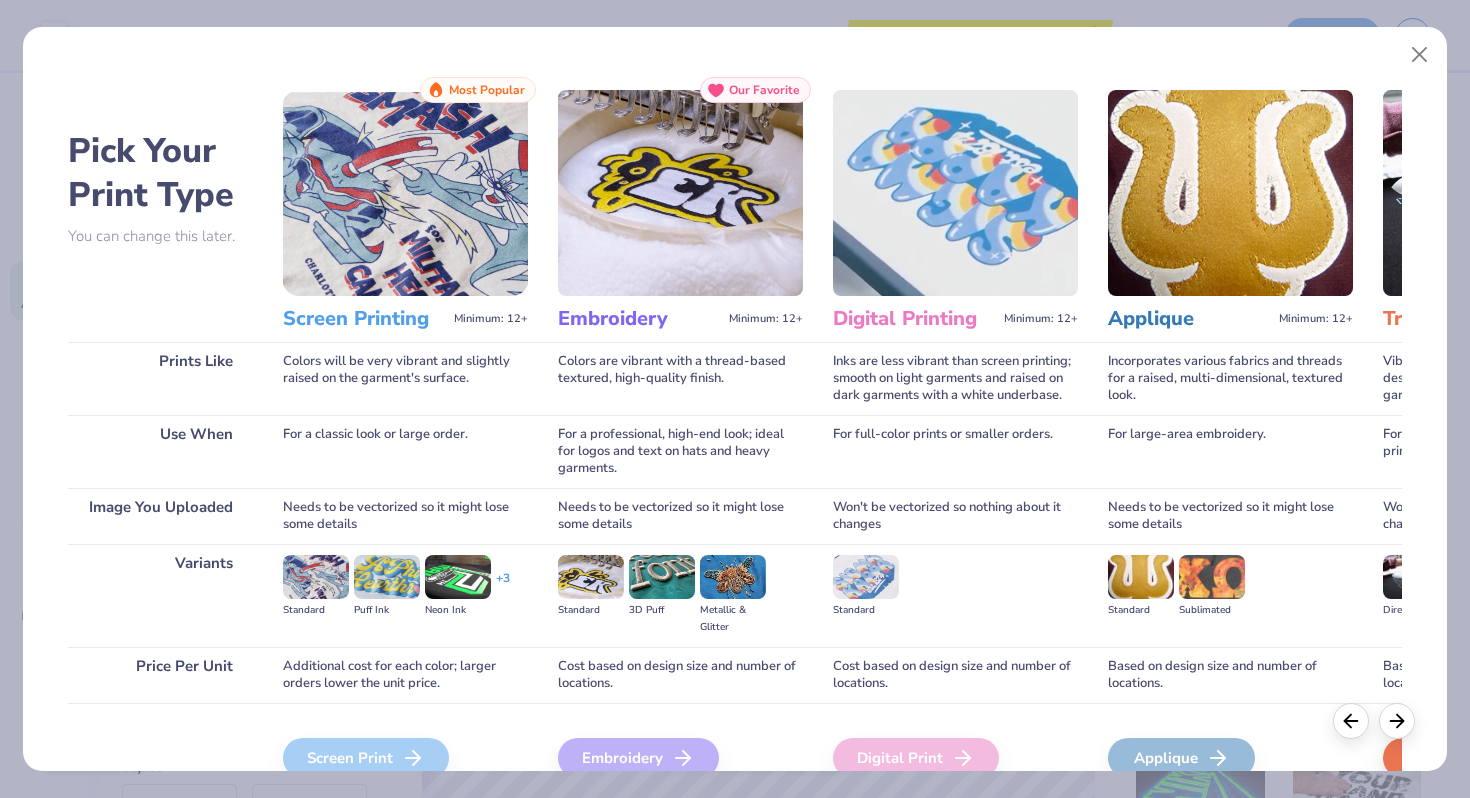 click on "Screen Print" at bounding box center (366, 758) 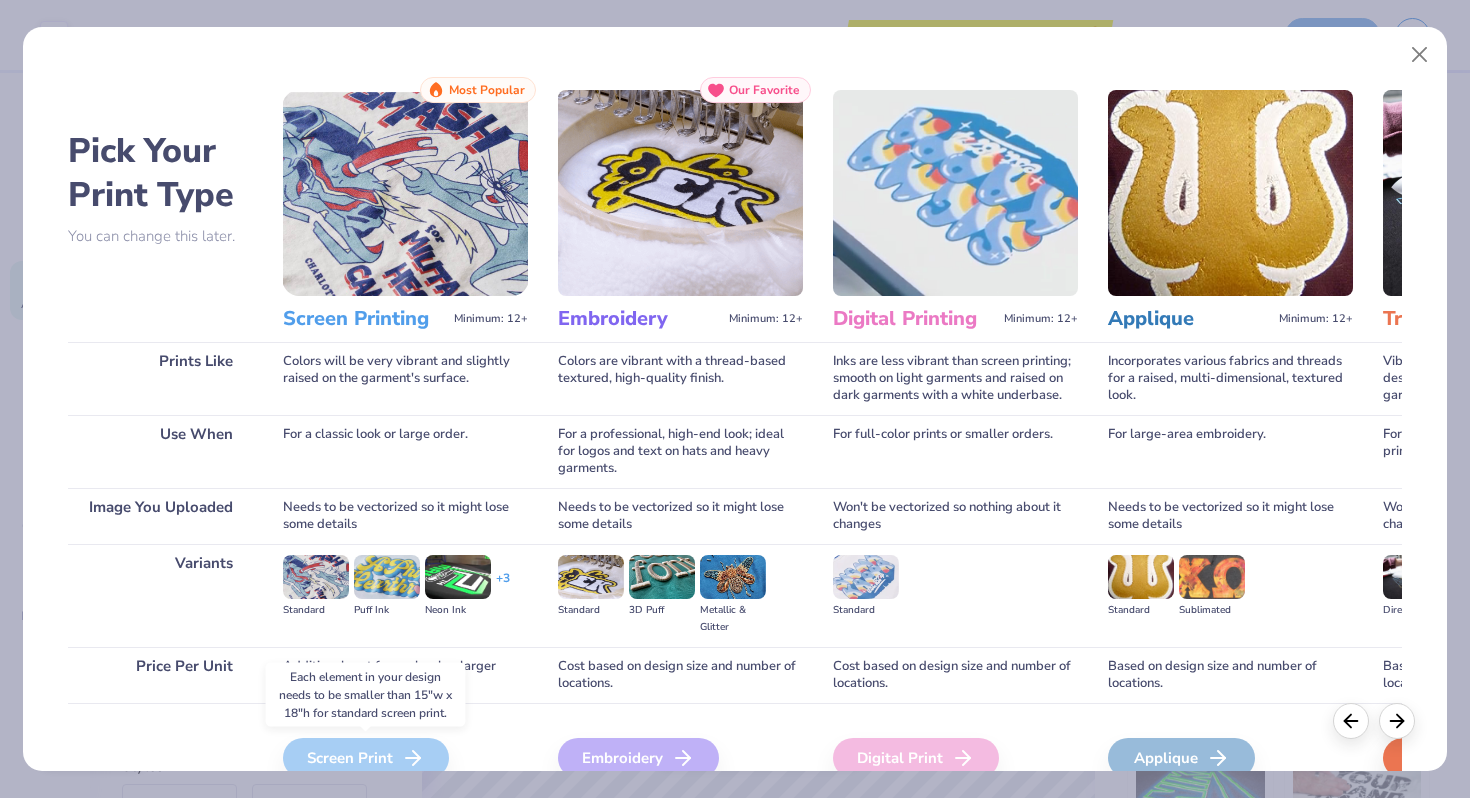 click 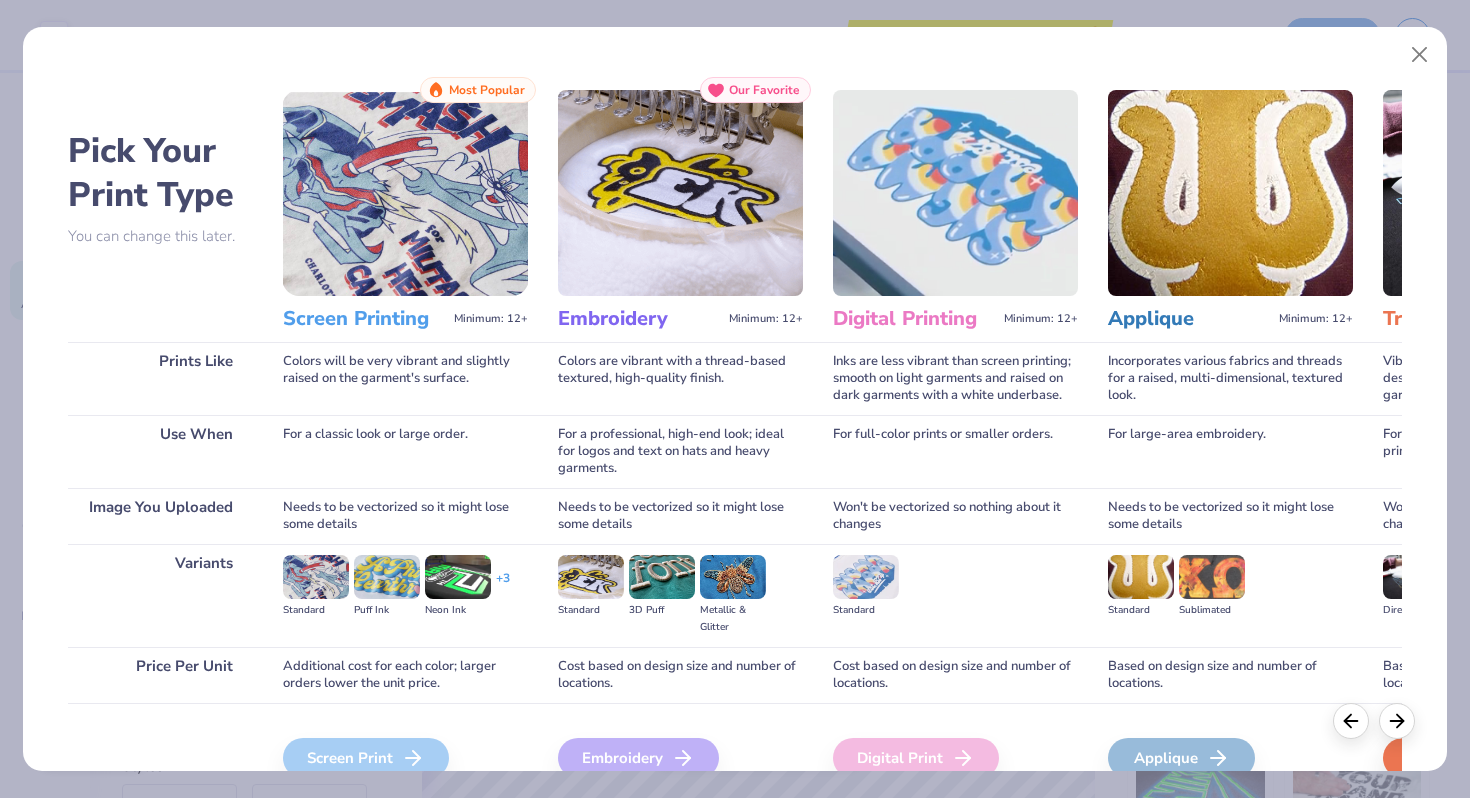 scroll, scrollTop: 99, scrollLeft: 0, axis: vertical 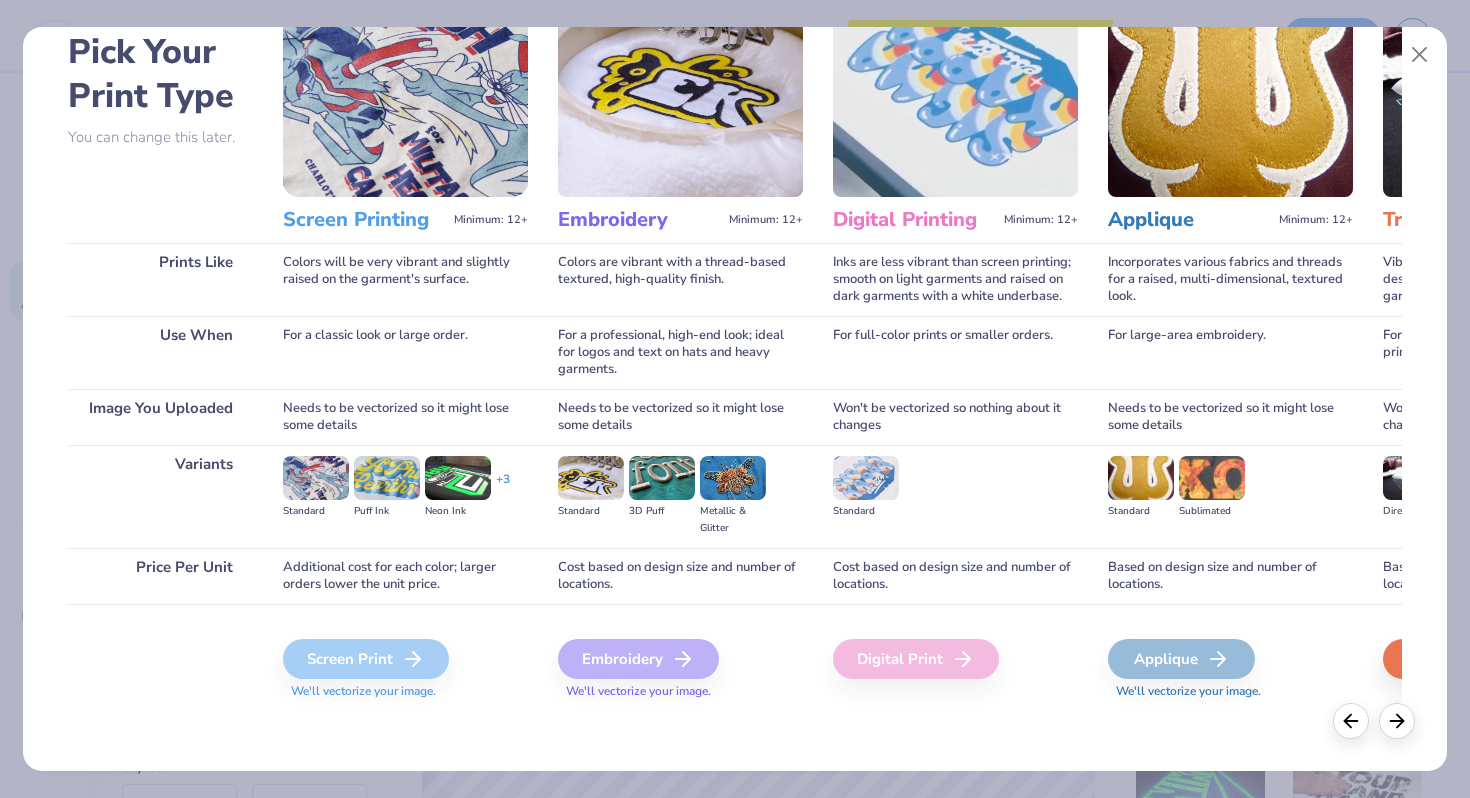 click on "Screen Print" at bounding box center [366, 659] 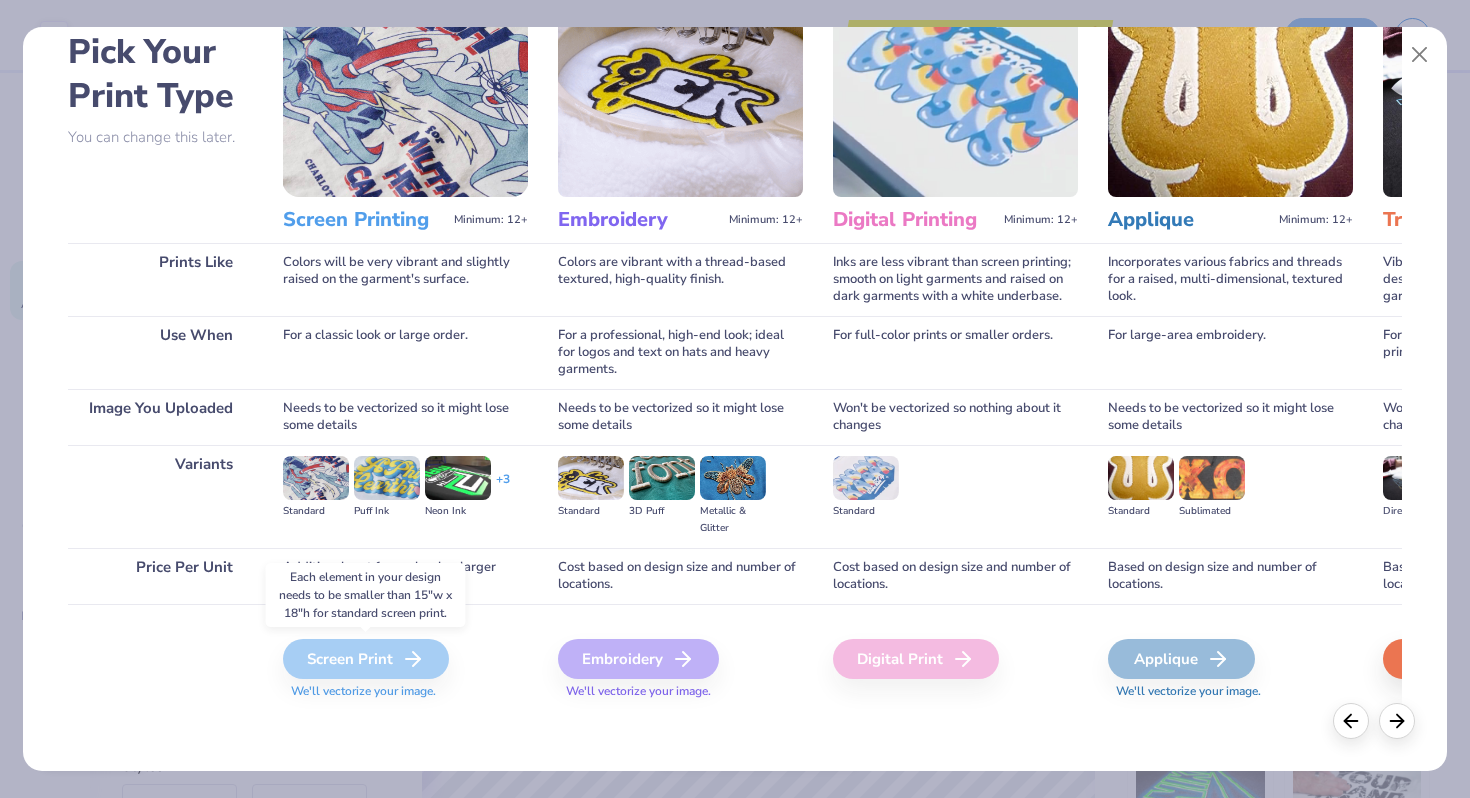 click 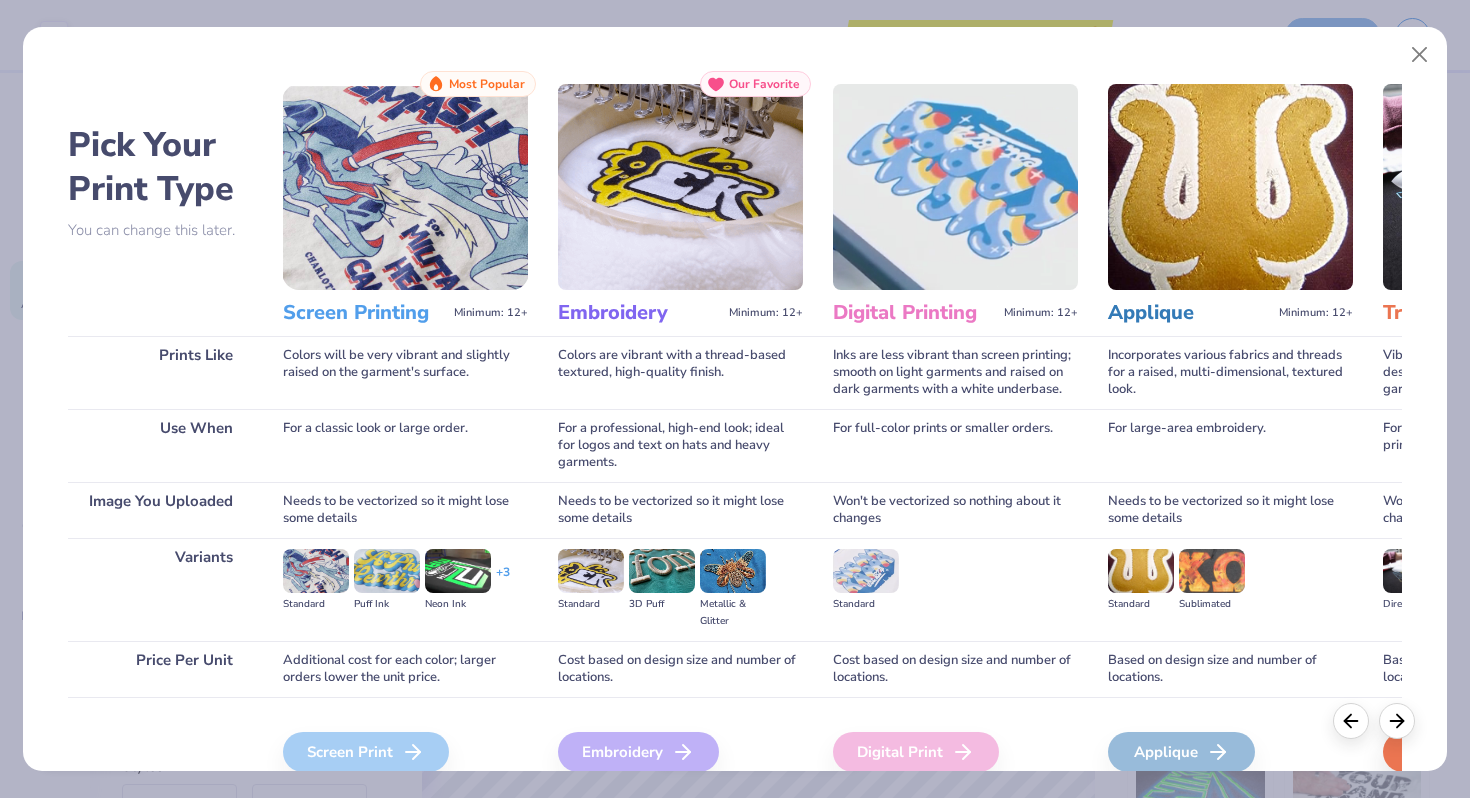 scroll, scrollTop: 99, scrollLeft: 0, axis: vertical 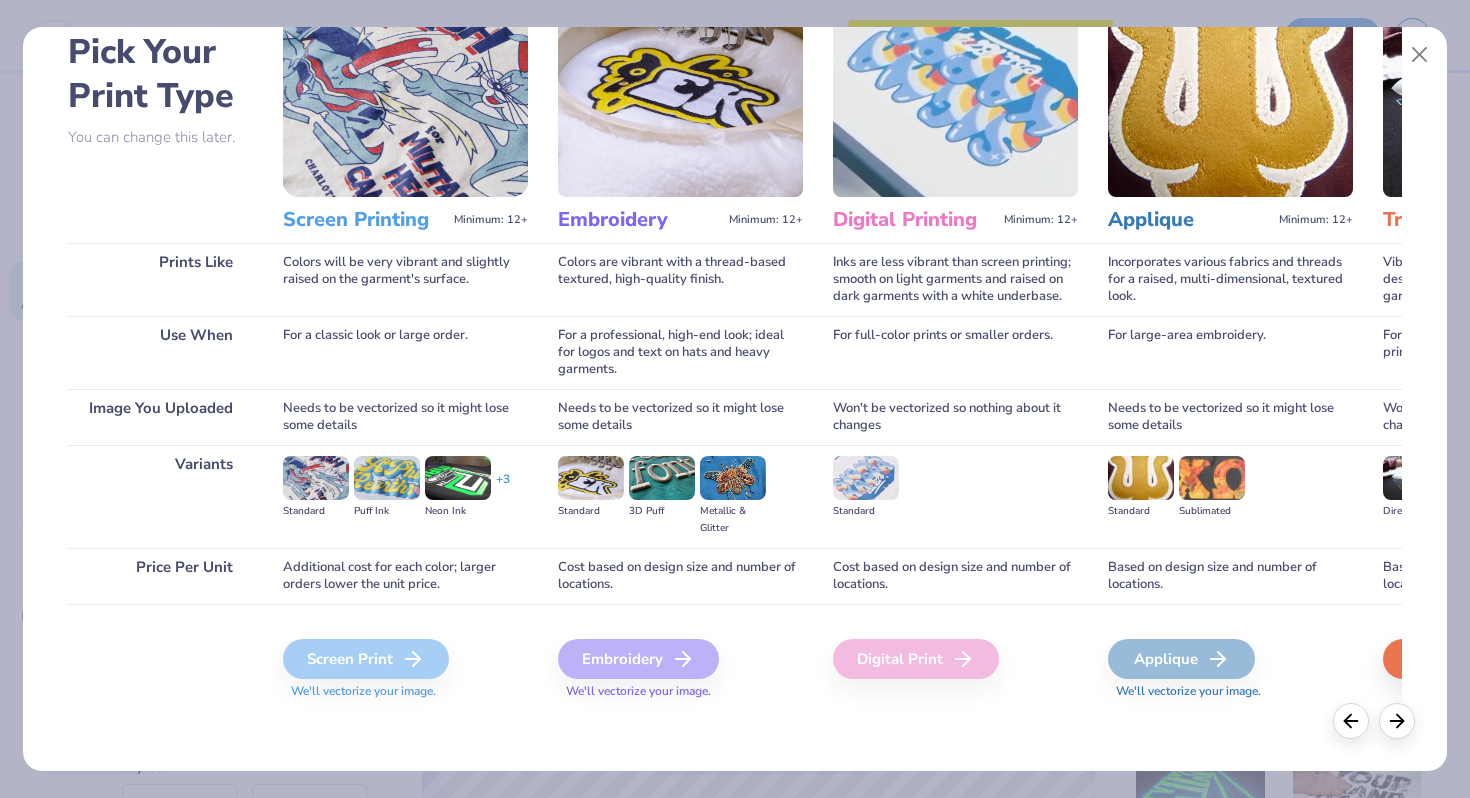 click on "Screen Printing" at bounding box center (364, 220) 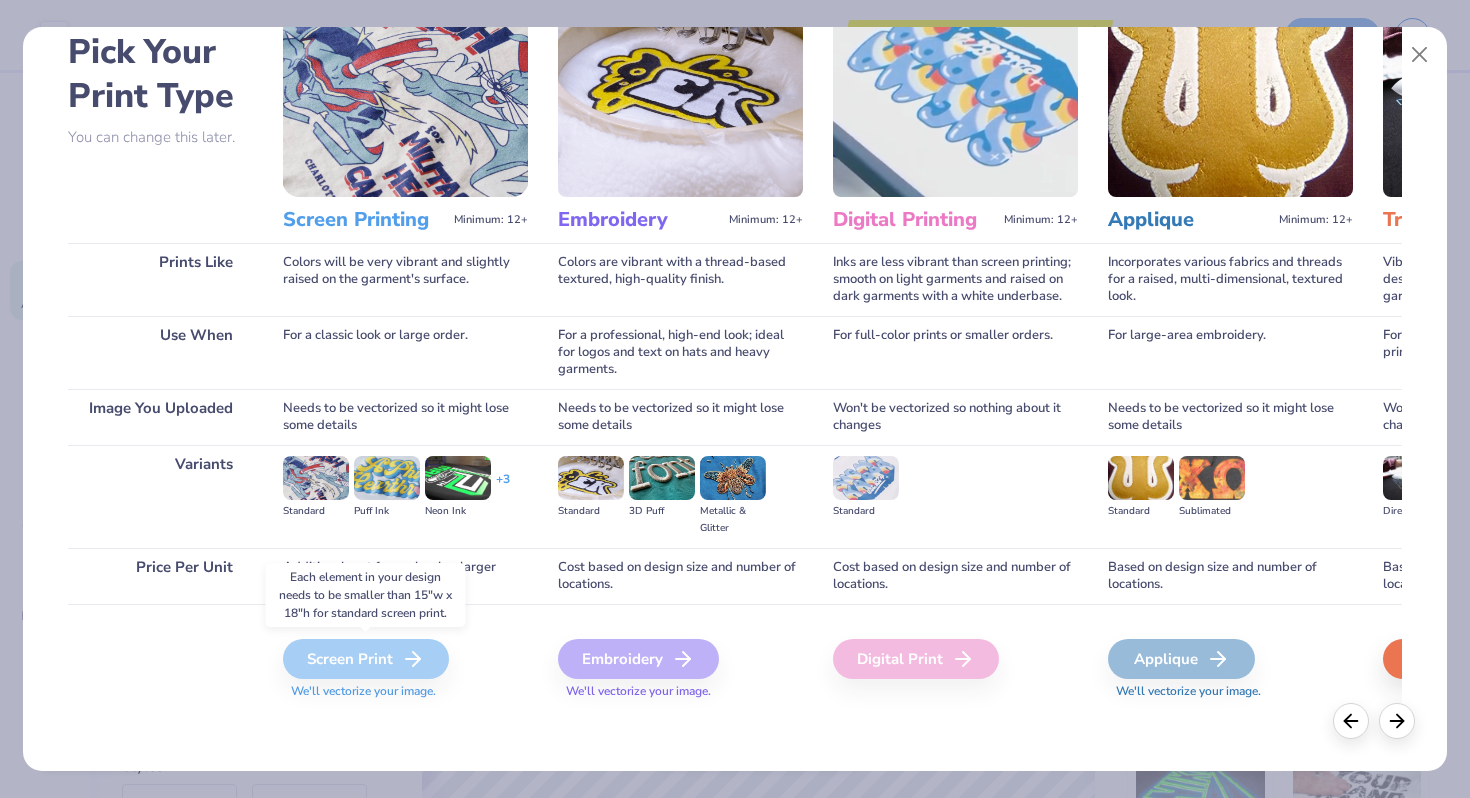 click on "Screen Print" at bounding box center [366, 659] 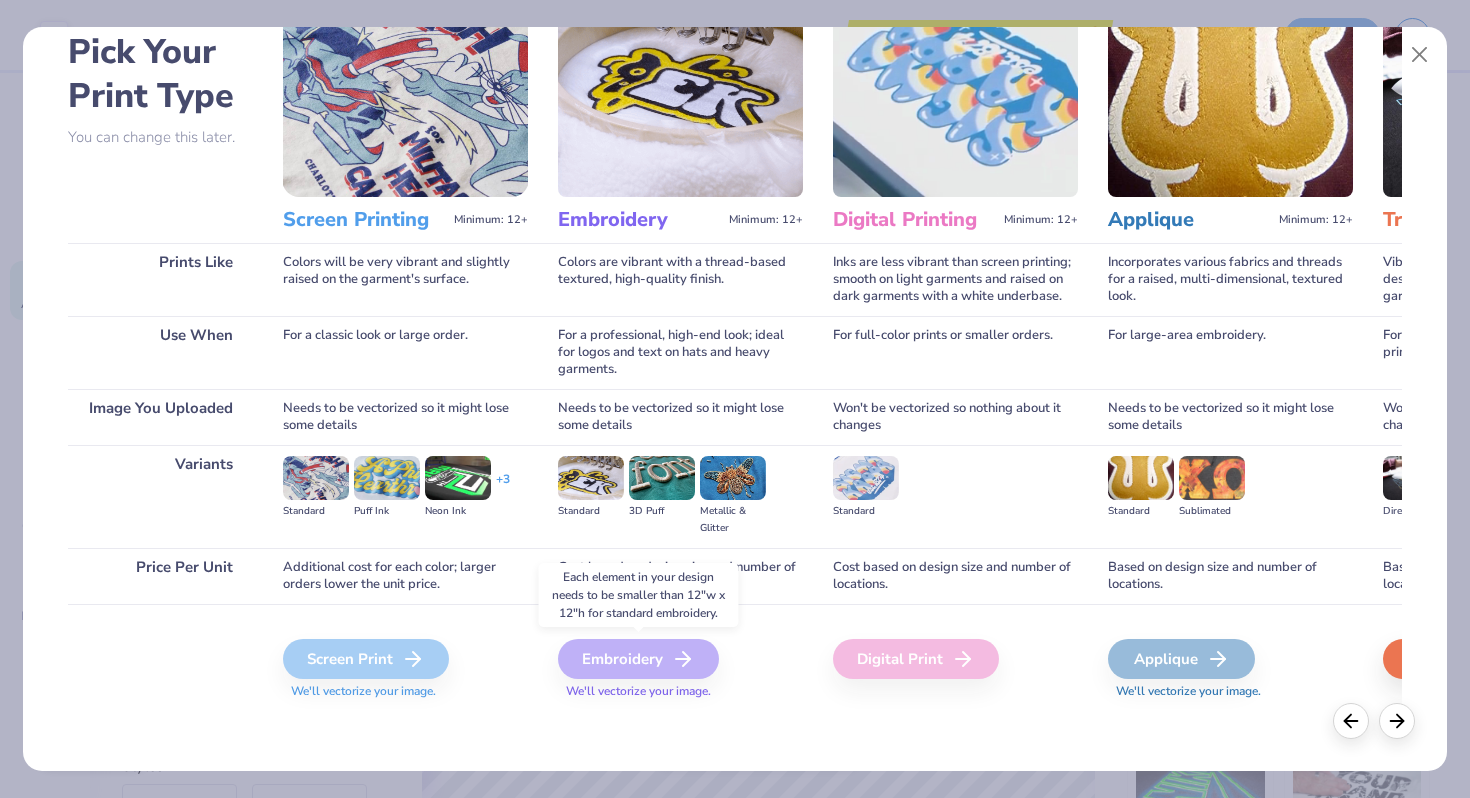click on "Embroidery" at bounding box center (638, 659) 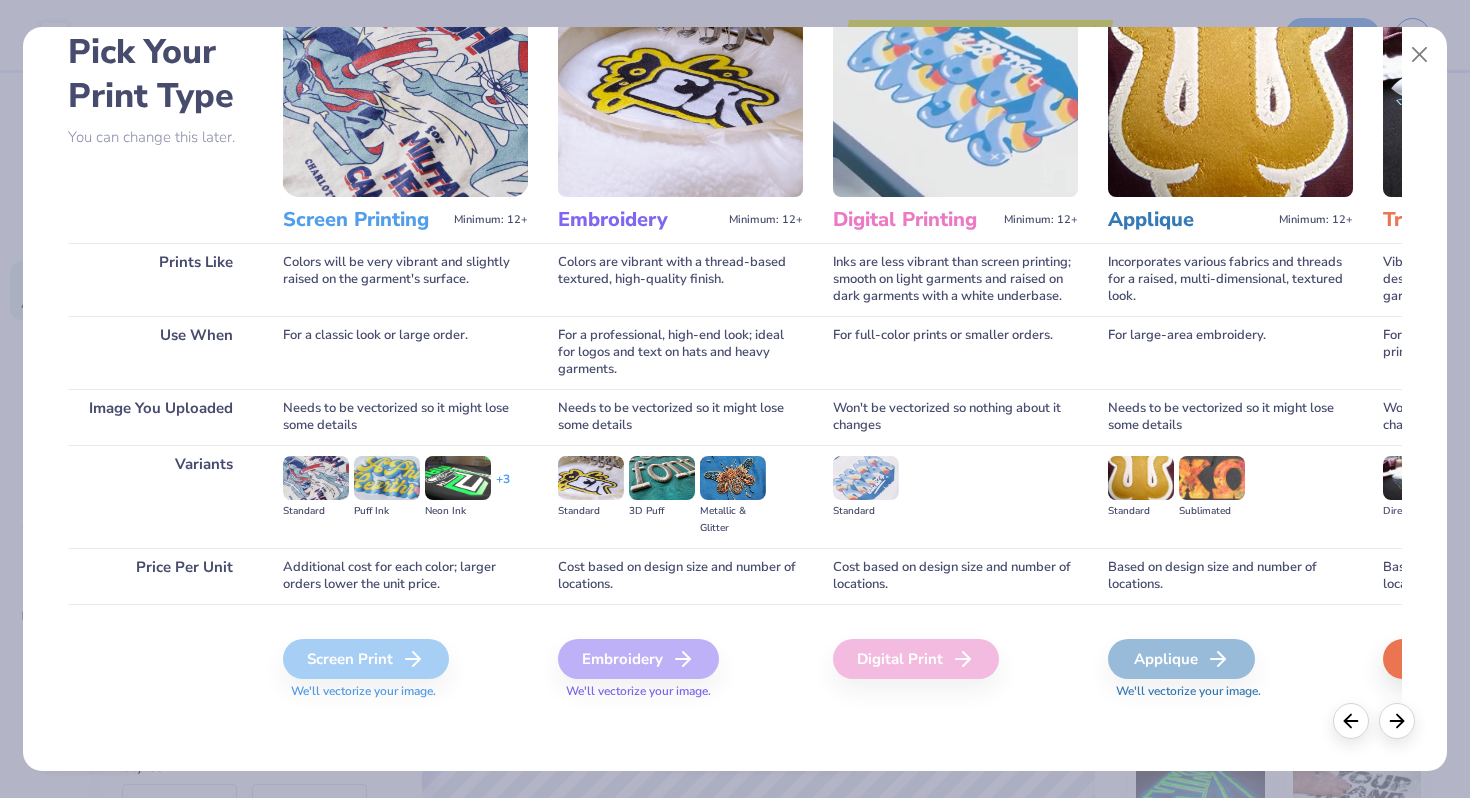 click on "Applique We'll vectorize your image." at bounding box center [1230, 657] 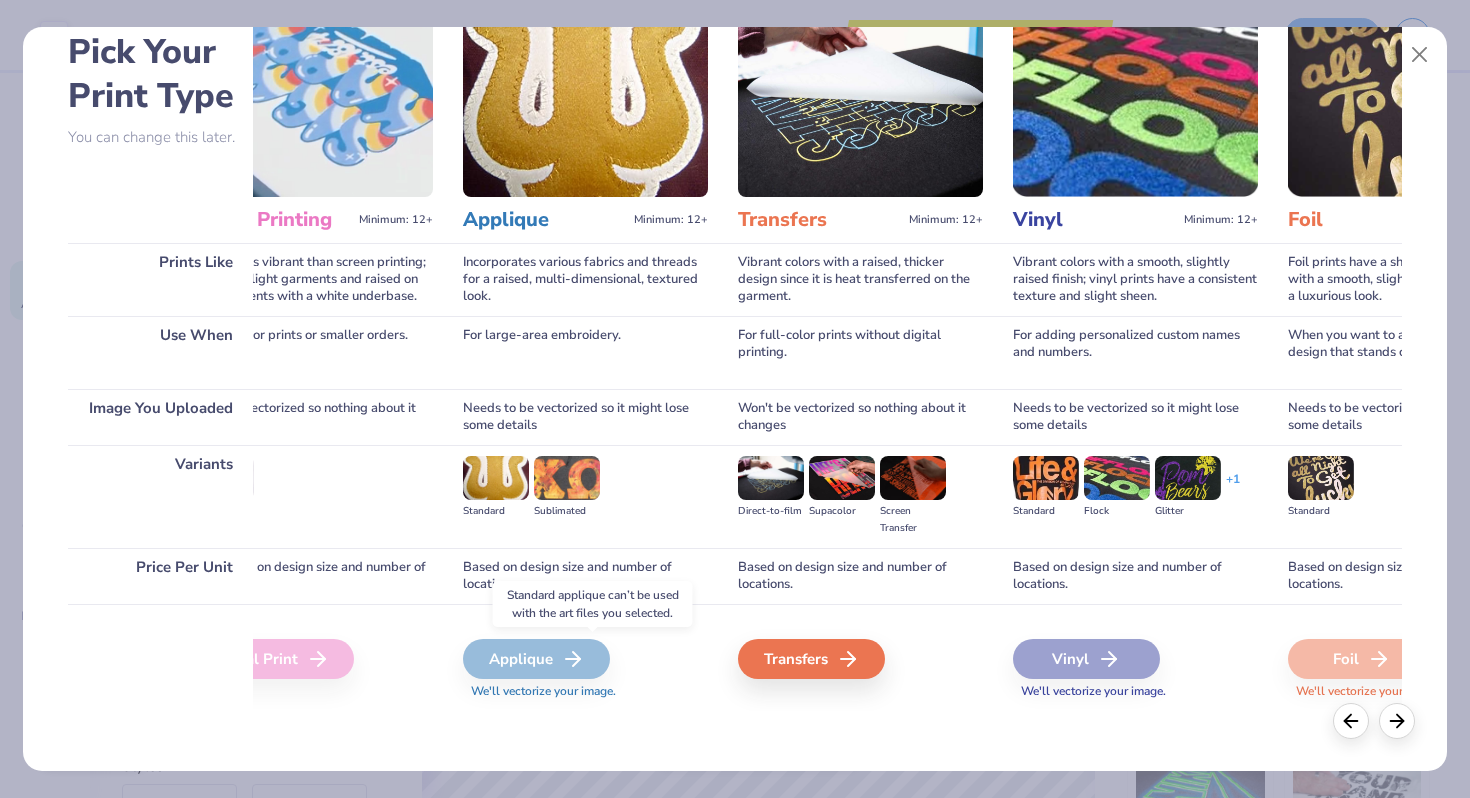 scroll, scrollTop: 0, scrollLeft: 700, axis: horizontal 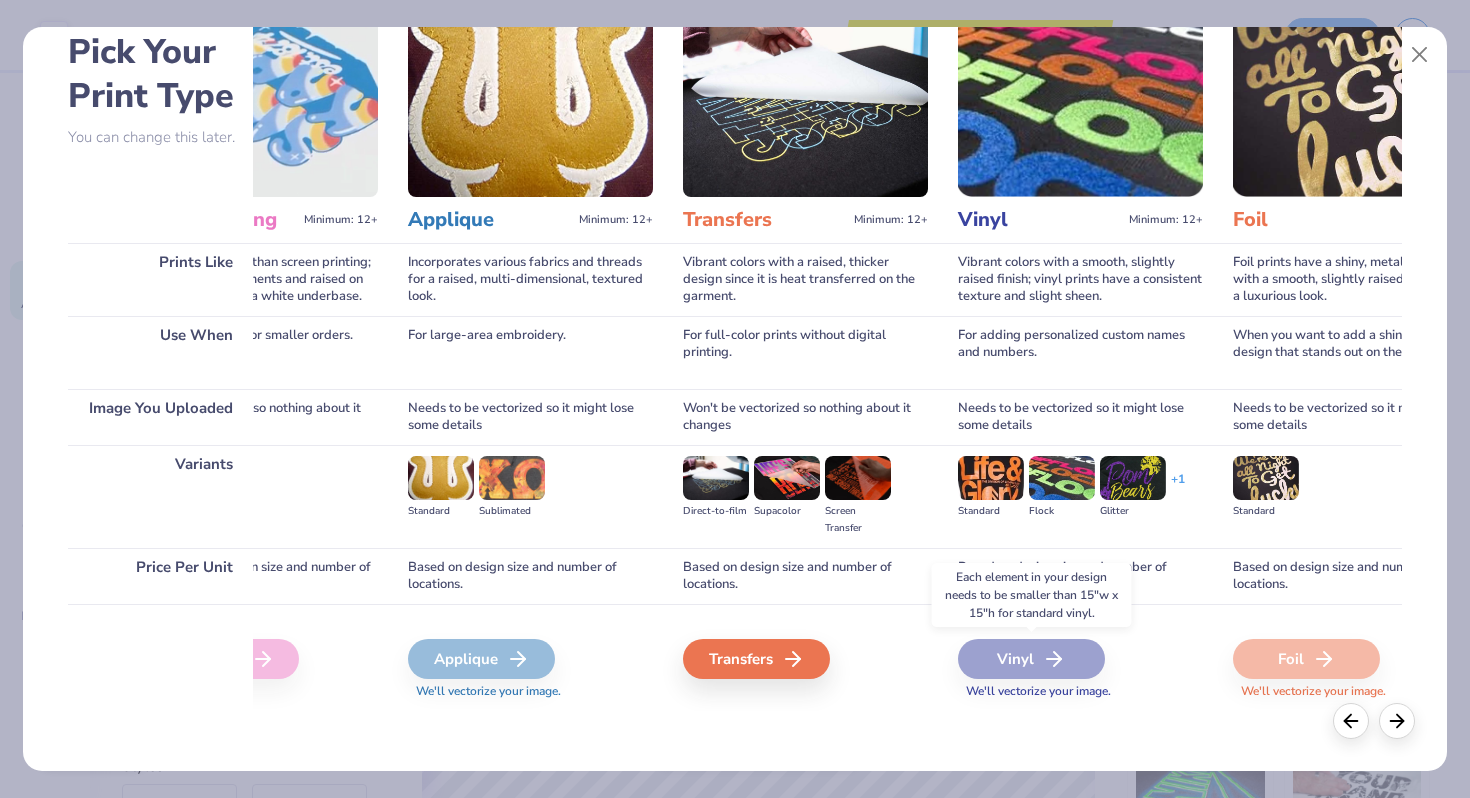 click 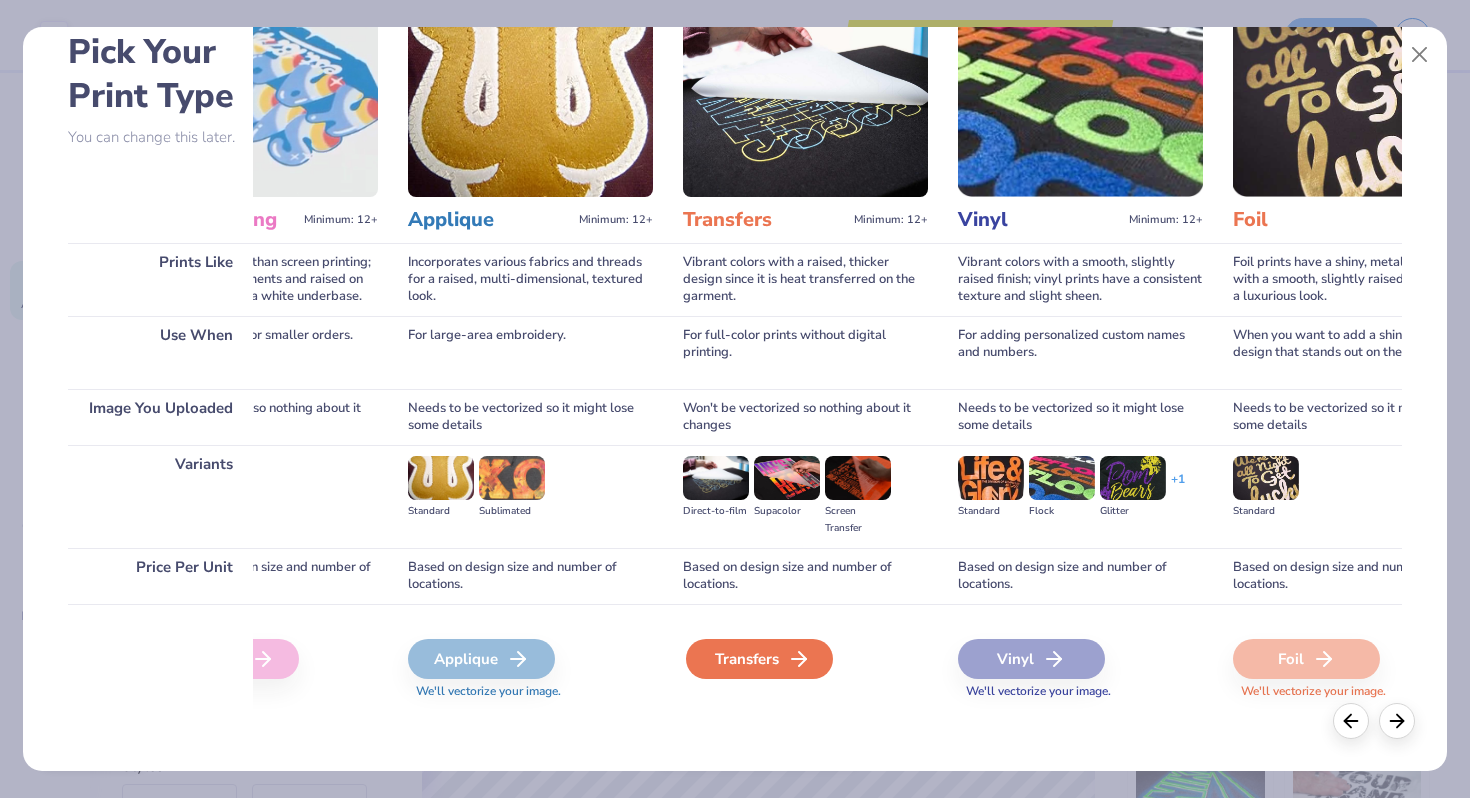 click on "Transfers" at bounding box center [759, 659] 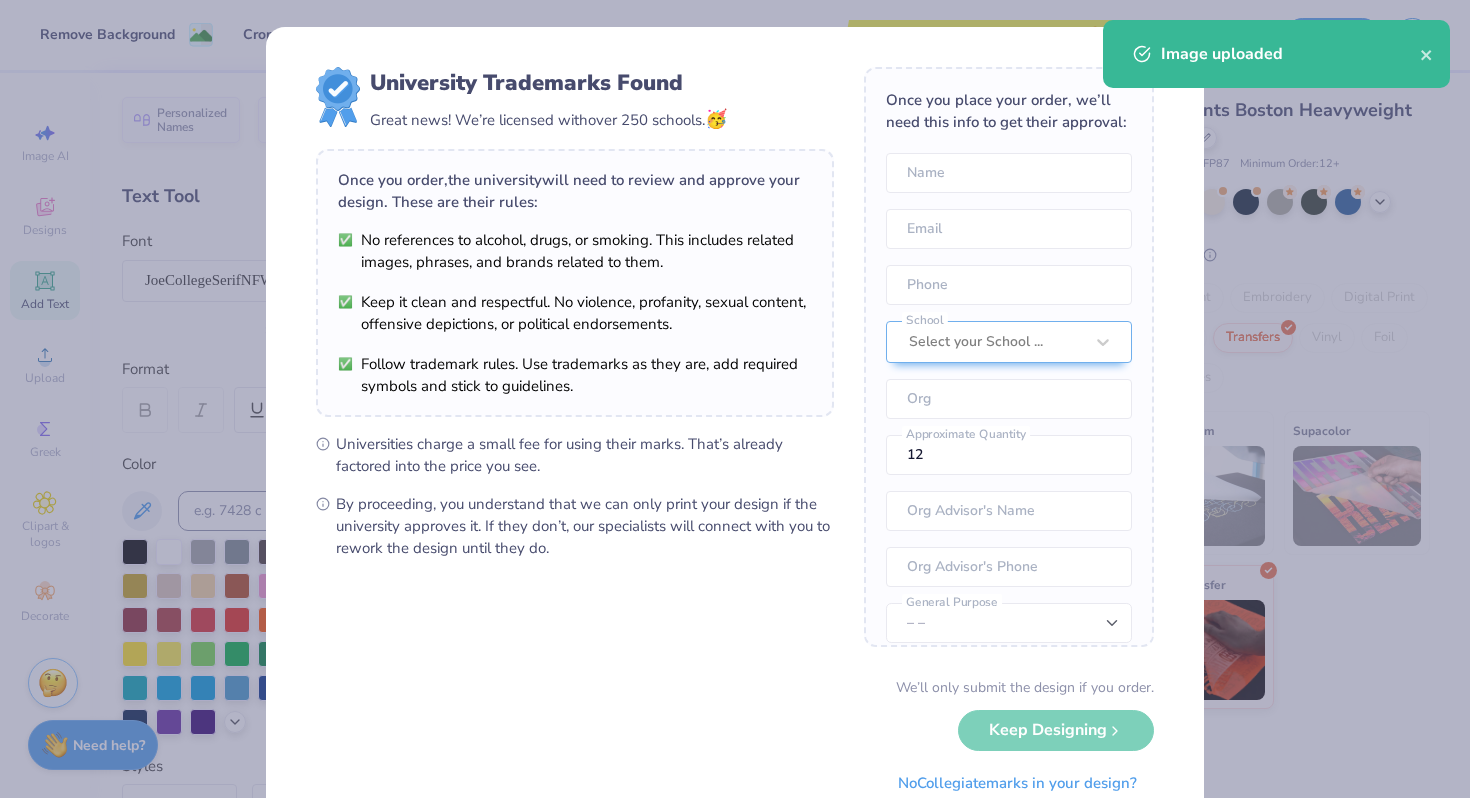 click on "Image uploaded" at bounding box center (1276, 54) 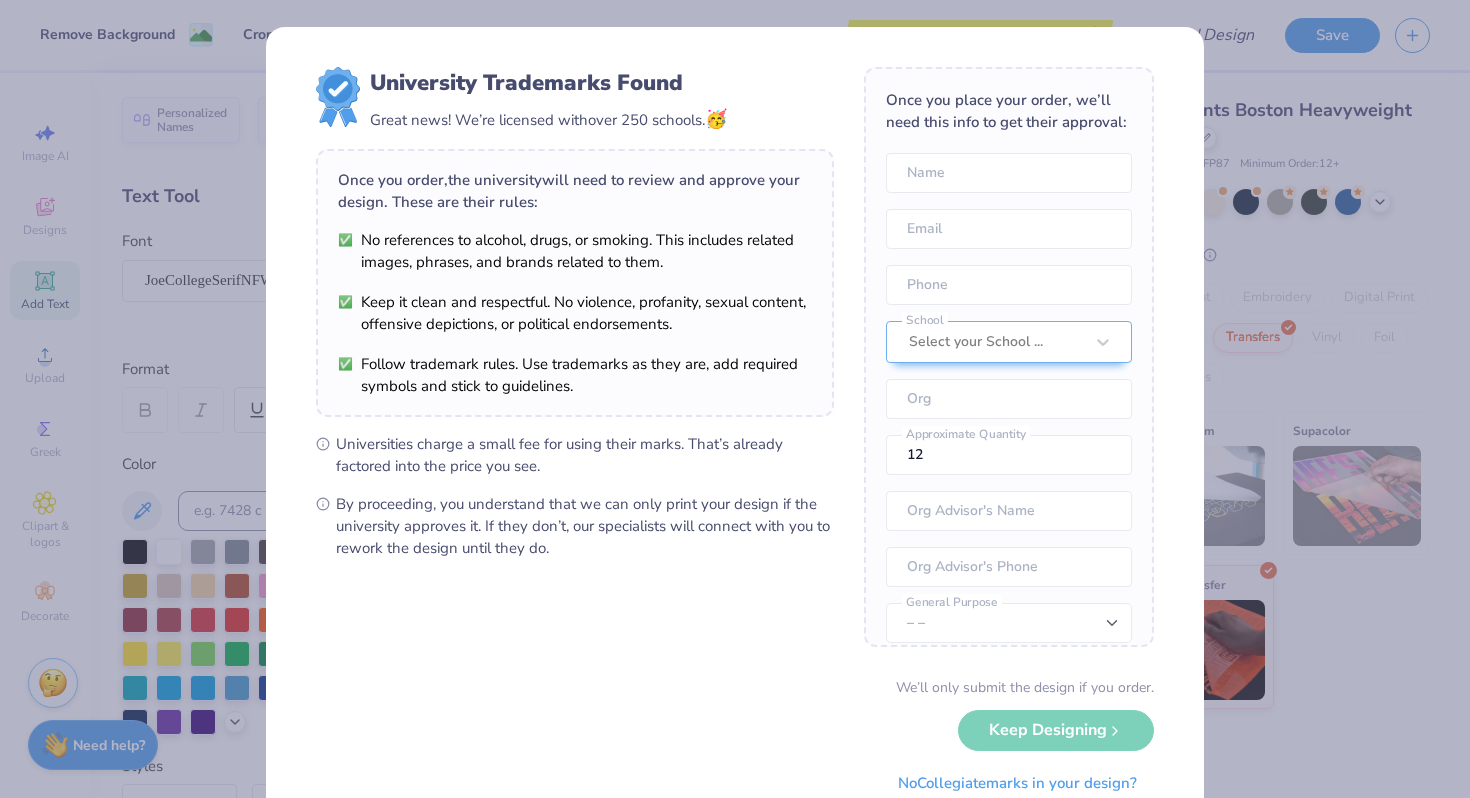 click on "University Trademarks Found Great news! We’re licensed with  over 250 schools. 🥳 Once you order,  the university  will need to review and approve your design. These are their rules: No references to alcohol, drugs, or smoking. This includes related images, phrases, and brands related to them. Keep it clean and respectful. No violence, profanity, sexual content, offensive depictions, or political endorsements. Follow trademark rules. Use trademarks as they are, add required symbols and stick to guidelines. Universities charge a small fee for using their marks. That’s already factored into the price you see. By proceeding, you understand that we can only print your design if the university approves it. If they don’t, our specialists will connect with you to rework the design until they do. Once you place your order, we’ll need this info to get their approval: Name Email Phone Select your School ... School Org 12 Approximate Quantity Org Advisor's Name Org Advisor's Phone – – General Purpose No" at bounding box center (735, 399) 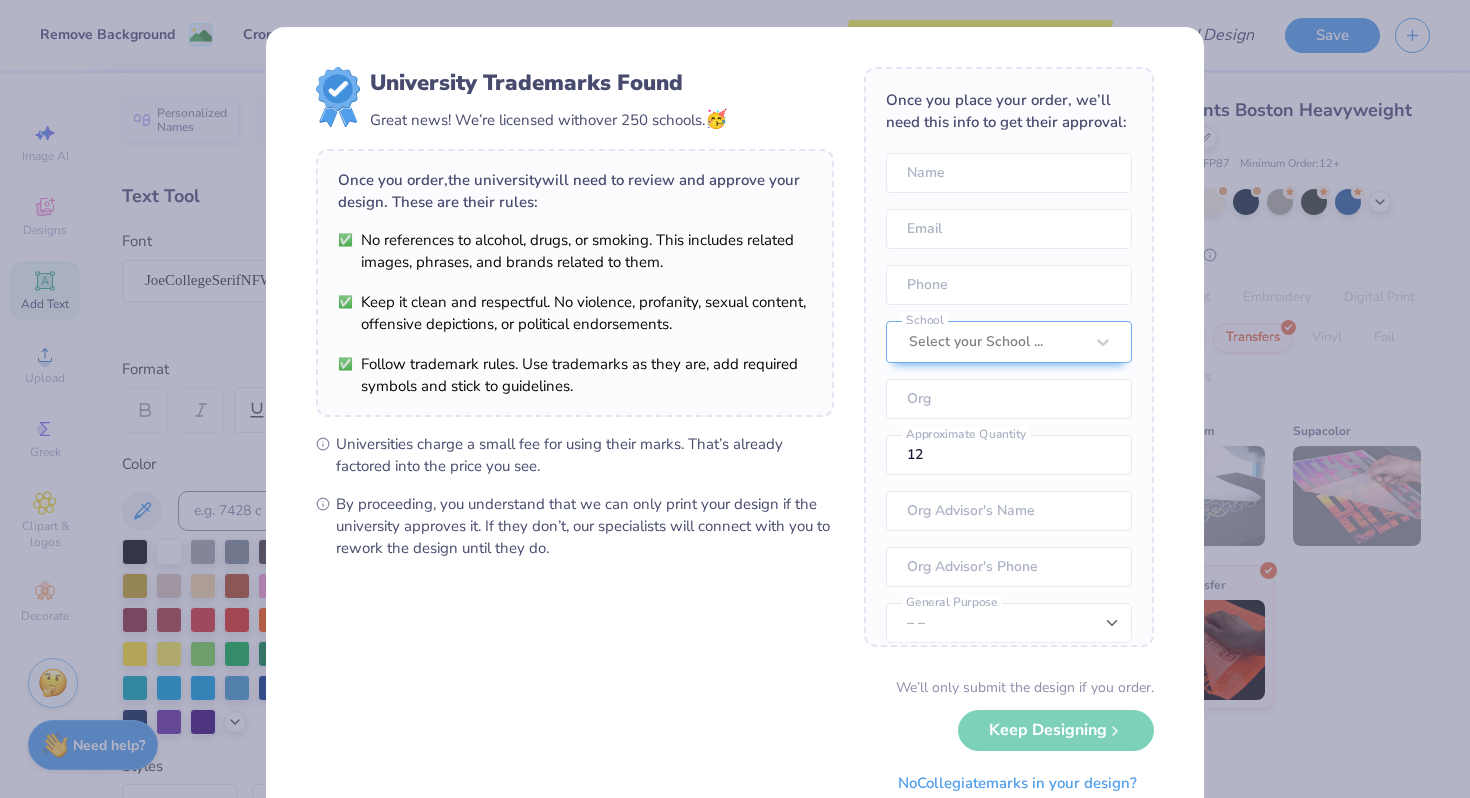 click on "We’ll only submit the design if you order. Keep Designing  No  Collegiate  marks in your design?" at bounding box center [735, 740] 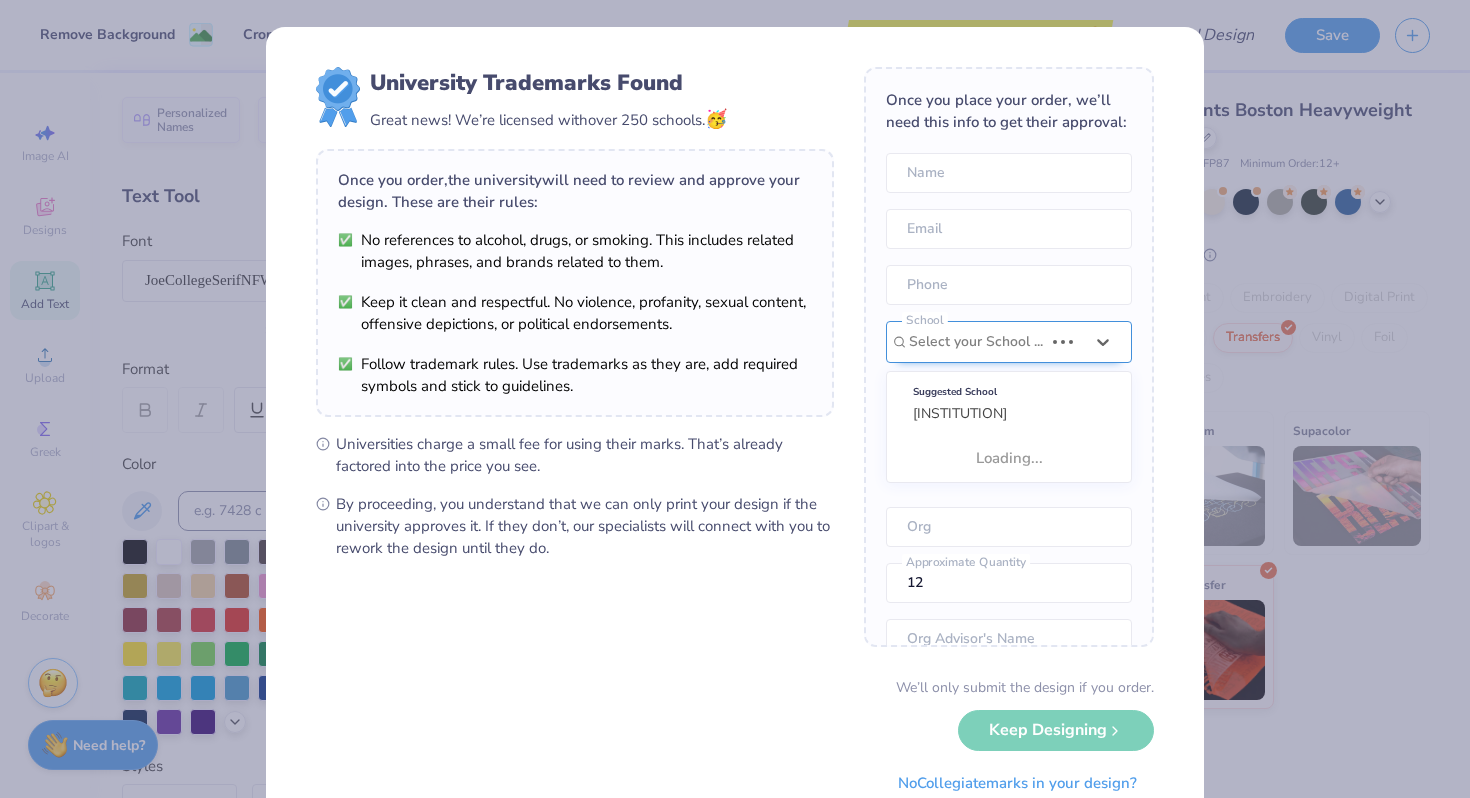 click at bounding box center (976, 342) 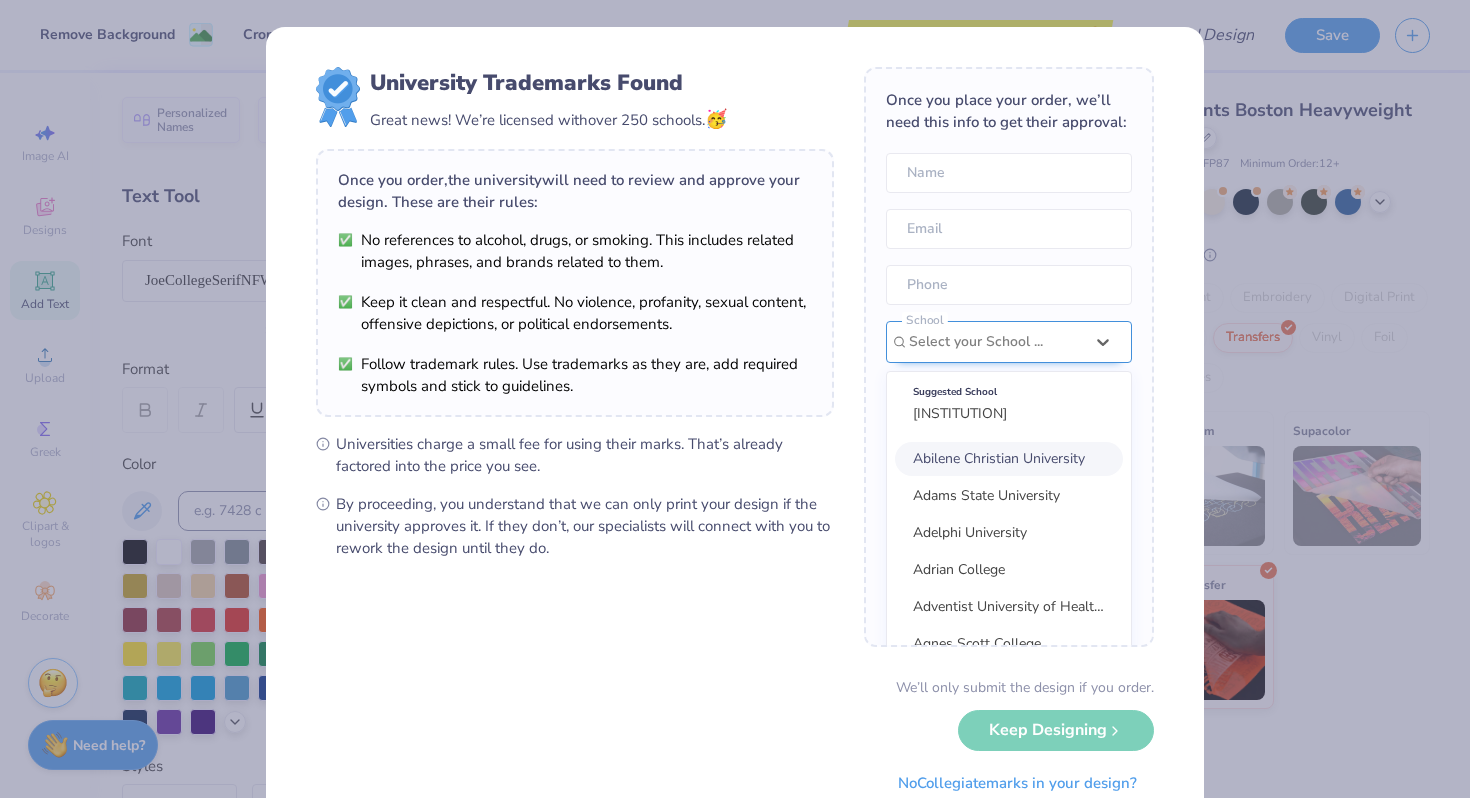 scroll, scrollTop: 90, scrollLeft: 0, axis: vertical 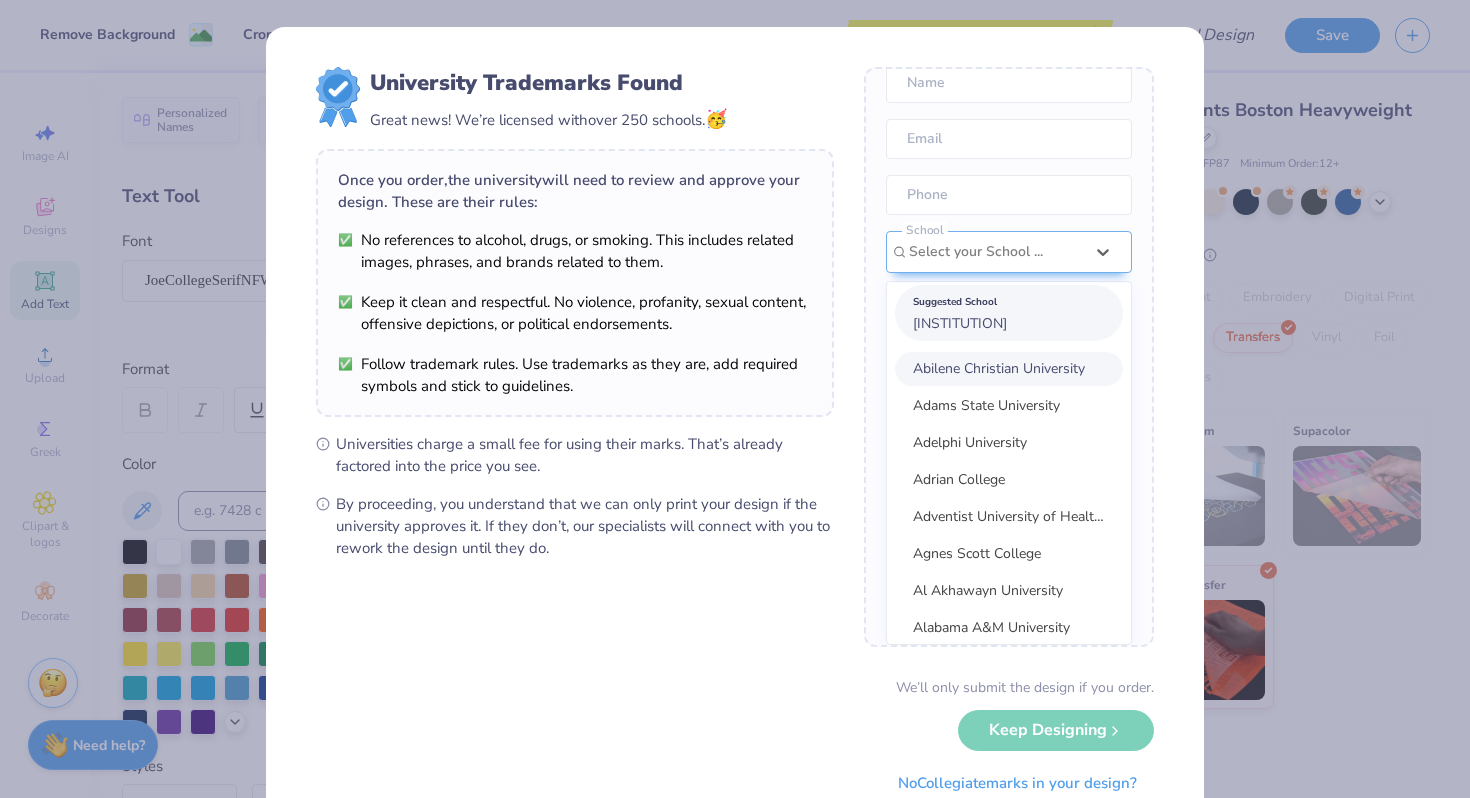 click on "Suggested School South Dakota State University" at bounding box center [1009, 313] 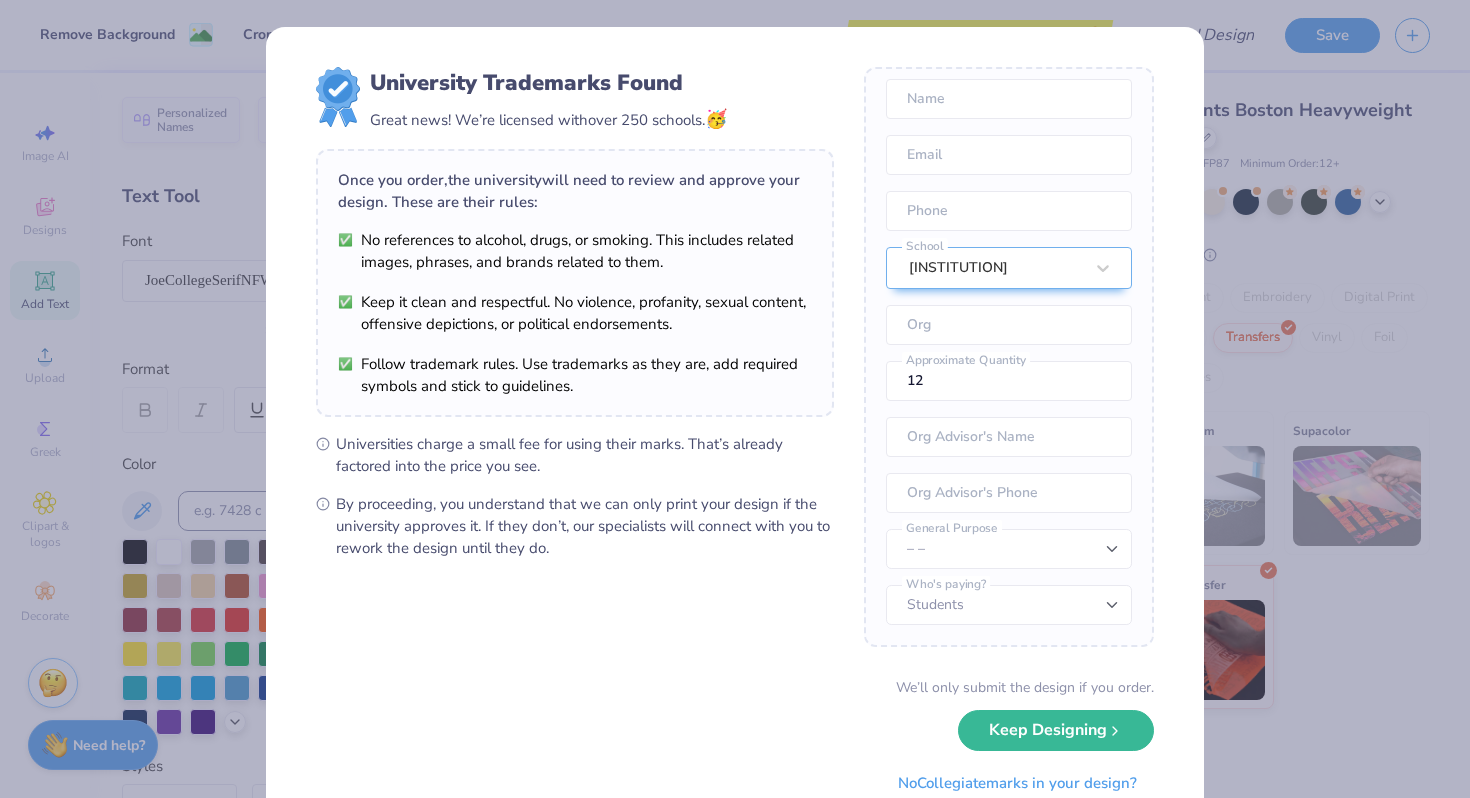 scroll, scrollTop: 88, scrollLeft: 0, axis: vertical 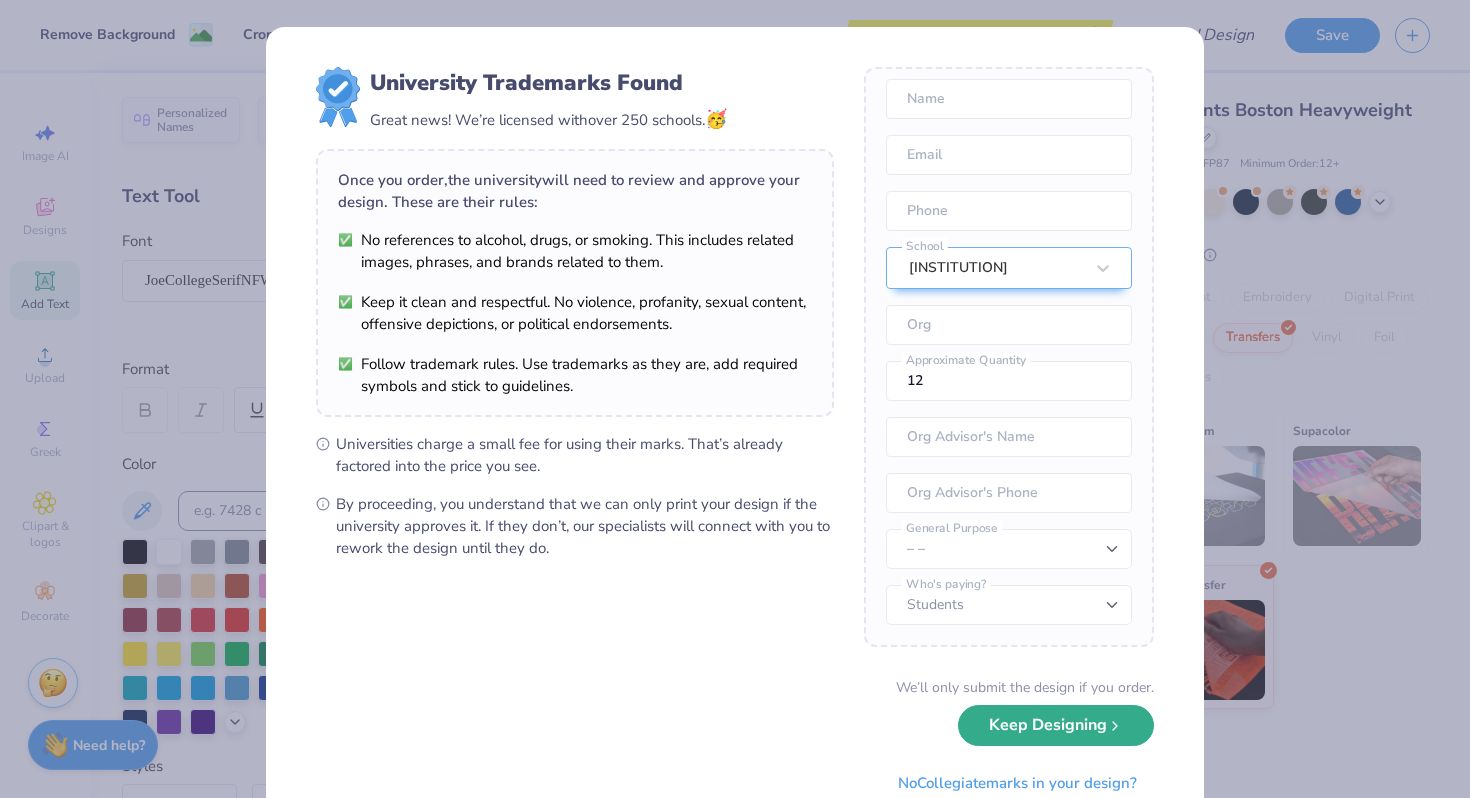 click on "Keep Designing" at bounding box center (1056, 725) 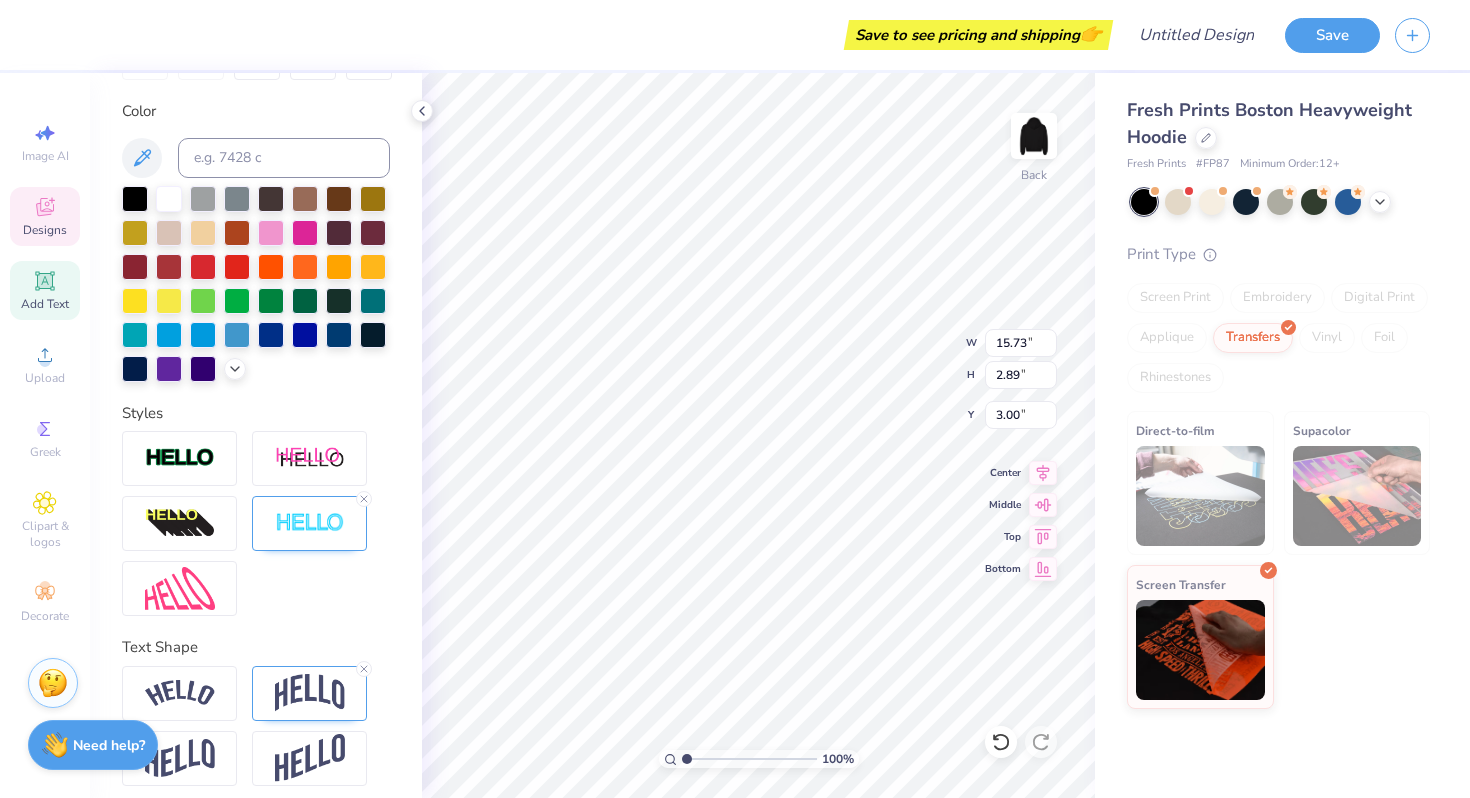 scroll, scrollTop: 364, scrollLeft: 0, axis: vertical 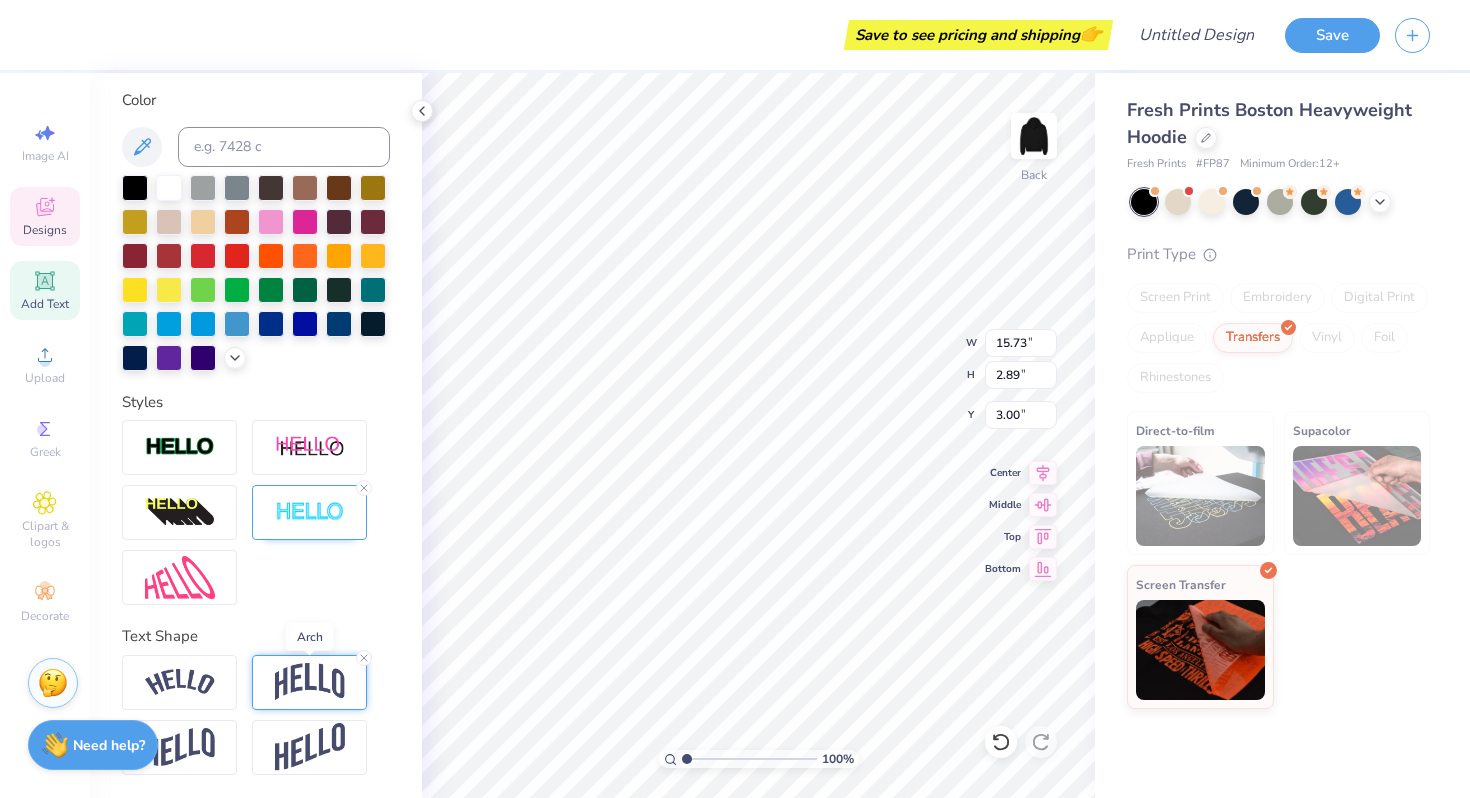 click at bounding box center [310, 682] 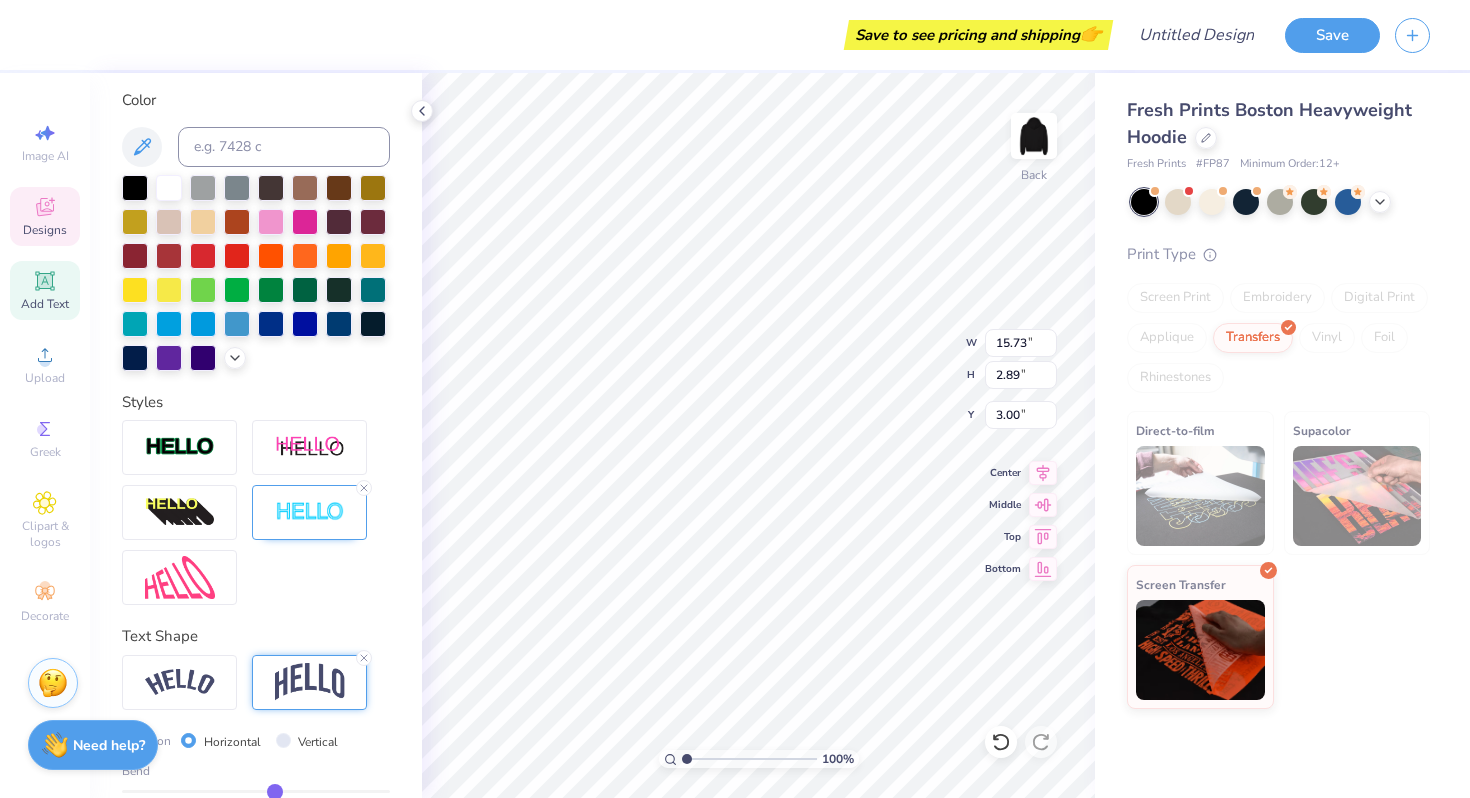 scroll, scrollTop: 481, scrollLeft: 0, axis: vertical 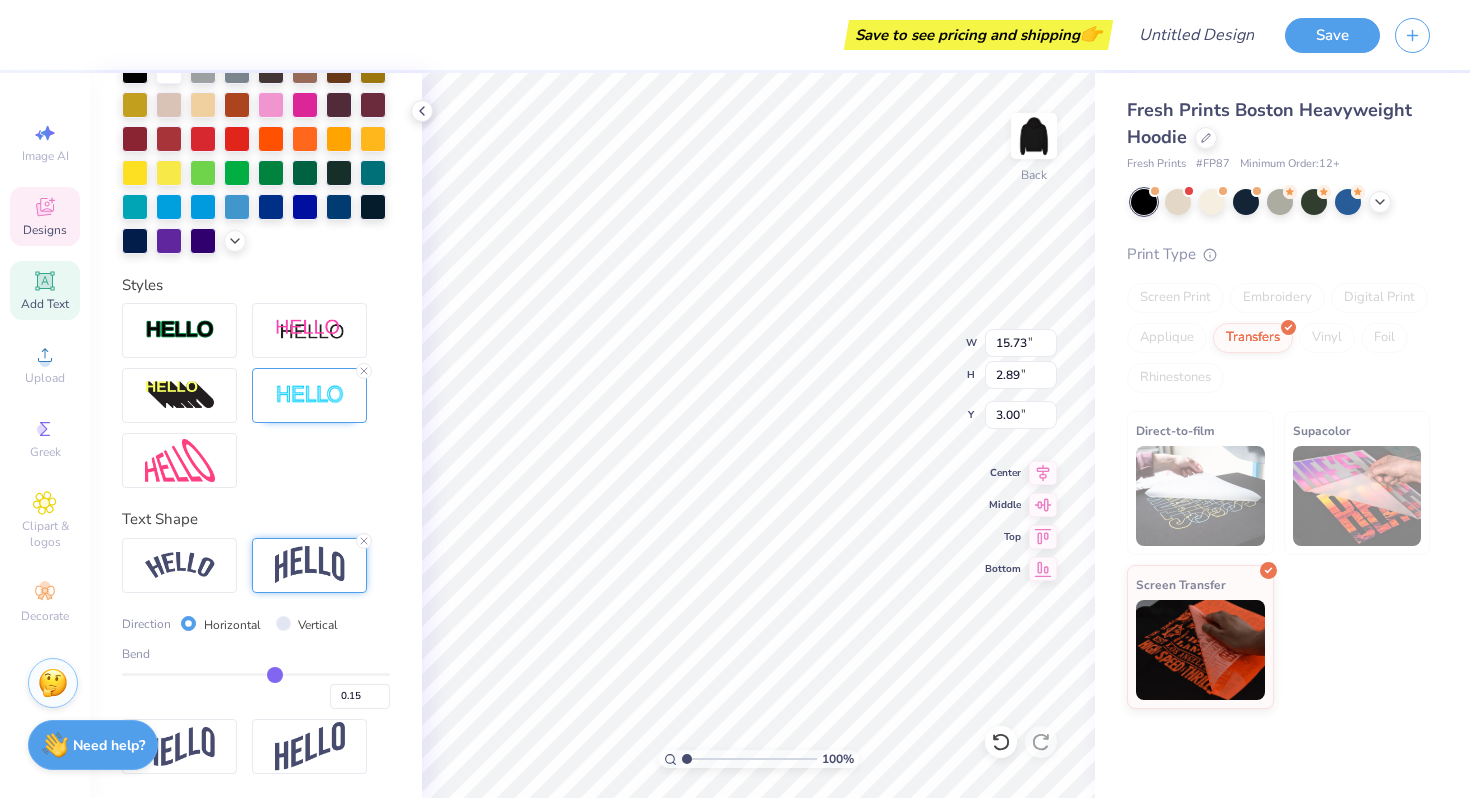 type on "0.16" 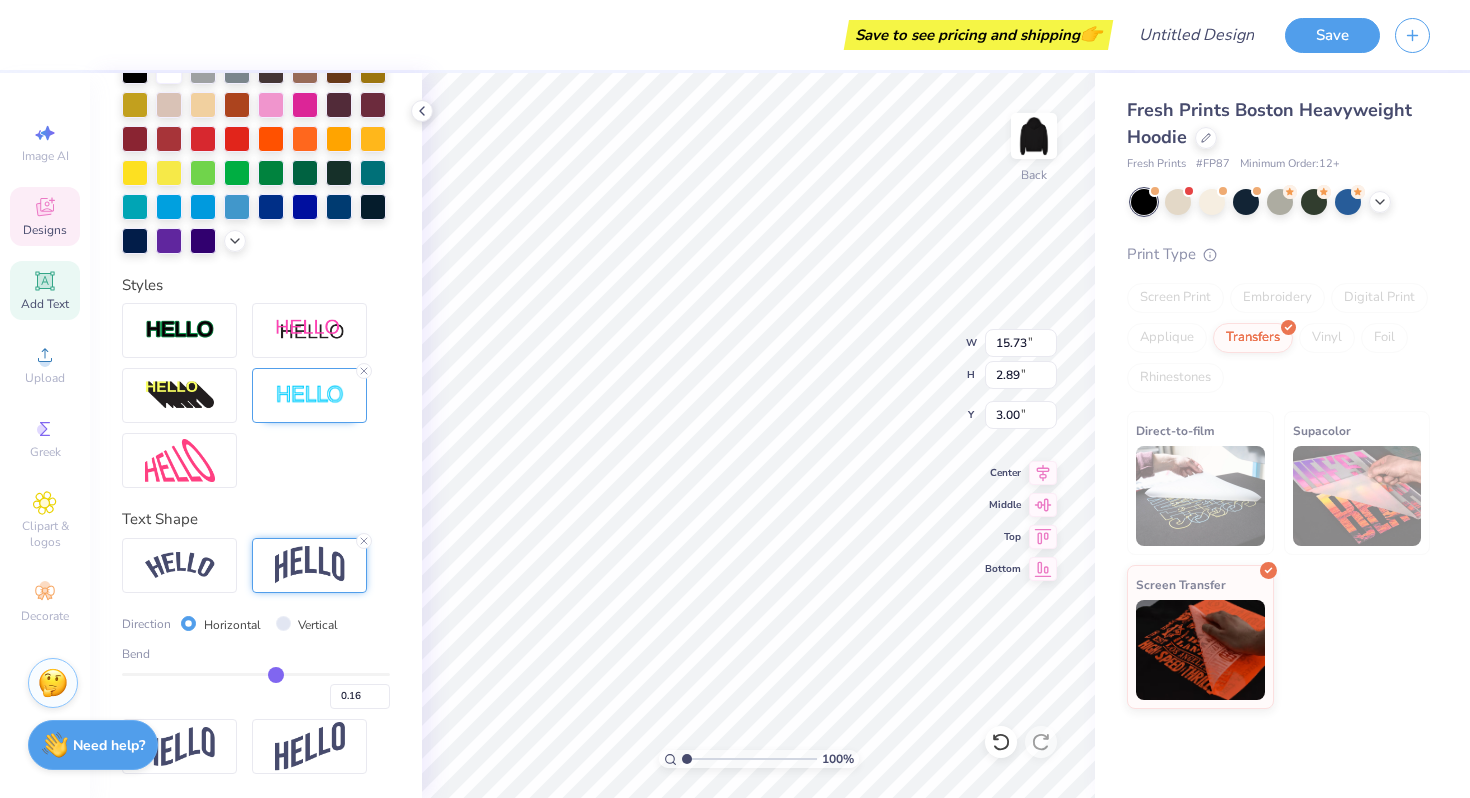 type on "0.15" 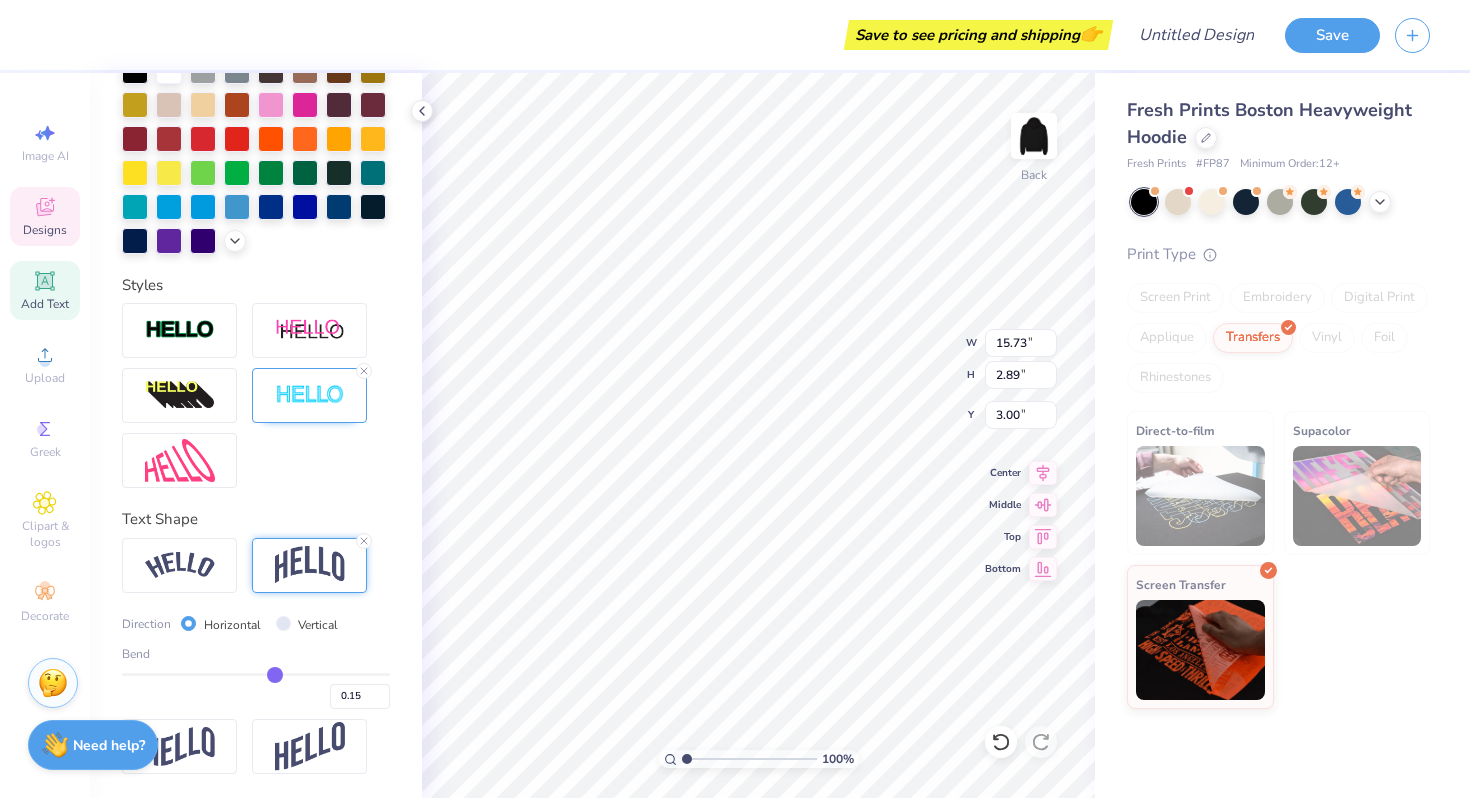 type on "0.14" 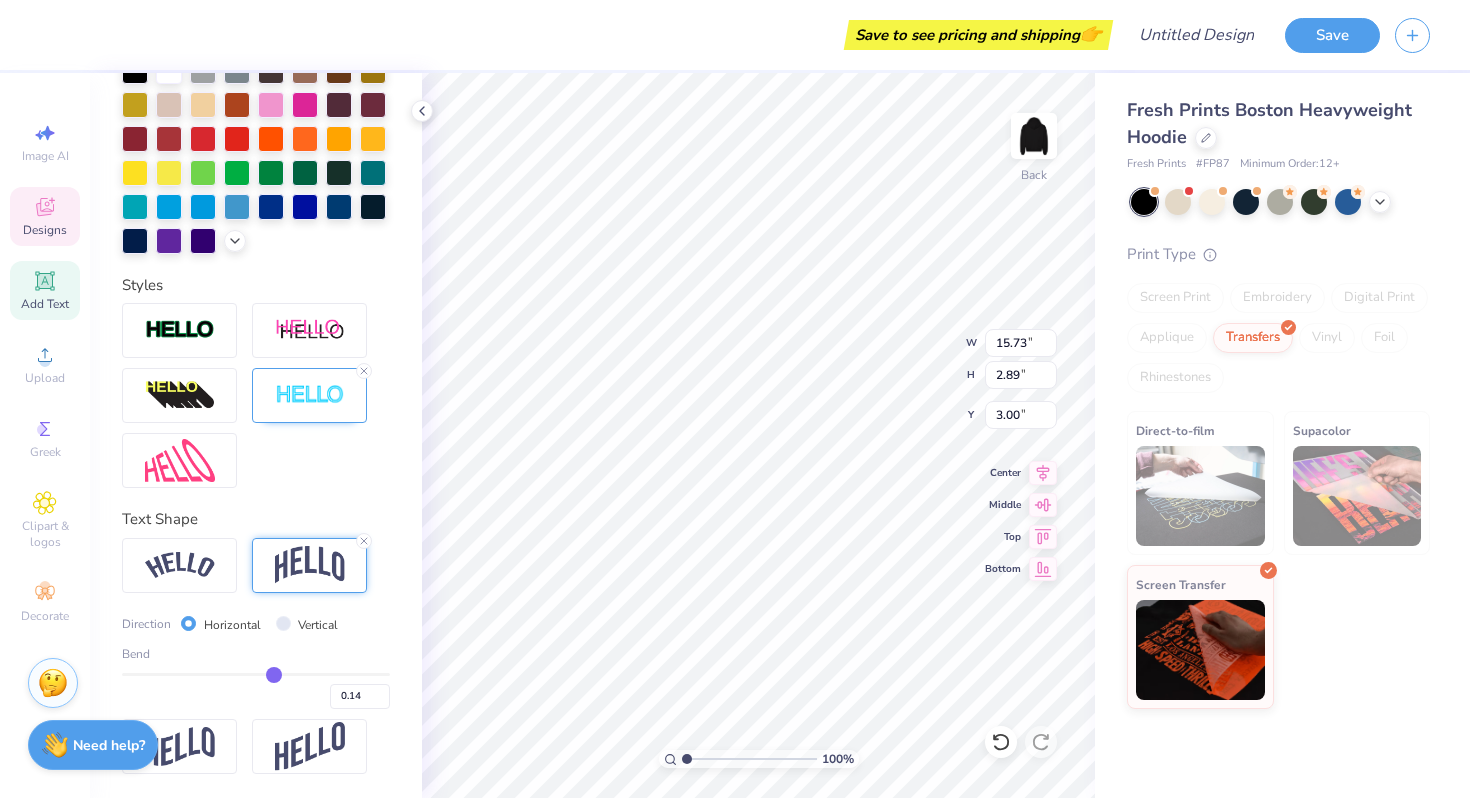type on "0.13" 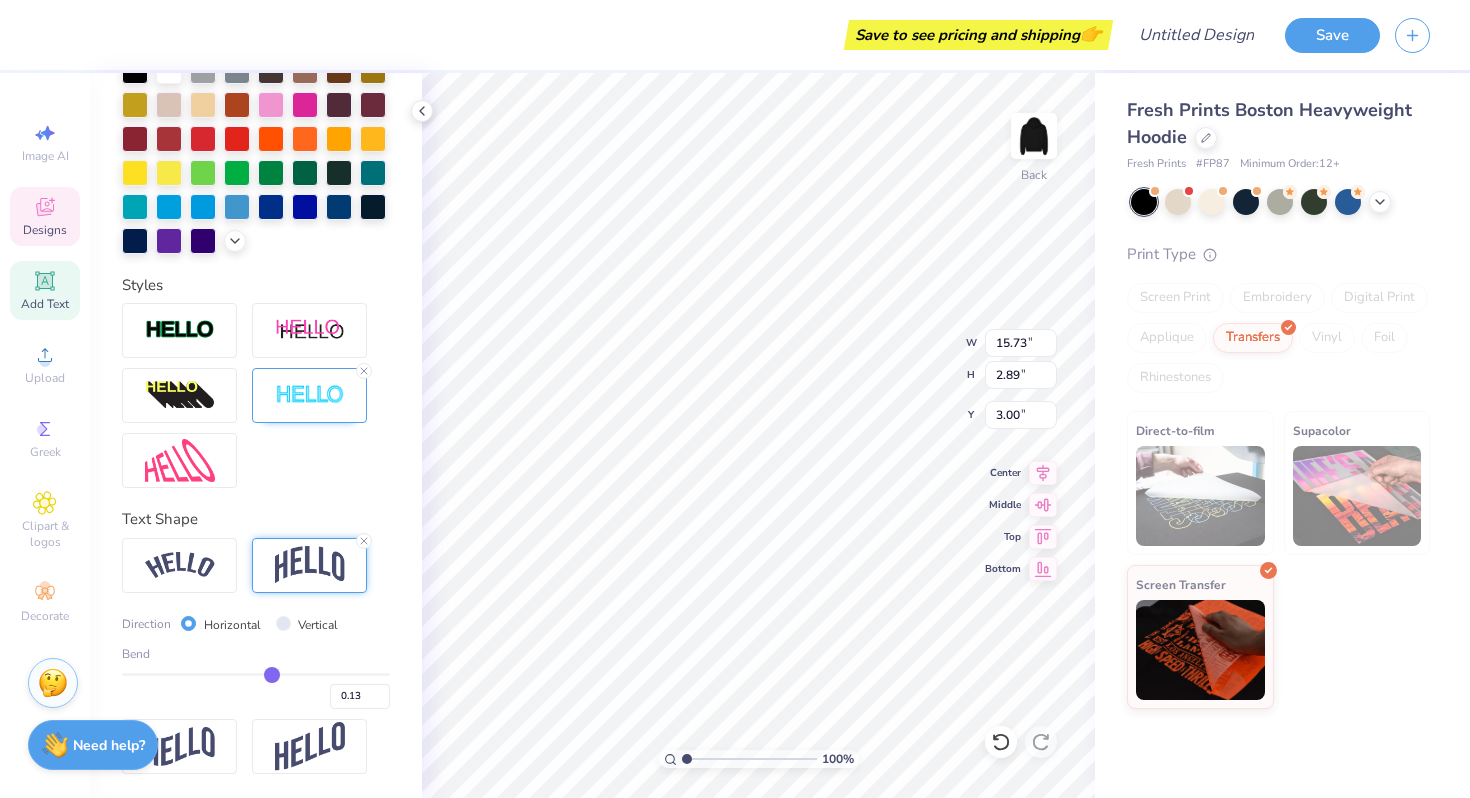 type on "0.12" 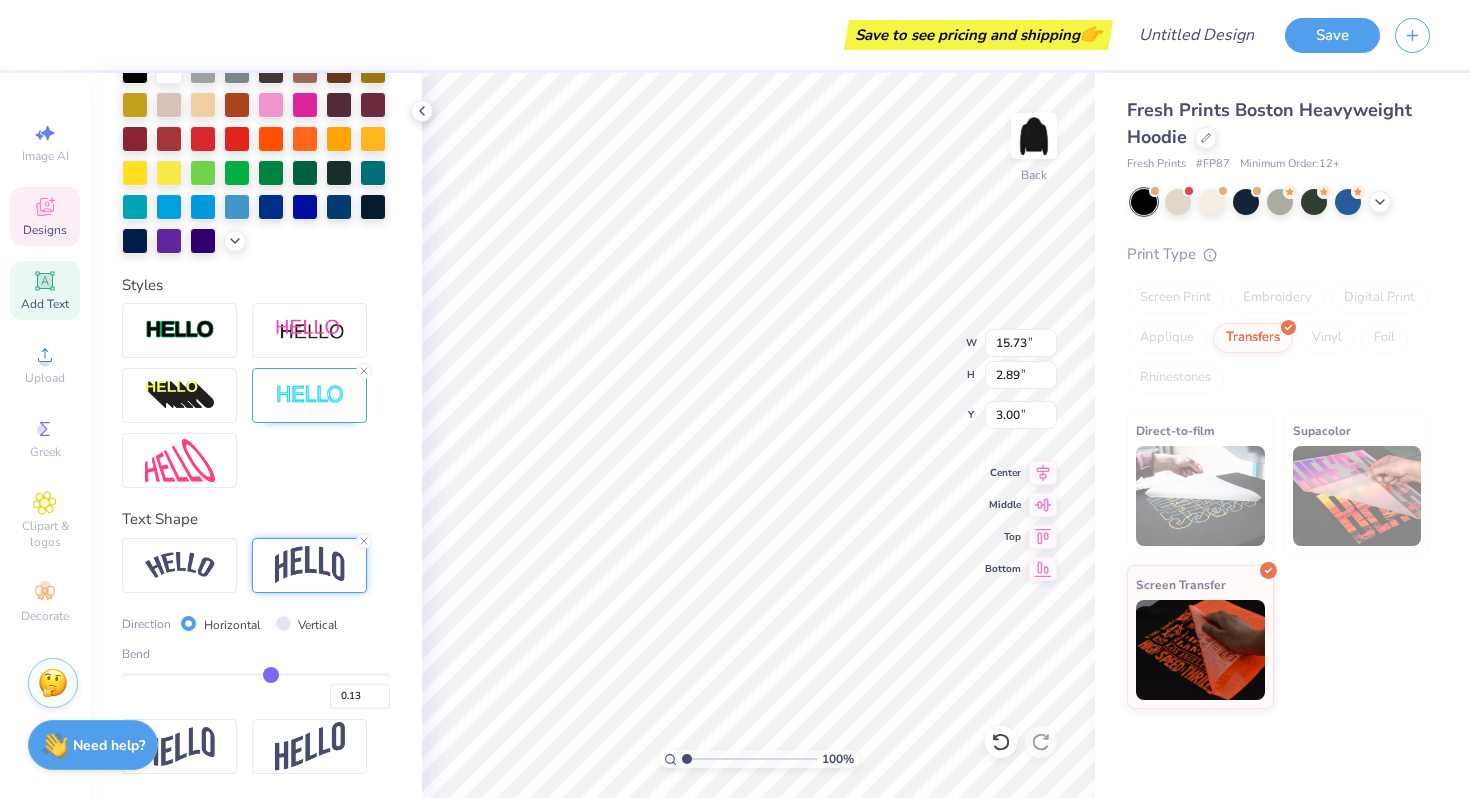 type on "0.12" 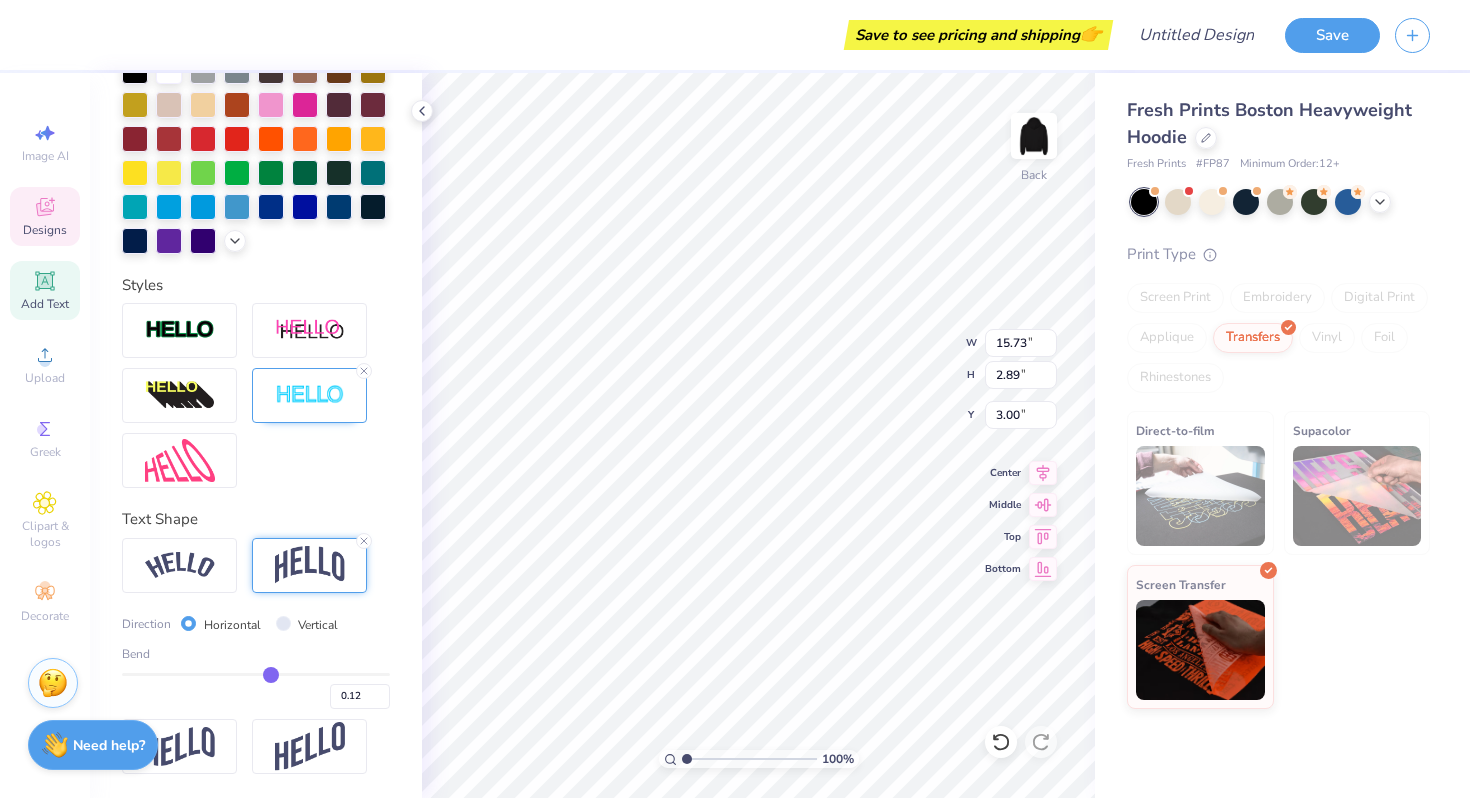 type on "0.11" 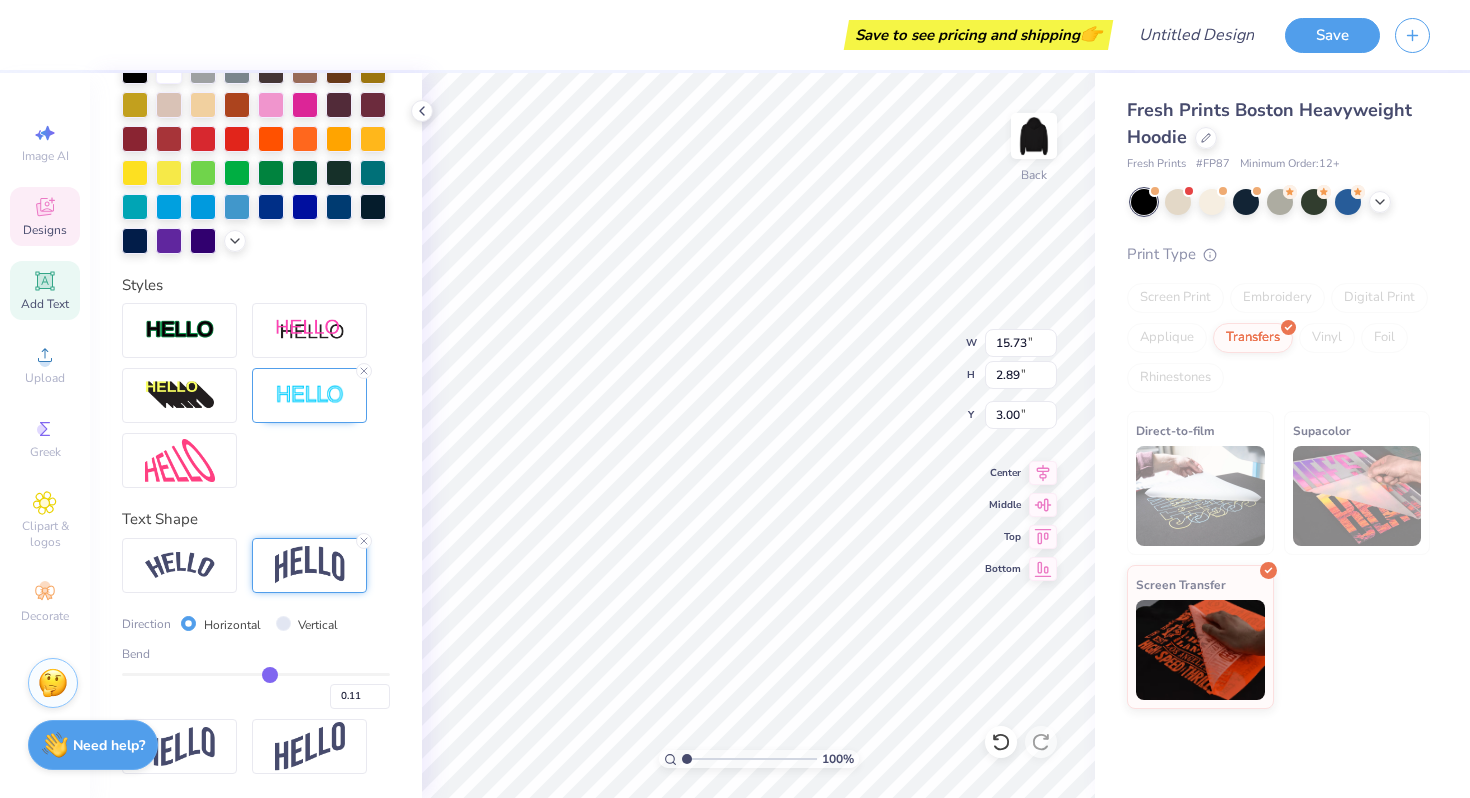 type on "0.1" 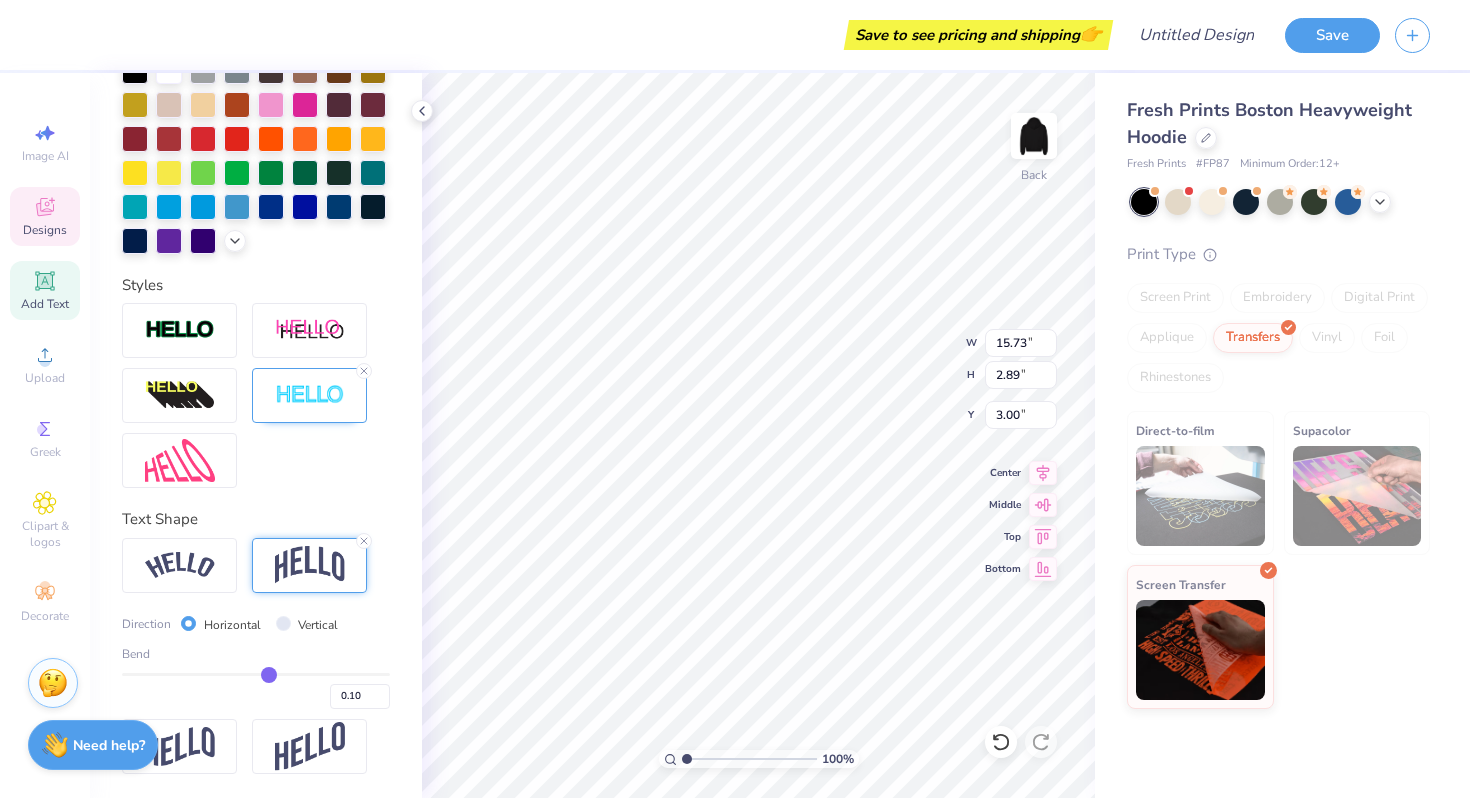 type on "0.09" 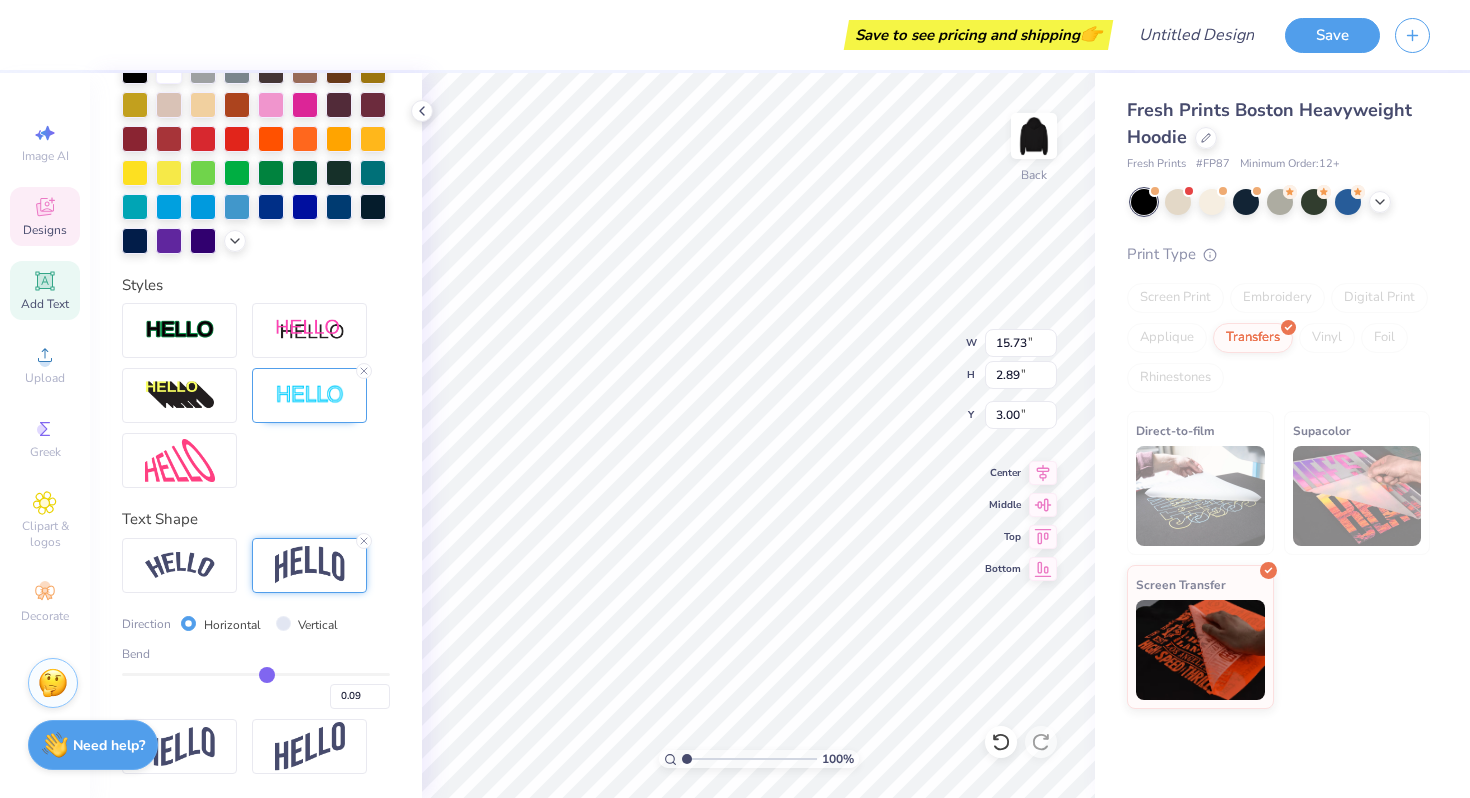 type on "0.08" 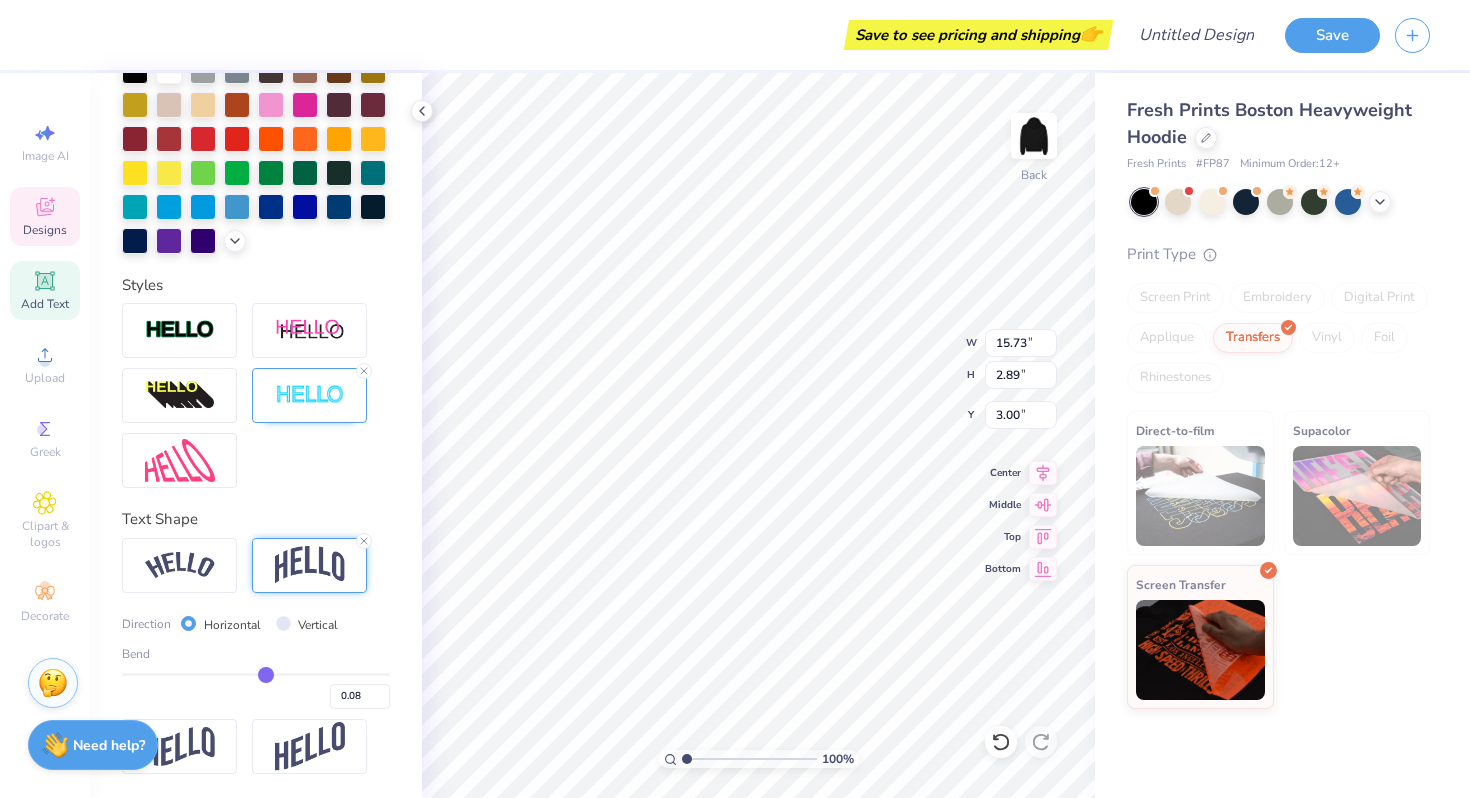 type on "0.07" 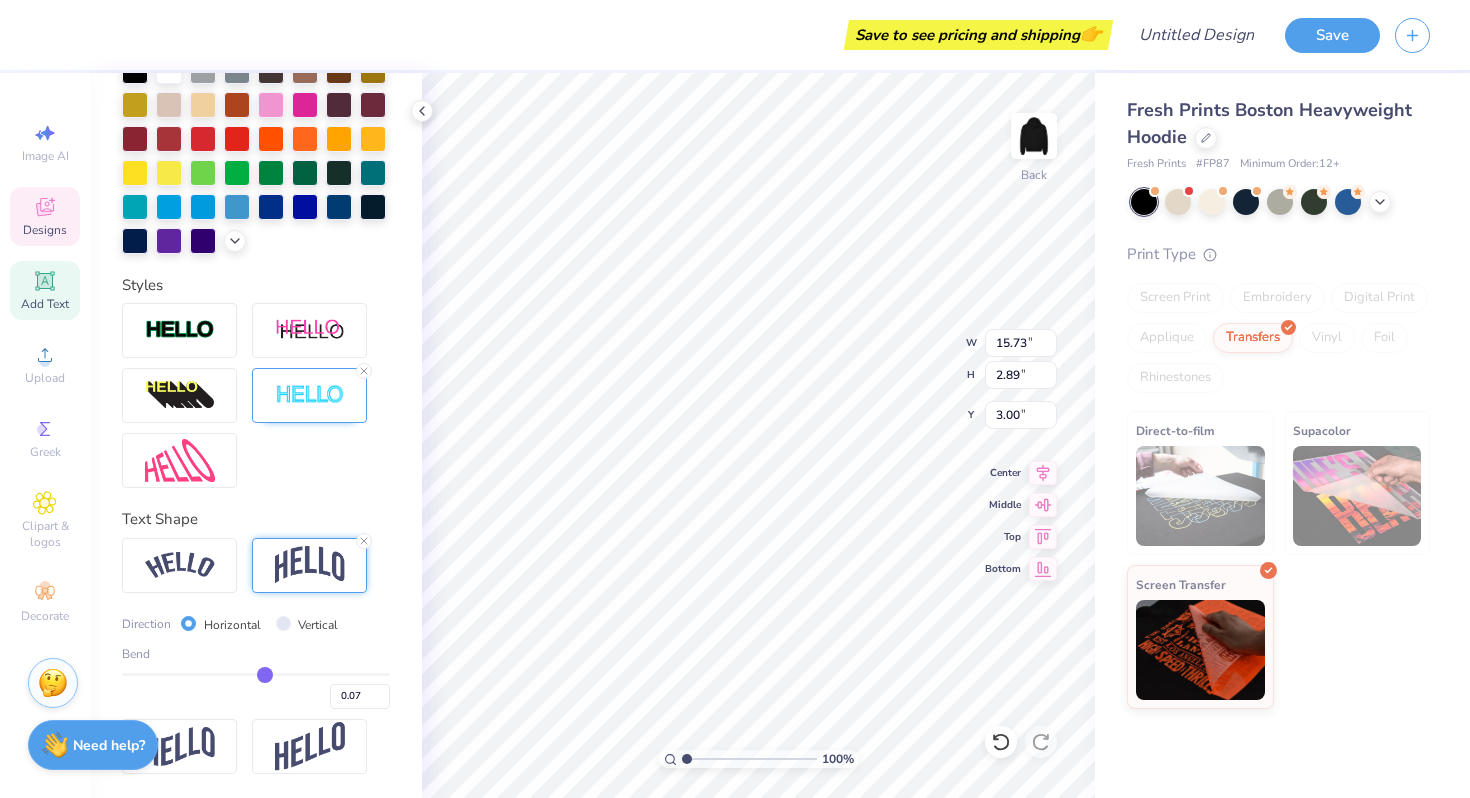 type on "0.06" 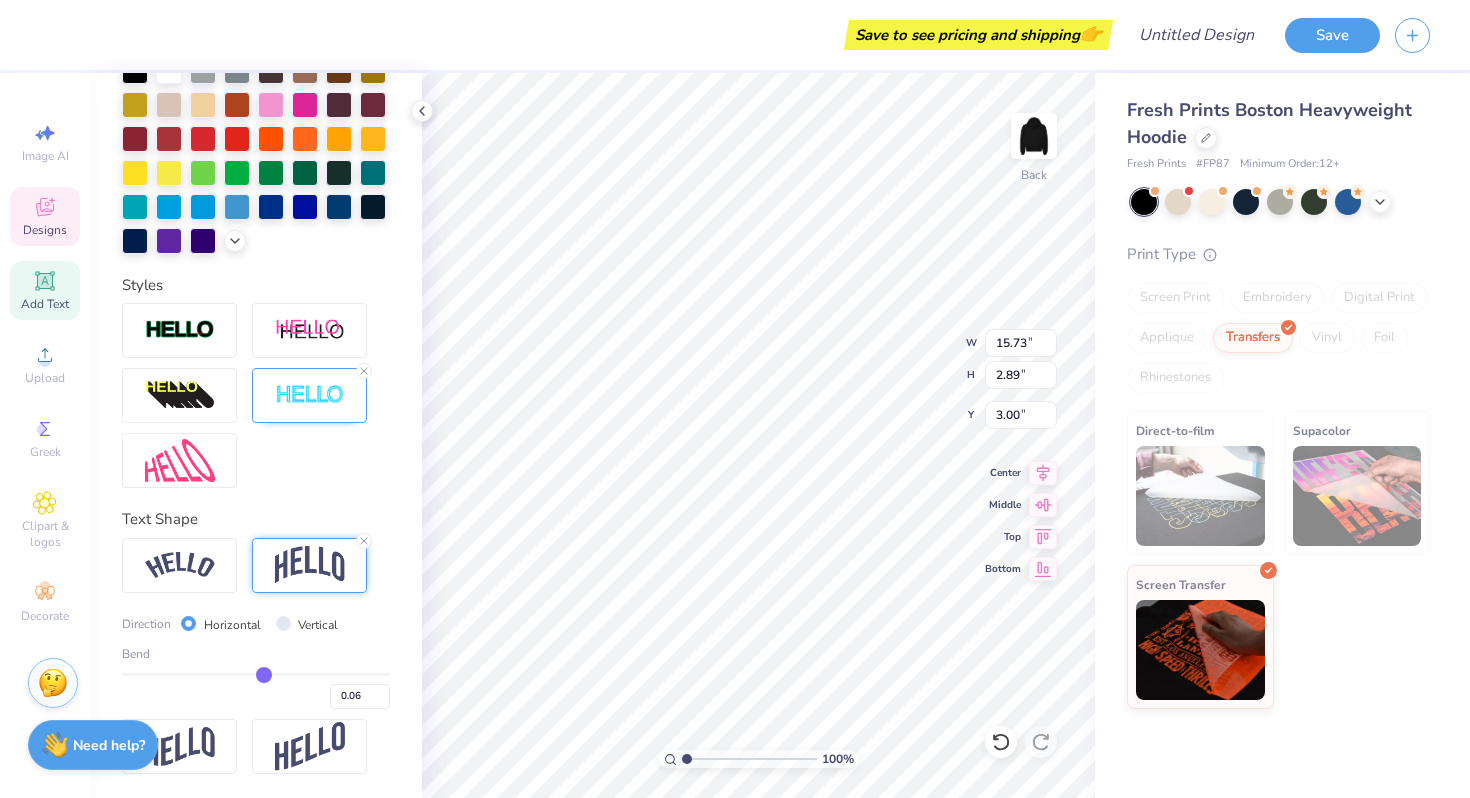 type on "0.05" 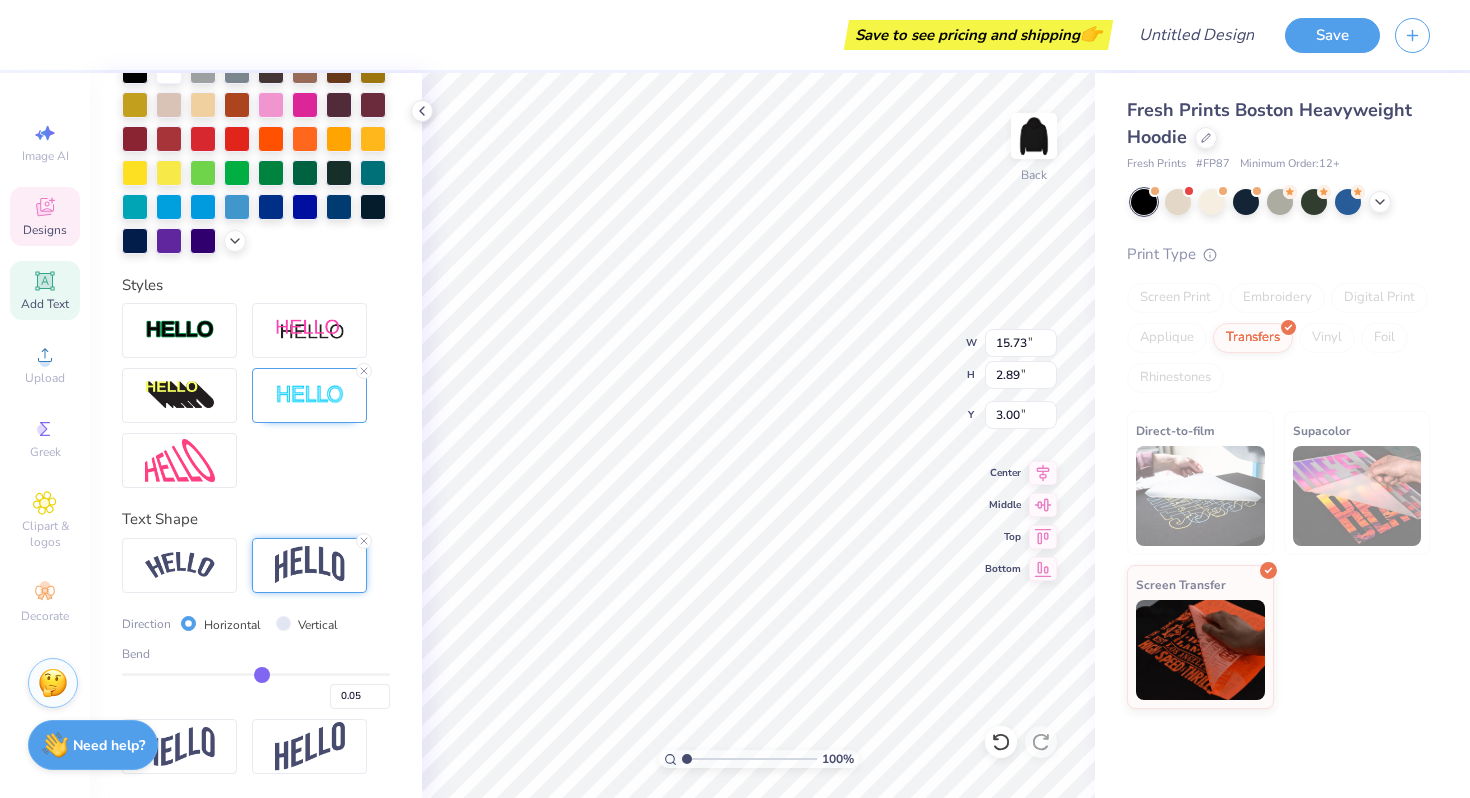 type on "0.04" 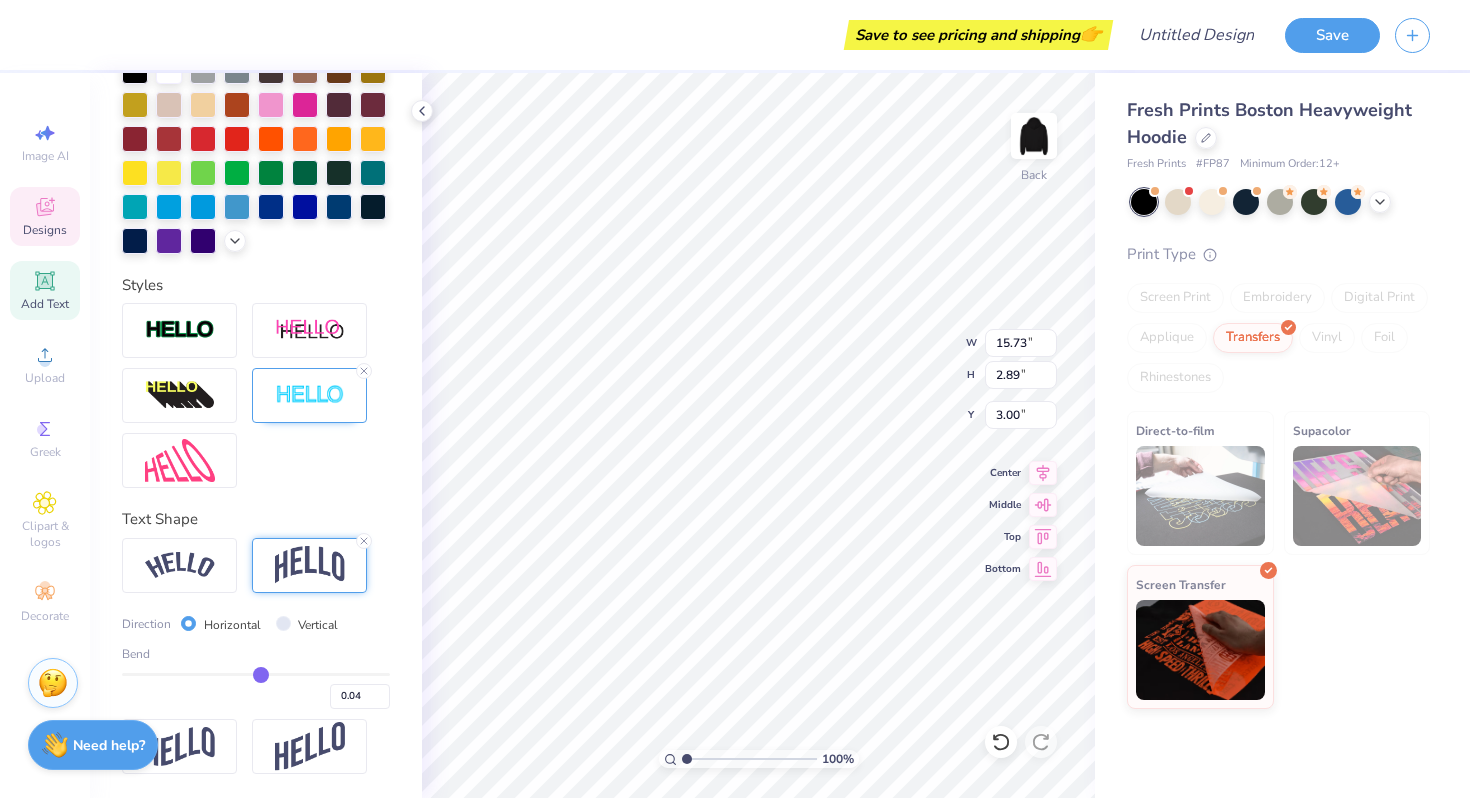 type on "0.03" 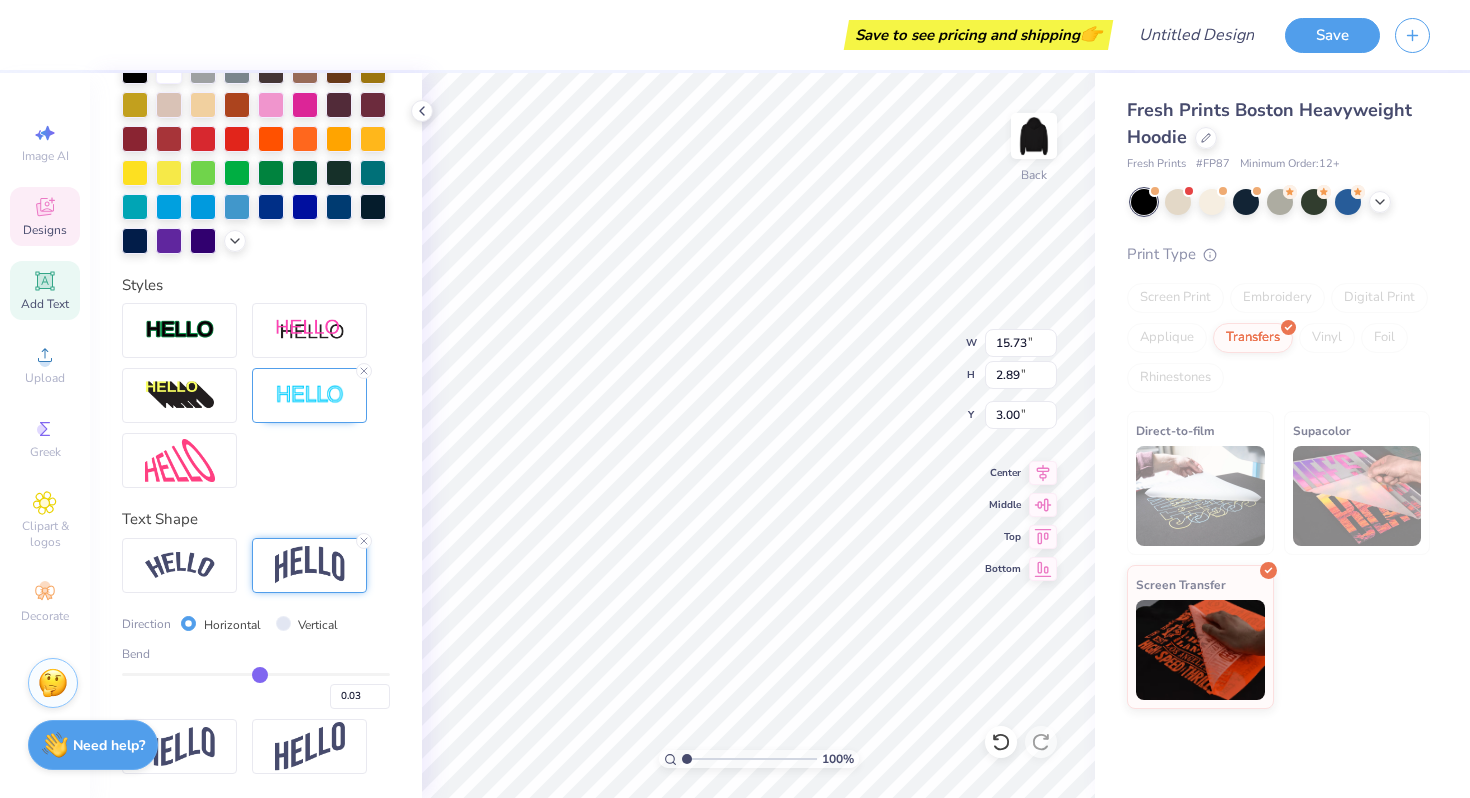 type on "0.02" 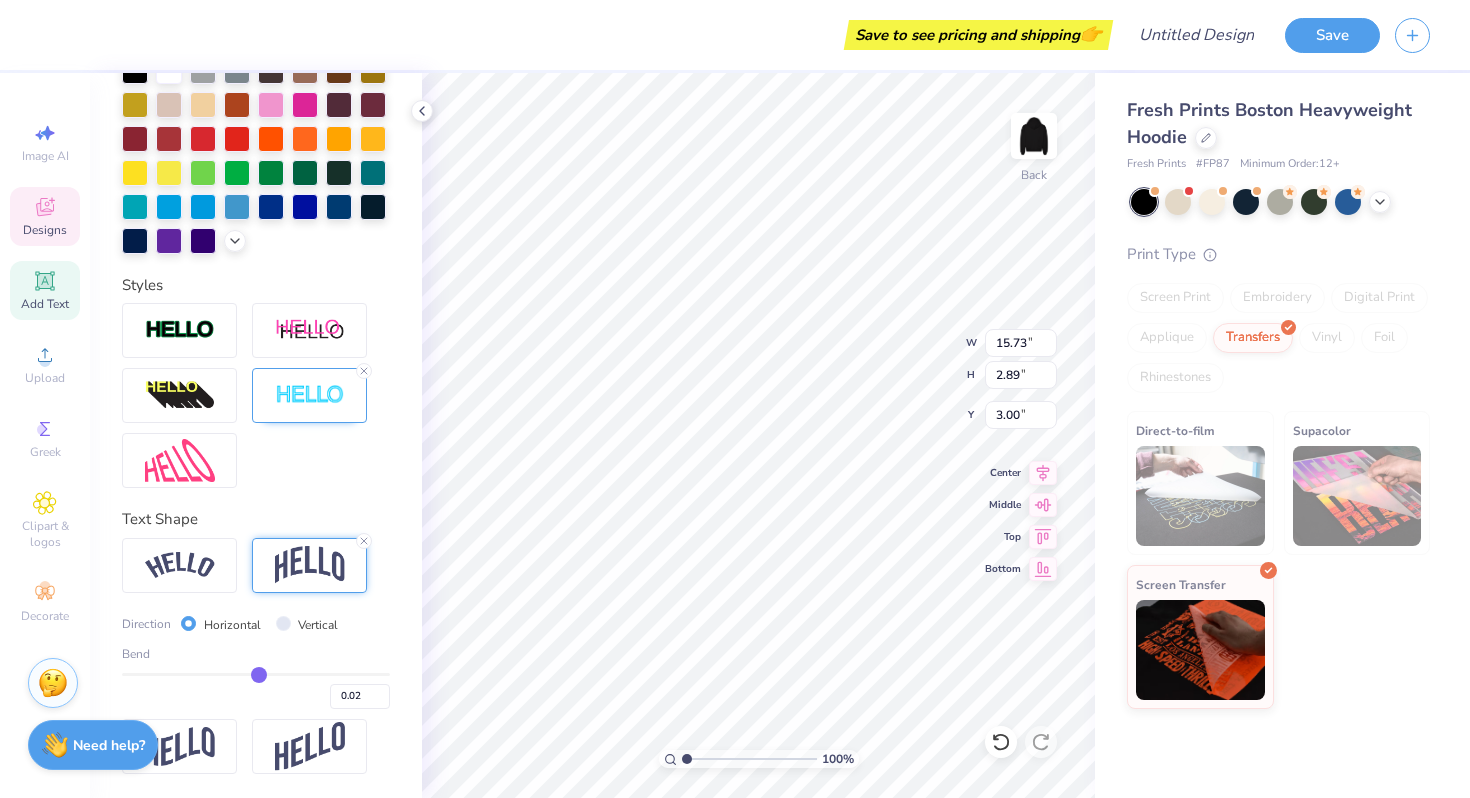 type on "0.01" 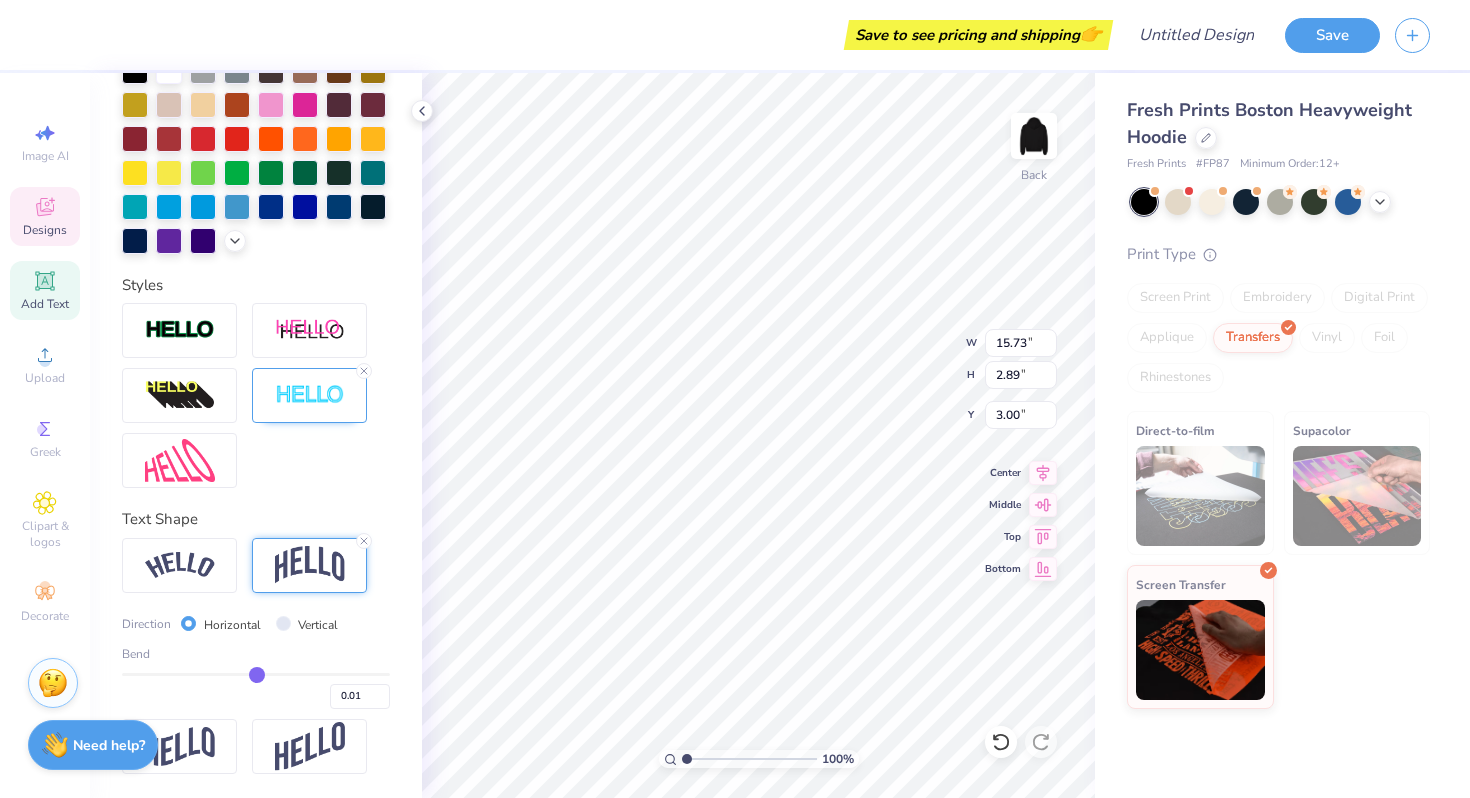 type on "2.09" 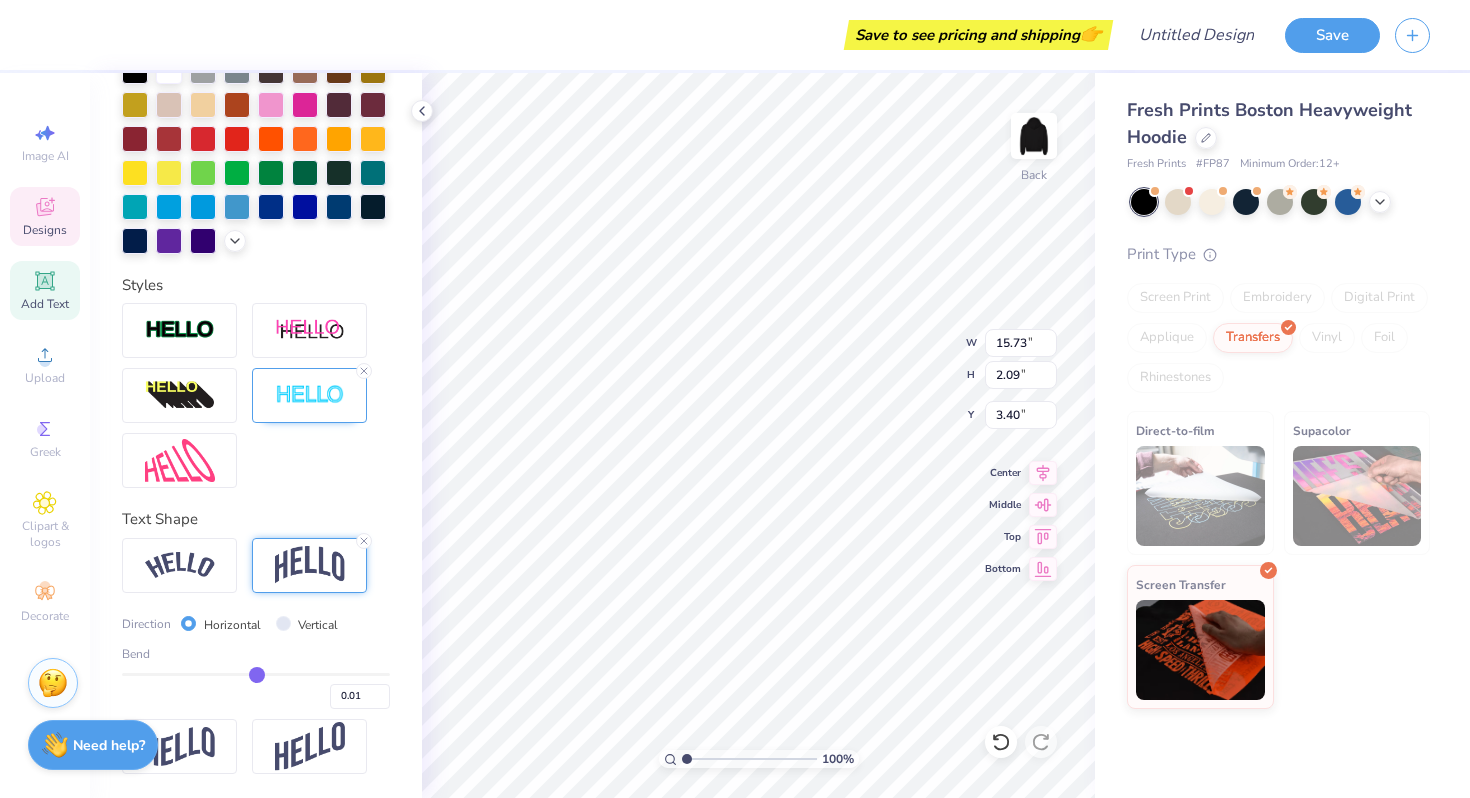 type on "2.03" 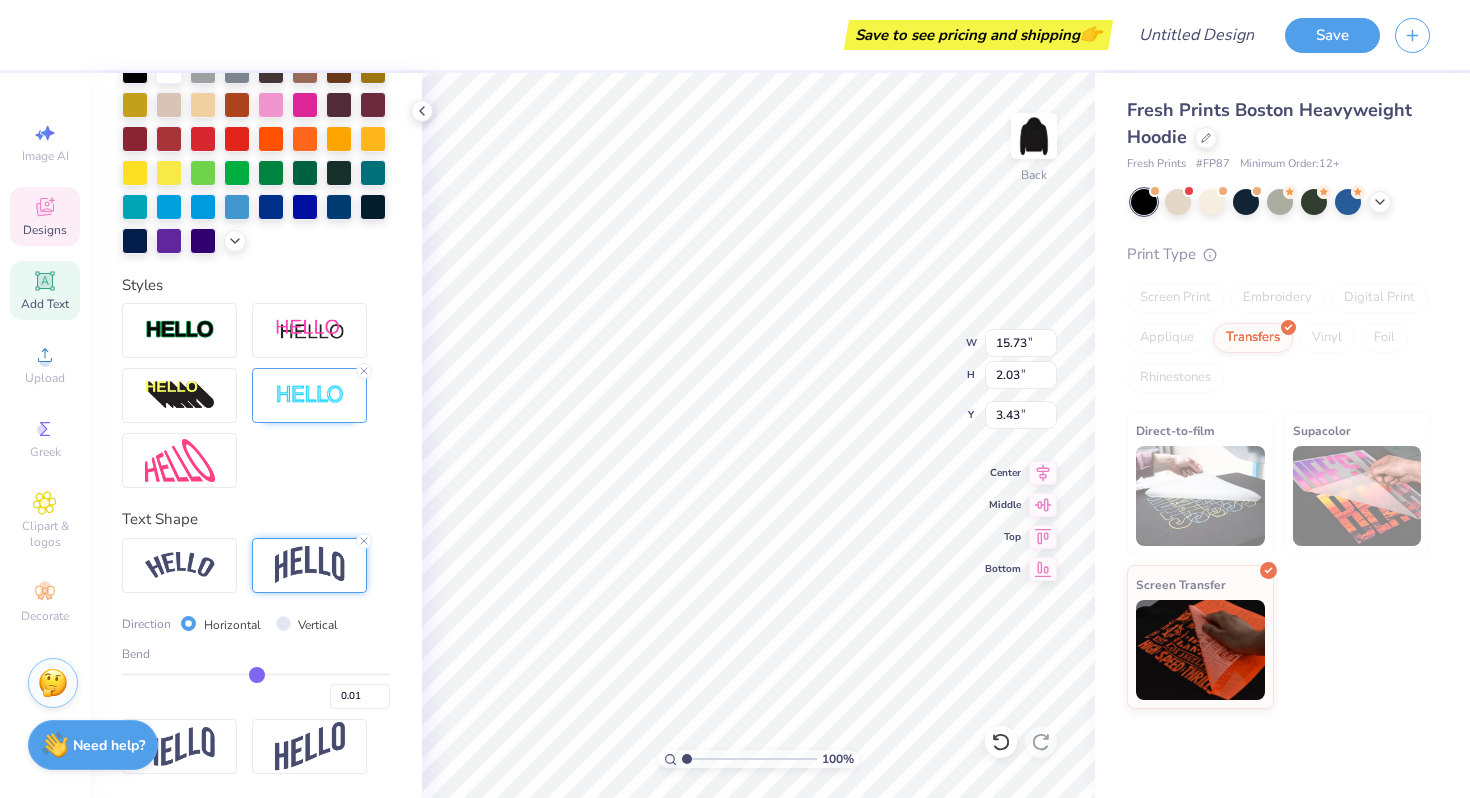 type on "0" 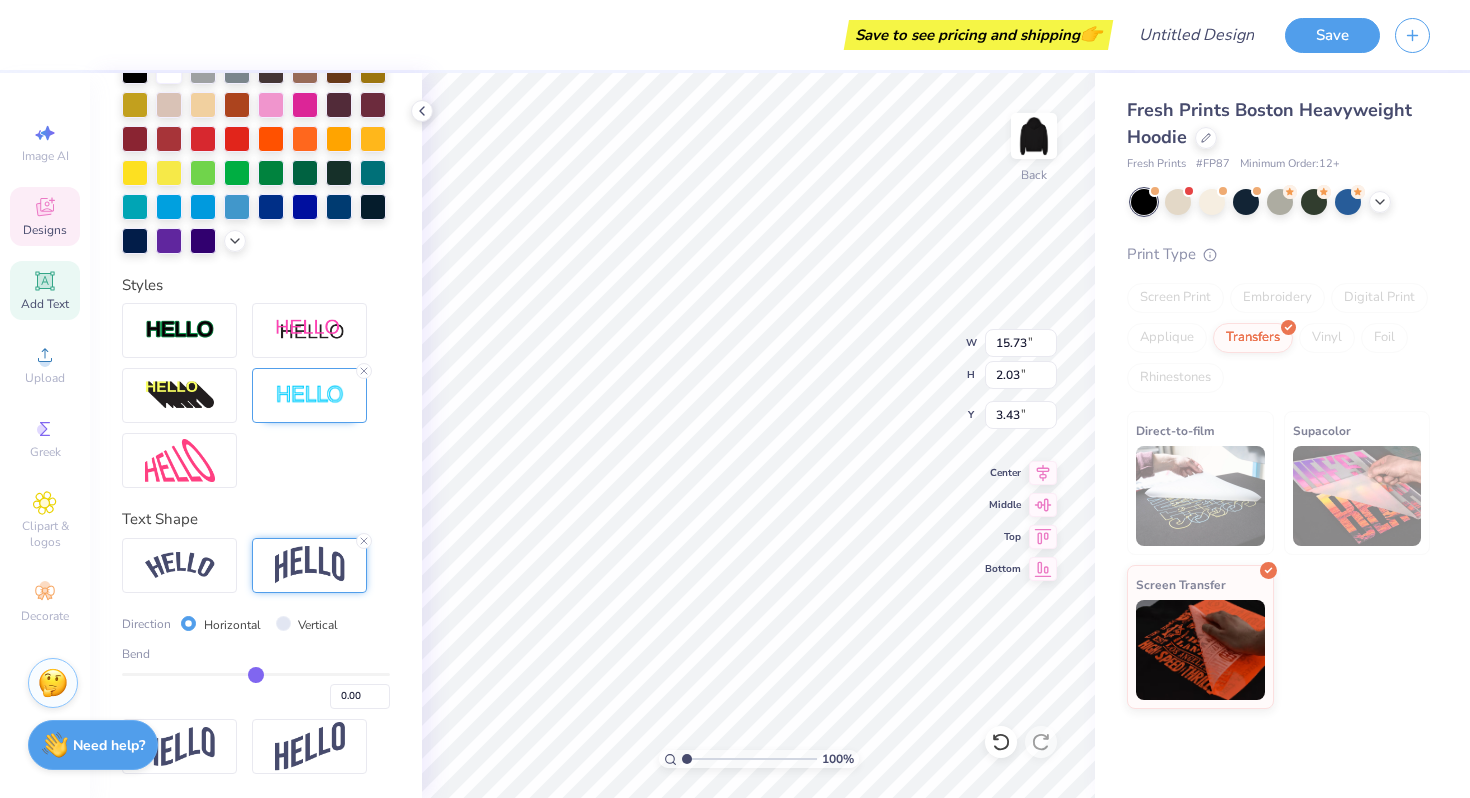 type on "1.97" 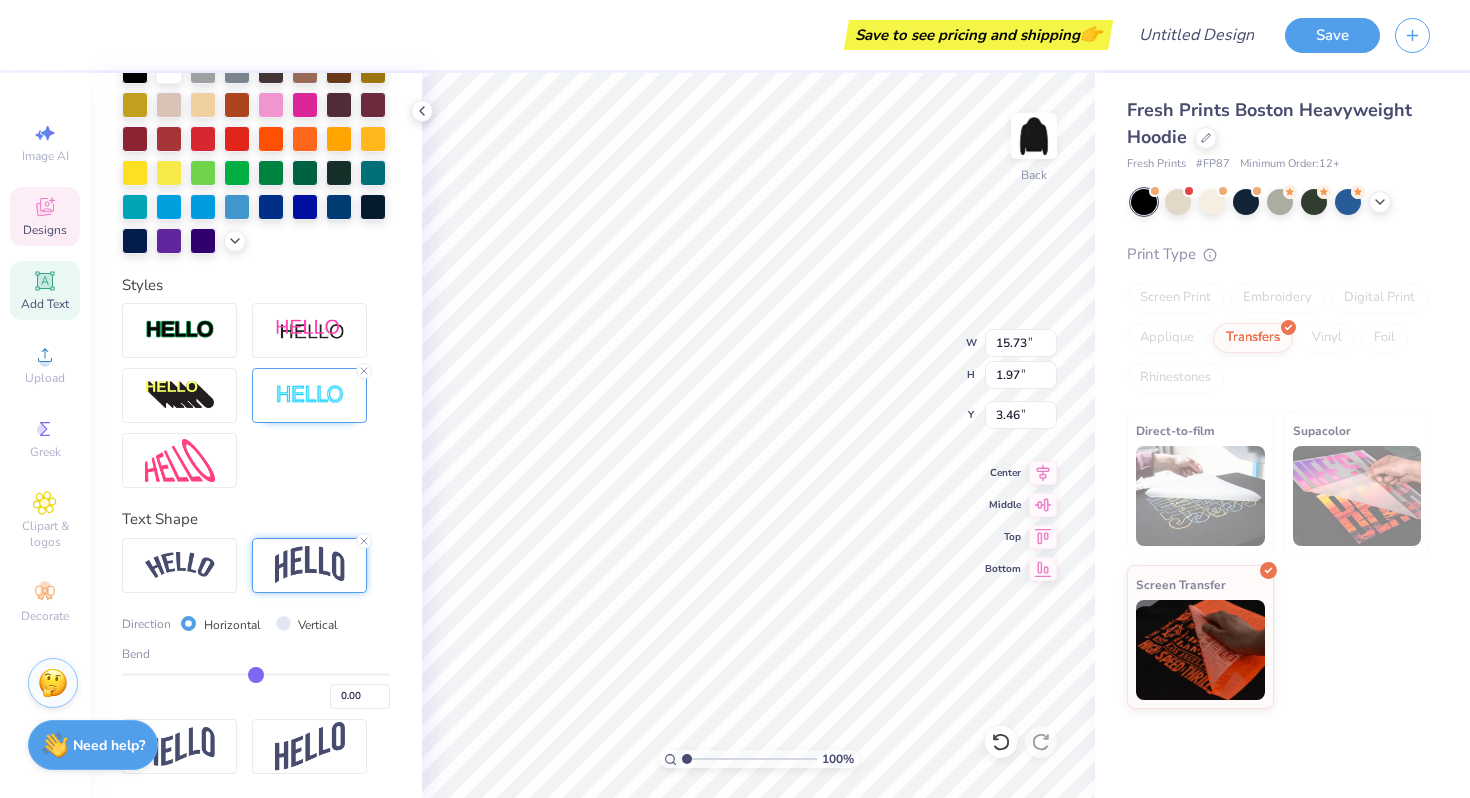 drag, startPoint x: 276, startPoint y: 676, endPoint x: 256, endPoint y: 674, distance: 20.09975 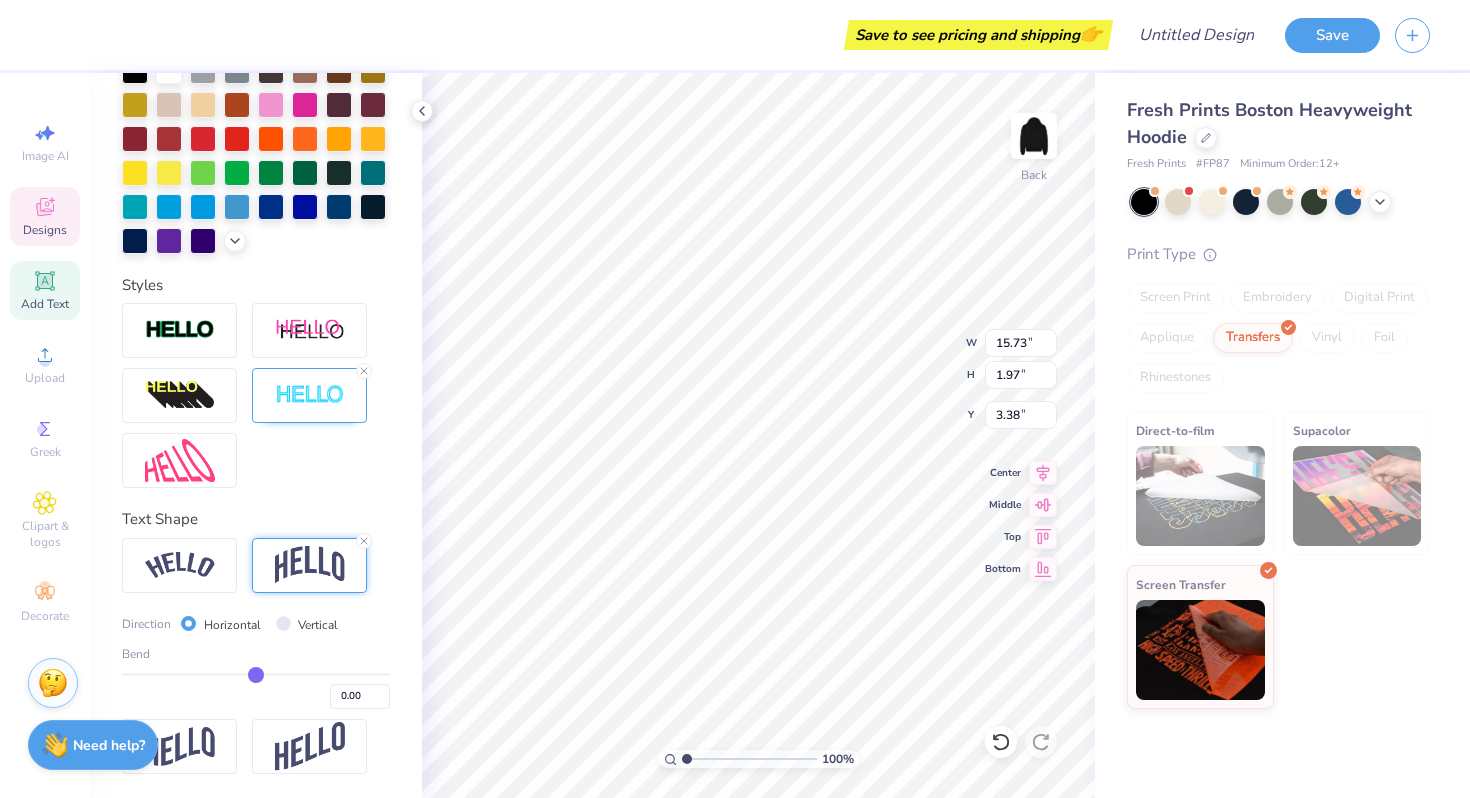 type on "3.50" 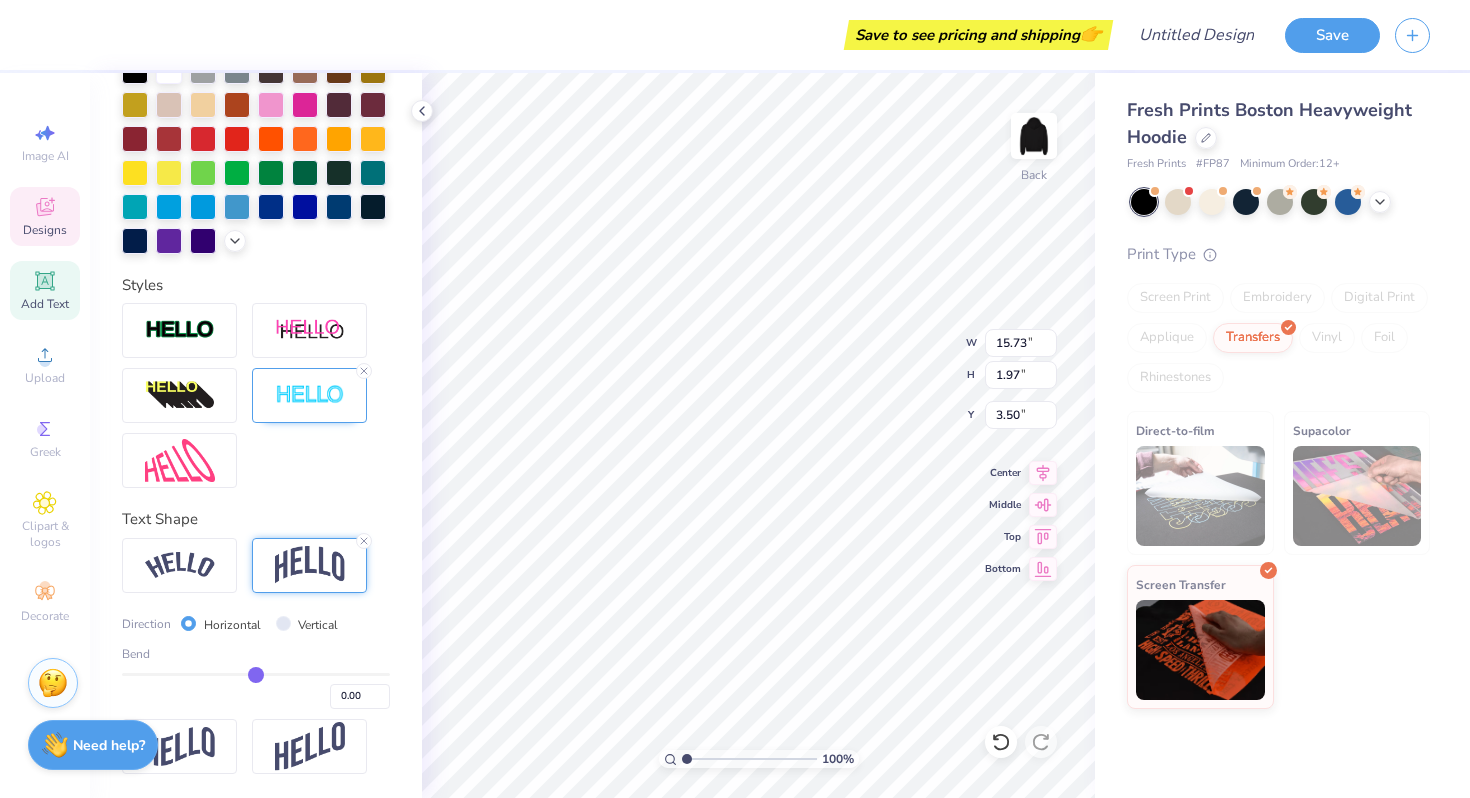 type on "12.43" 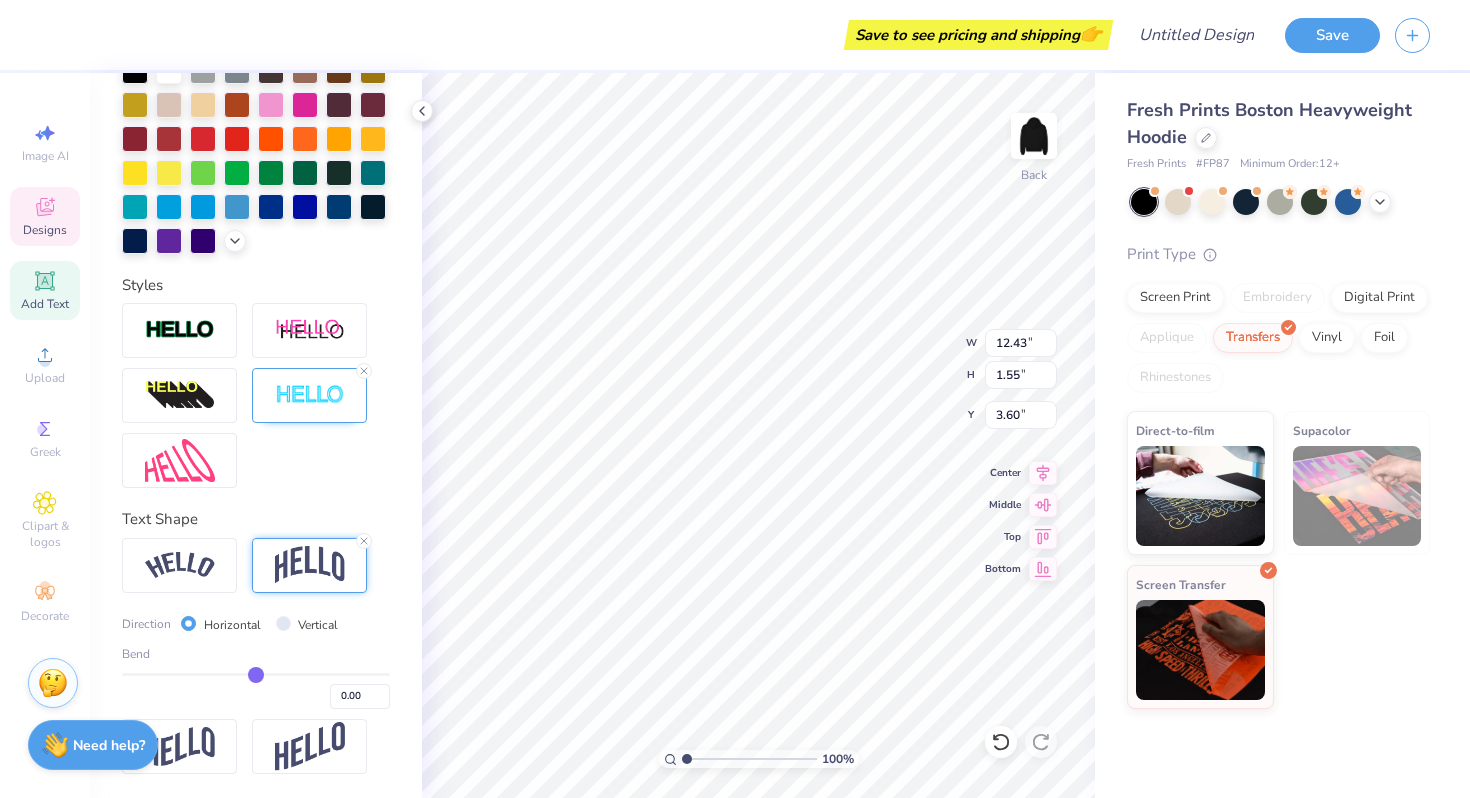 type on "3.64" 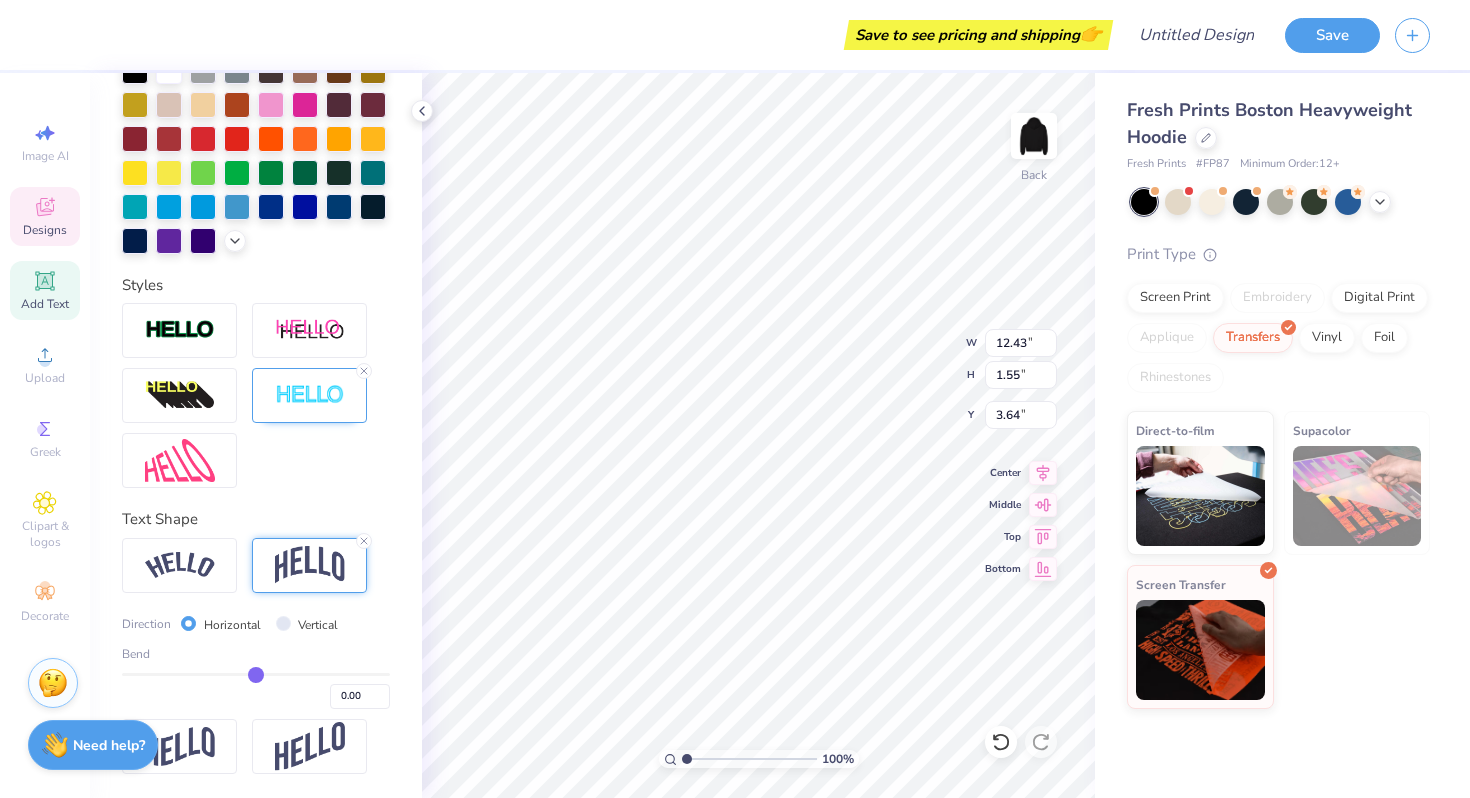 type on "3.65" 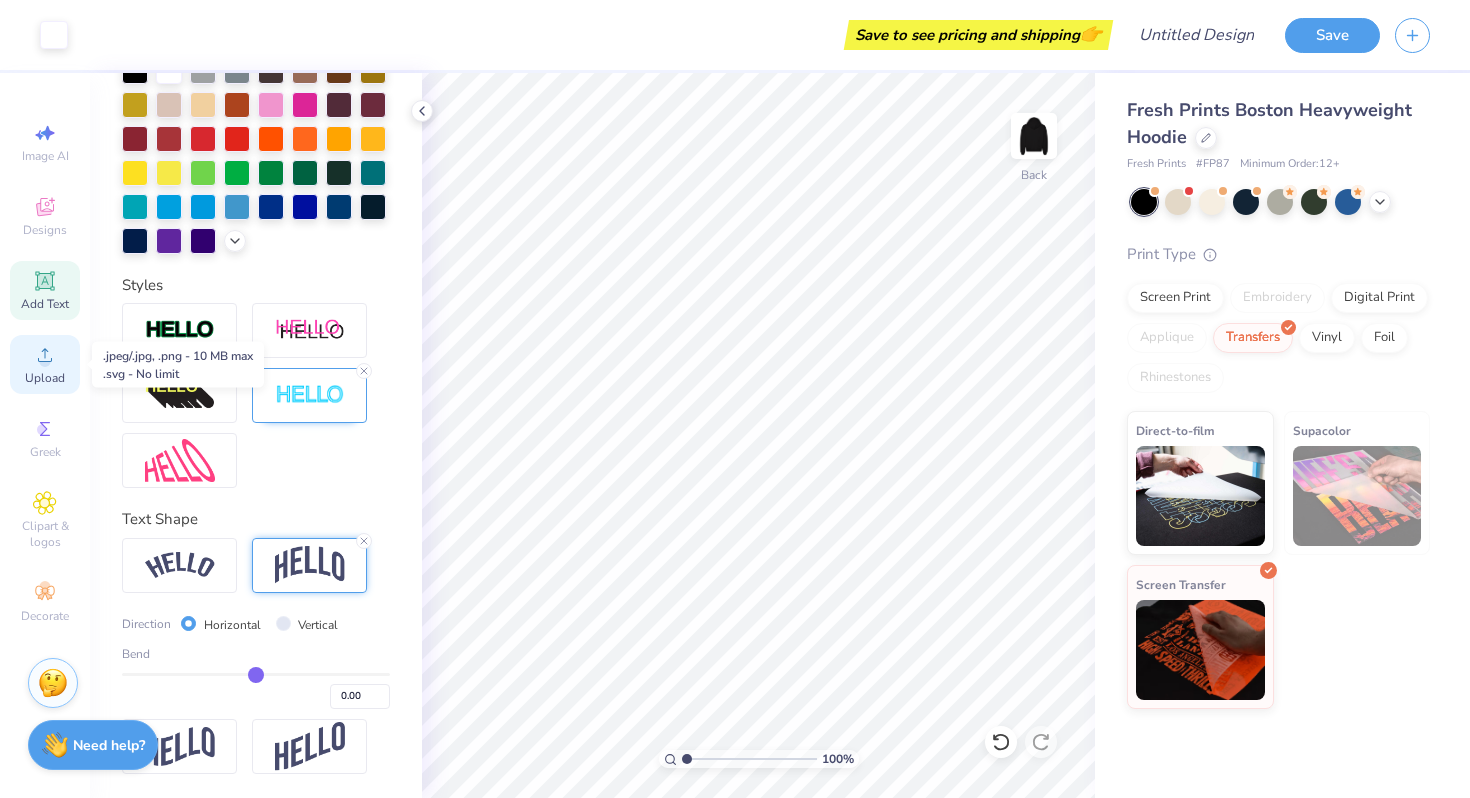 click on "Upload" at bounding box center [45, 364] 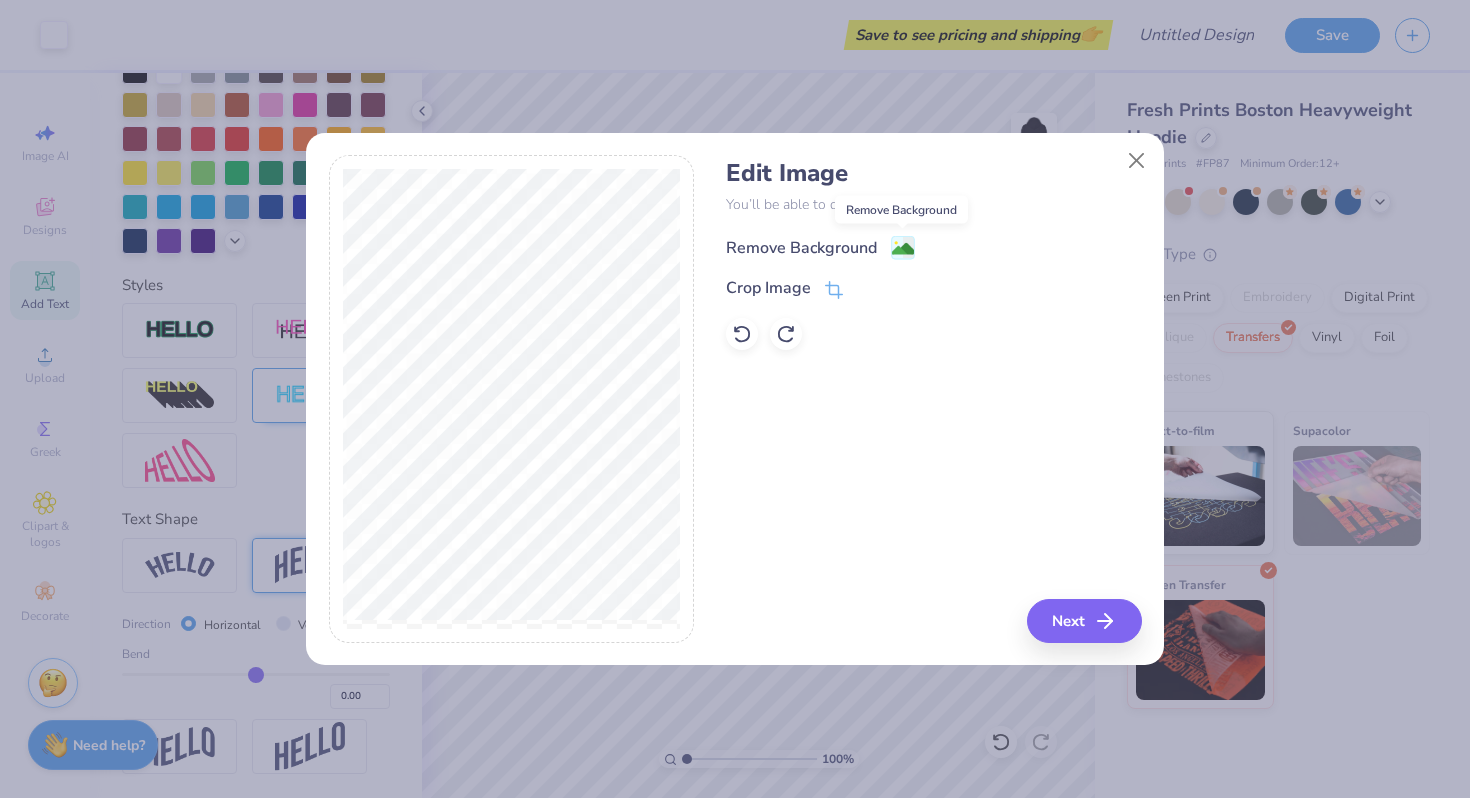 click 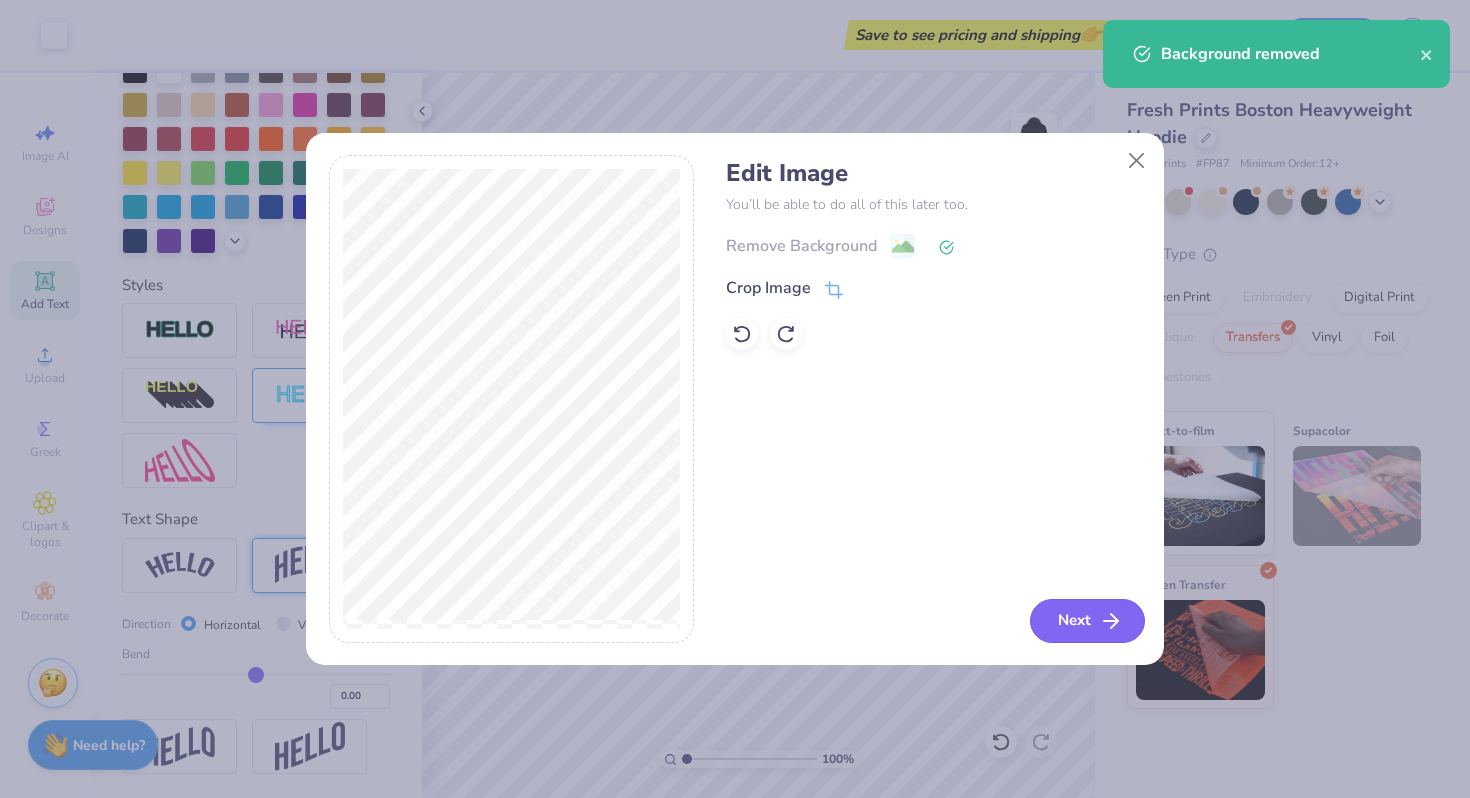 click 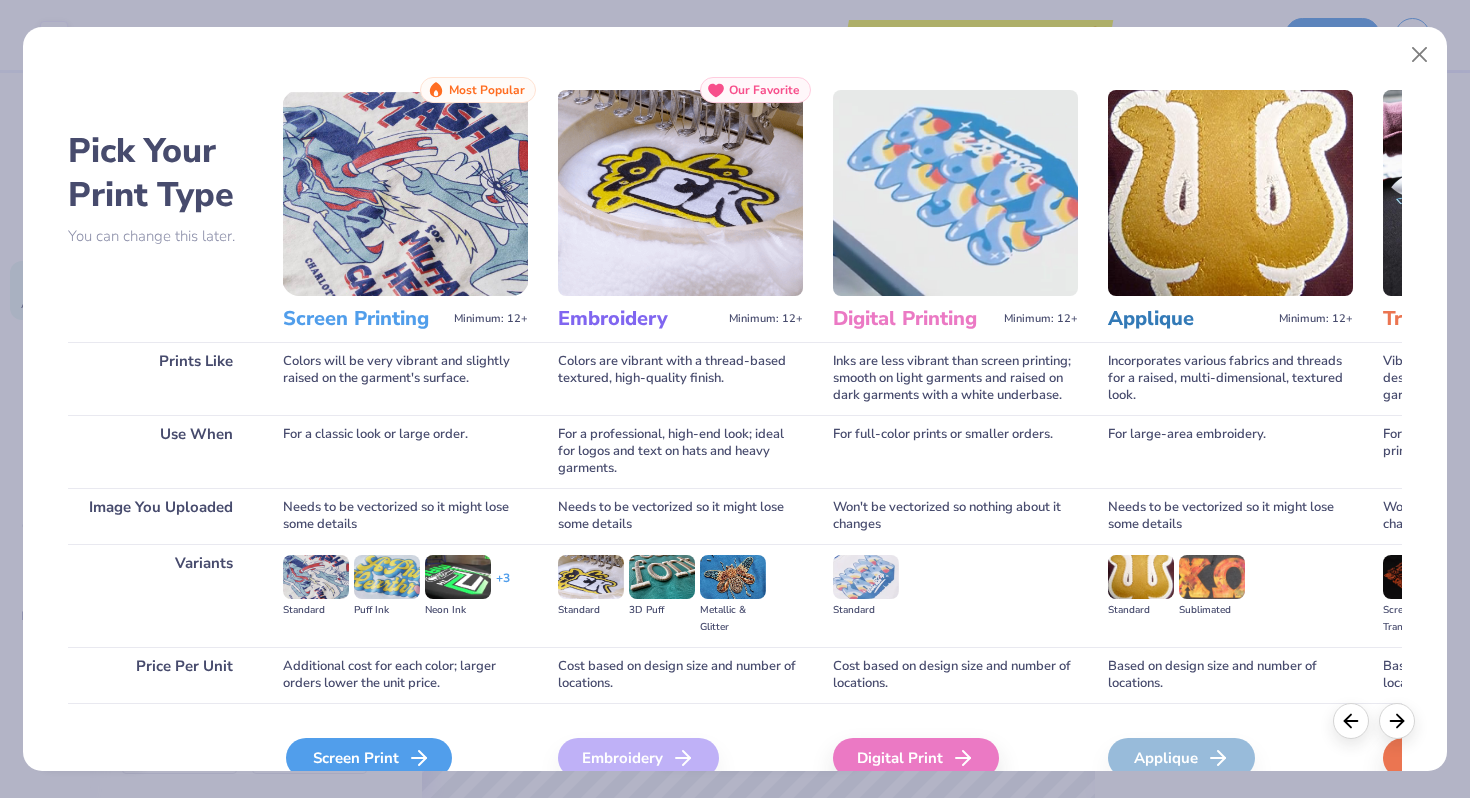 click on "Screen Print" at bounding box center (369, 758) 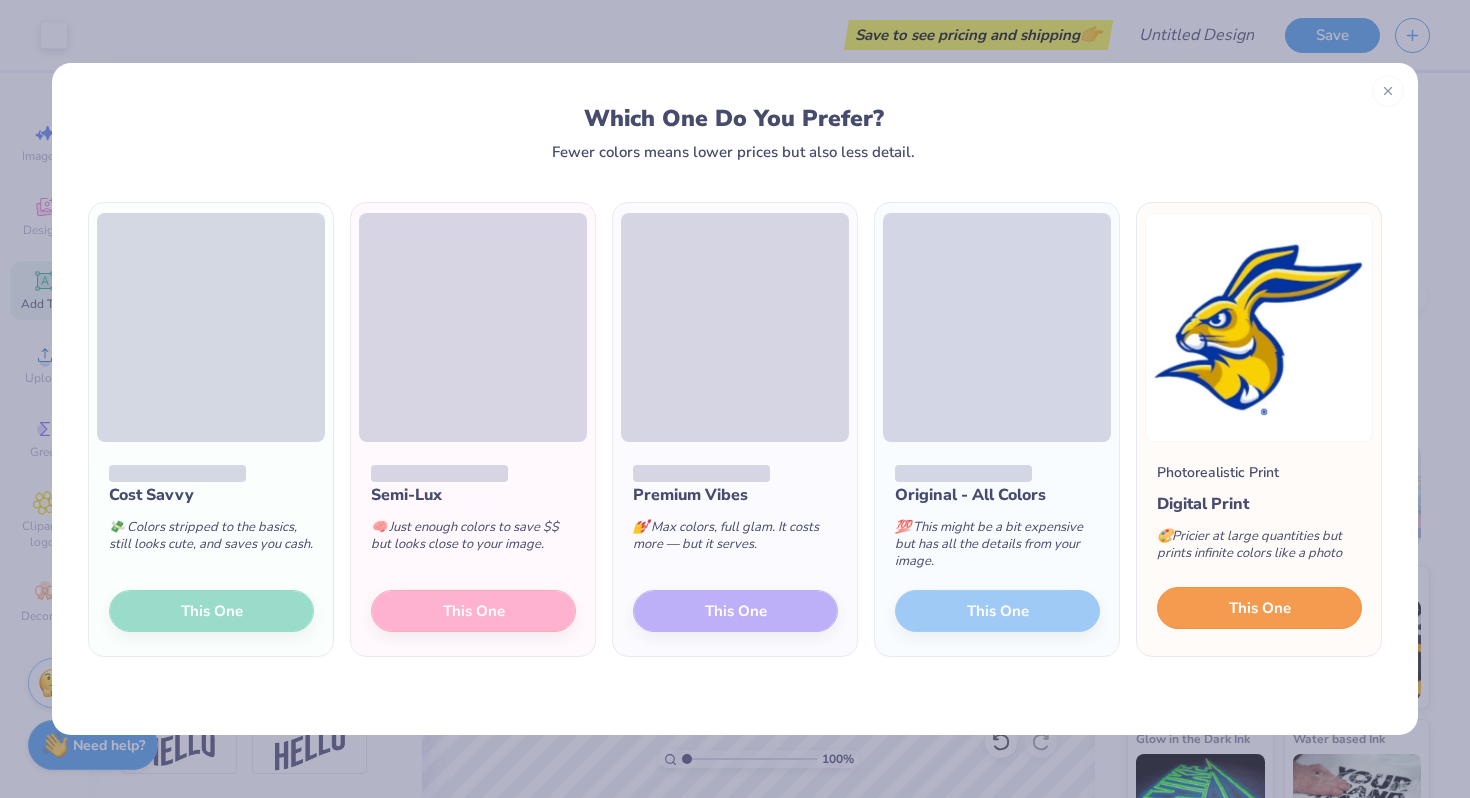 click on "This One" at bounding box center (1260, 608) 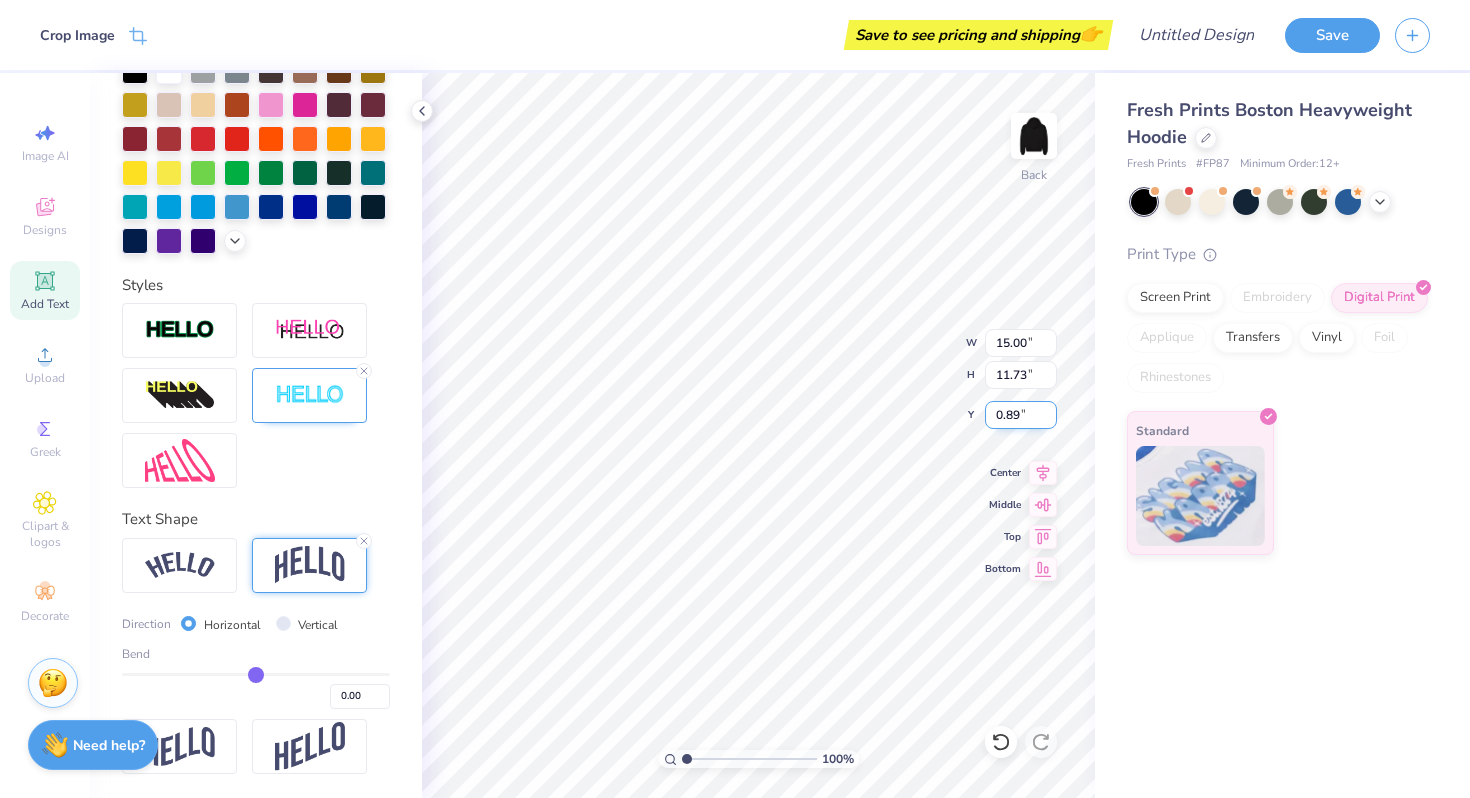 type on "5.33" 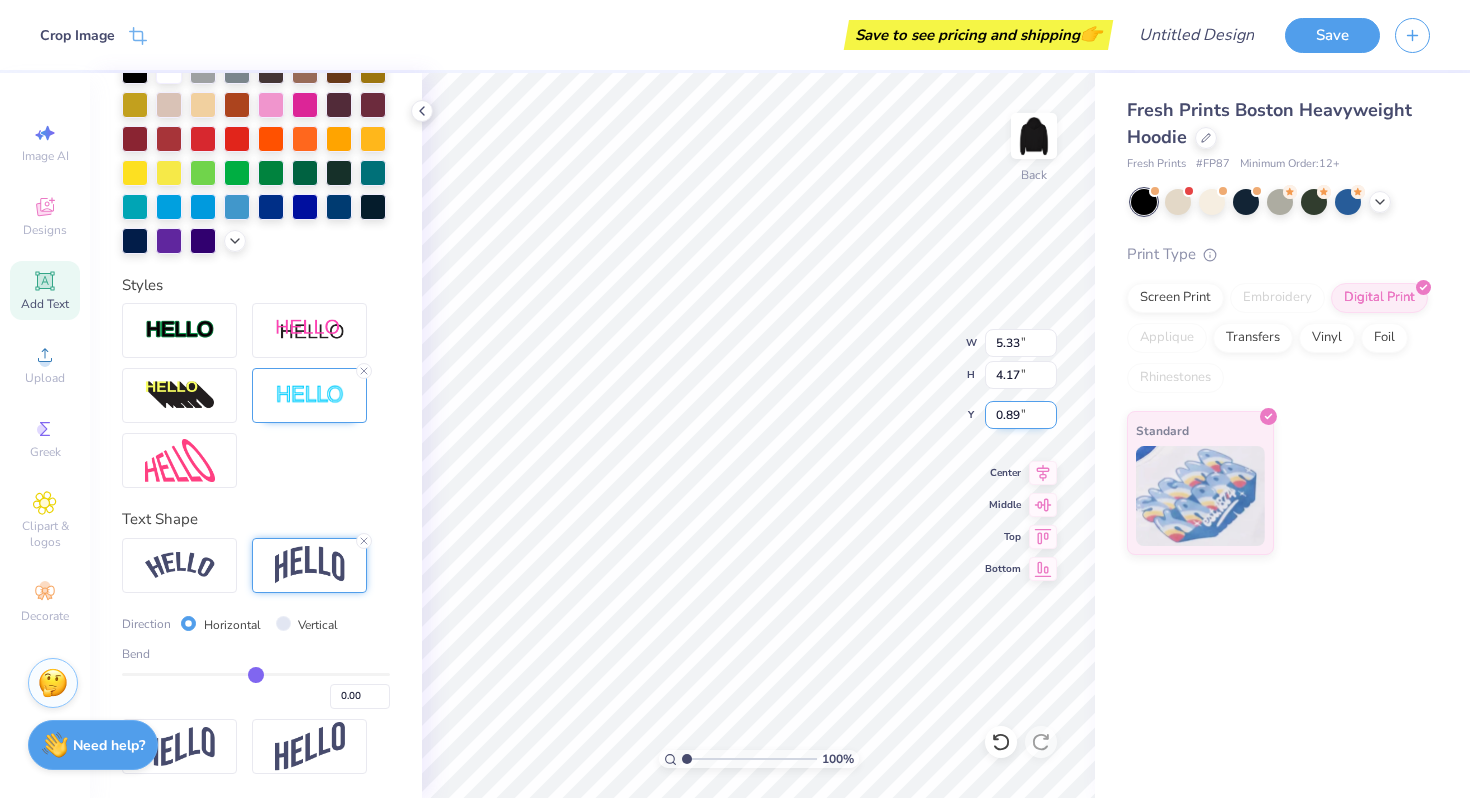 type on "2.58" 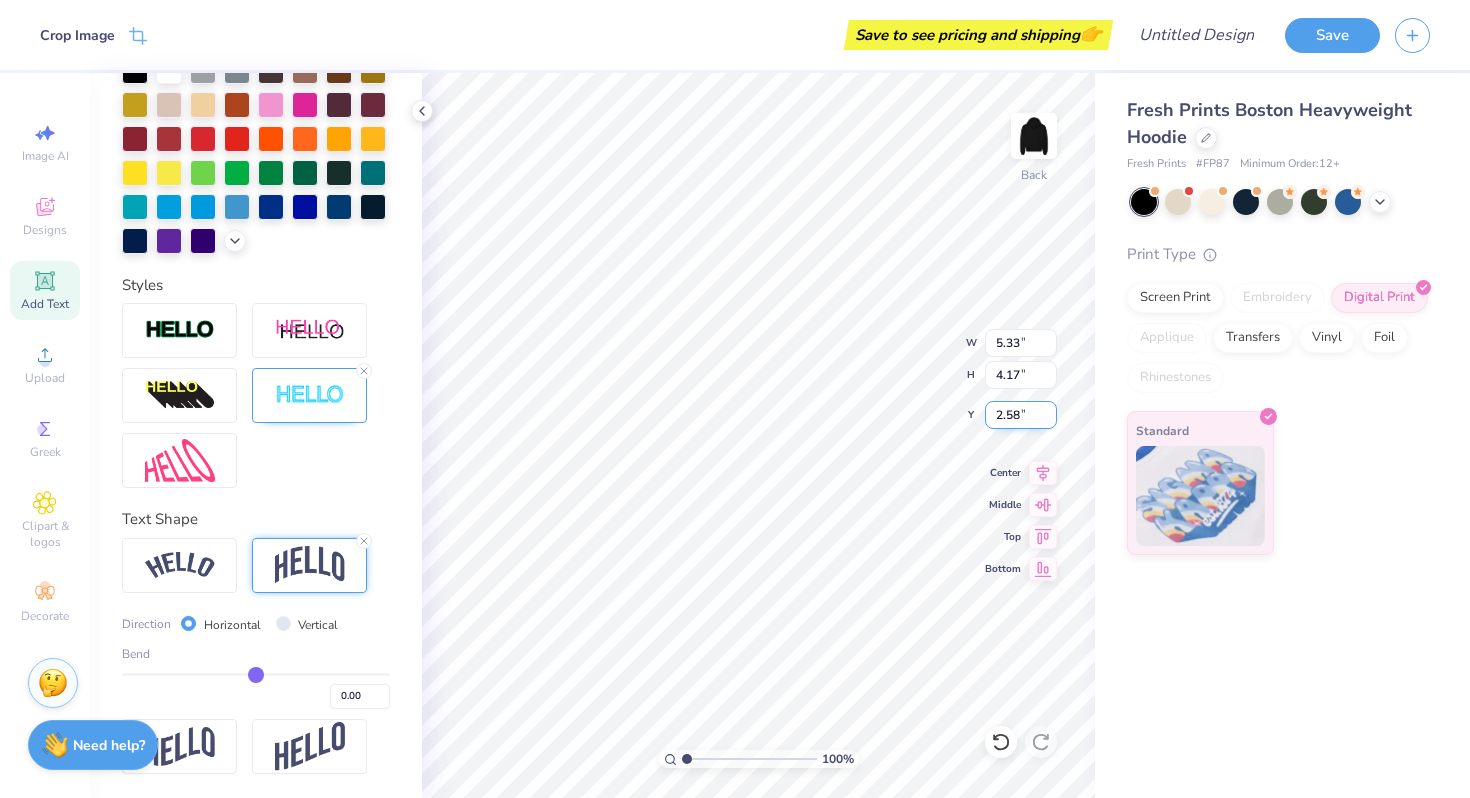 type on "2.96" 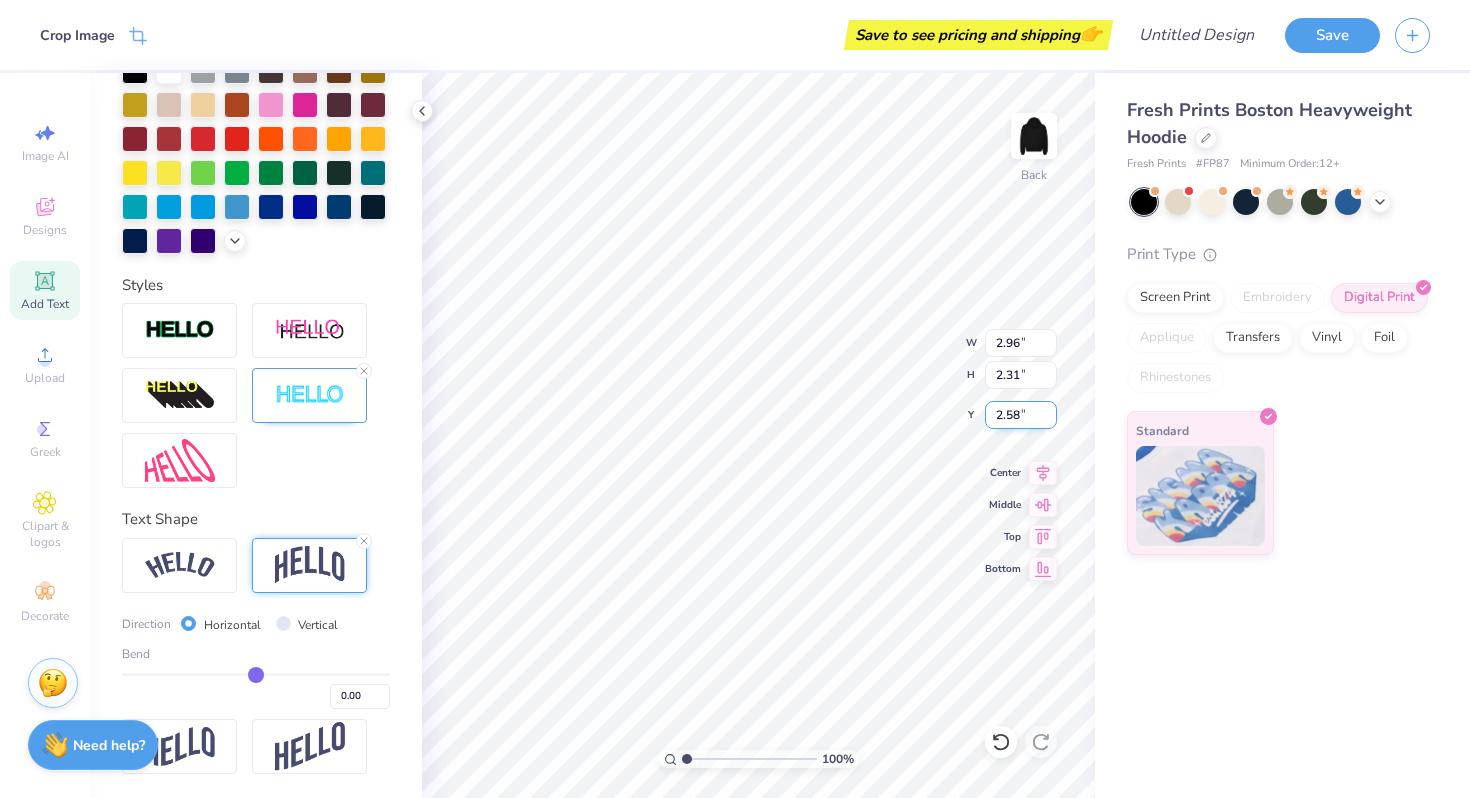 type on "3.00" 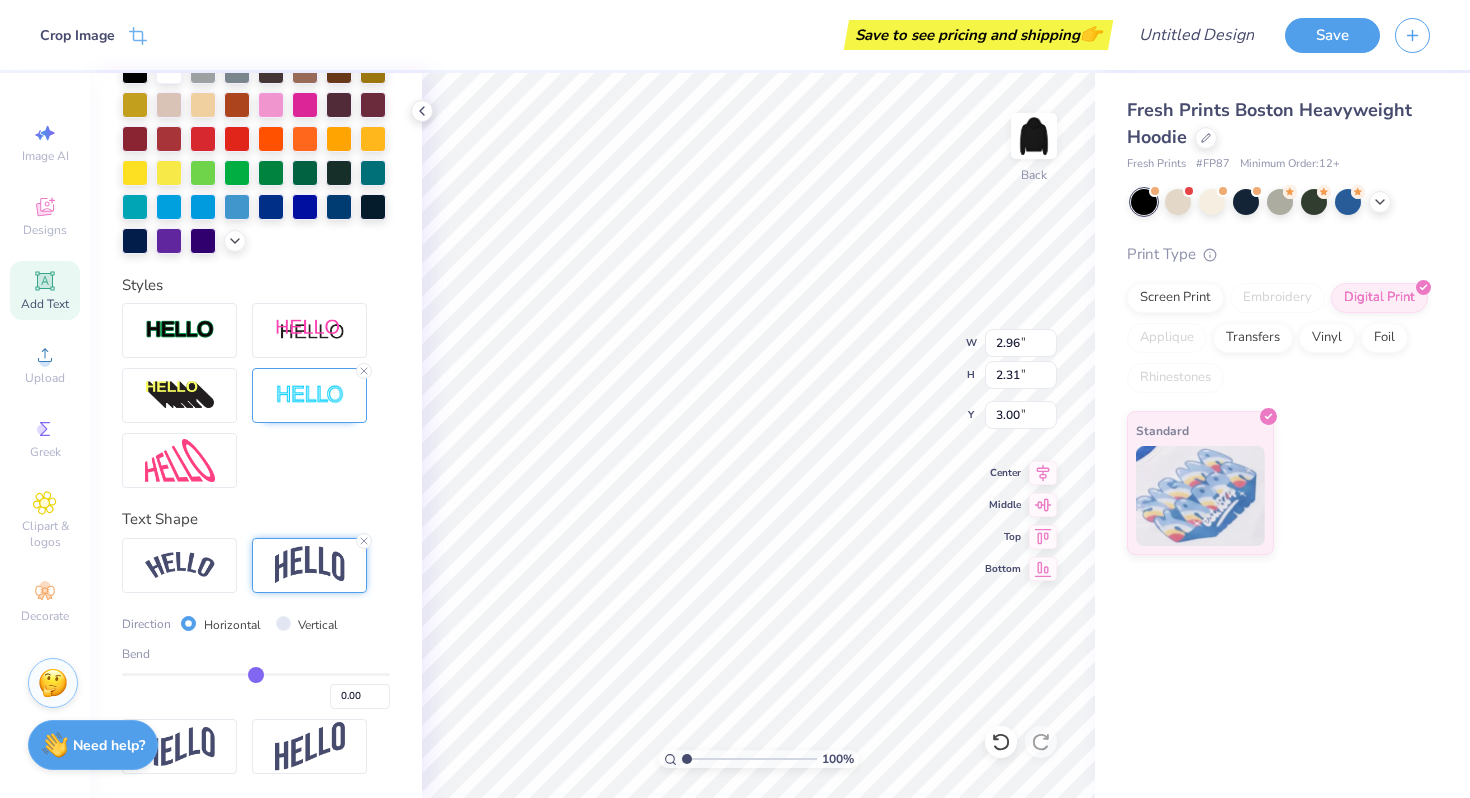 type on "2.37" 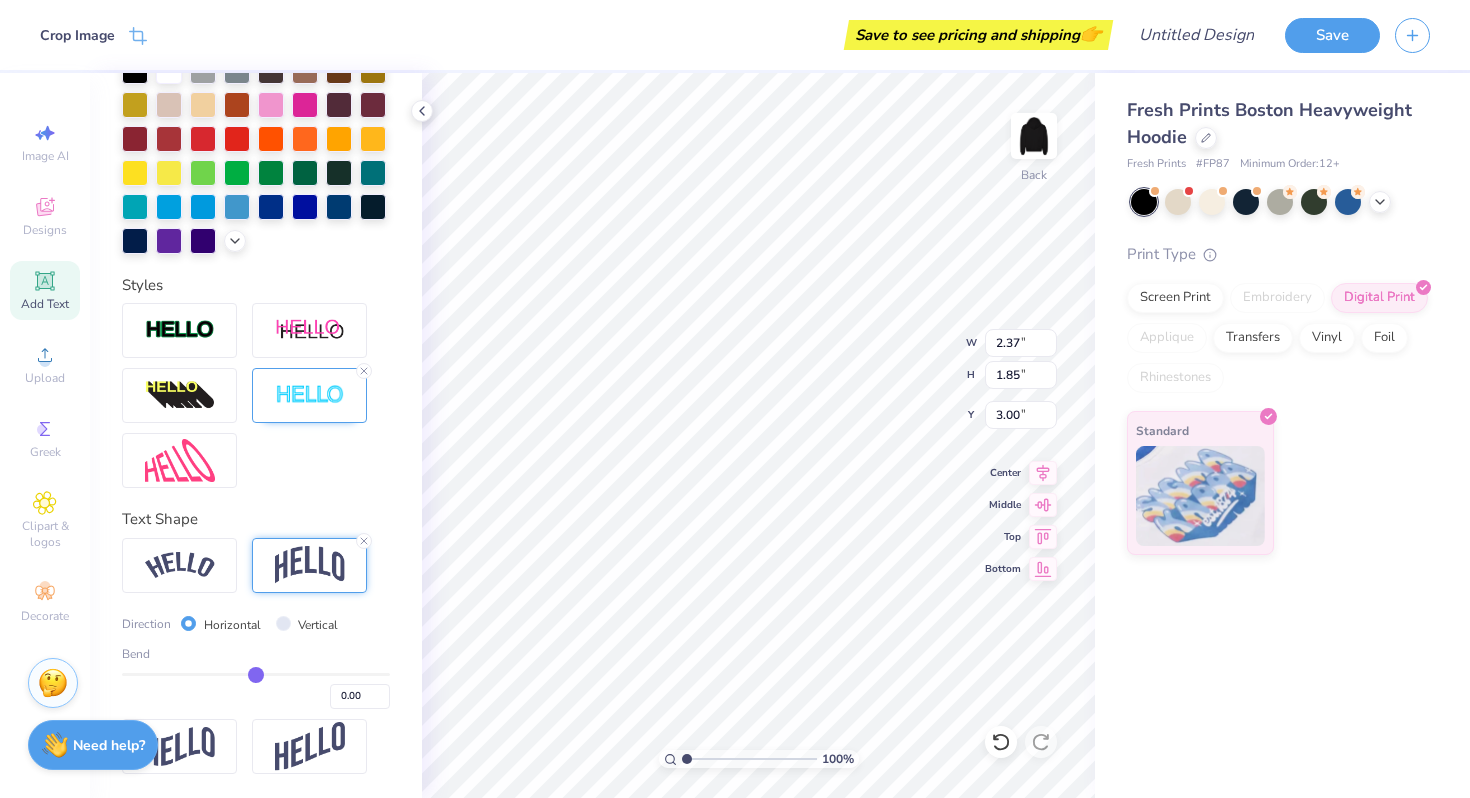 type on "3.35" 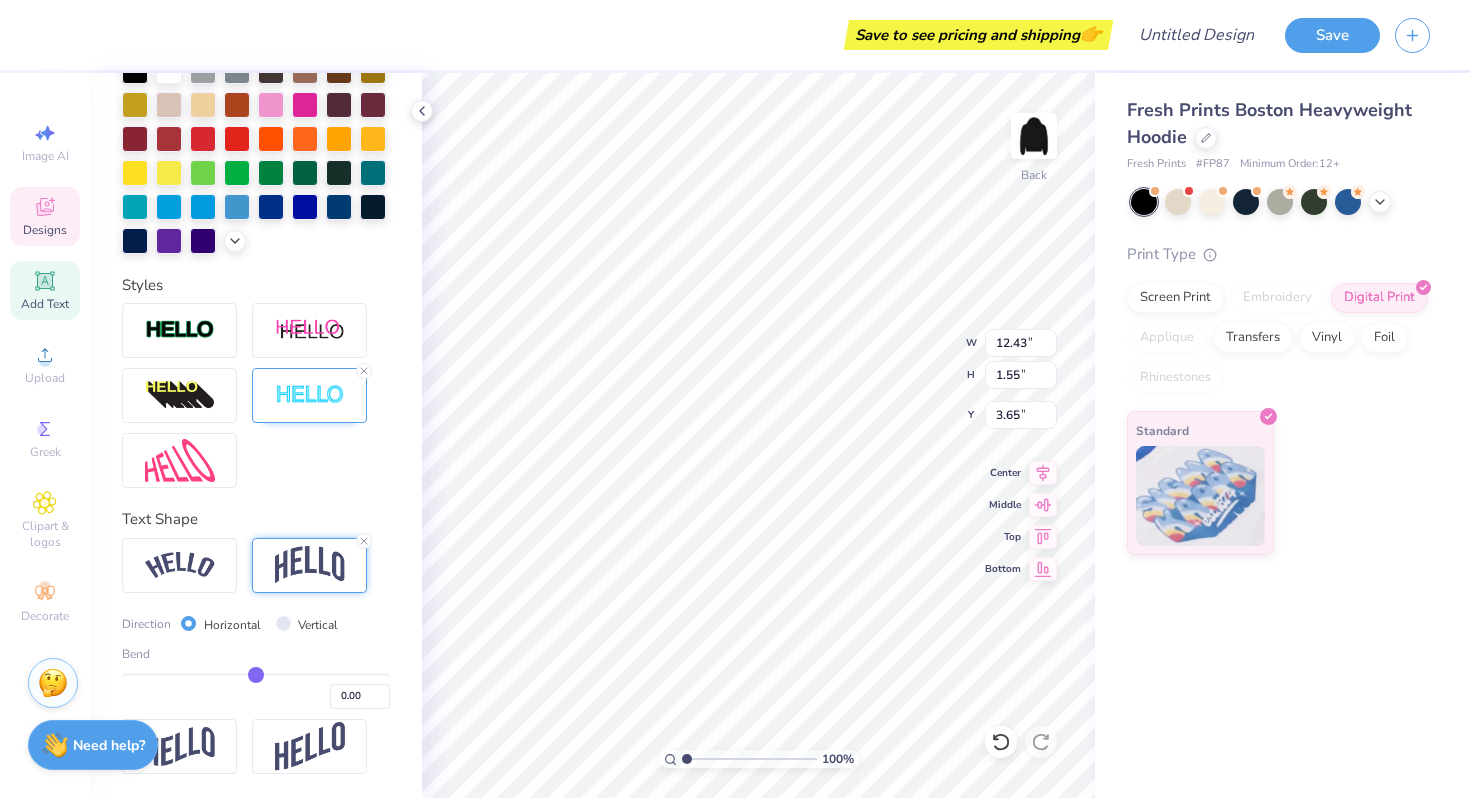 type on "2.37" 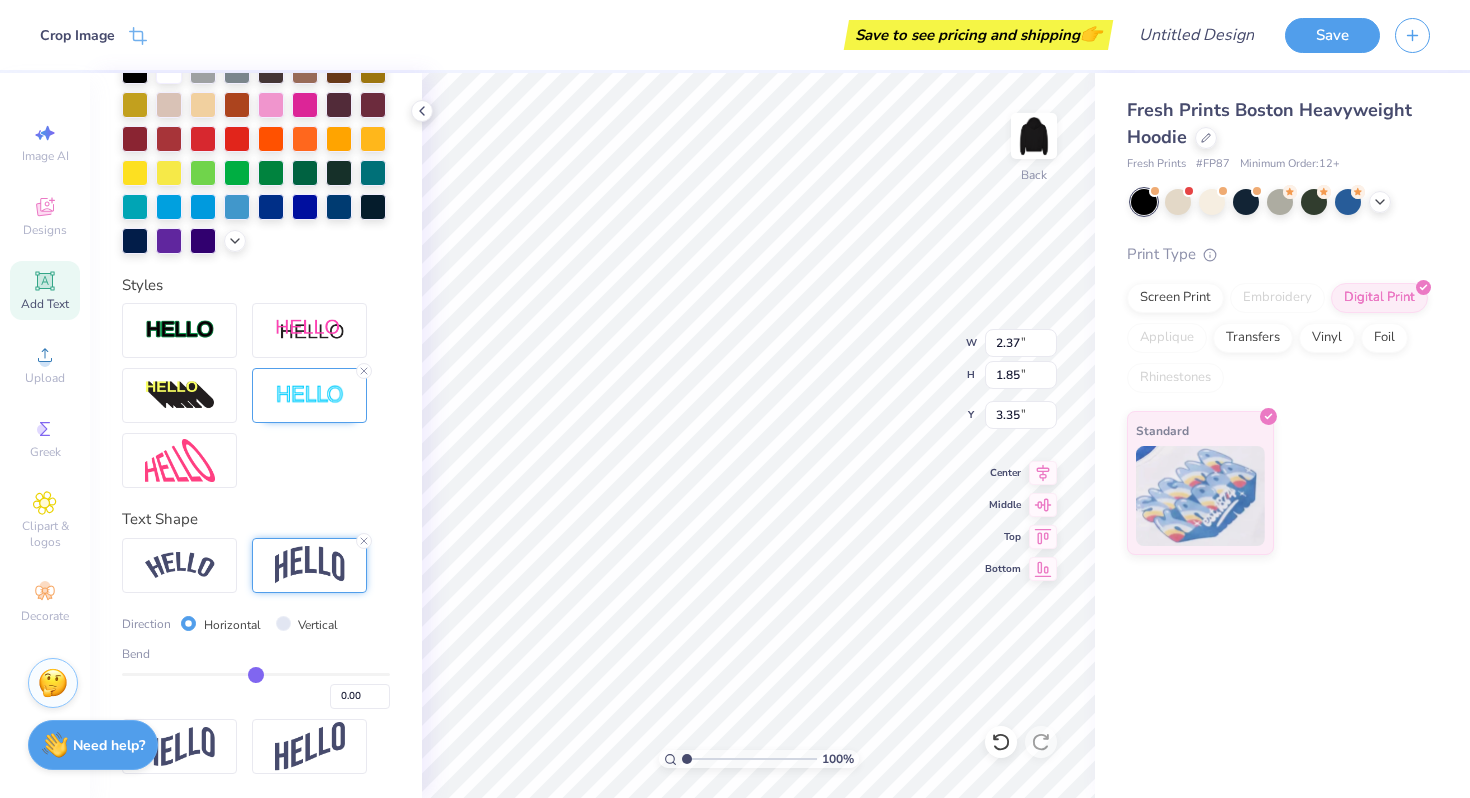 type on "12.43" 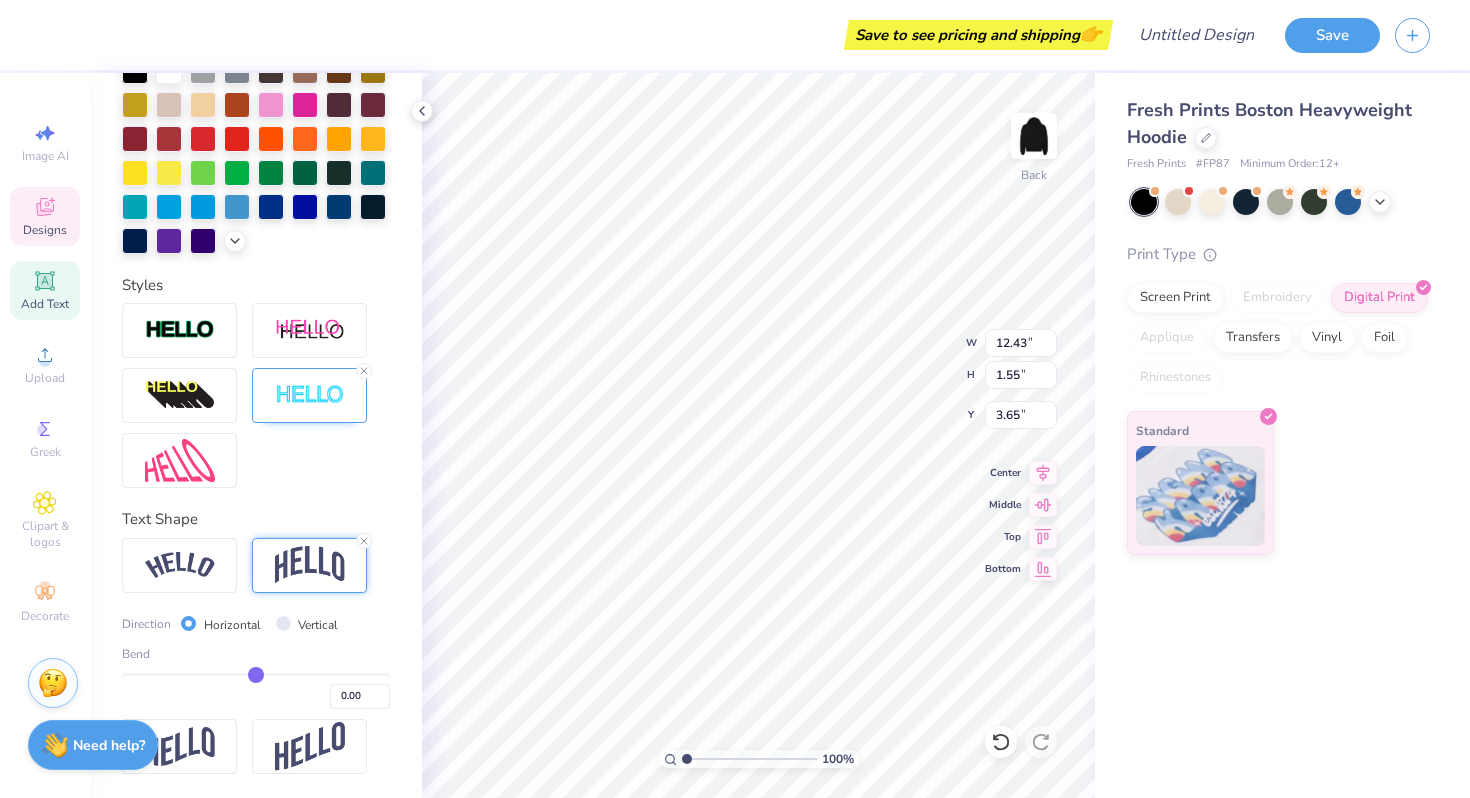 type on "2.37" 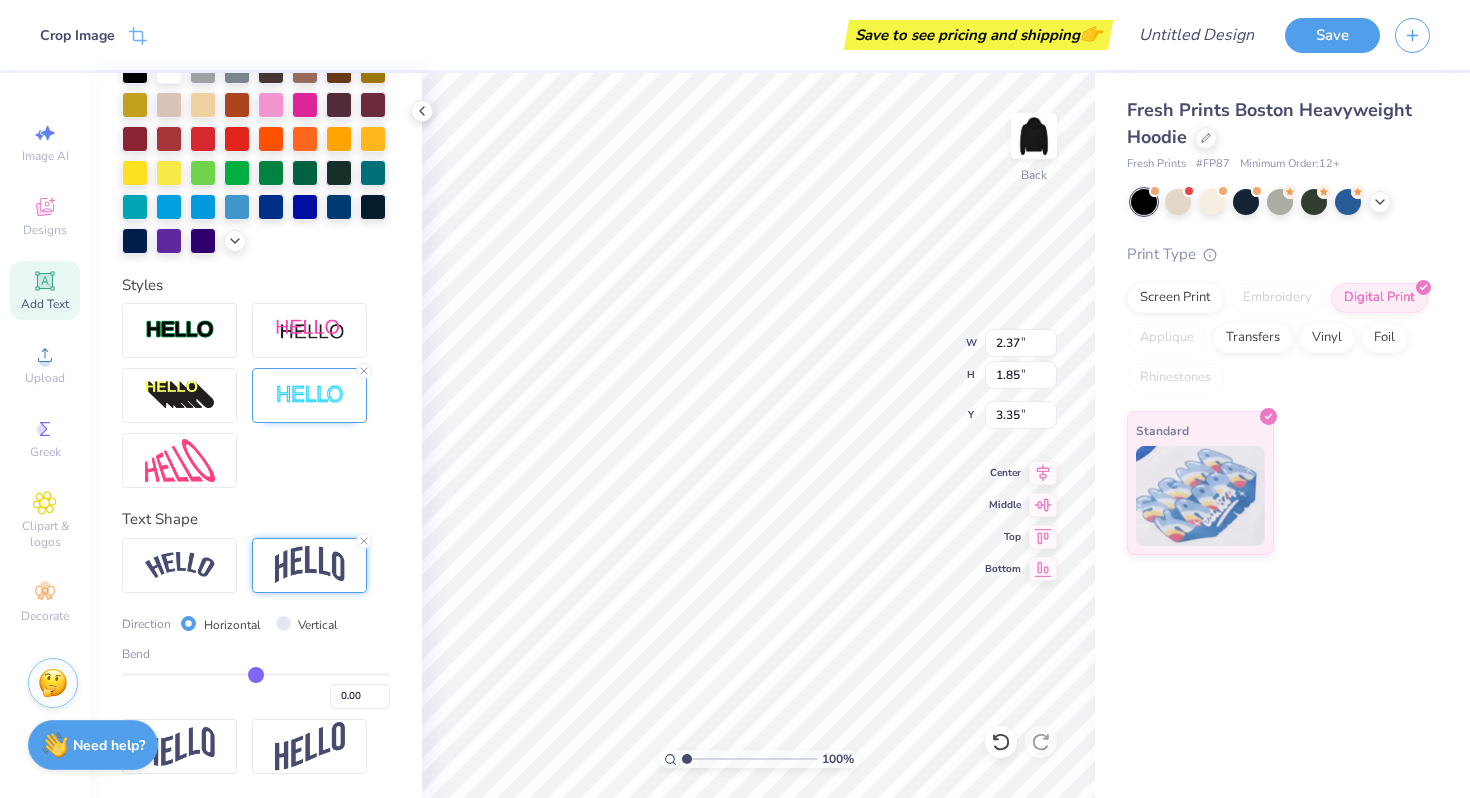 type on "12.43" 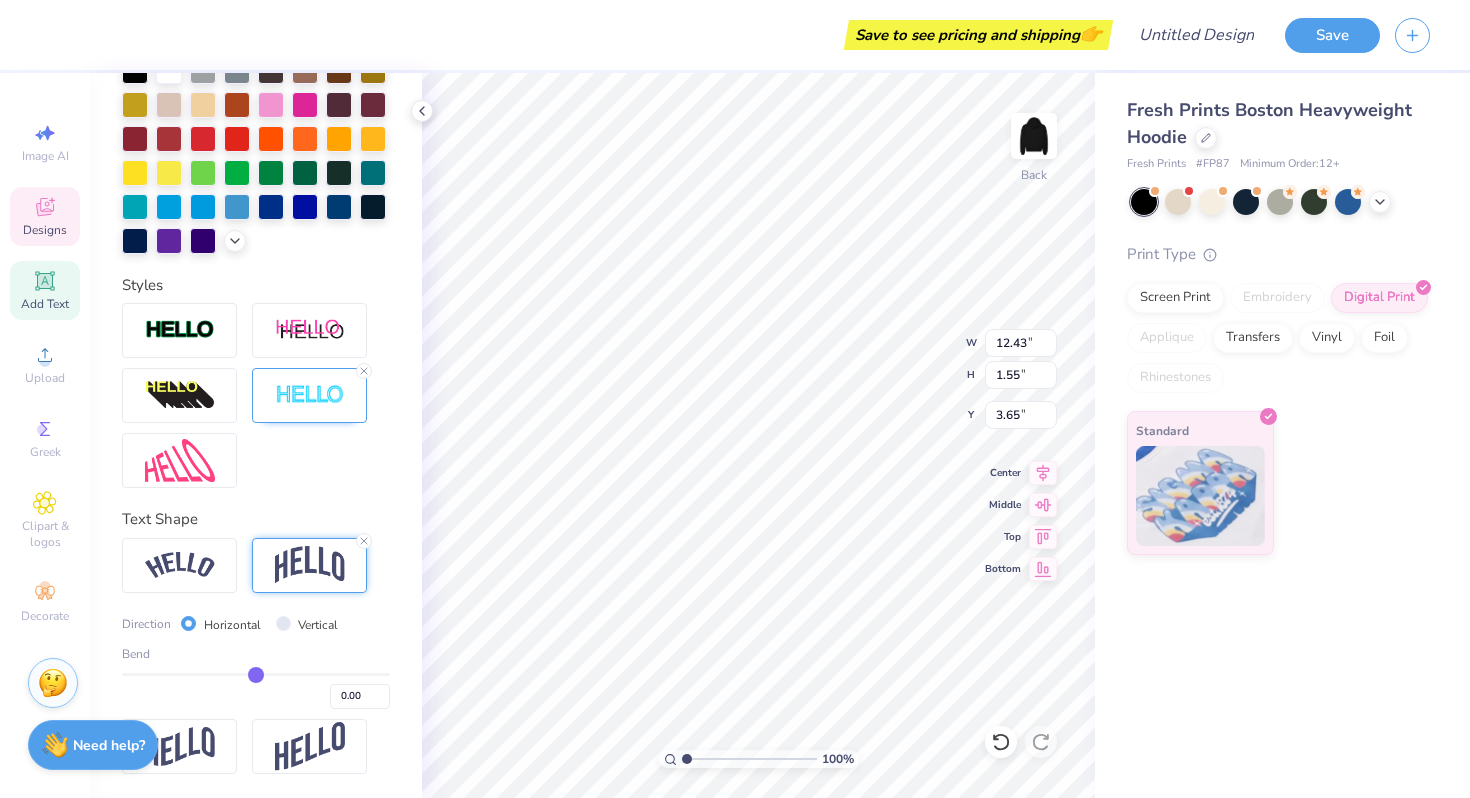 type on "2.37" 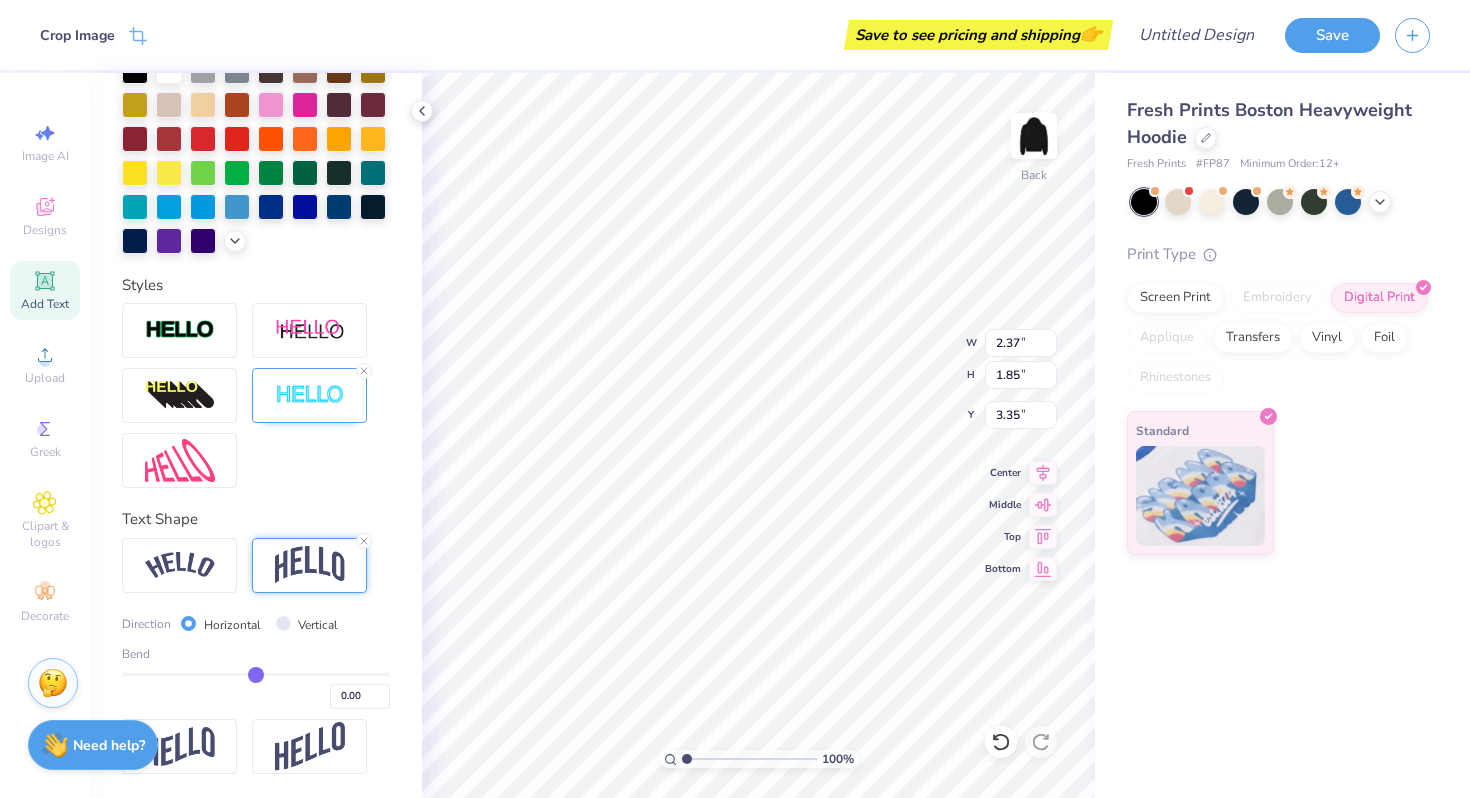type on "12.43" 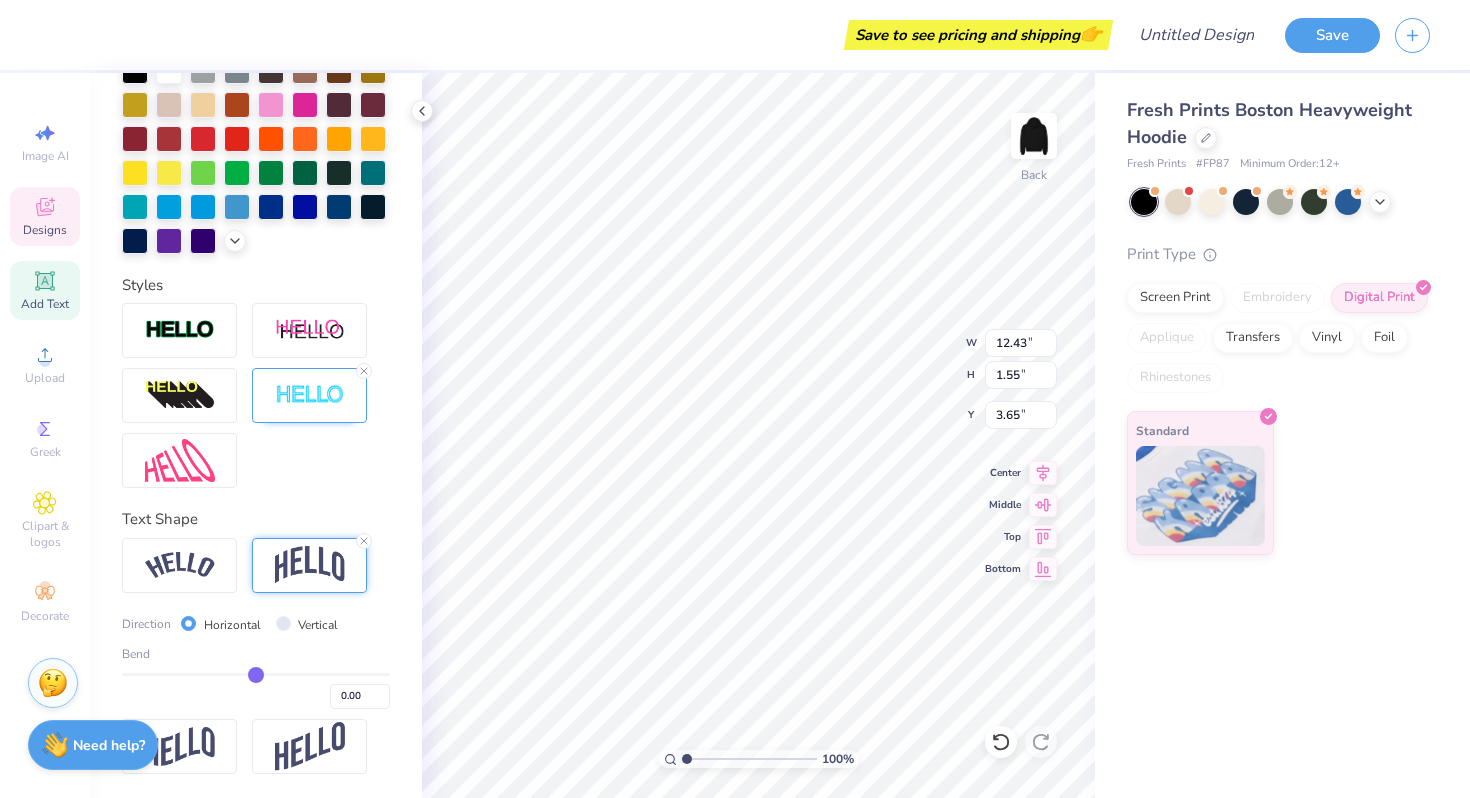 type on "8.20" 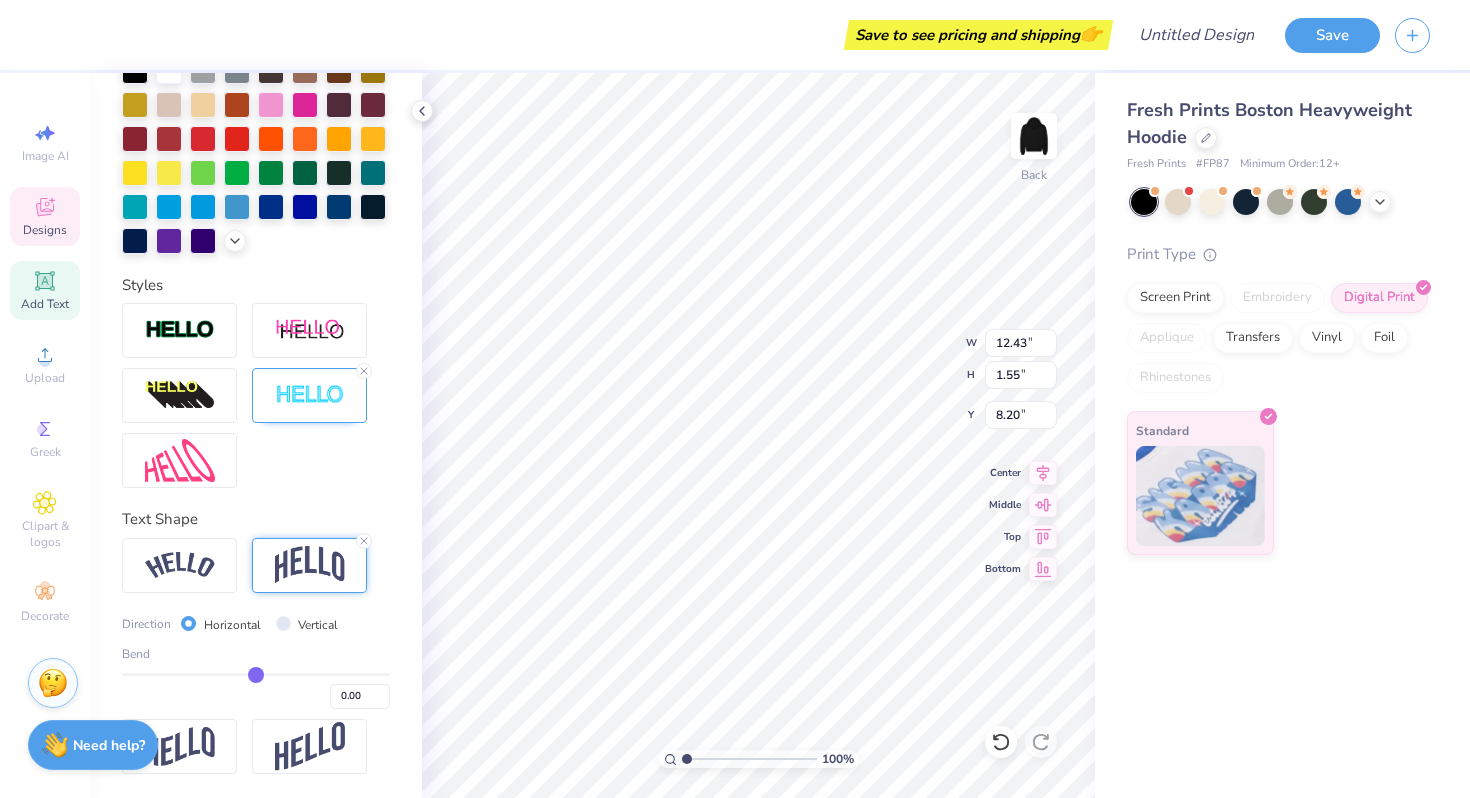 type on "SDSU    CHEER" 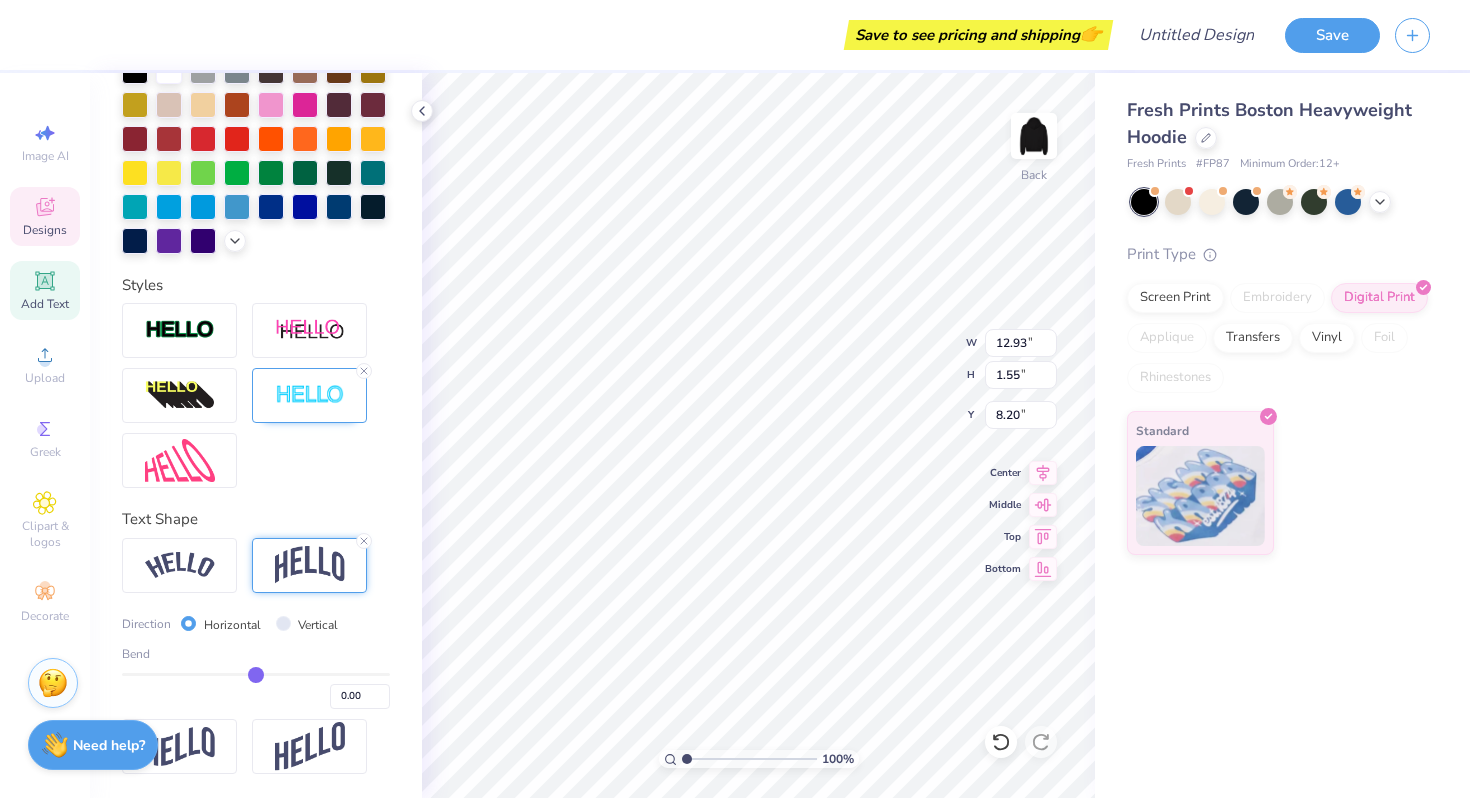 type on "3.65" 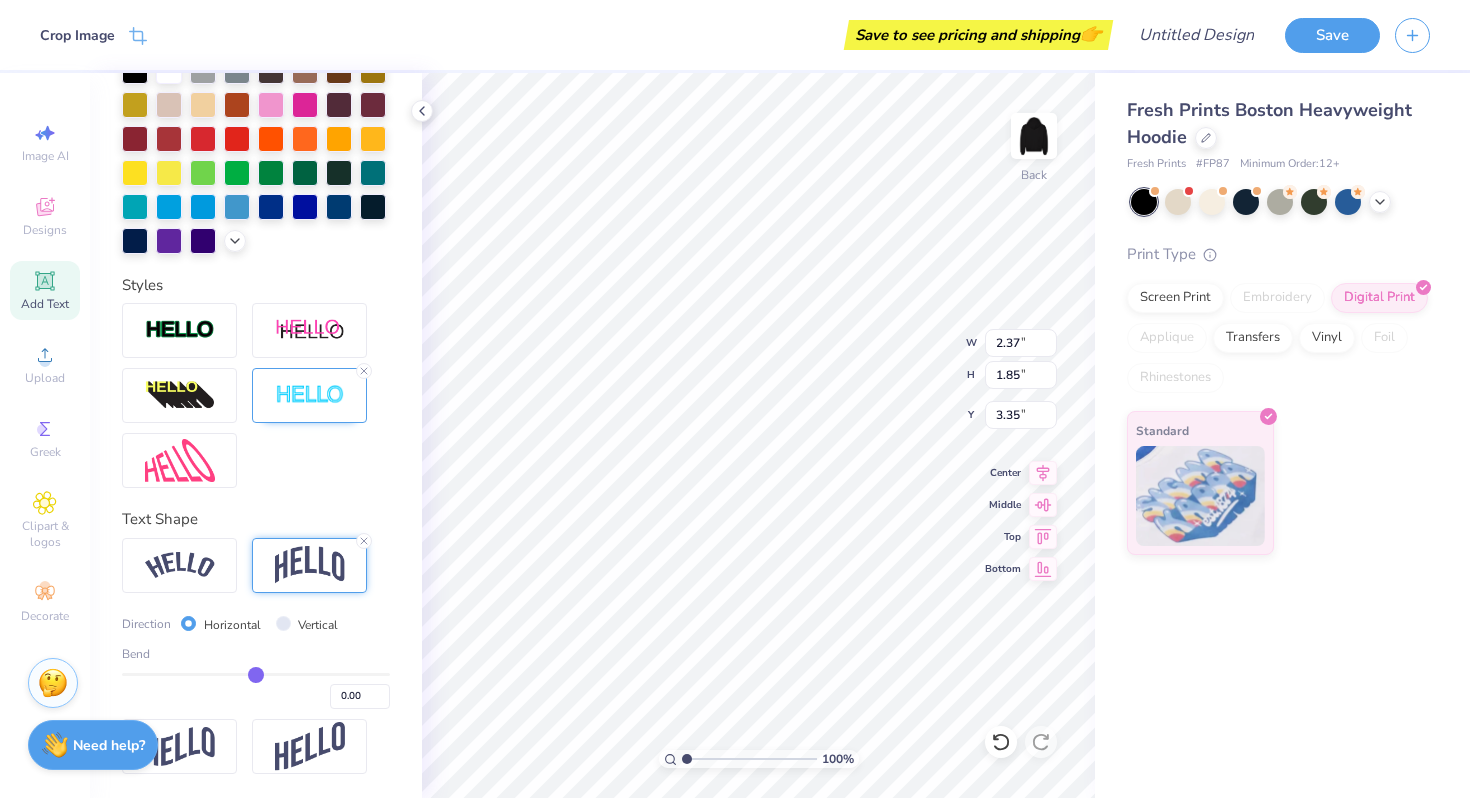 type on "2.37" 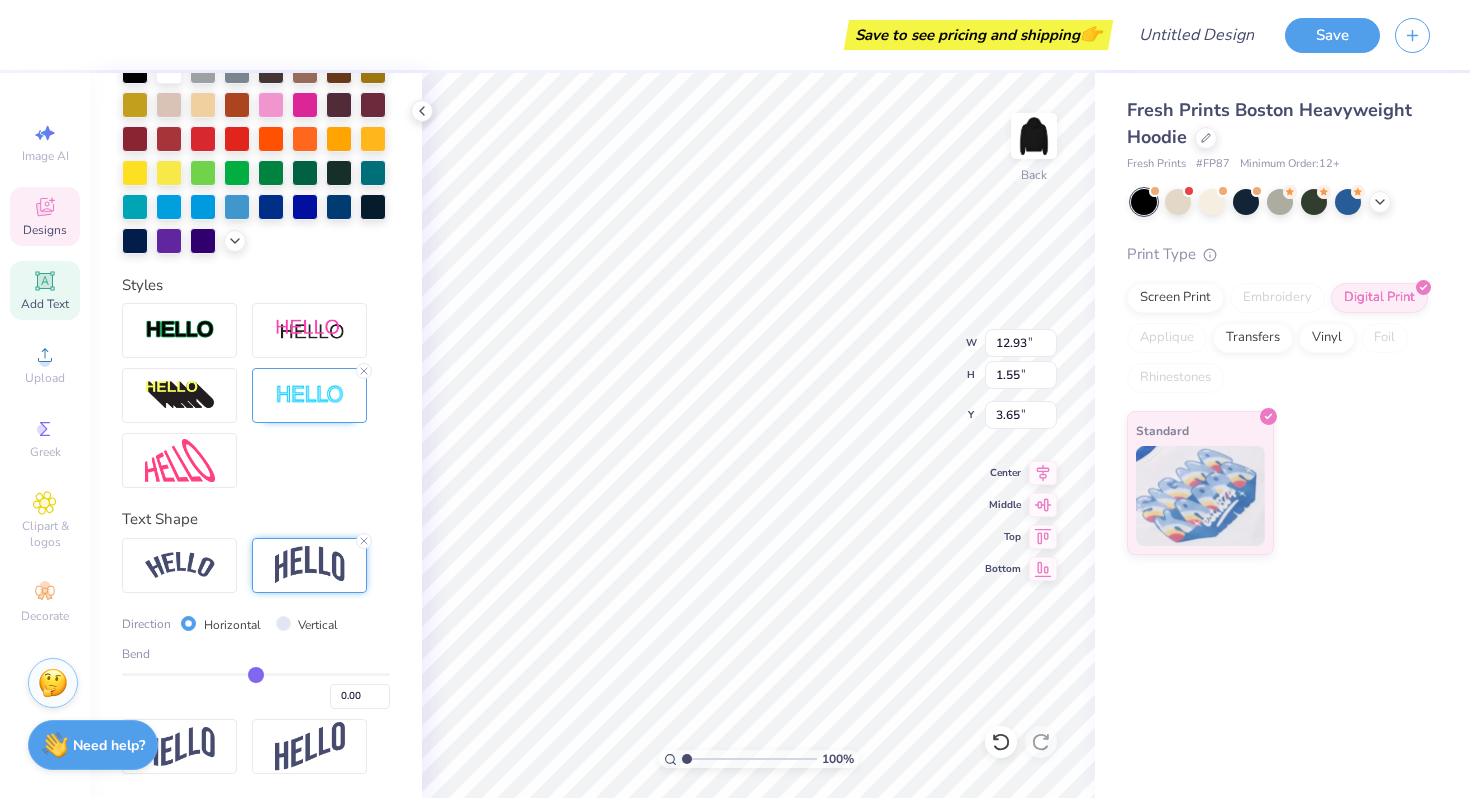 scroll, scrollTop: 0, scrollLeft: 1, axis: horizontal 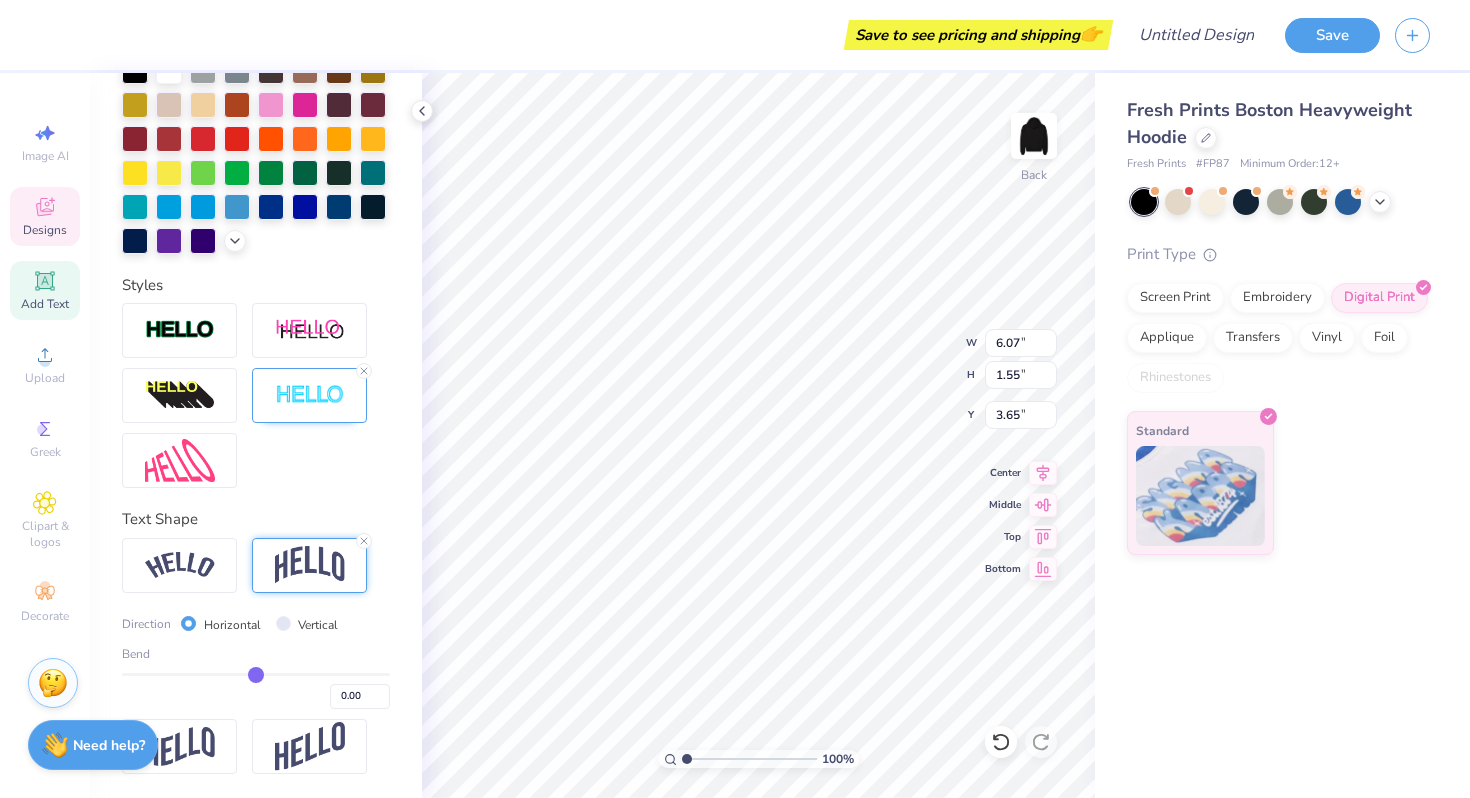 type on "4.28" 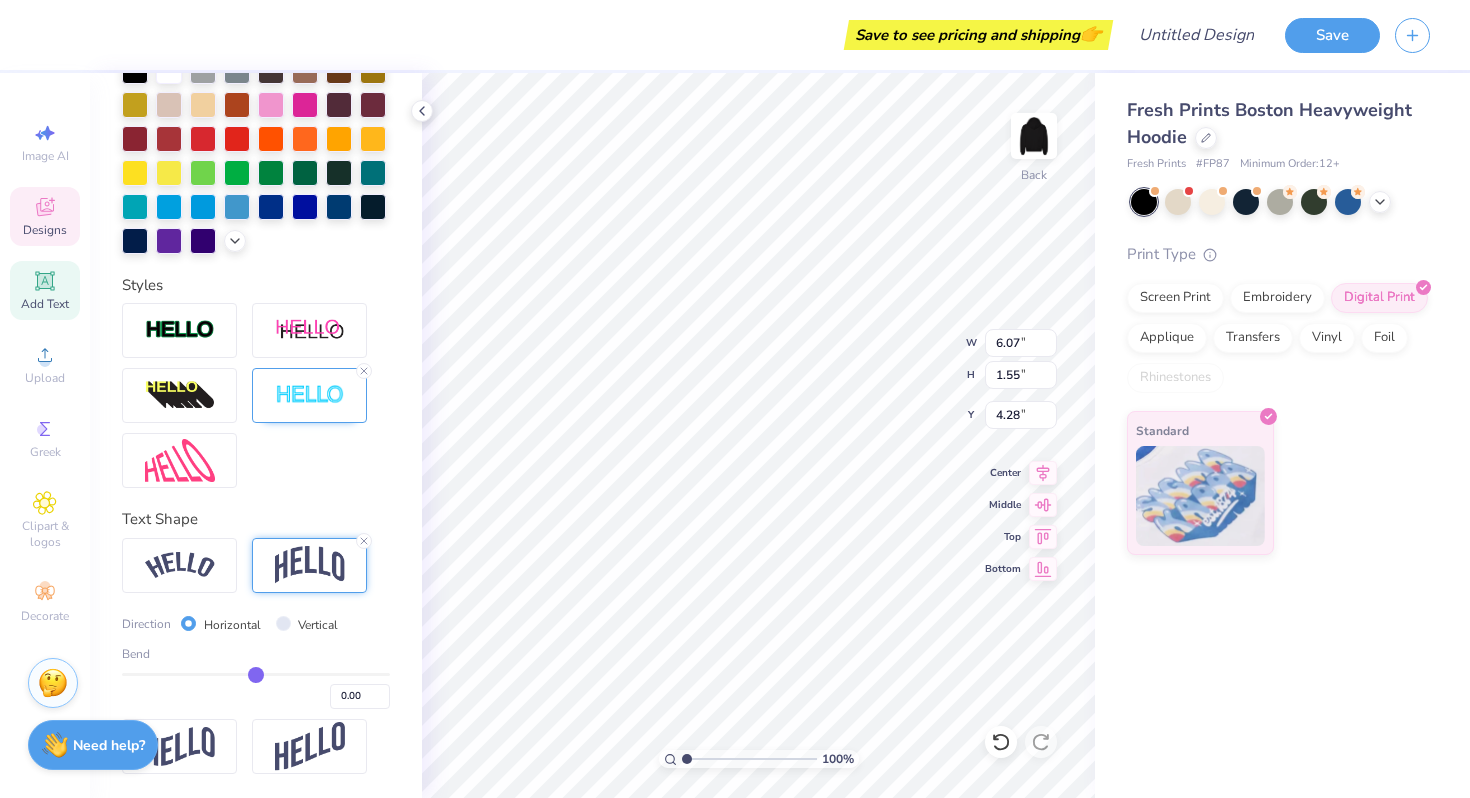 type on "2.37" 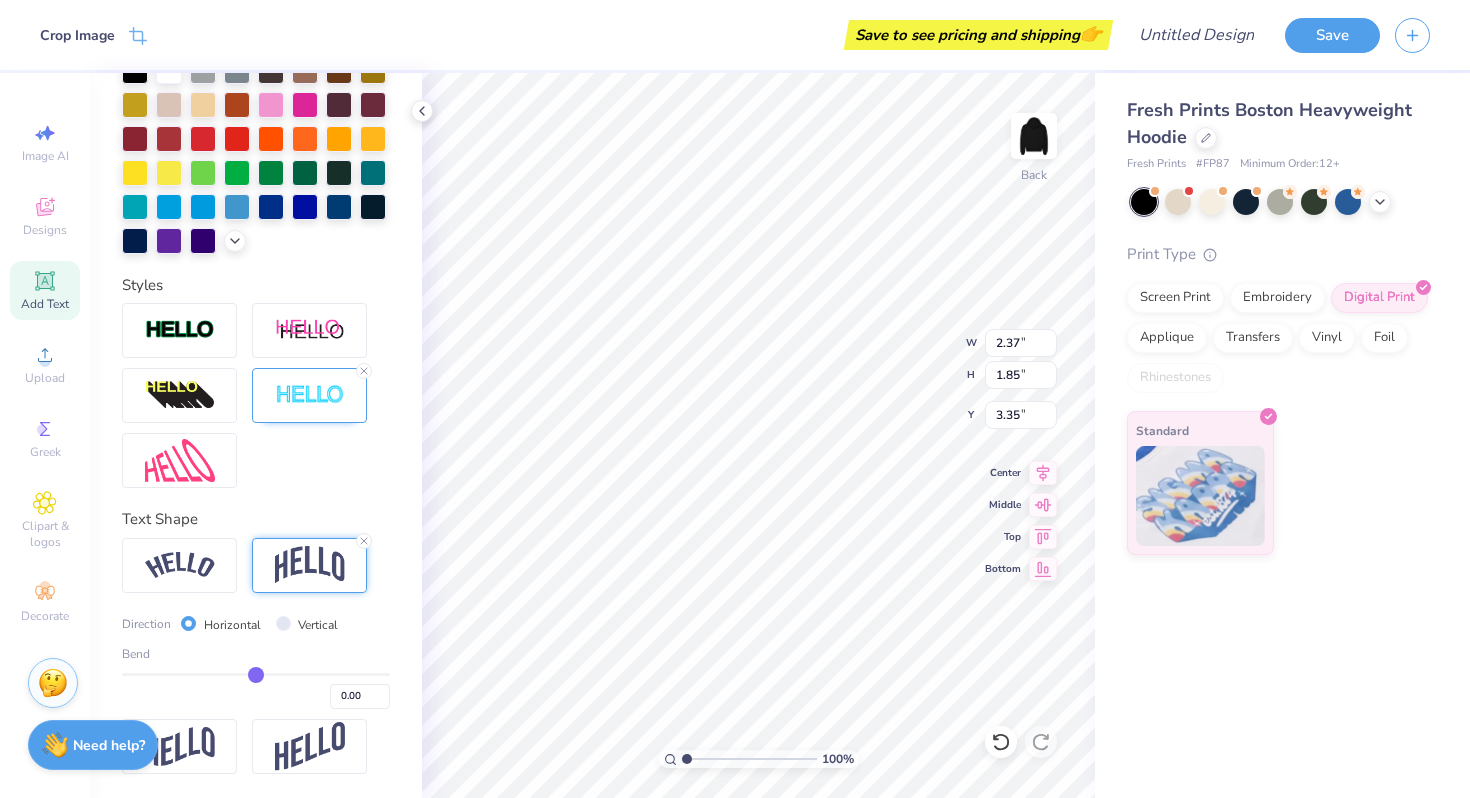 type on "4.13" 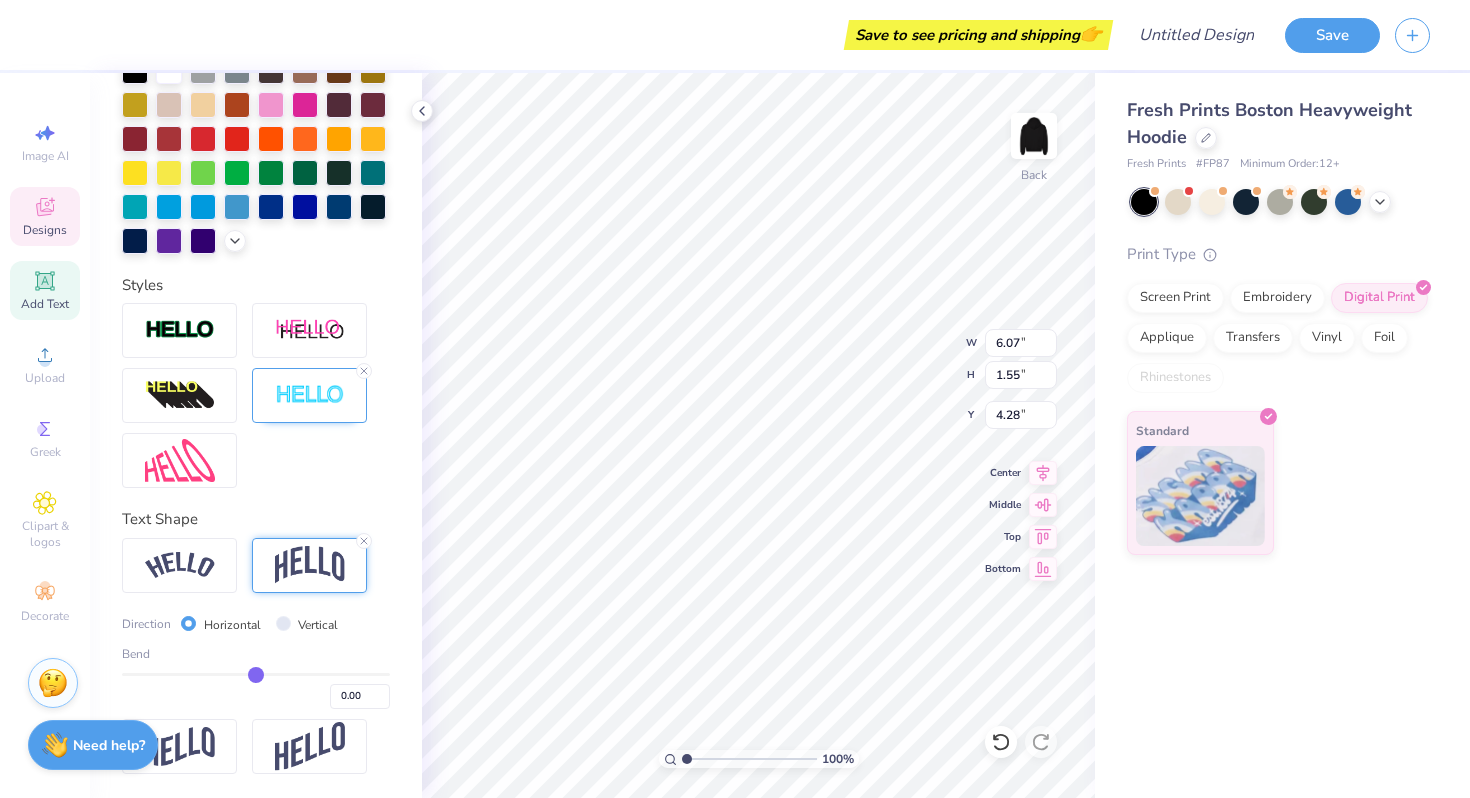 type on "2.37" 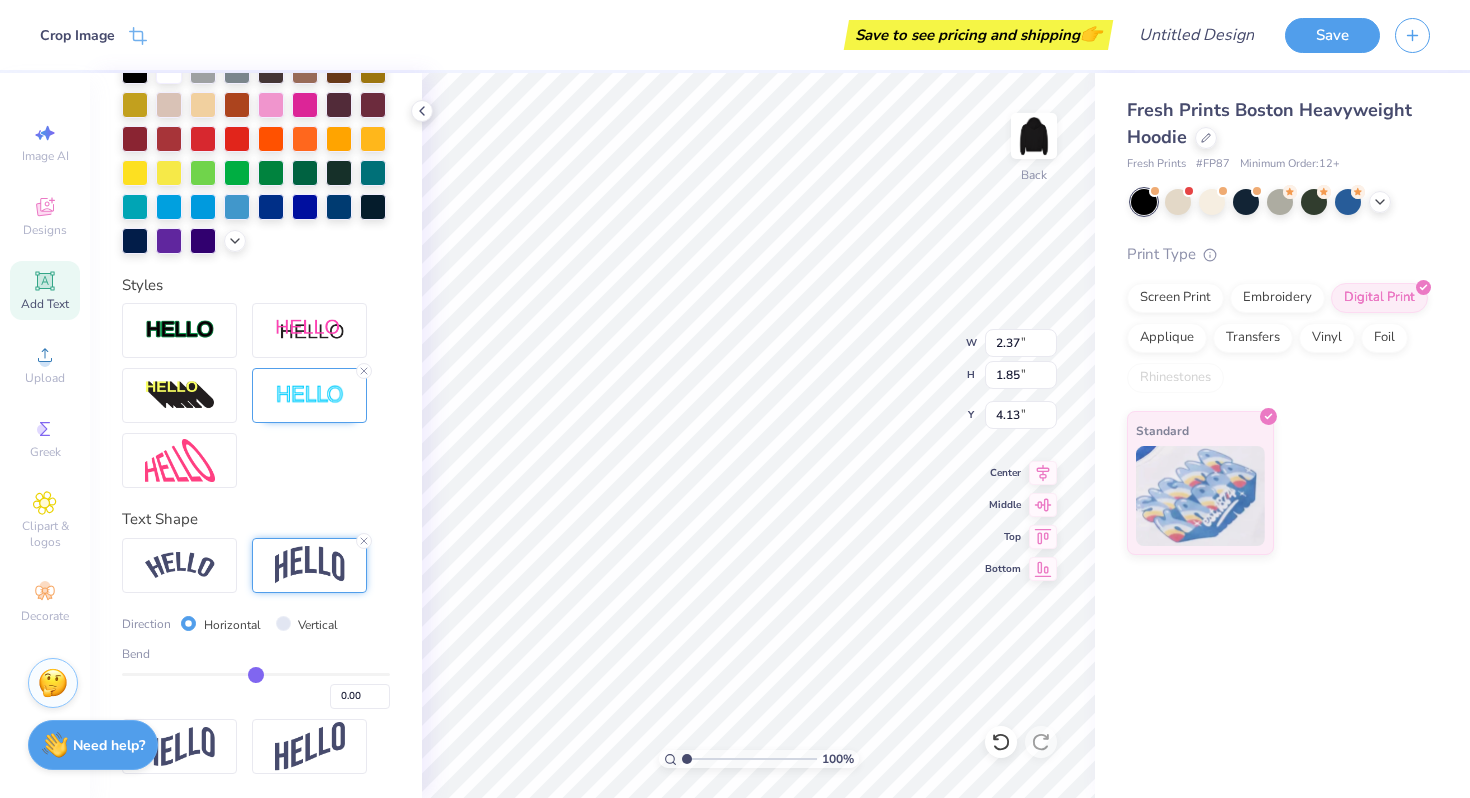 type on "3.35" 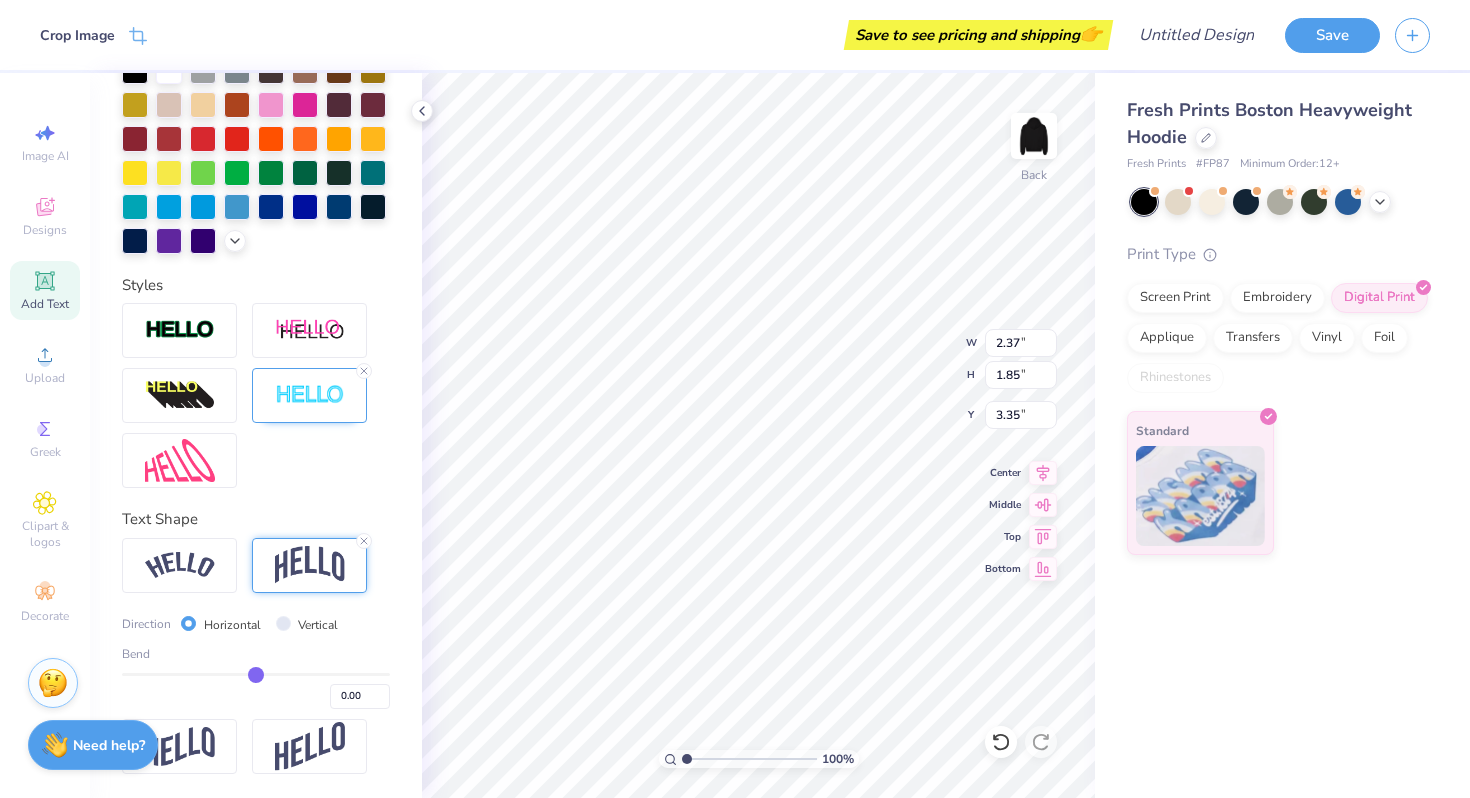 type on "6.07" 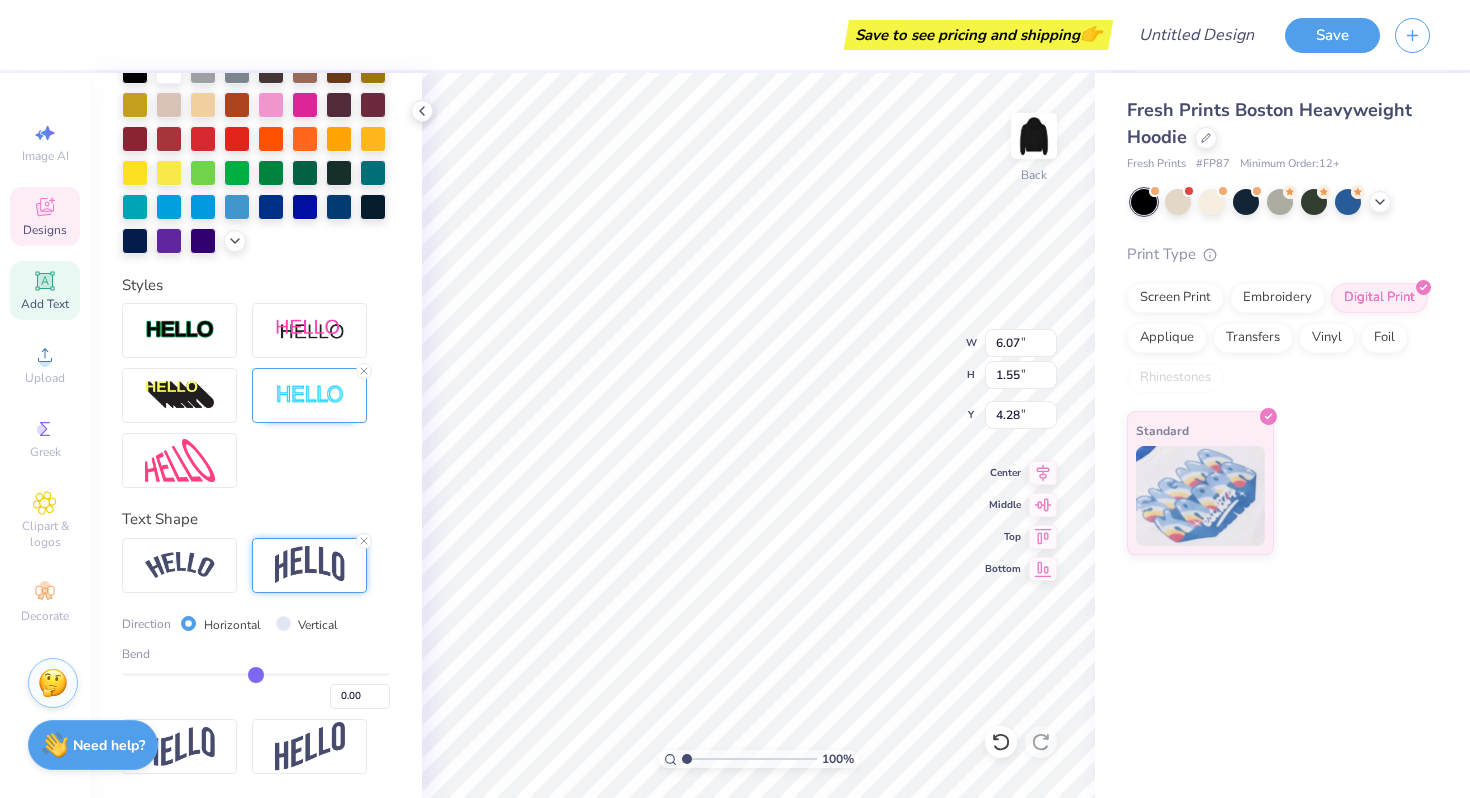 type on "3.65" 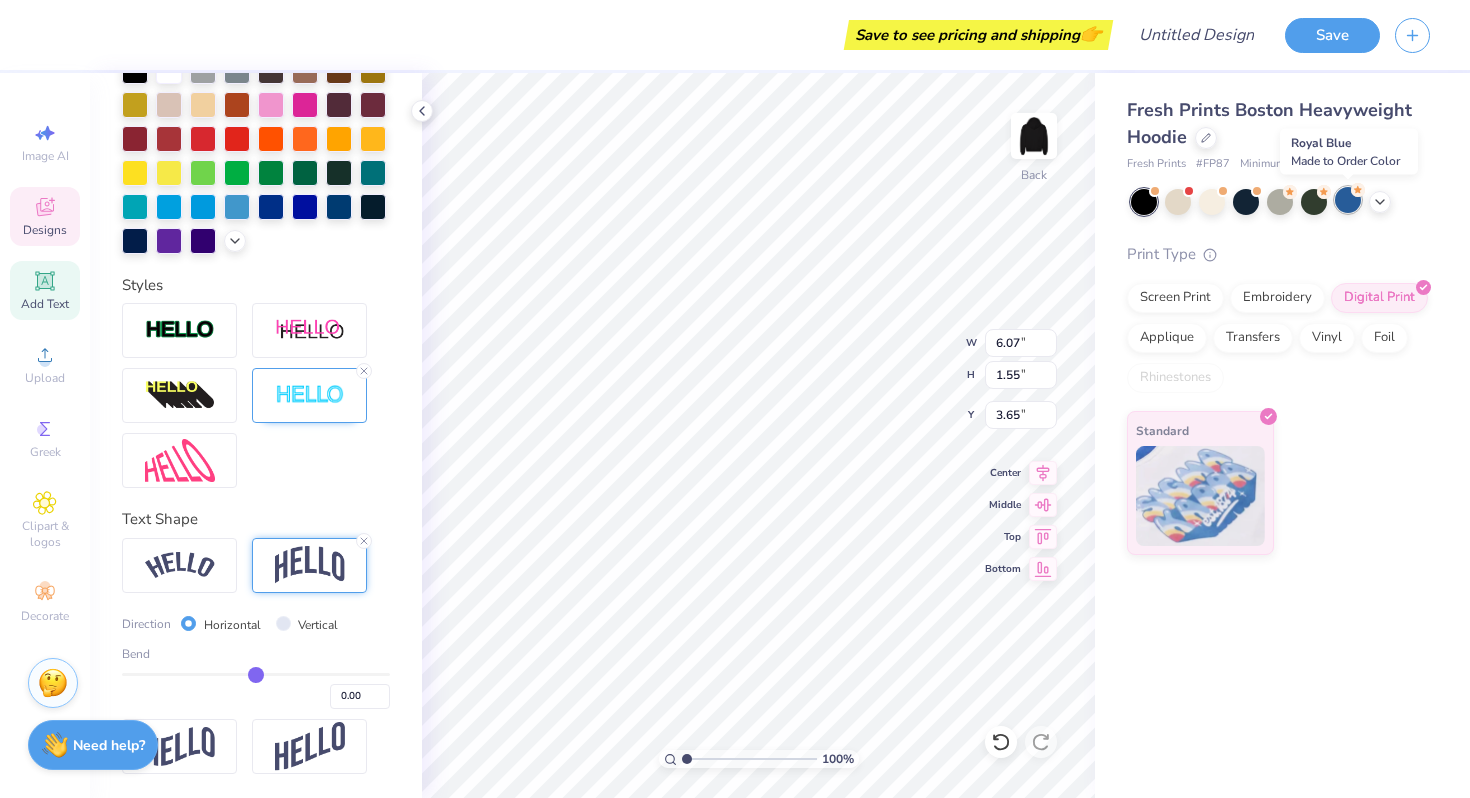 click at bounding box center [1348, 200] 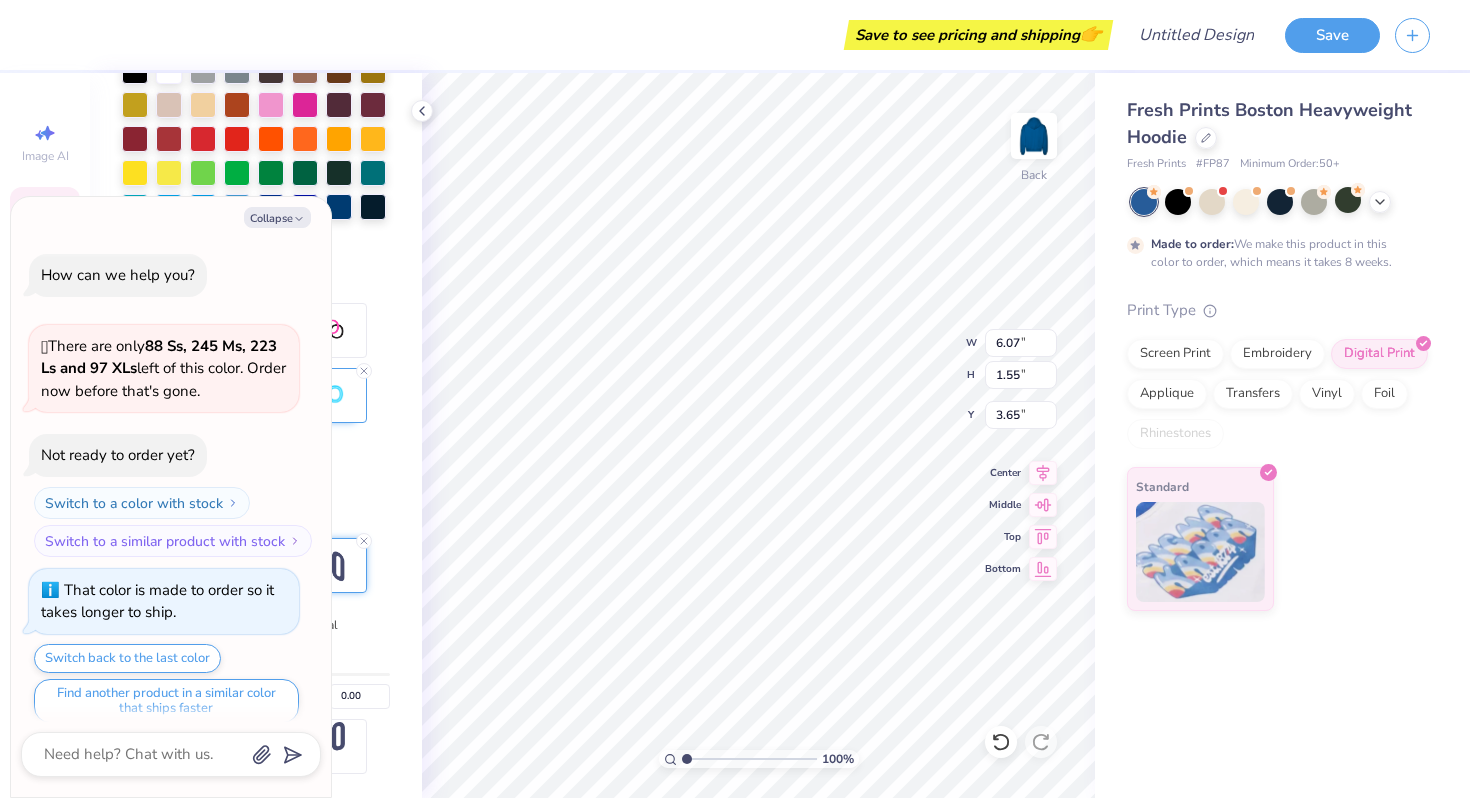 scroll, scrollTop: 16, scrollLeft: 0, axis: vertical 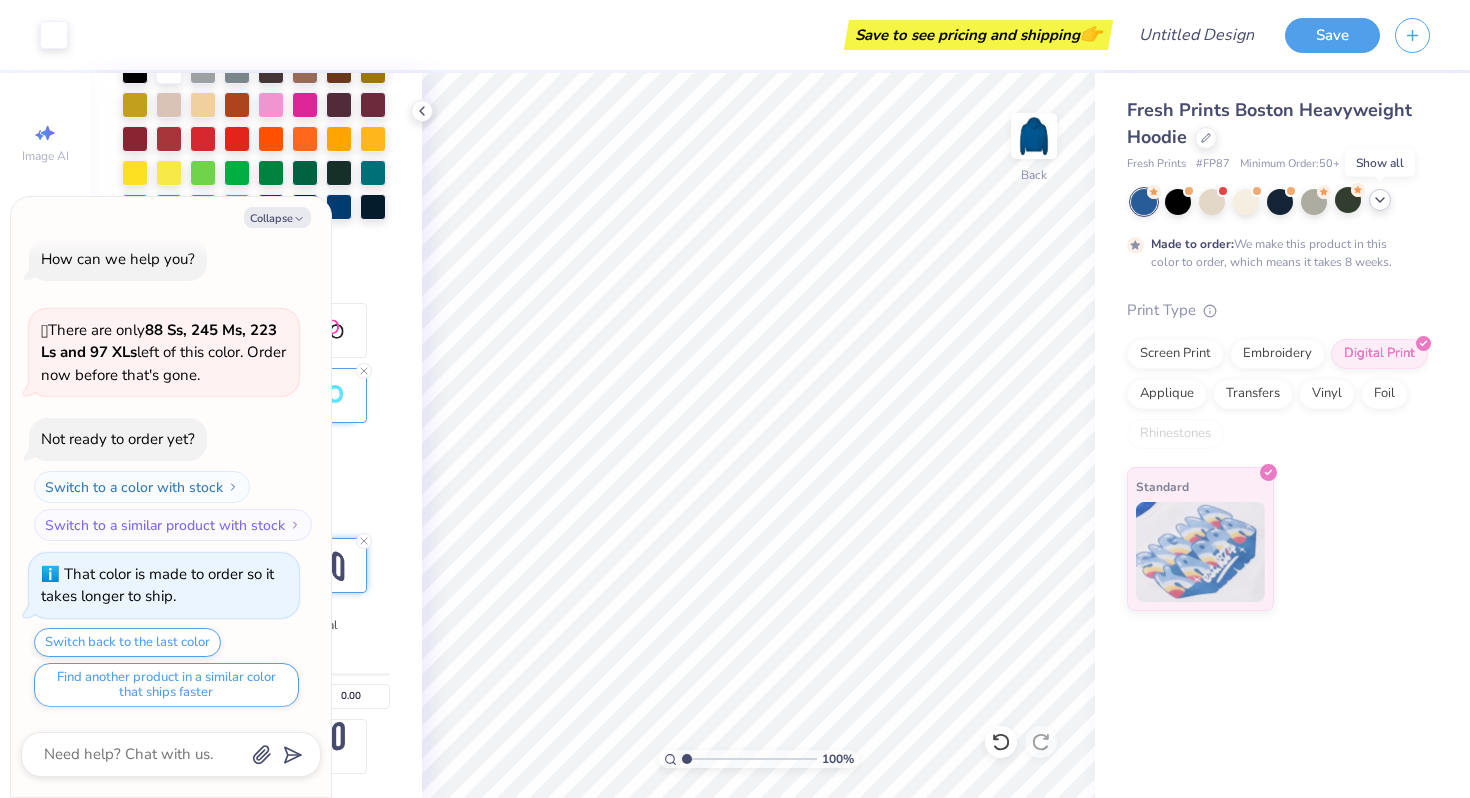 click 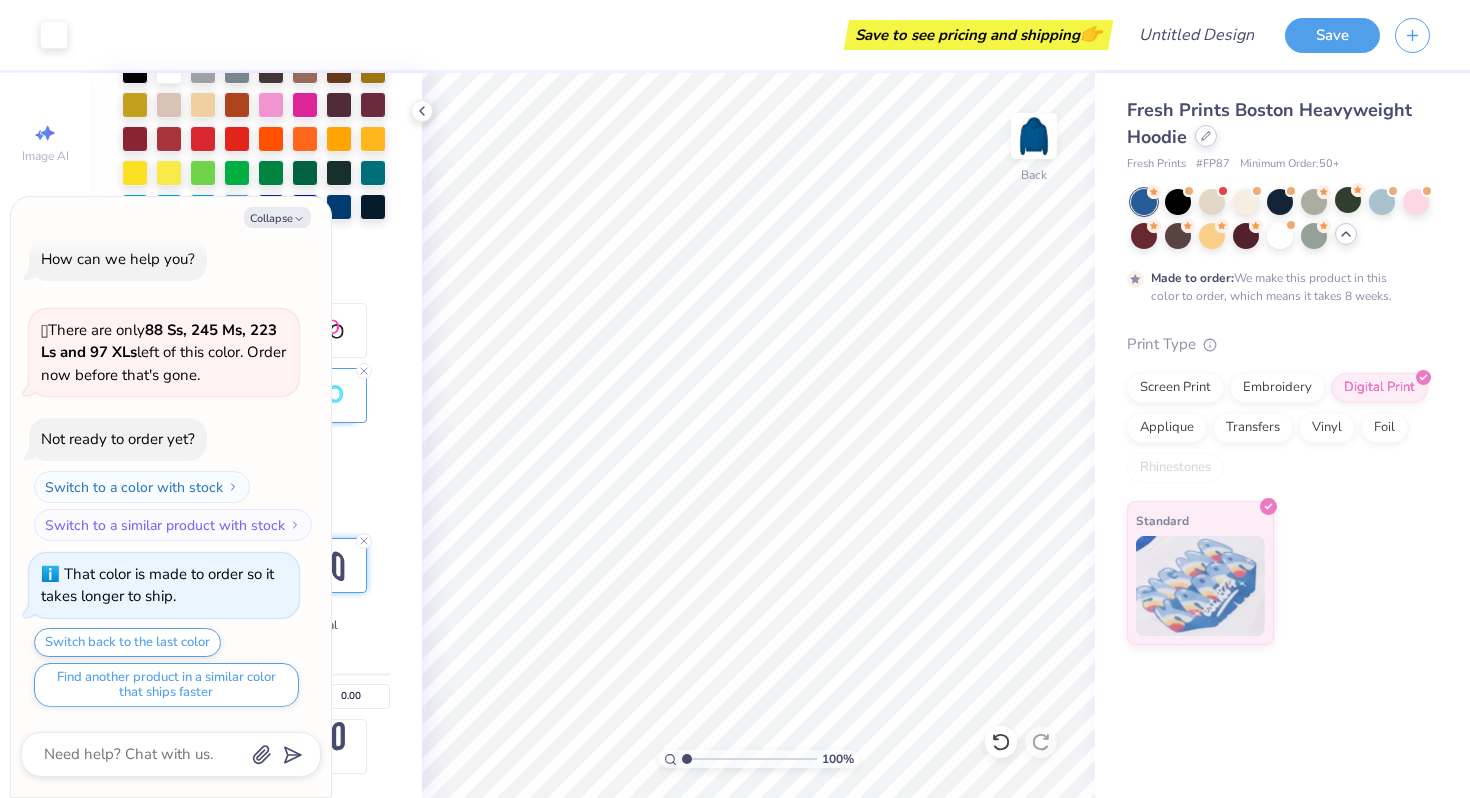 click at bounding box center [1206, 136] 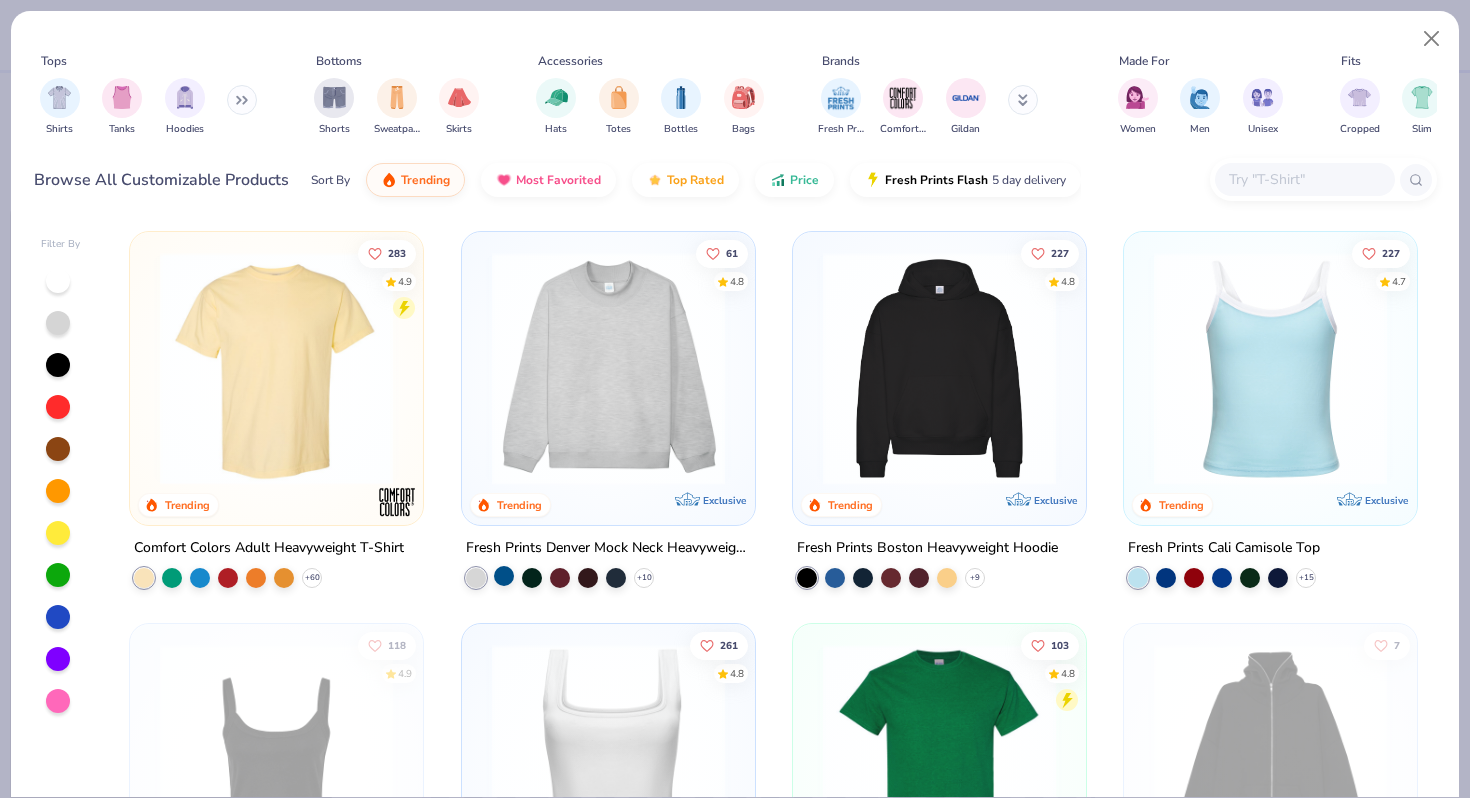 click at bounding box center [504, 576] 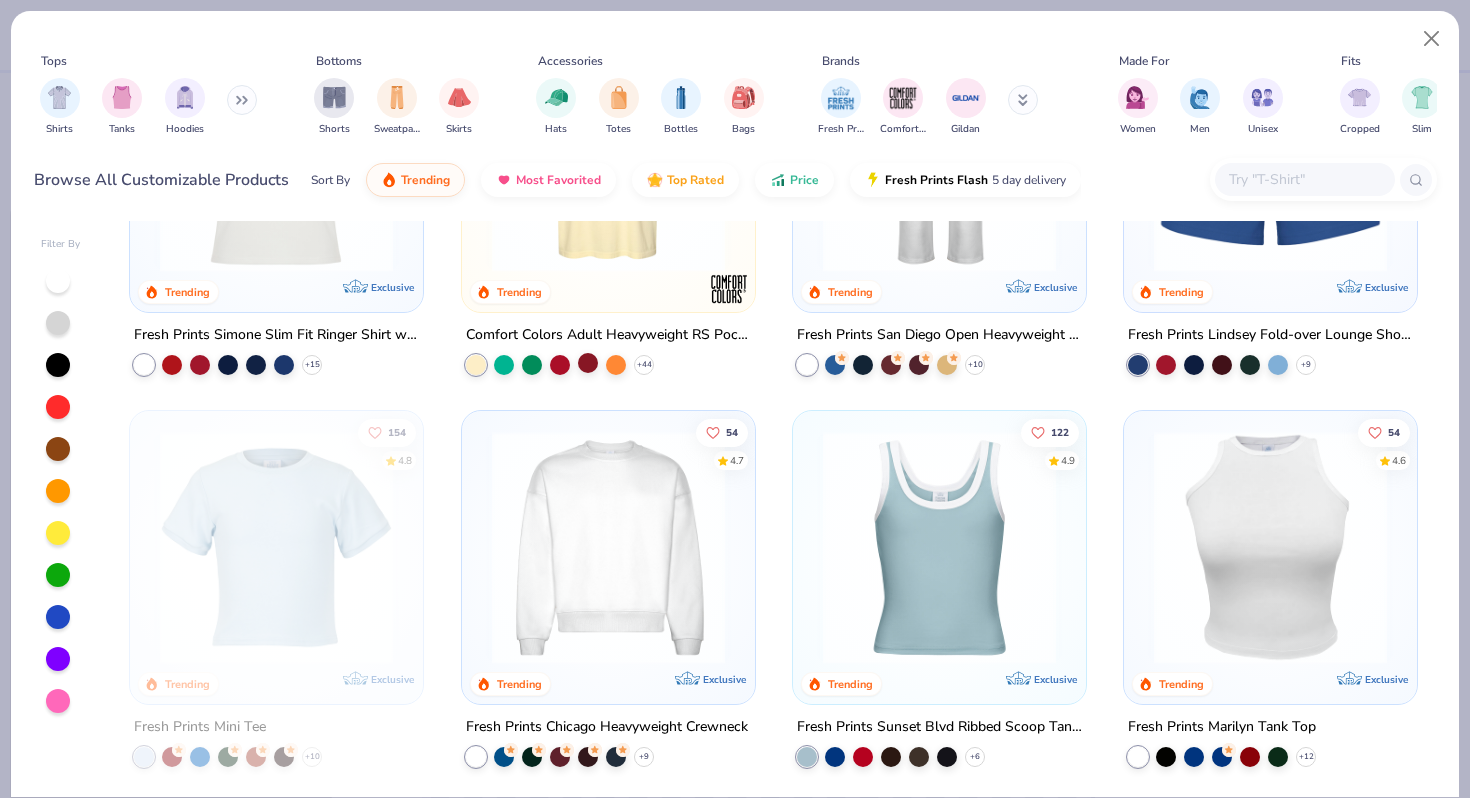 scroll, scrollTop: 1393, scrollLeft: 0, axis: vertical 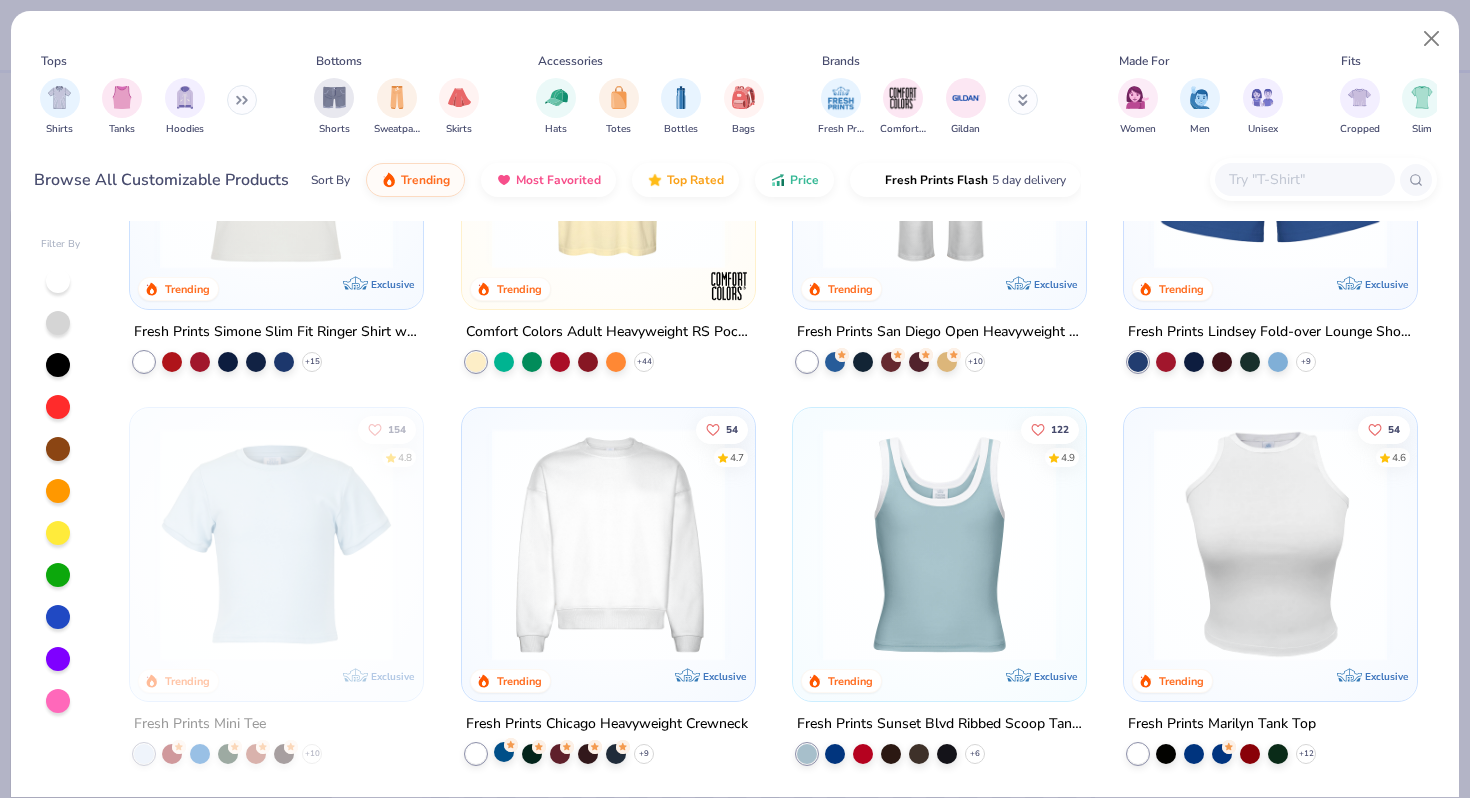 click 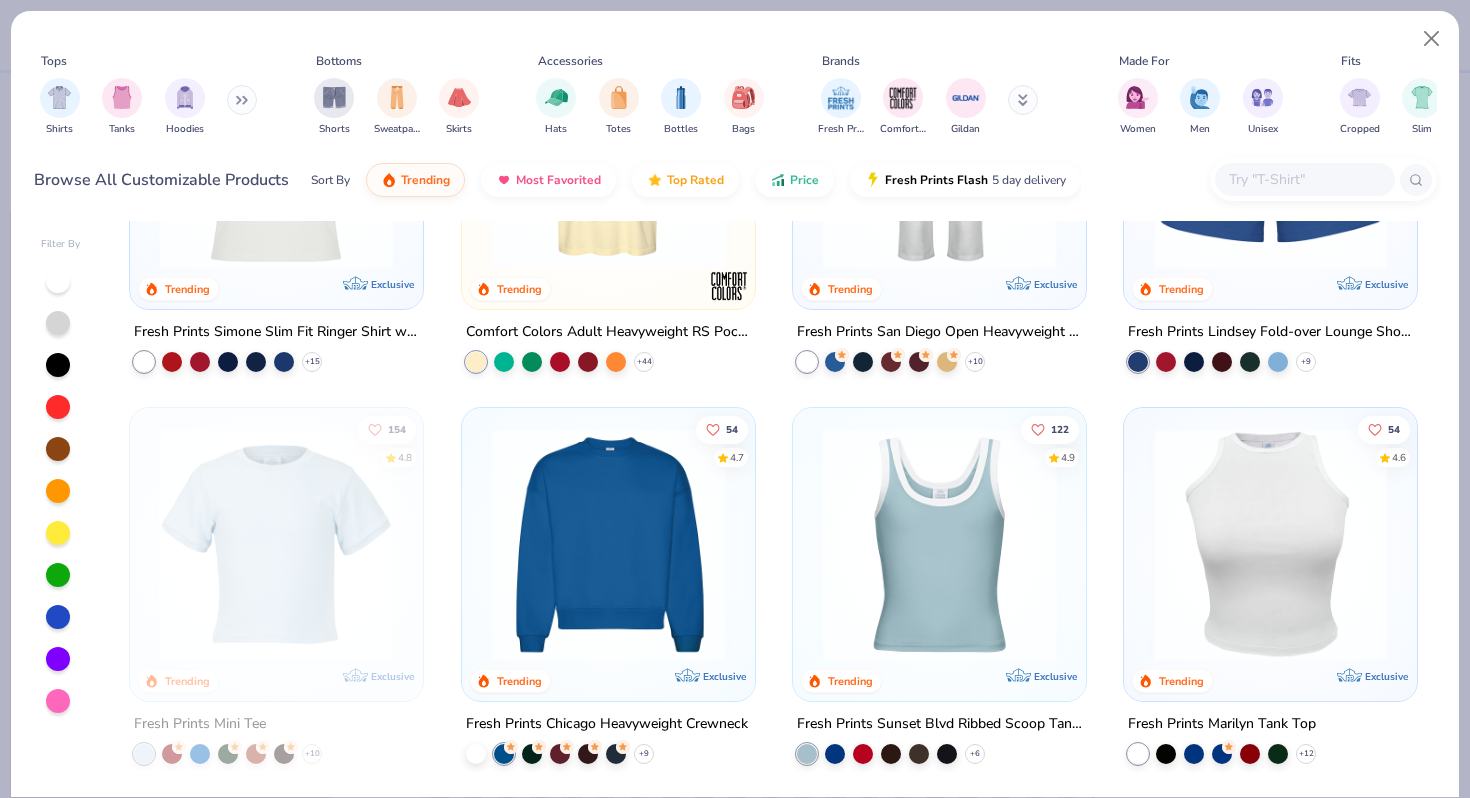 click at bounding box center (608, 544) 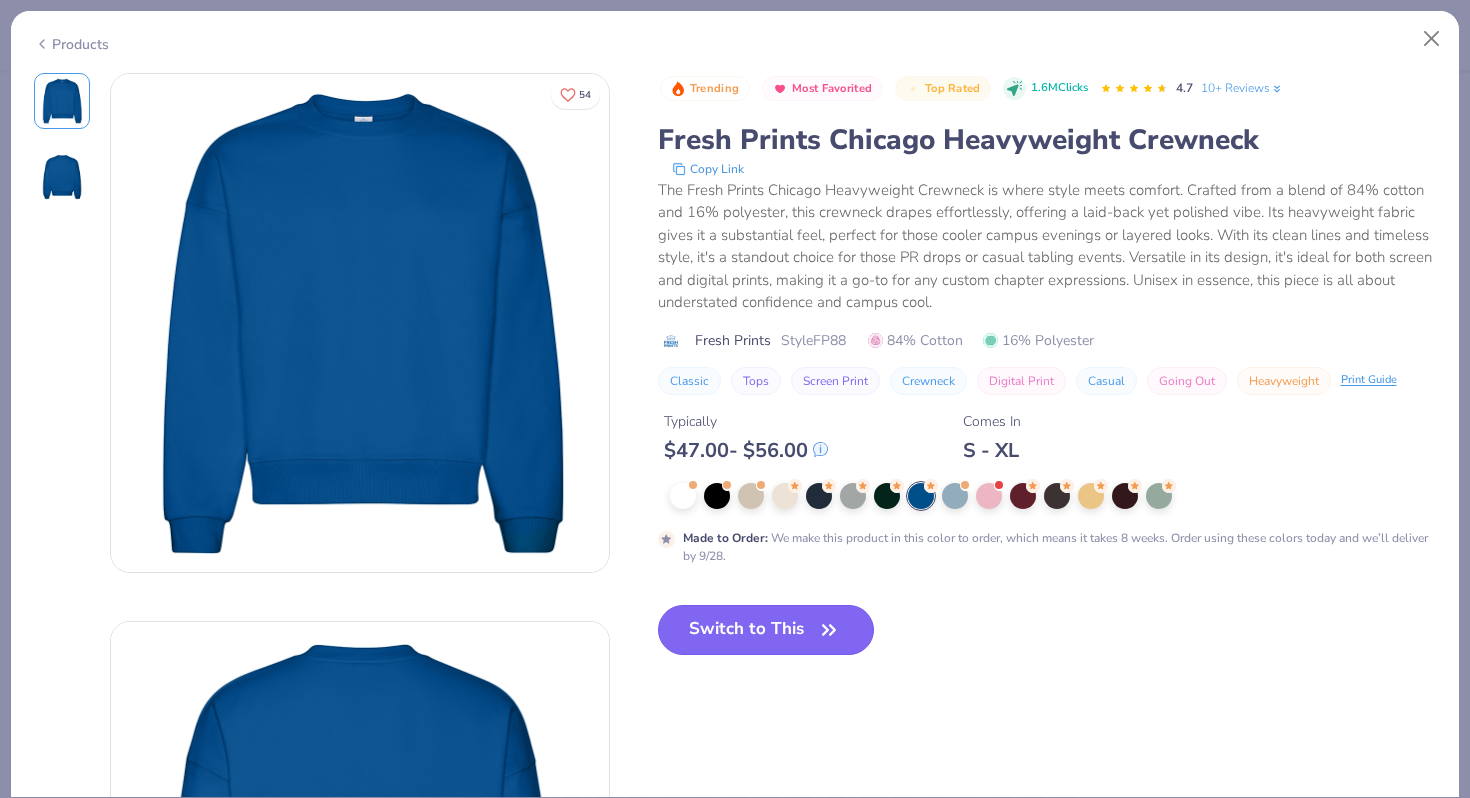 click on "Switch to This" at bounding box center [766, 630] 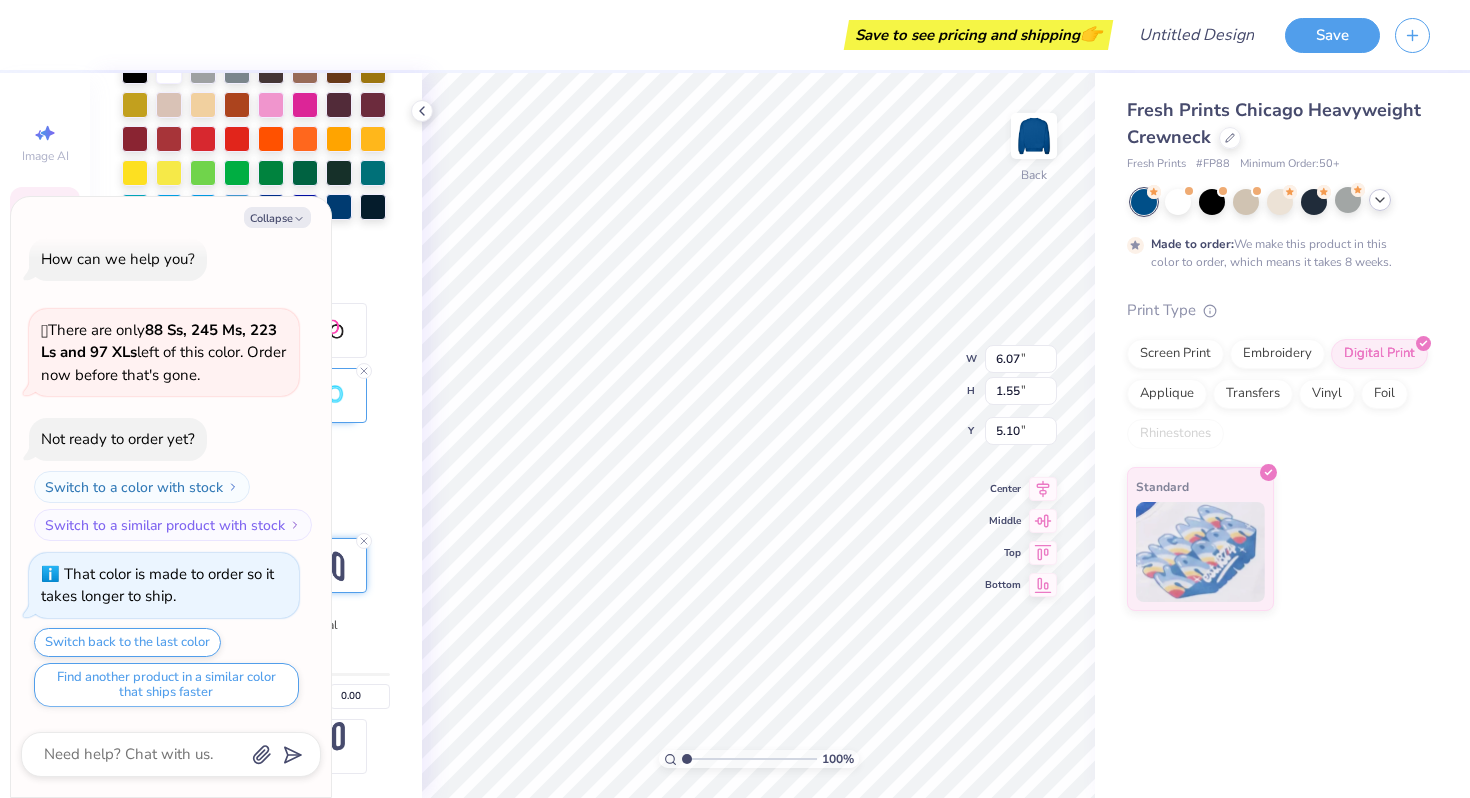 type on "x" 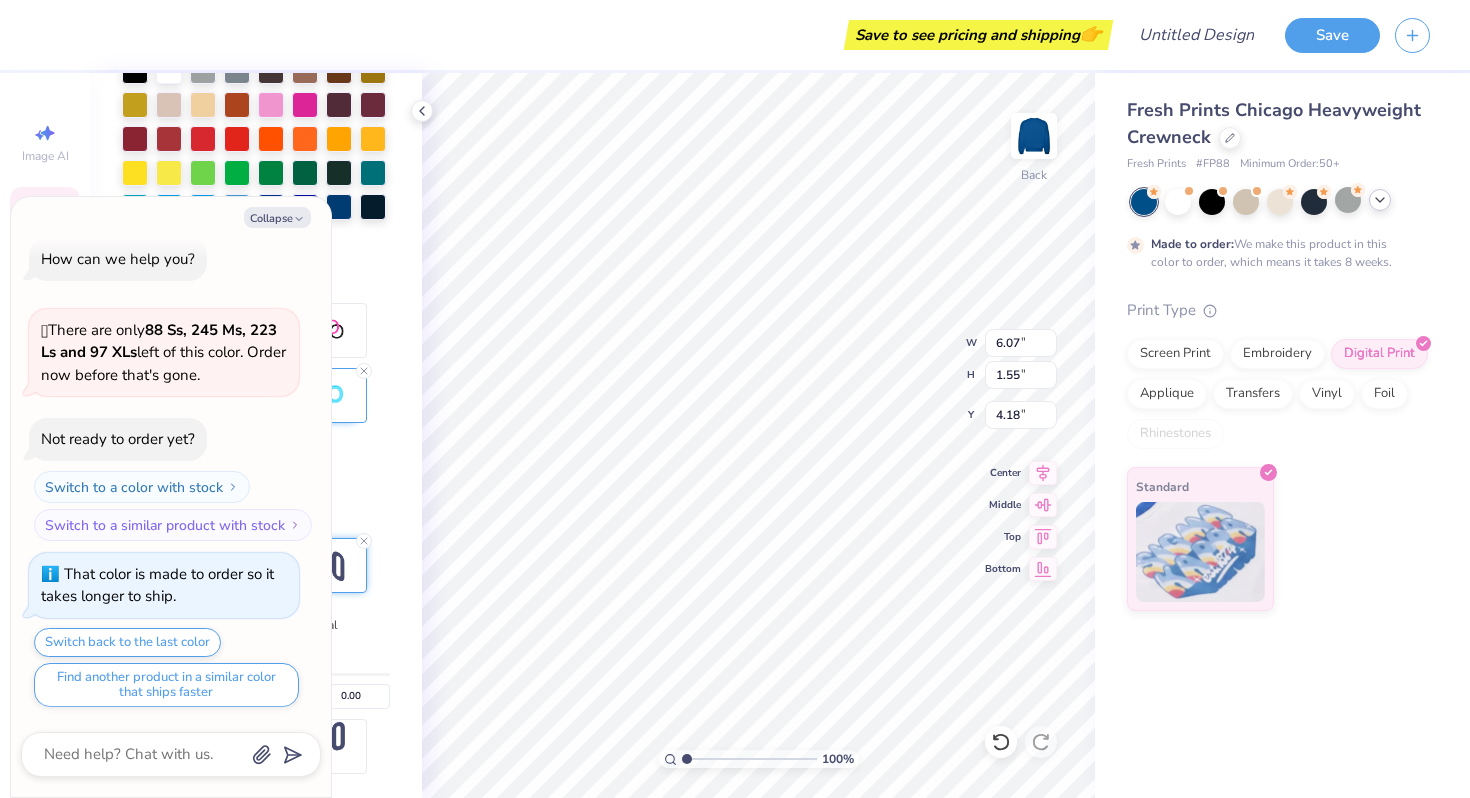 type on "x" 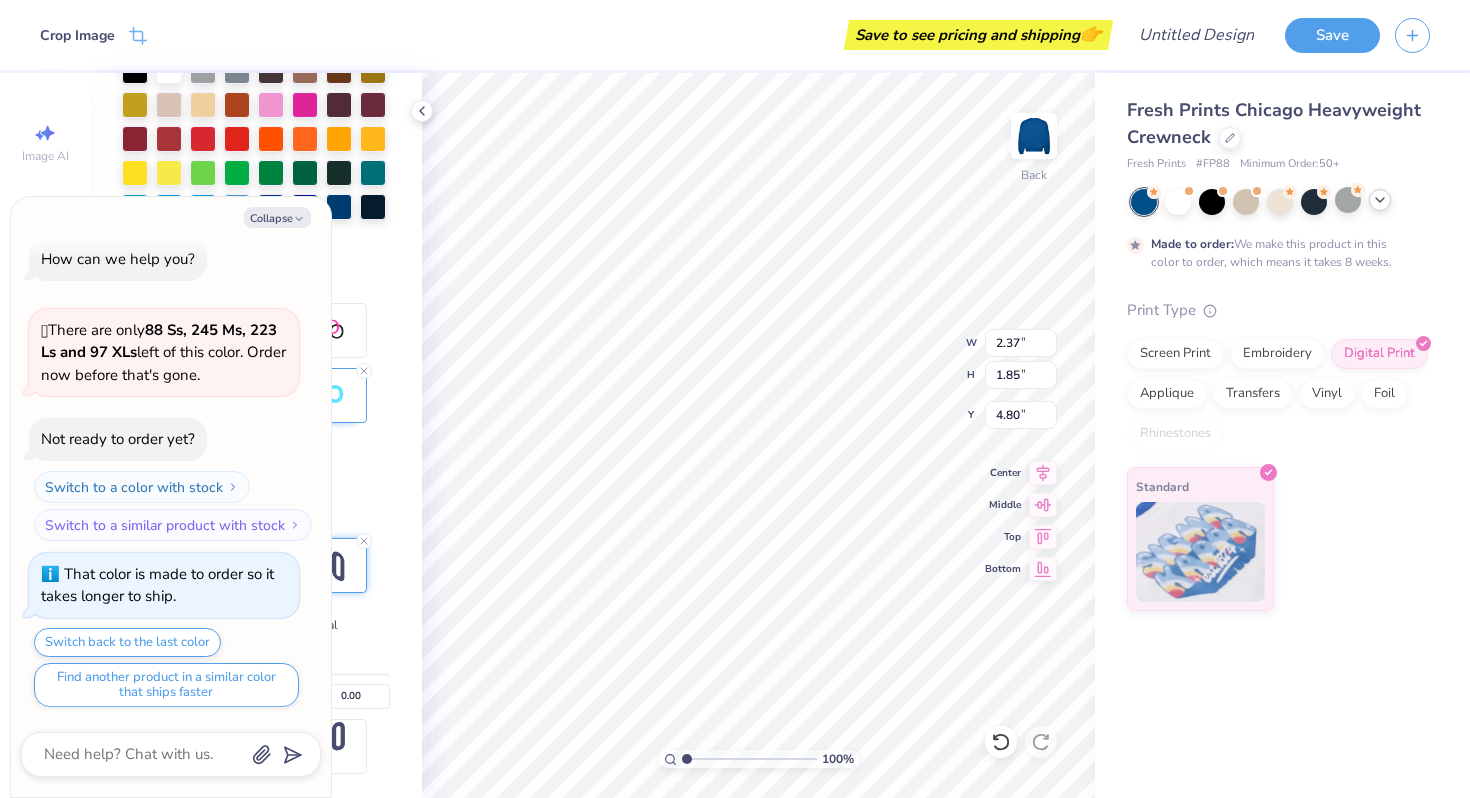 type on "x" 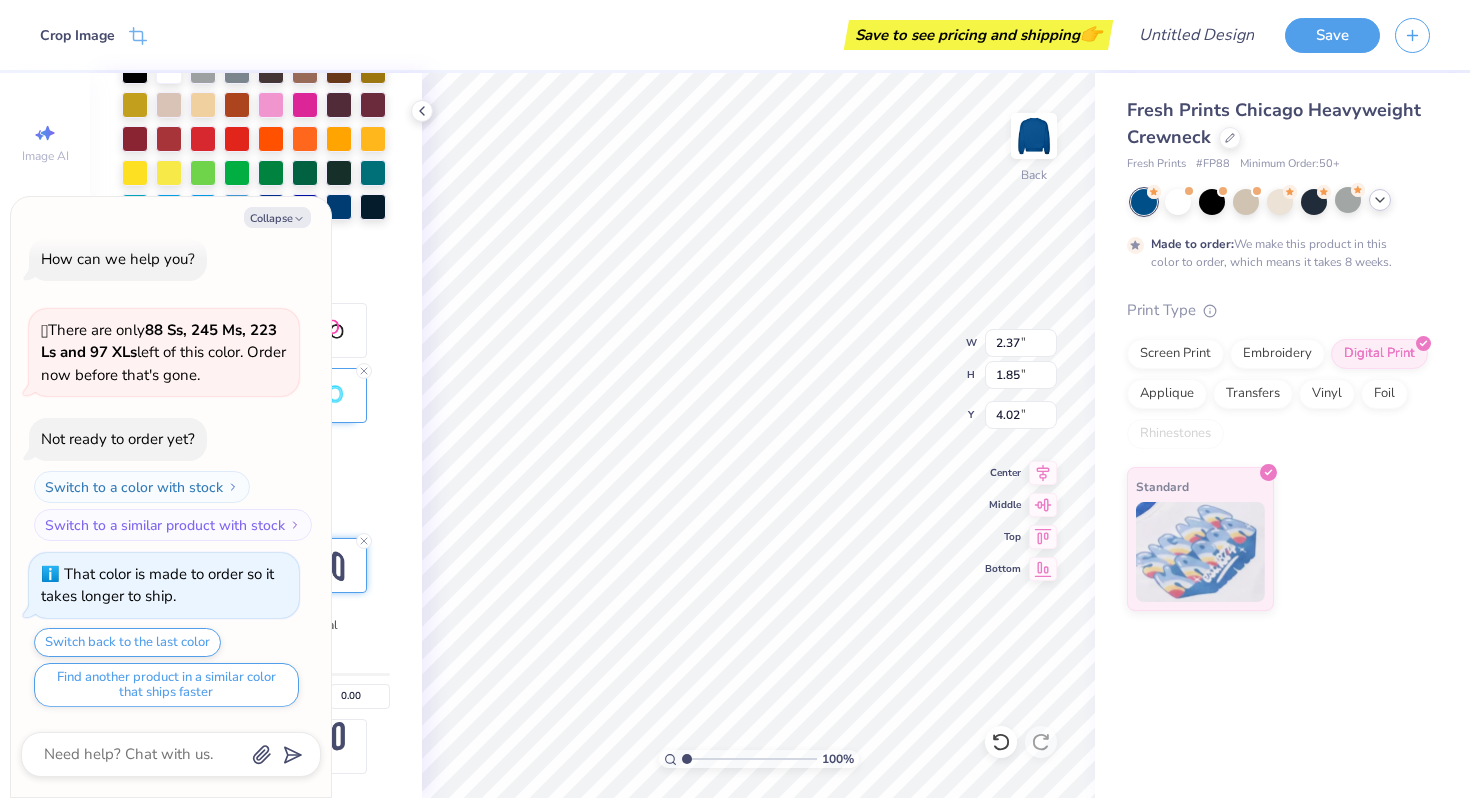 type on "x" 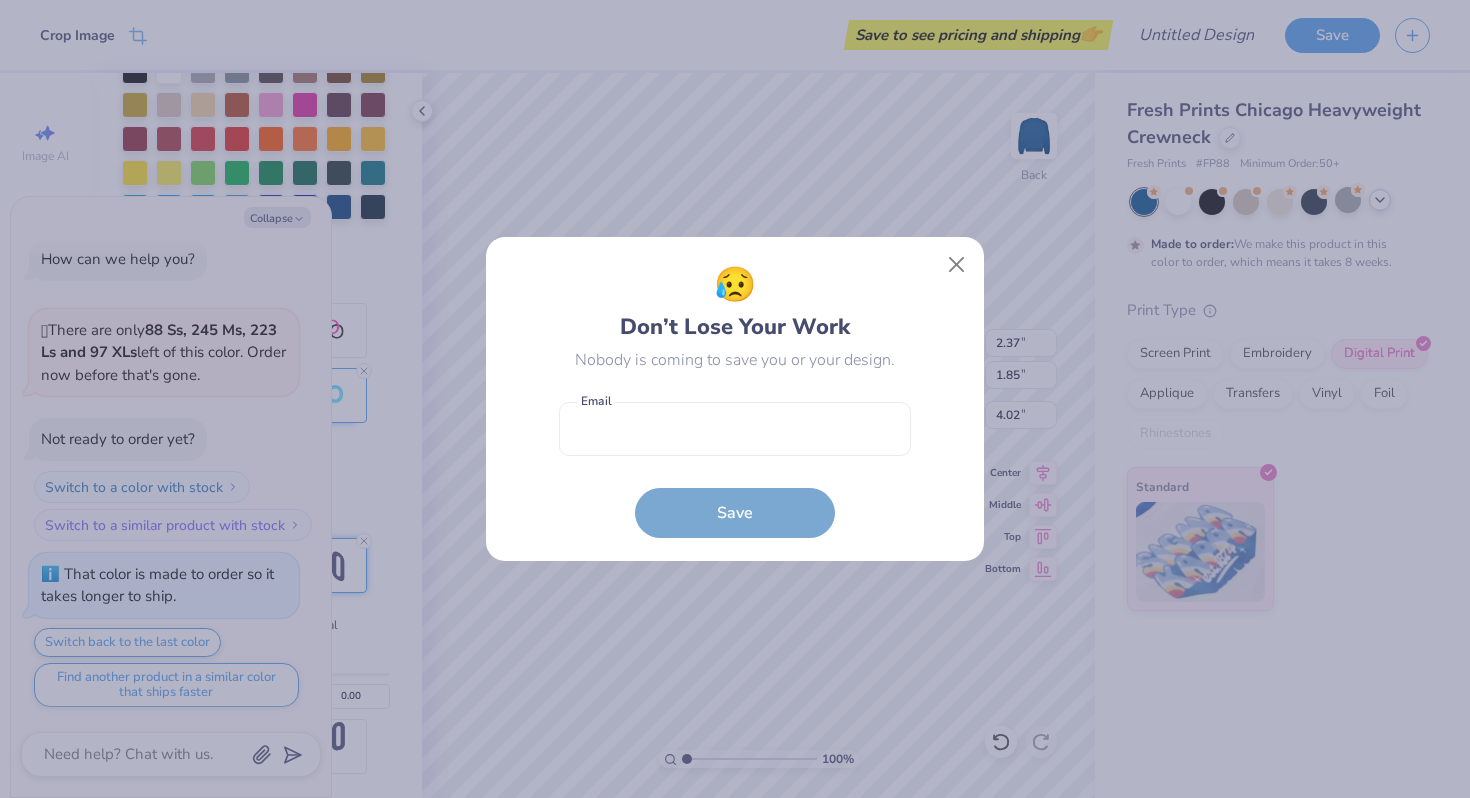 click on "Crop Image Save to see pricing and shipping  👉 Design Title Save Image AI Designs Add Text Upload Greek Clipart & logos Decorate Personalized Names Personalized Numbers Text Tool  Add Font Font JoeCollegeSerifNFW00-Rg Switch to Greek Letters Format Color Styles Text Shape Direction Horizontal Vertical Bend 0.00 100  % Back W 2.37 2.37 " H 1.85 1.85 " Y 4.02 4.02 " Center Middle Top Bottom Fresh Prints Chicago Heavyweight Crewneck Fresh Prints # FP88 Minimum Order:  50 +   Made to order:  We make this product in this color to order, which means it takes 8 weeks. Print Type Screen Print Embroidery Digital Print Applique Transfers Vinyl Foil Rhinestones Standard Stuck?  Our Art team will finish your design for free. Need help?  Chat with us.
x Collapse How can we help you? 🫣 There are only  88 Ss, 245 Ms, 223 Ls and 97 XLs  left of this color. Order now before that's gone. Not ready to order yet? Switch to a color with stock Switch back to the last color 😥" at bounding box center (735, 399) 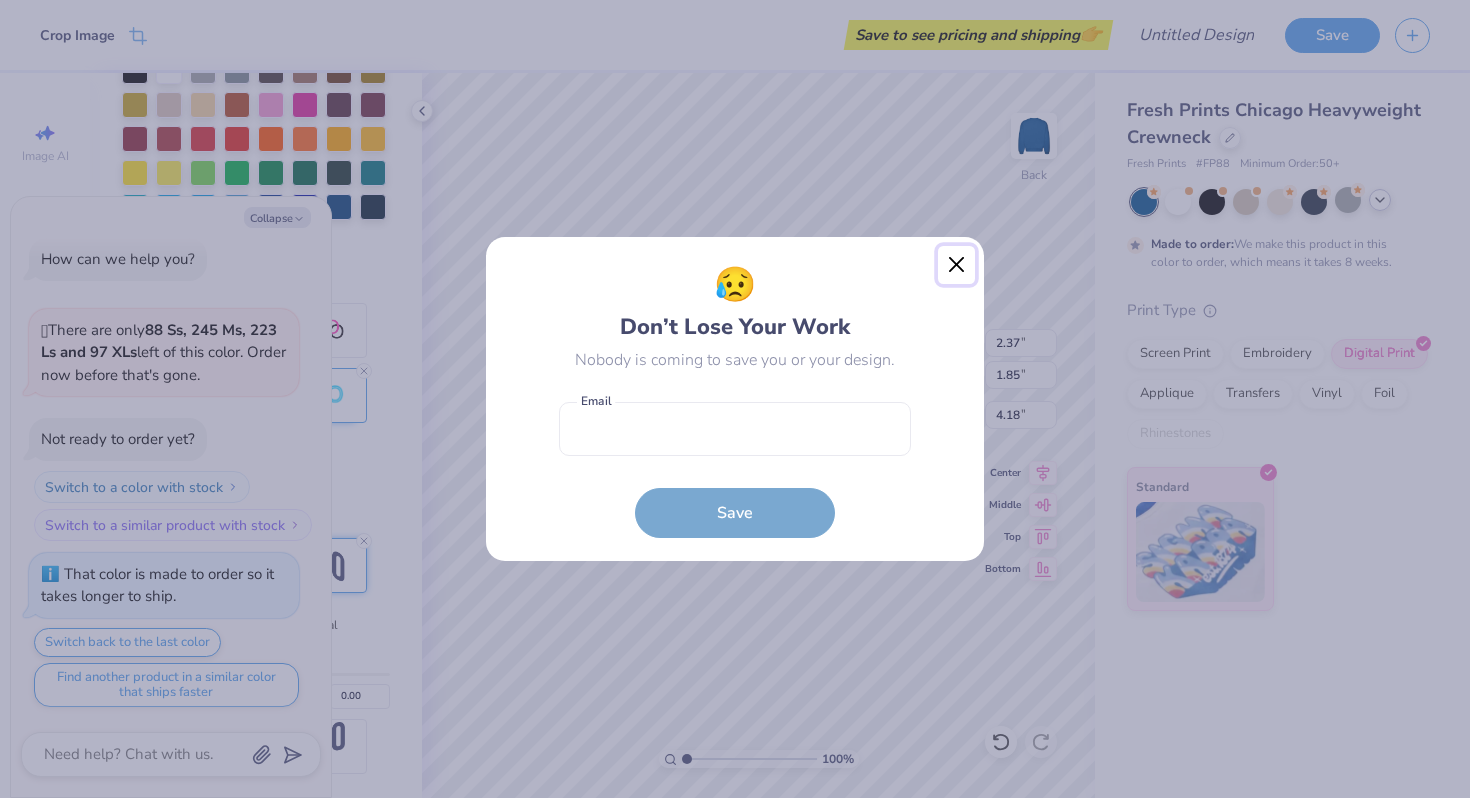 click at bounding box center (957, 265) 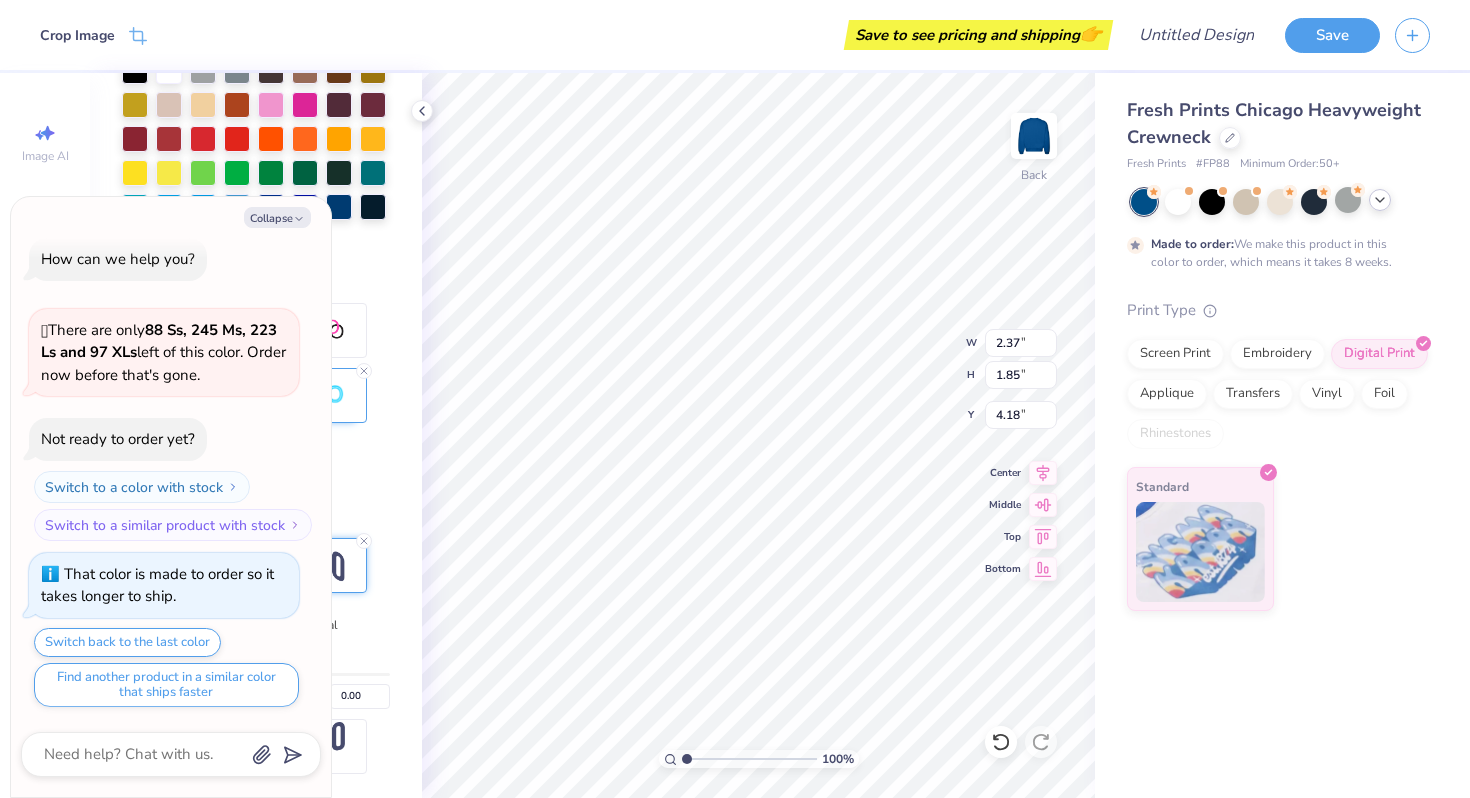 type on "x" 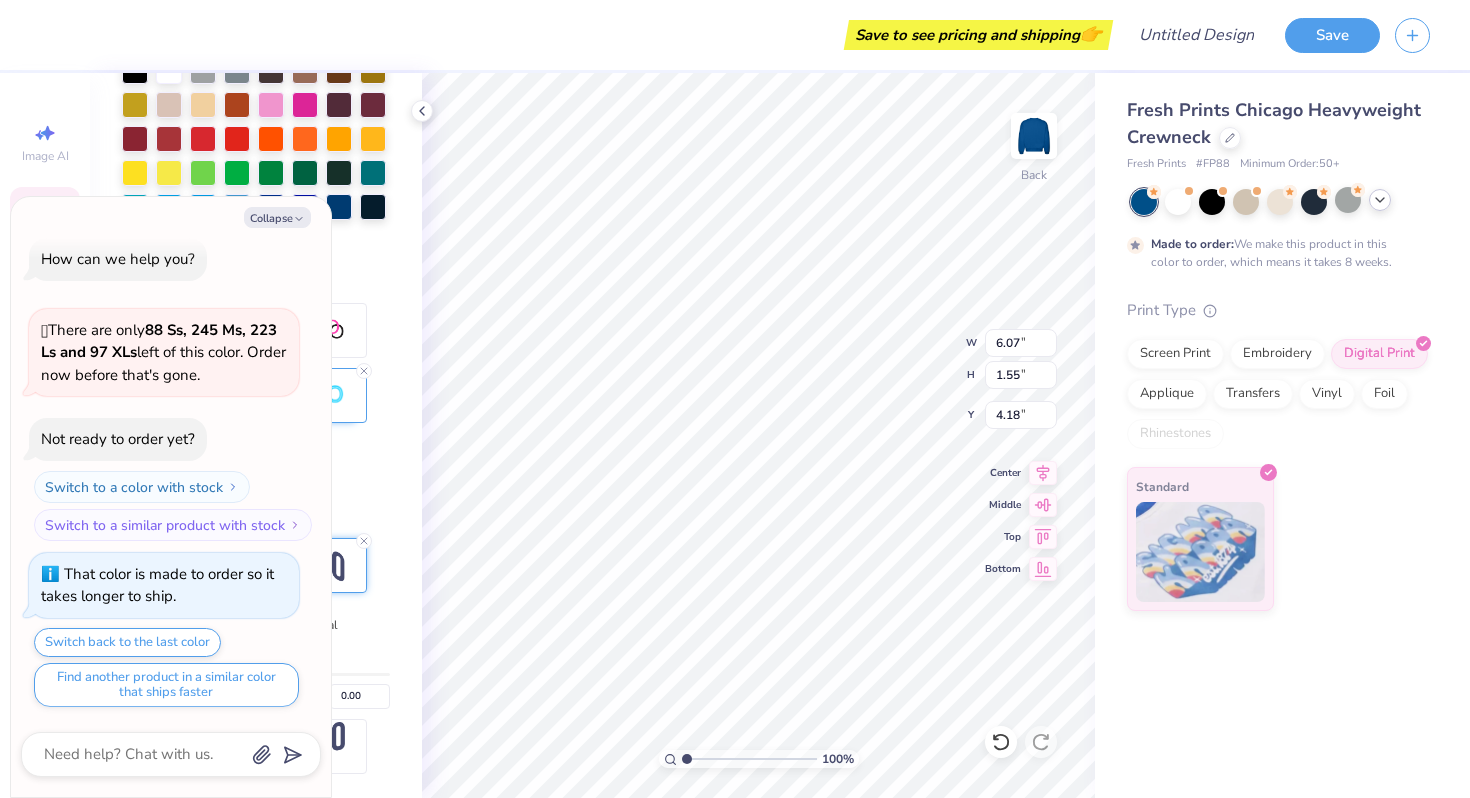 type on "x" 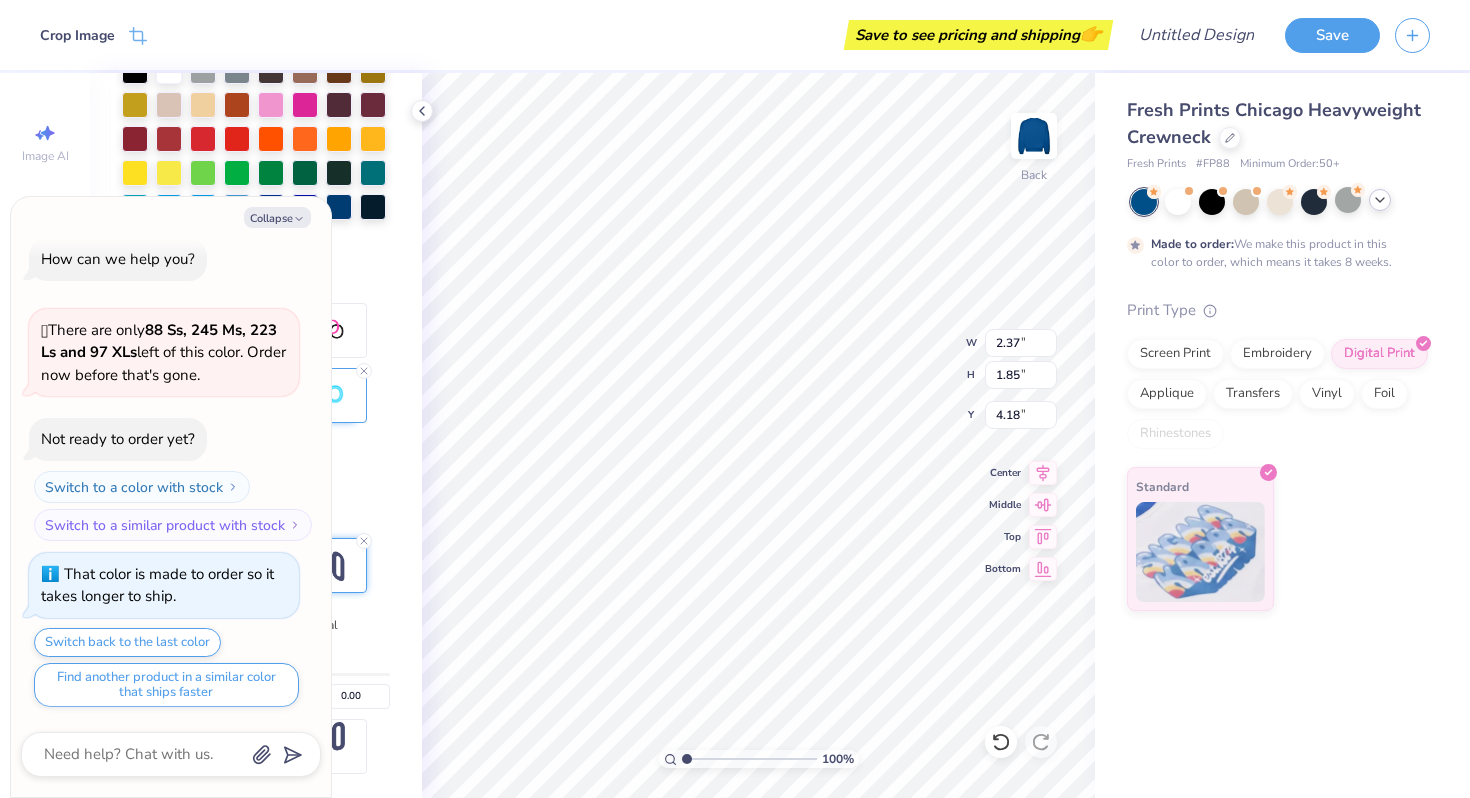 type on "x" 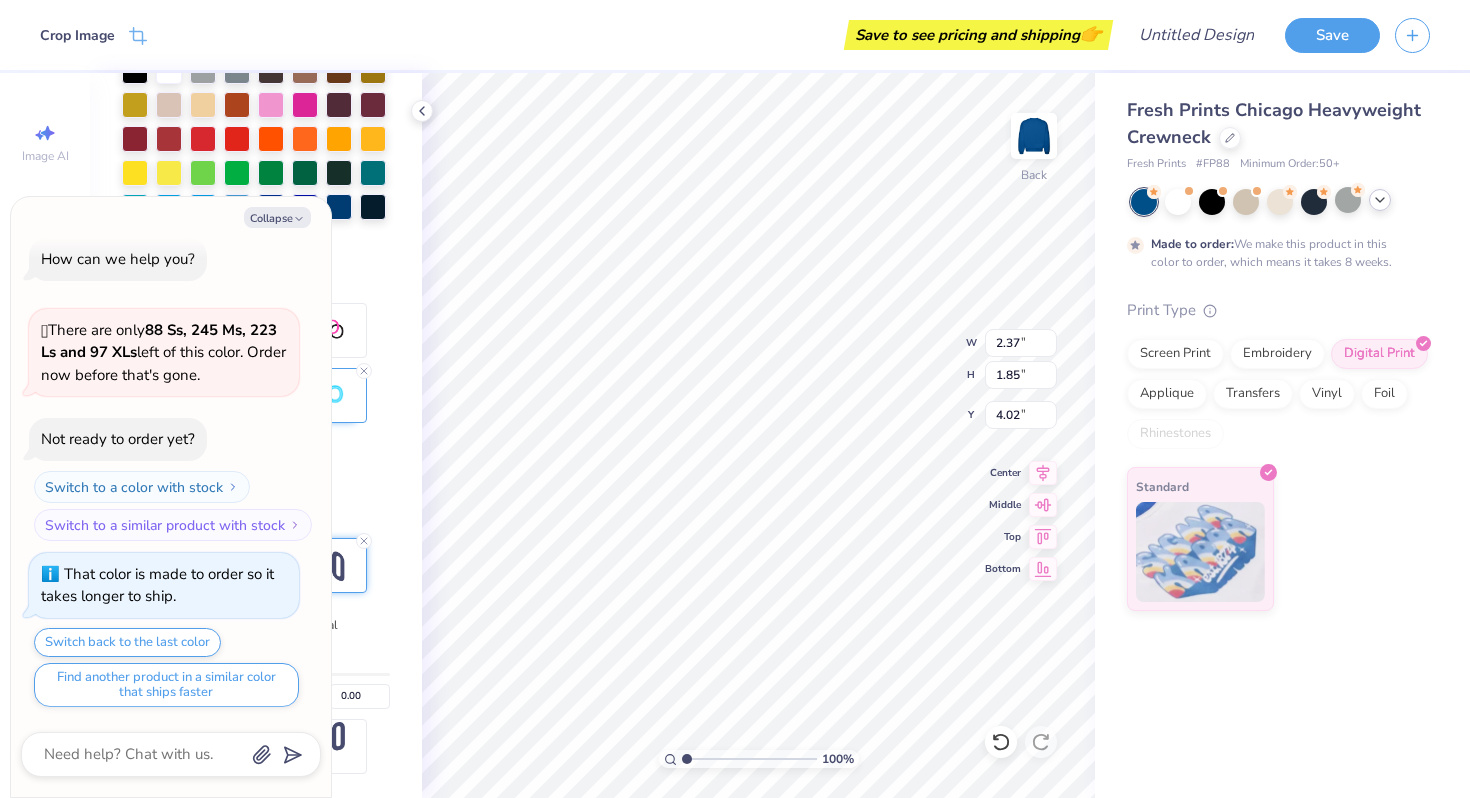 type on "x" 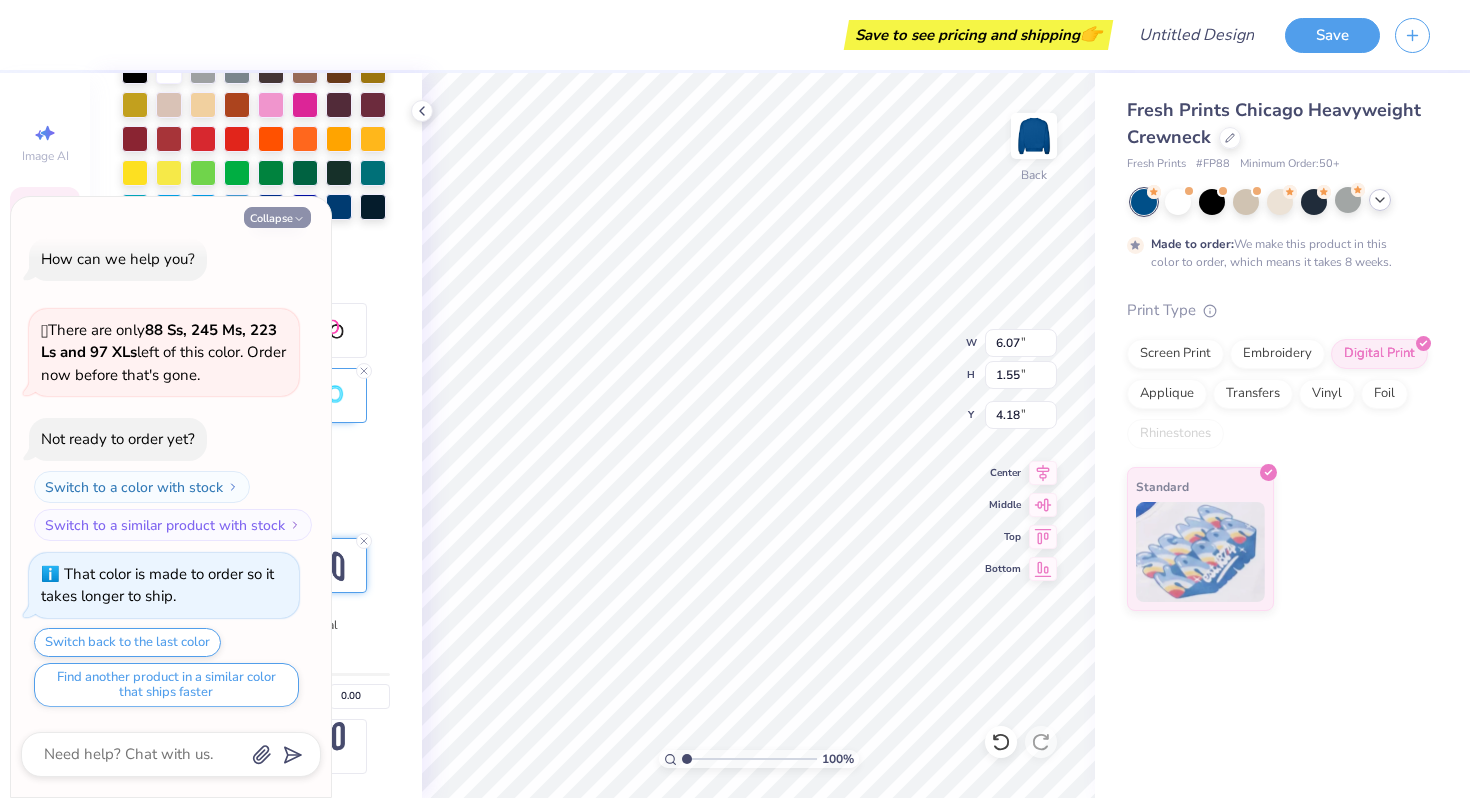 click on "Collapse" at bounding box center (277, 217) 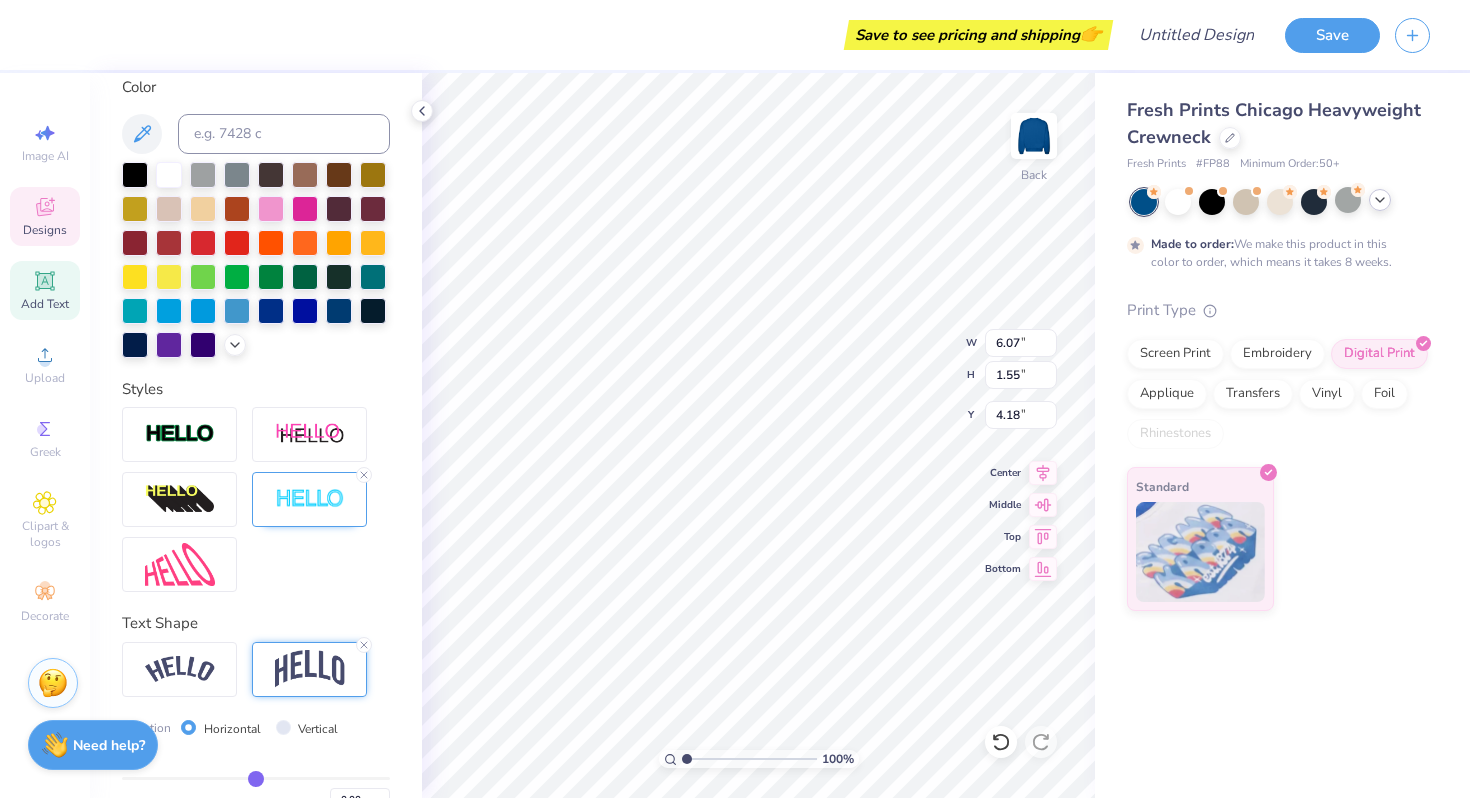 scroll, scrollTop: 370, scrollLeft: 0, axis: vertical 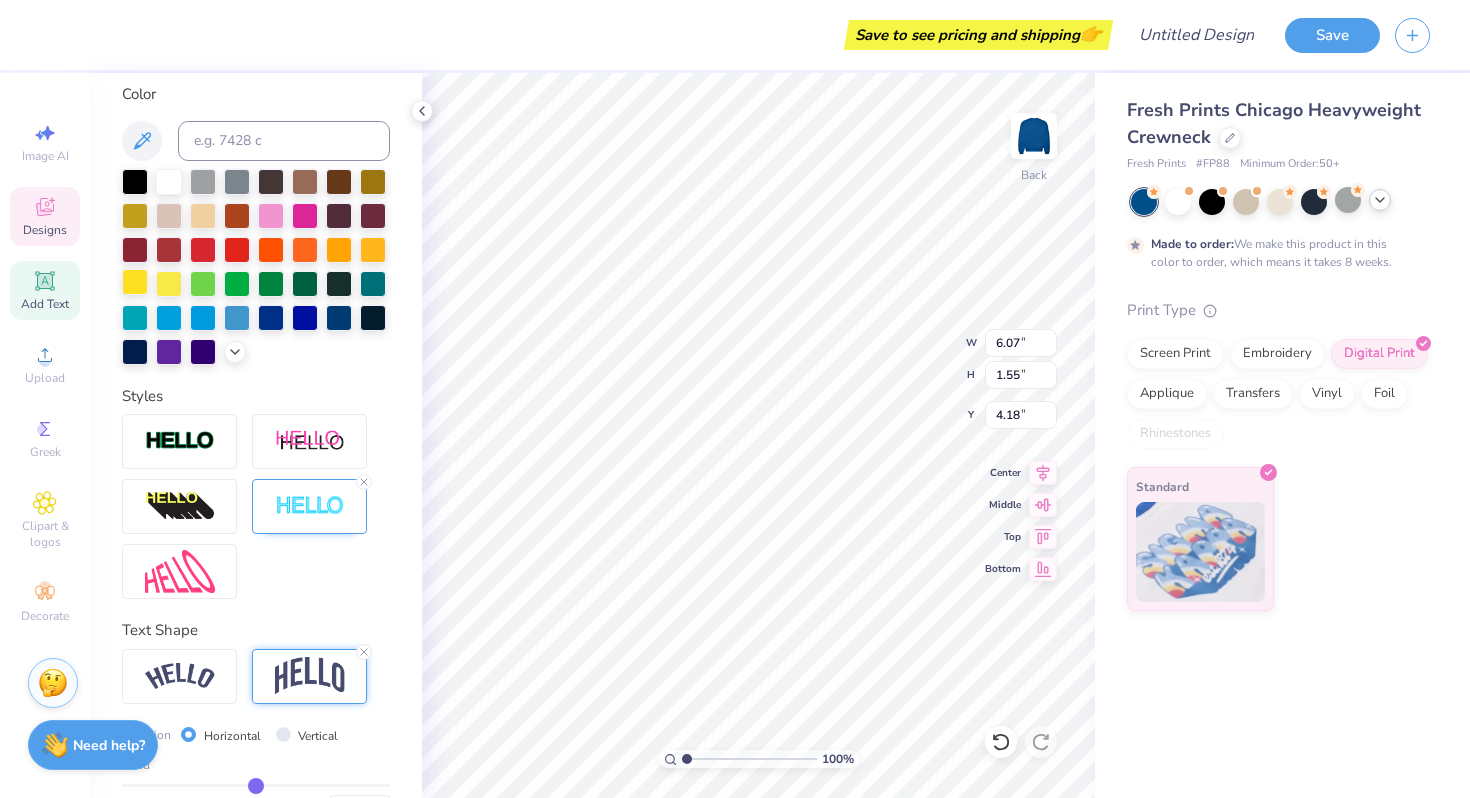 click at bounding box center (135, 282) 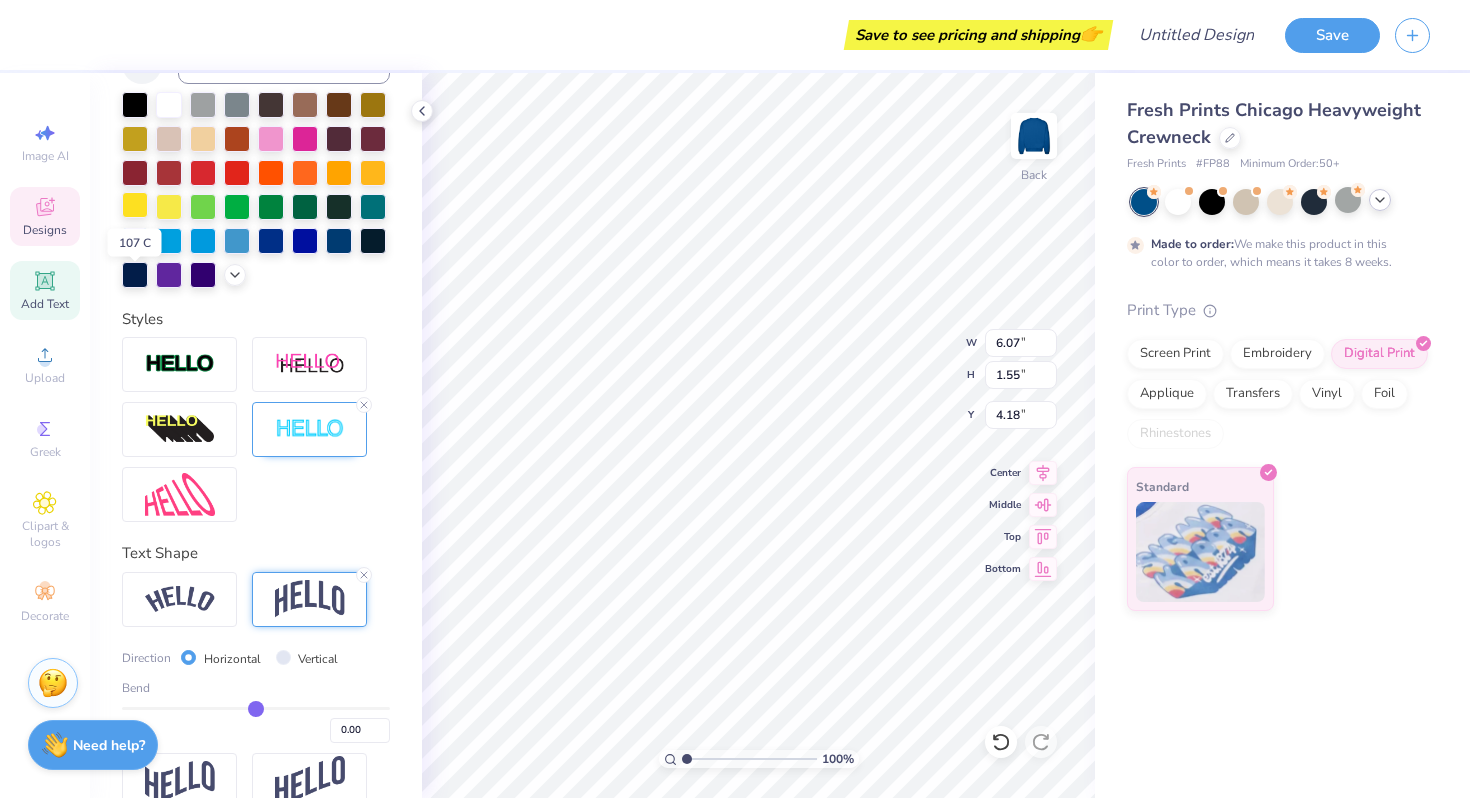 scroll, scrollTop: 370, scrollLeft: 0, axis: vertical 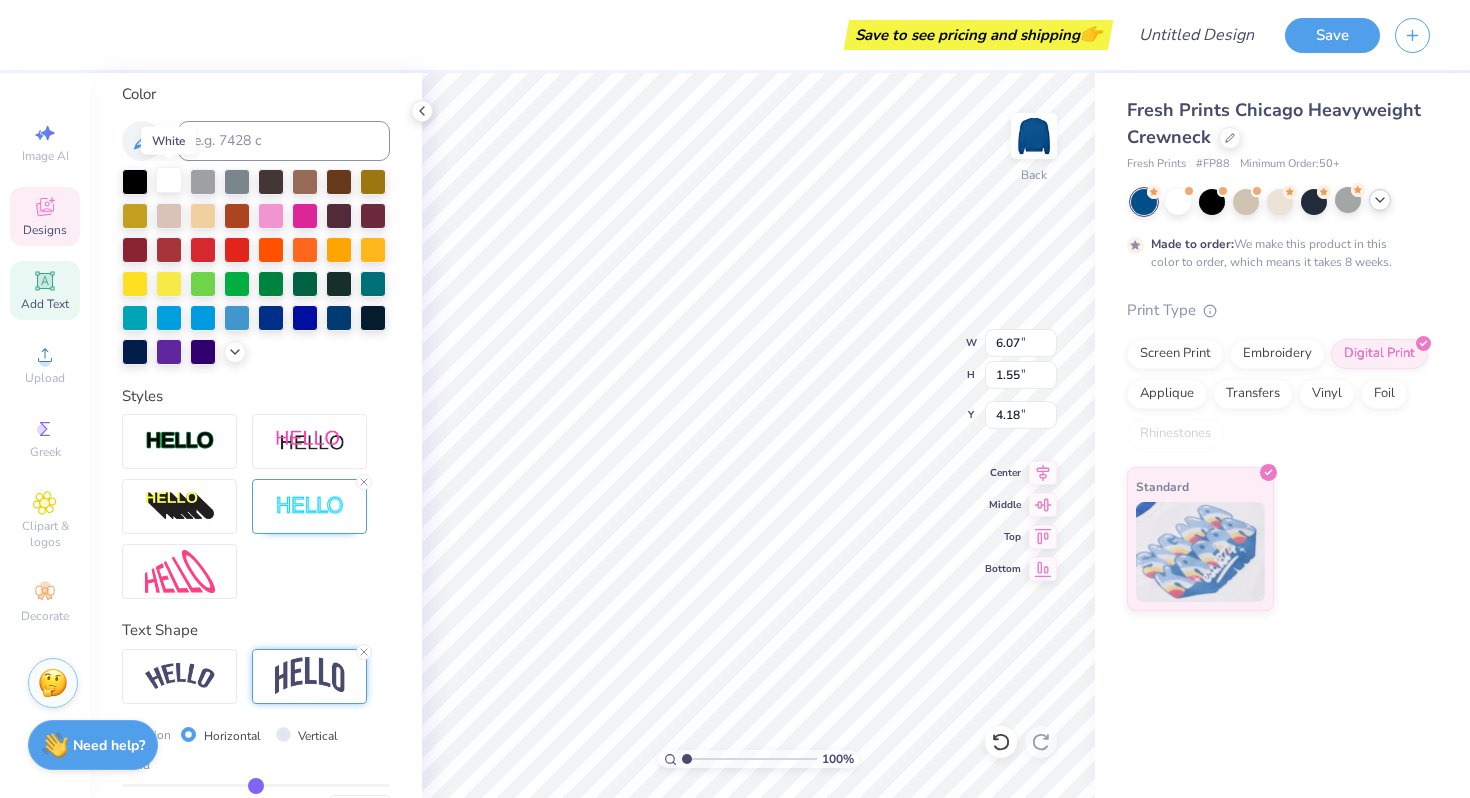 click at bounding box center [169, 180] 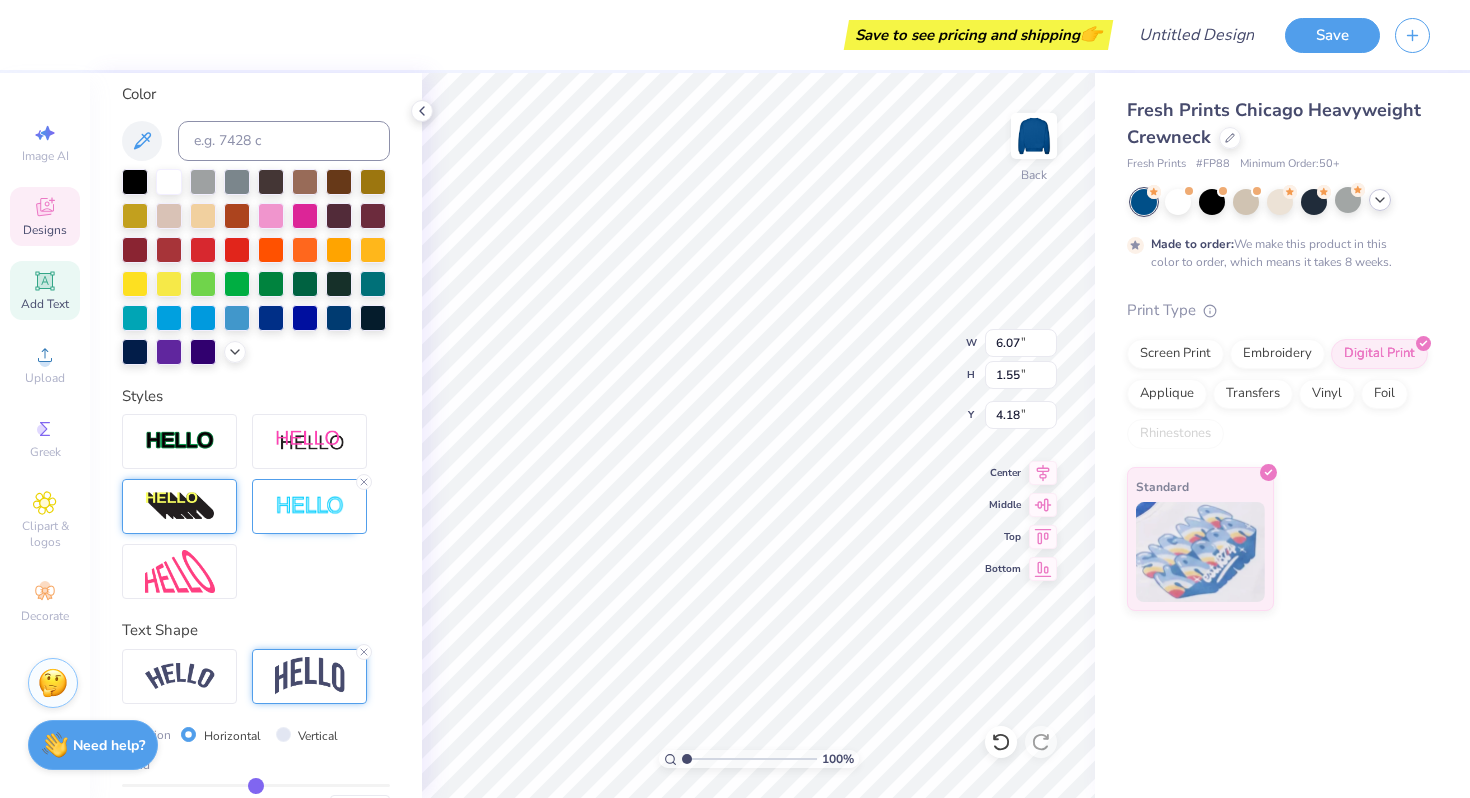 click at bounding box center (180, 507) 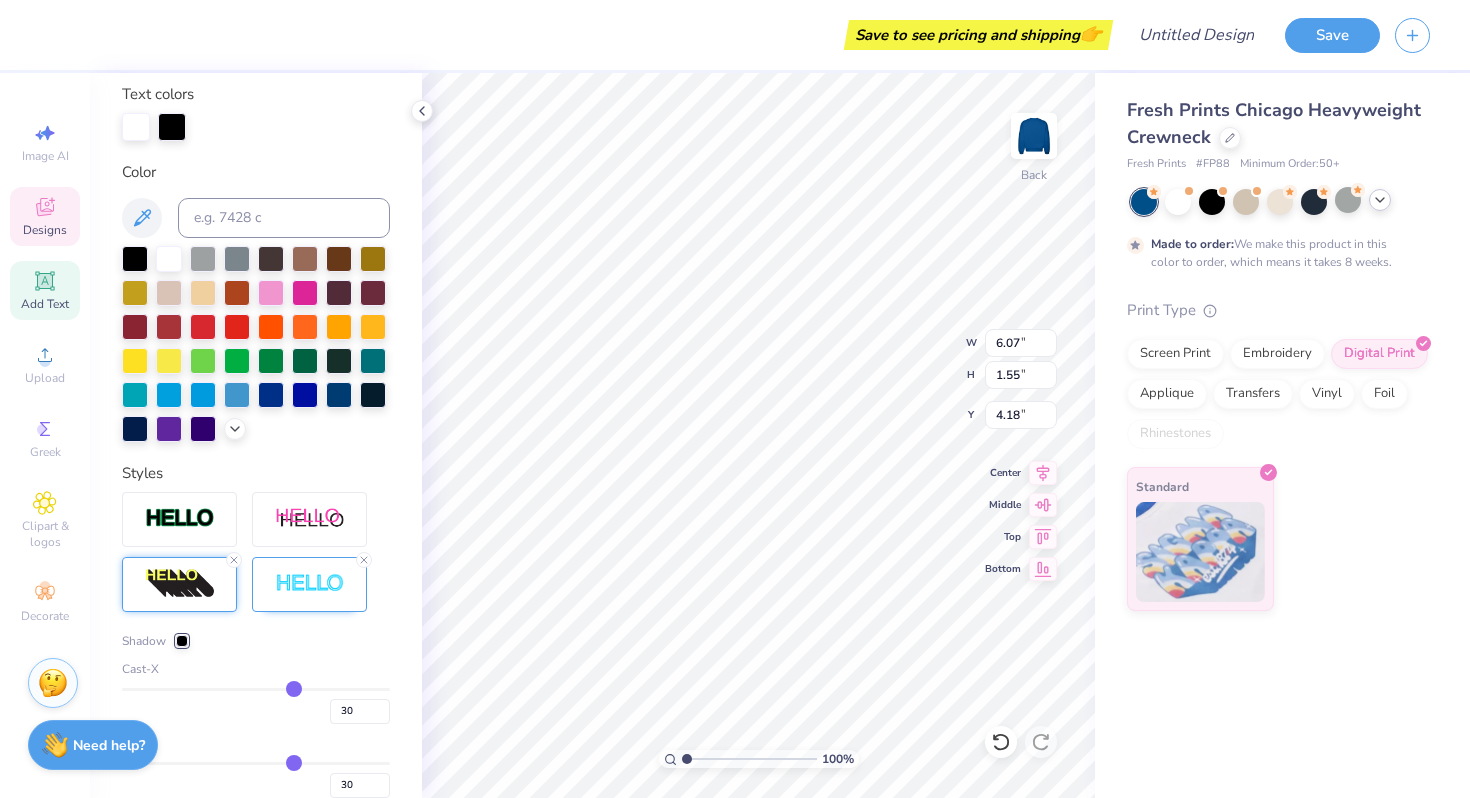 scroll, scrollTop: 447, scrollLeft: 0, axis: vertical 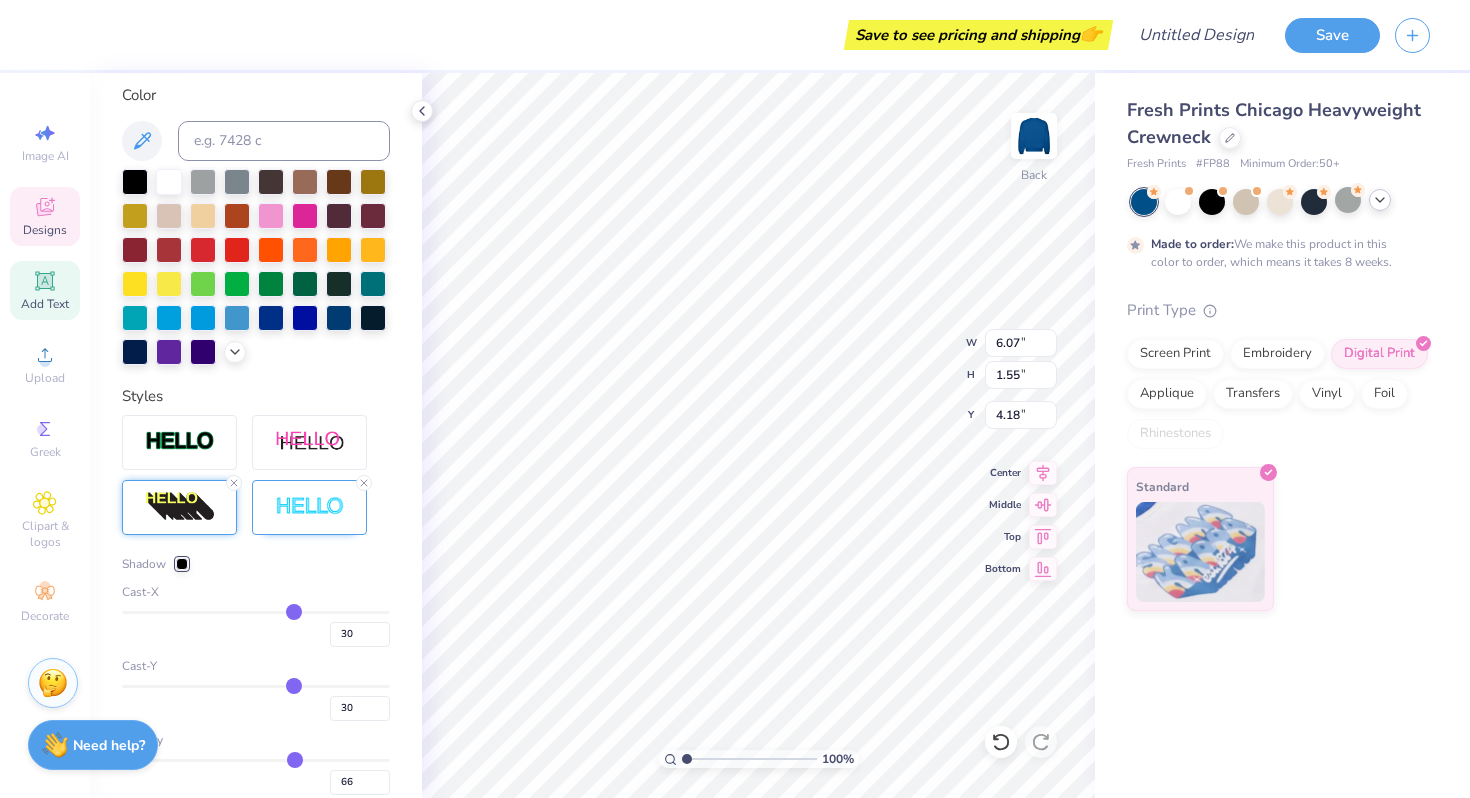 type on "7.86" 